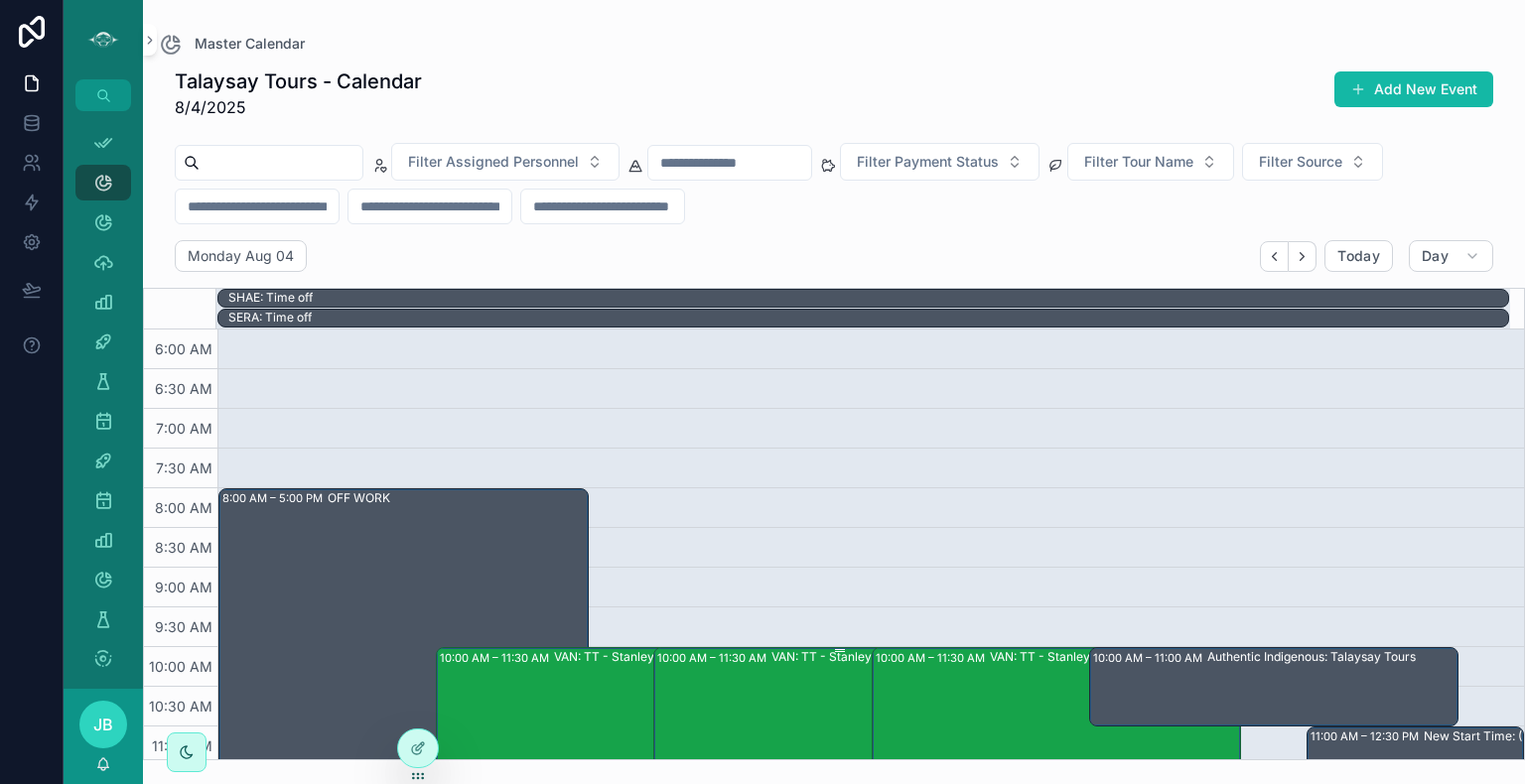 scroll, scrollTop: 0, scrollLeft: 0, axis: both 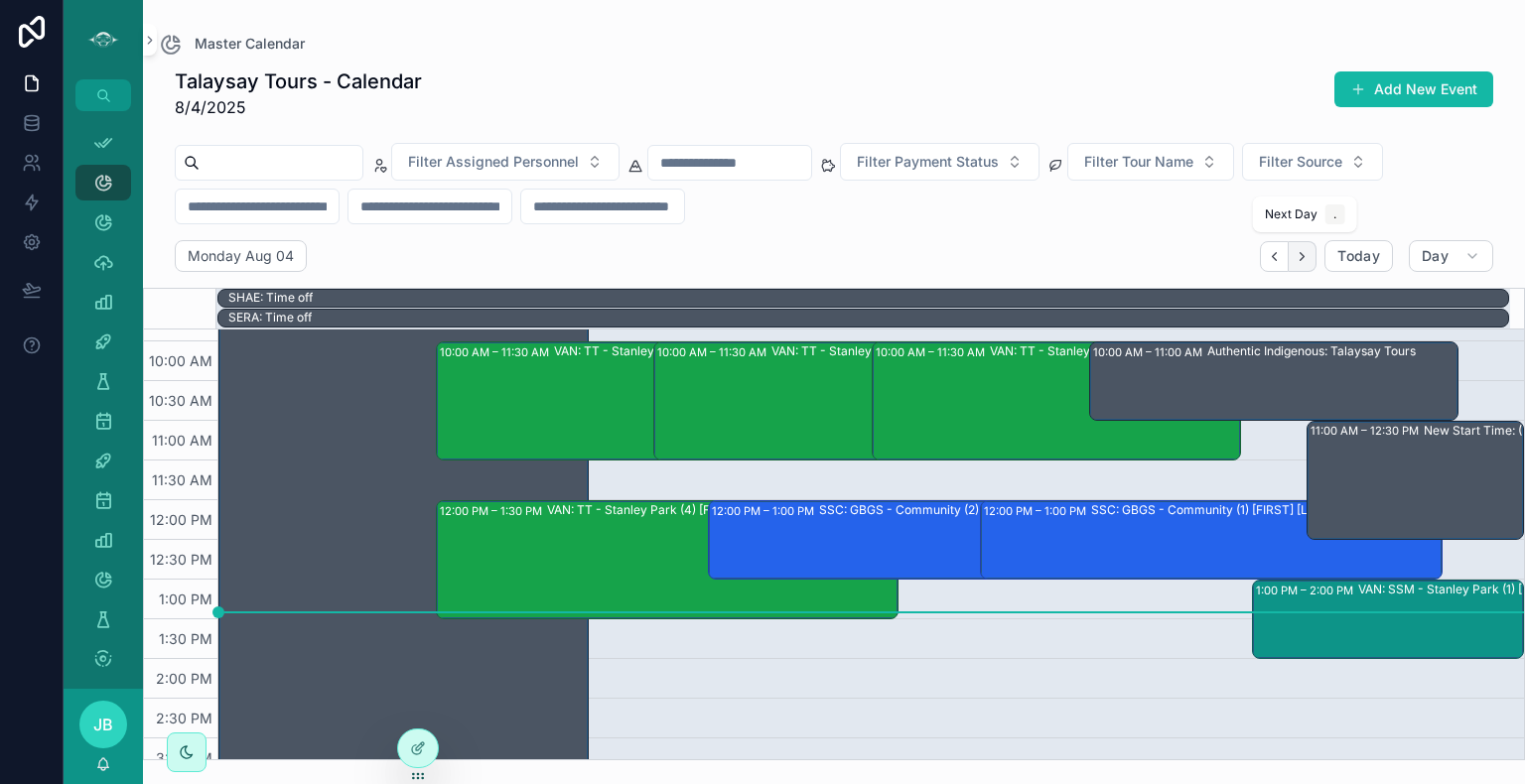 click 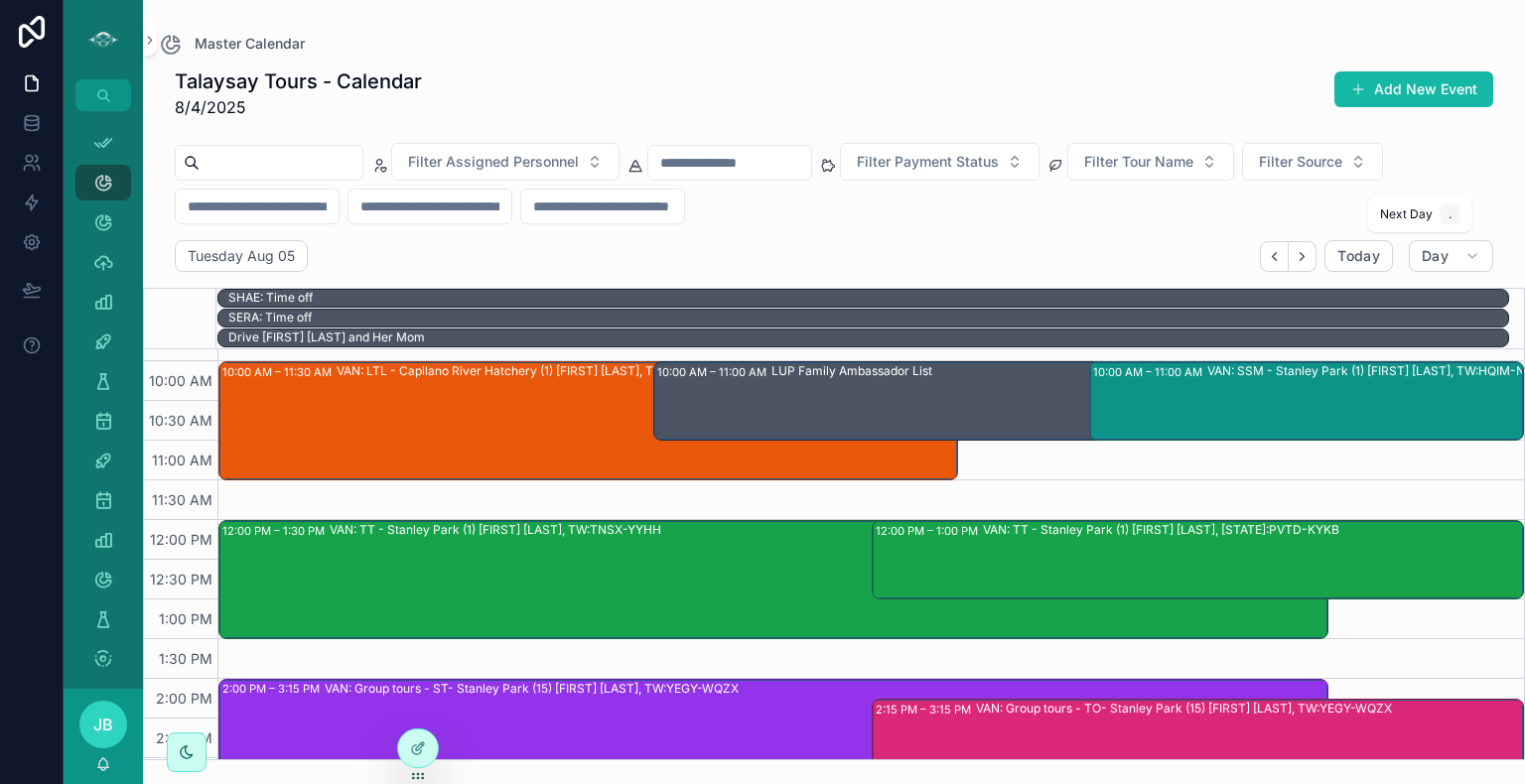 click 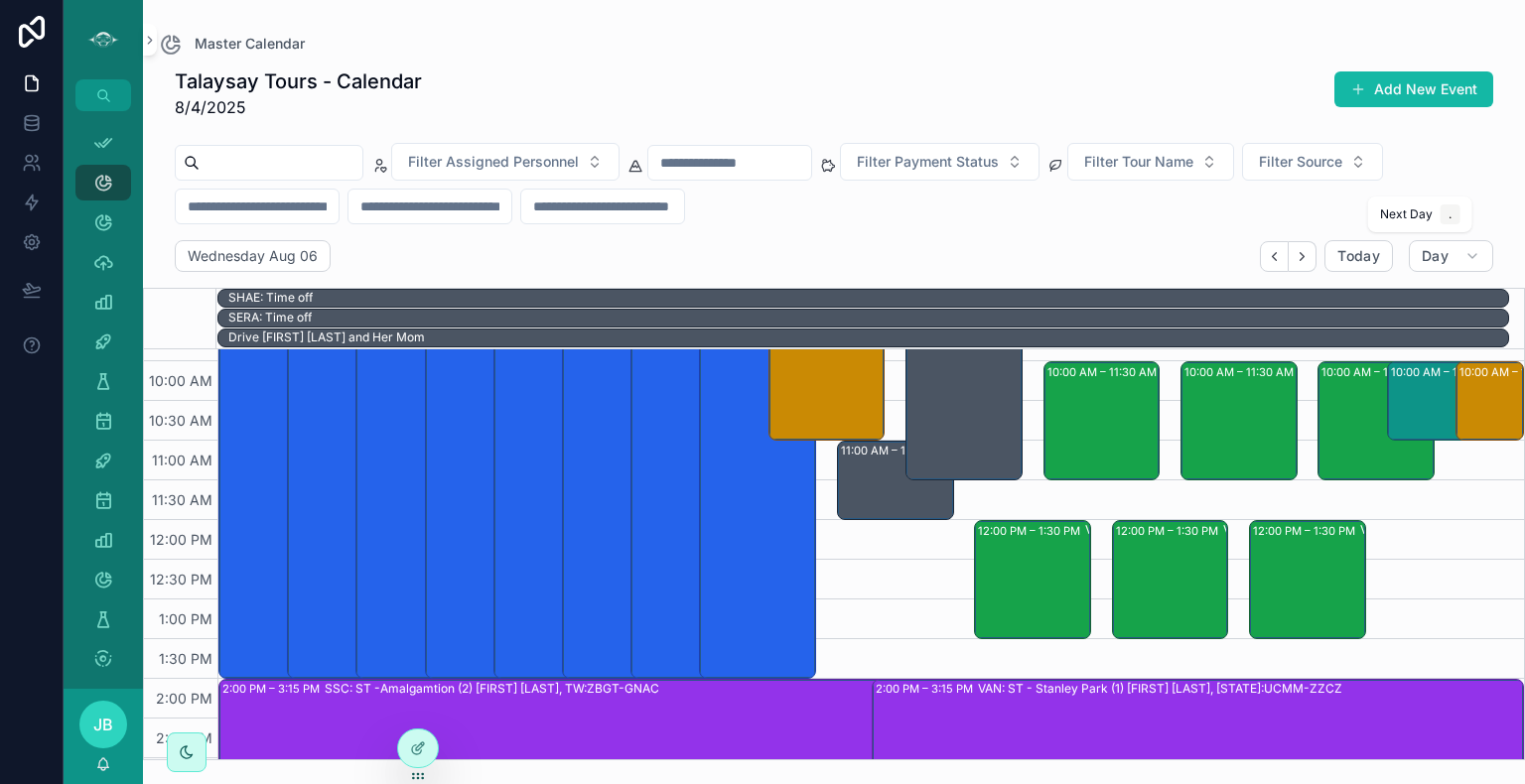 click 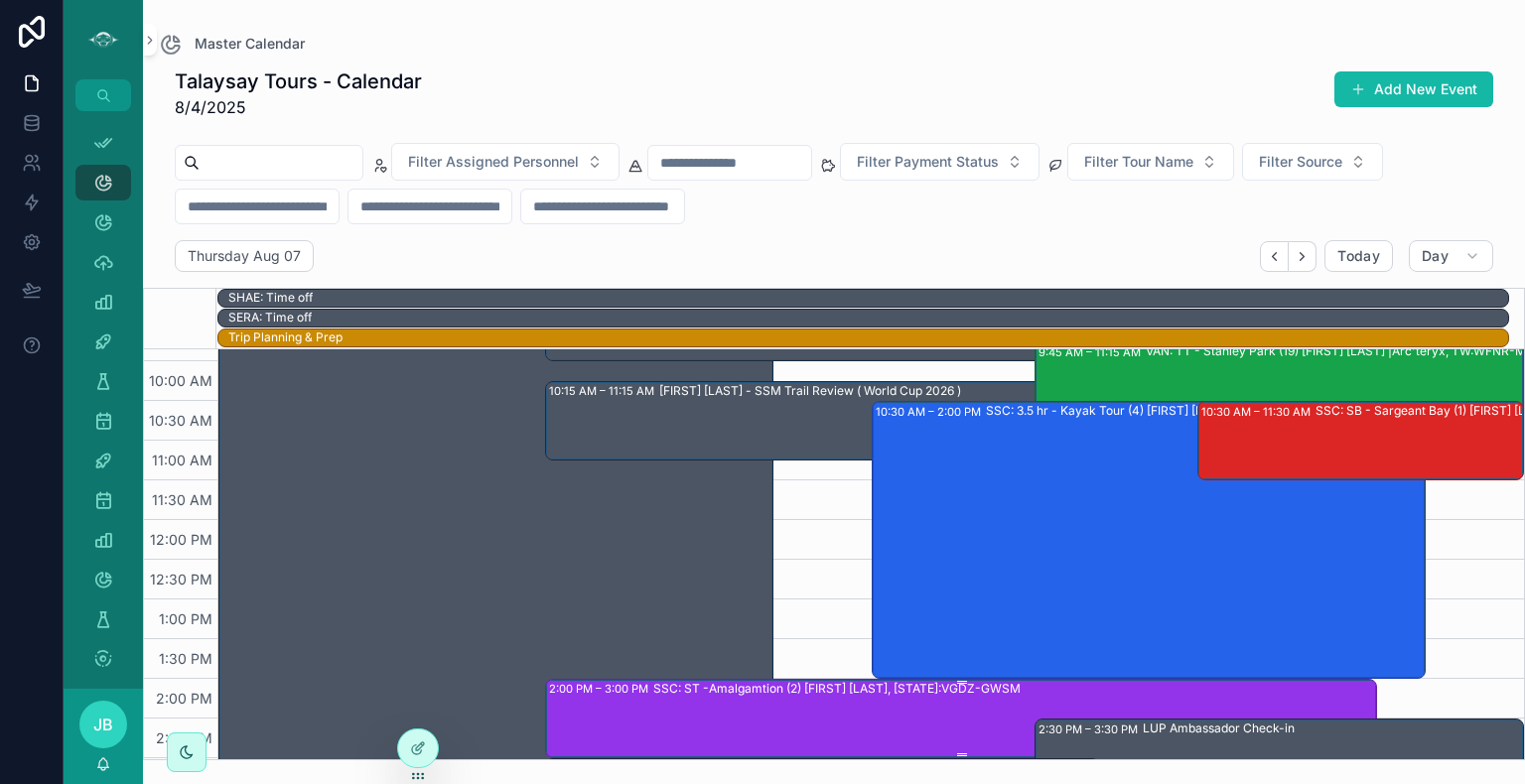 scroll, scrollTop: 470, scrollLeft: 0, axis: vertical 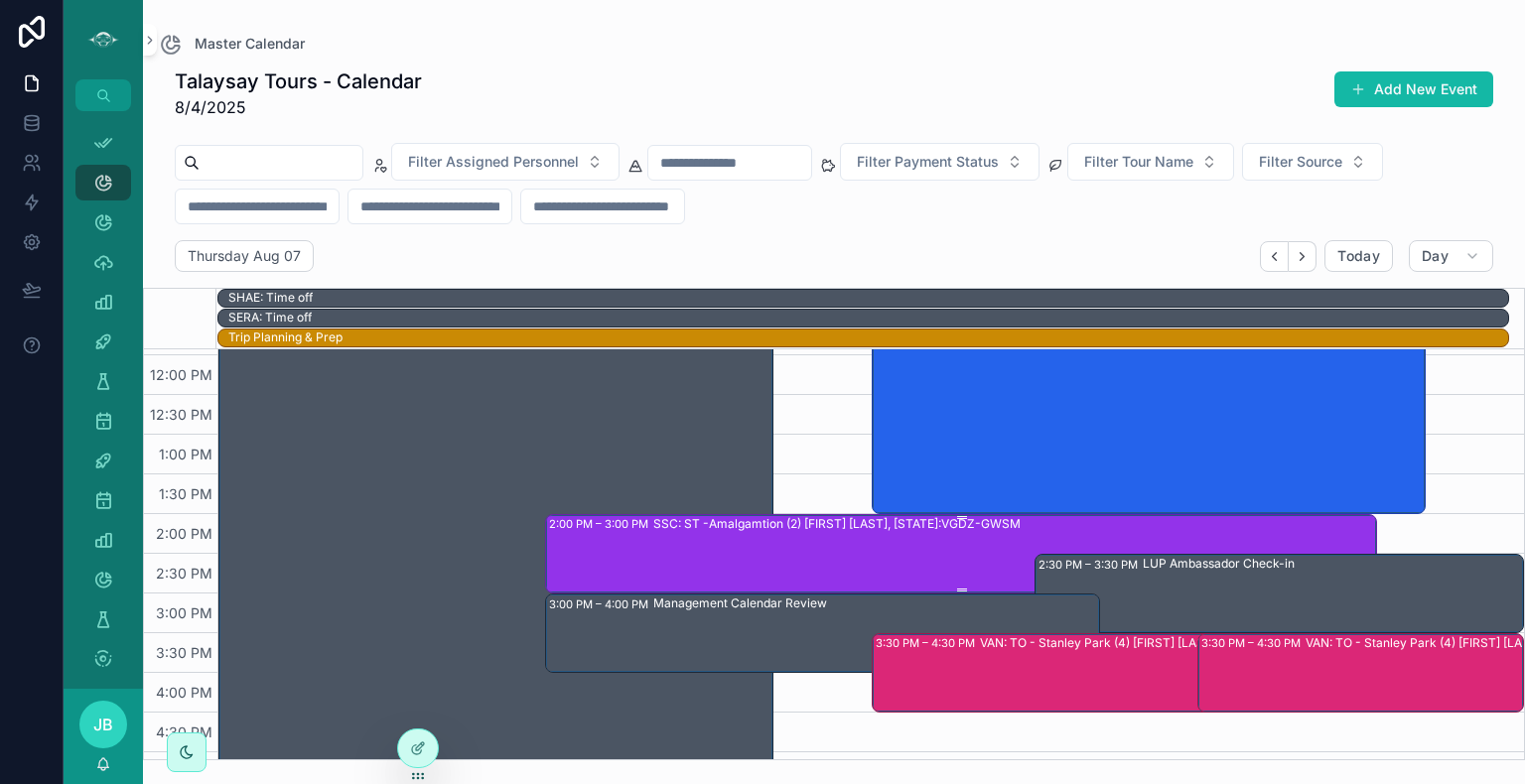 click on "SSC: ST -Amalgamtion (2) [FIRST] [LAST], [STATE]:VGDZ-GWSM" at bounding box center [1014, 553] 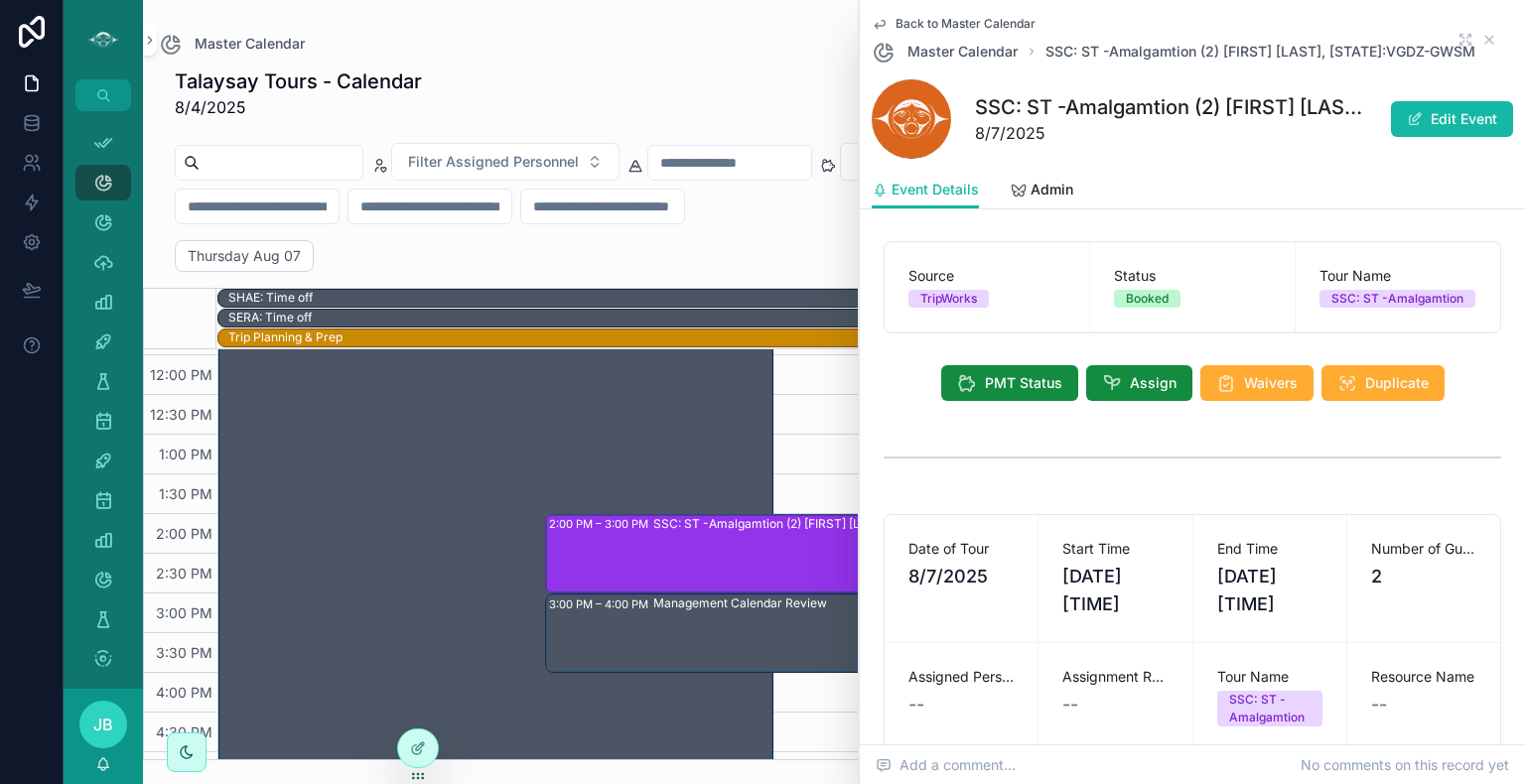 click on "Edit Event" at bounding box center (1452, 119) 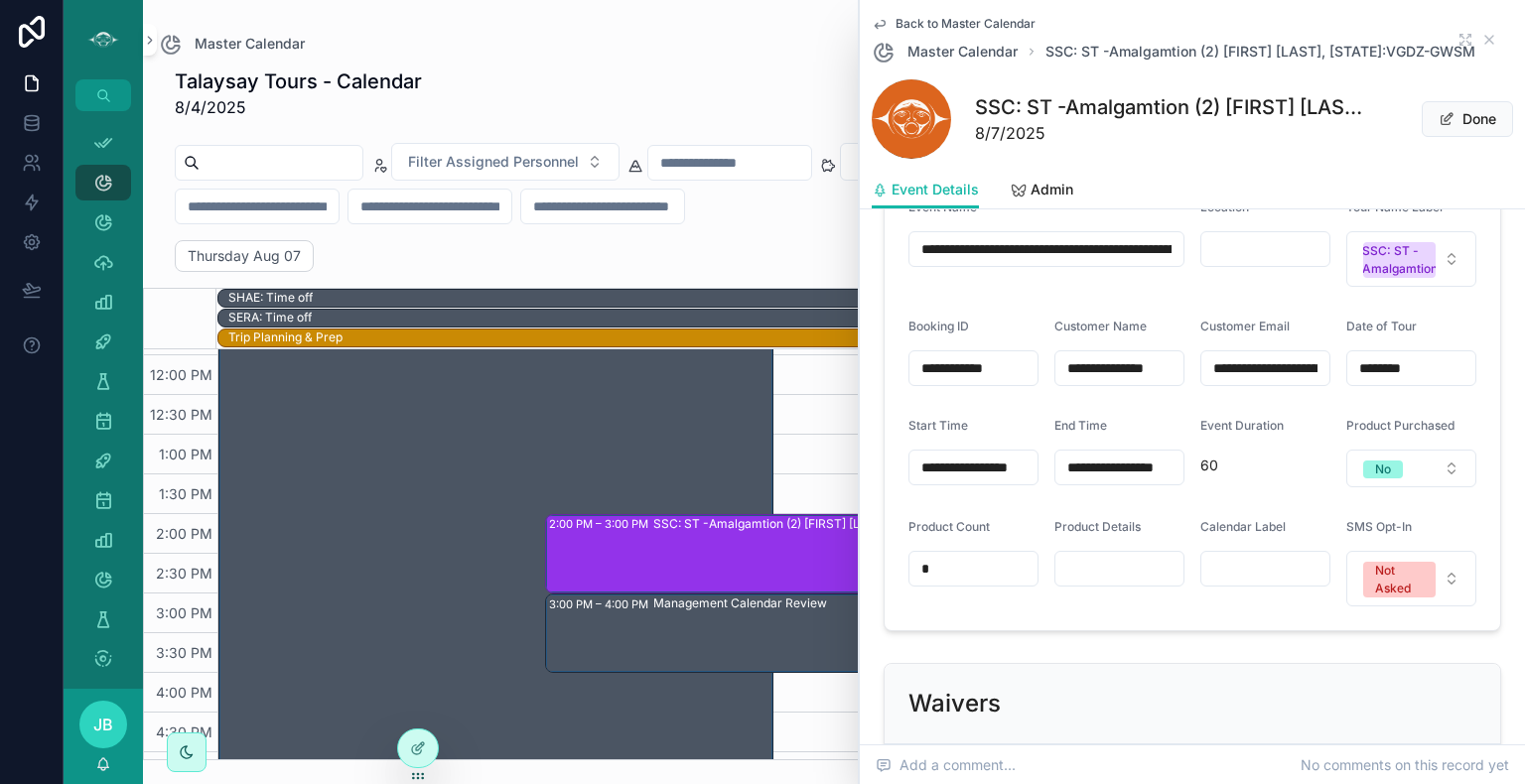 scroll, scrollTop: 1106, scrollLeft: 0, axis: vertical 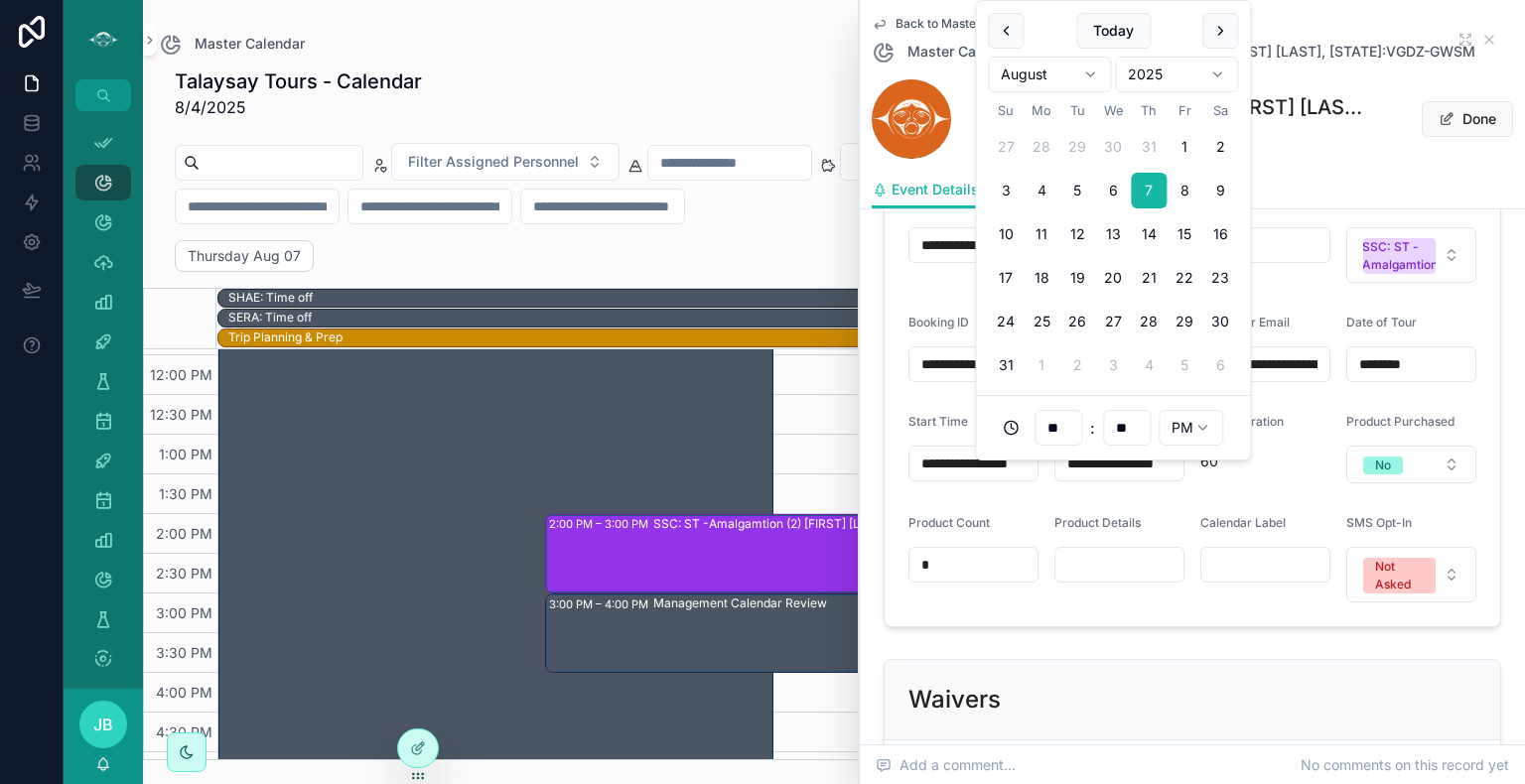 click on "**********" at bounding box center [1119, 463] 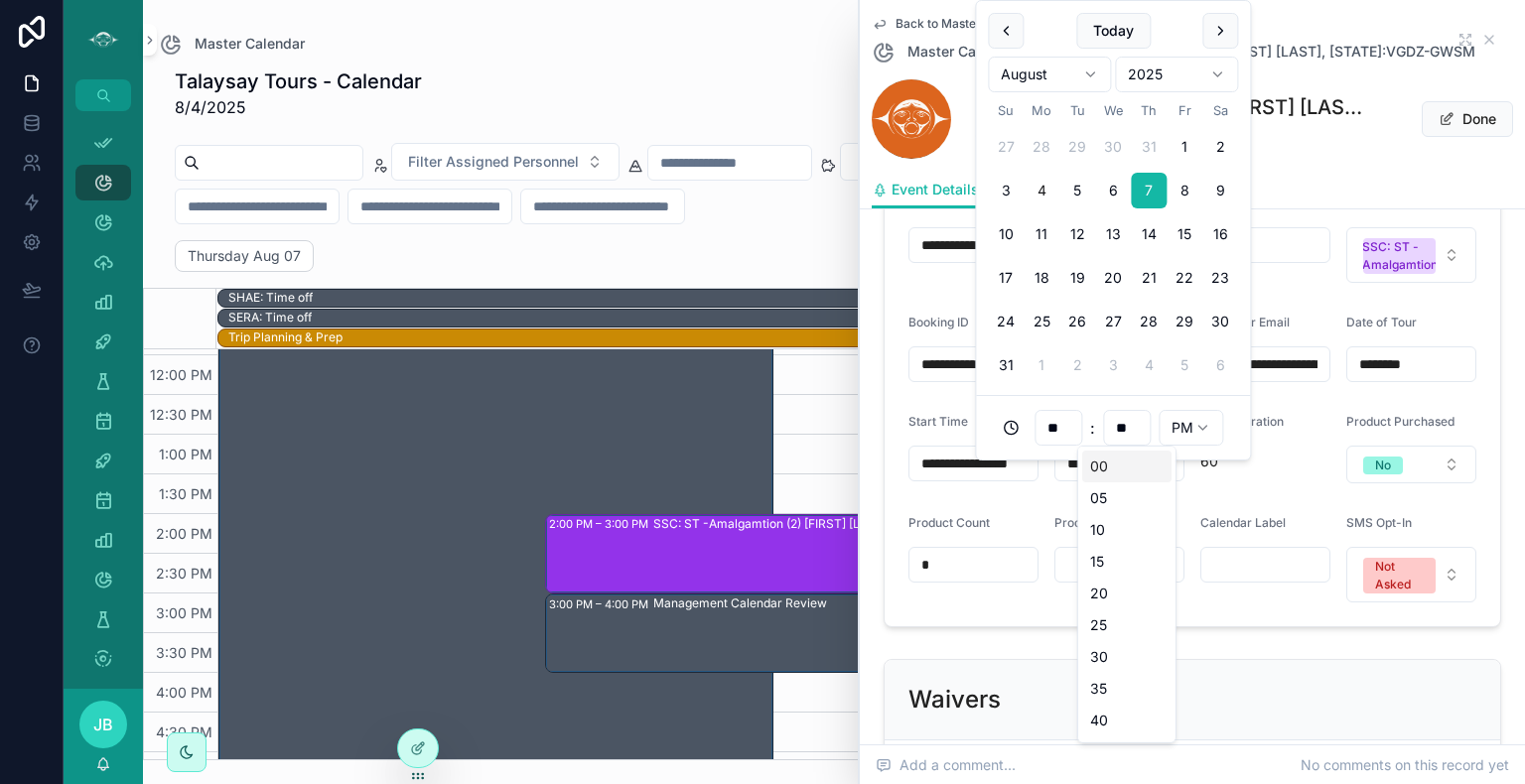 click on "**" at bounding box center [1127, 428] 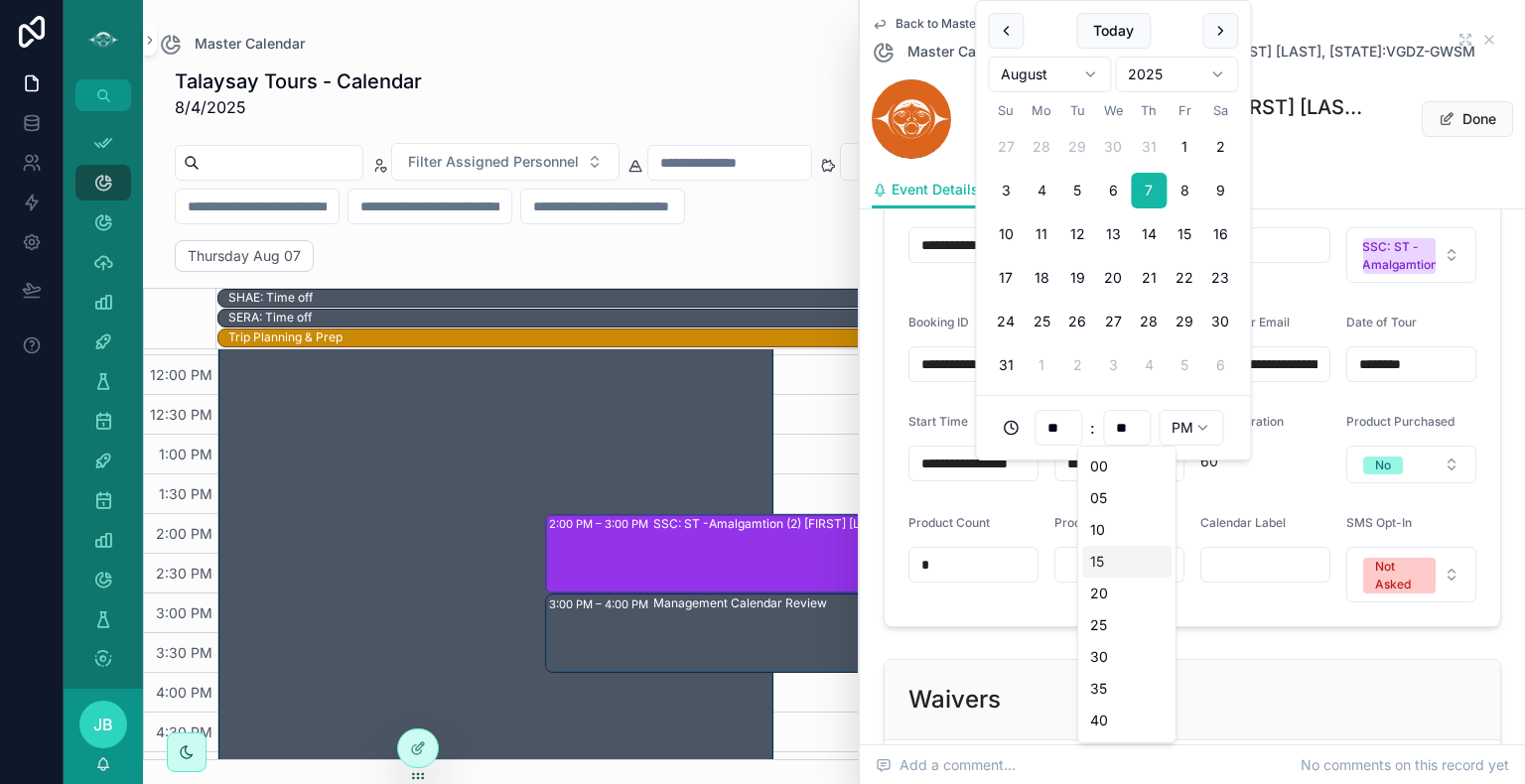 click on "15" at bounding box center (1127, 562) 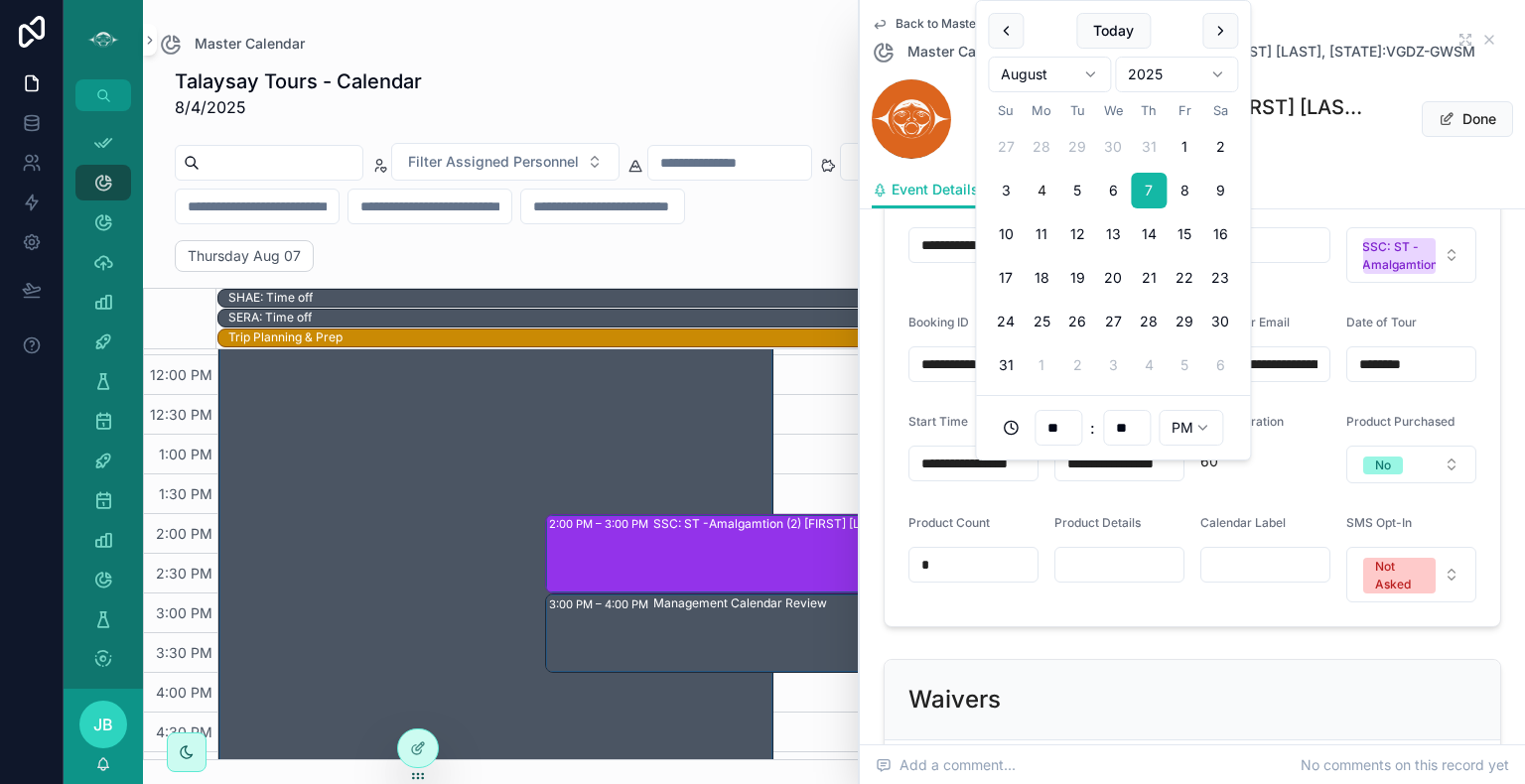 click on "**********" at bounding box center [1192, 399] 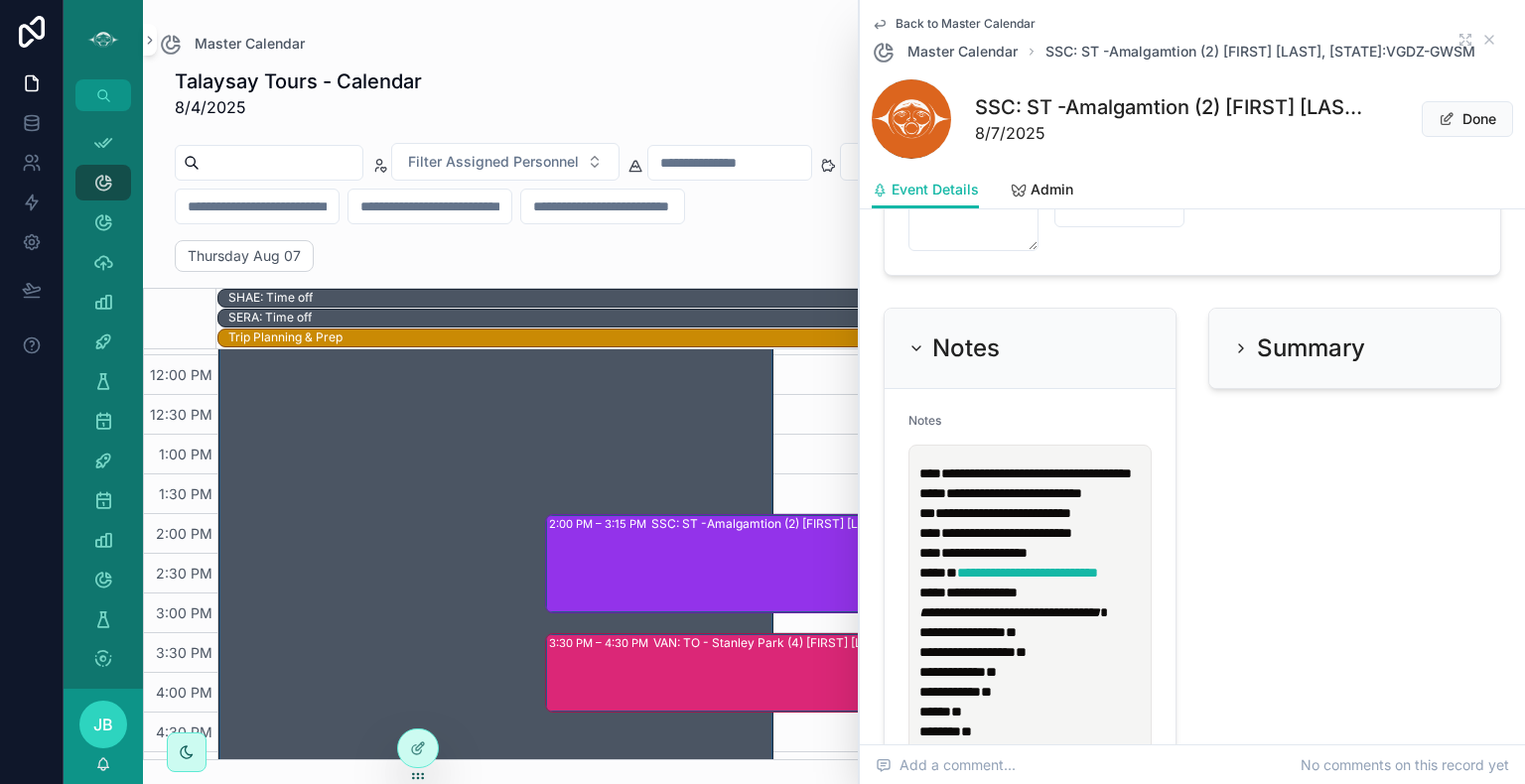 scroll, scrollTop: 2143, scrollLeft: 0, axis: vertical 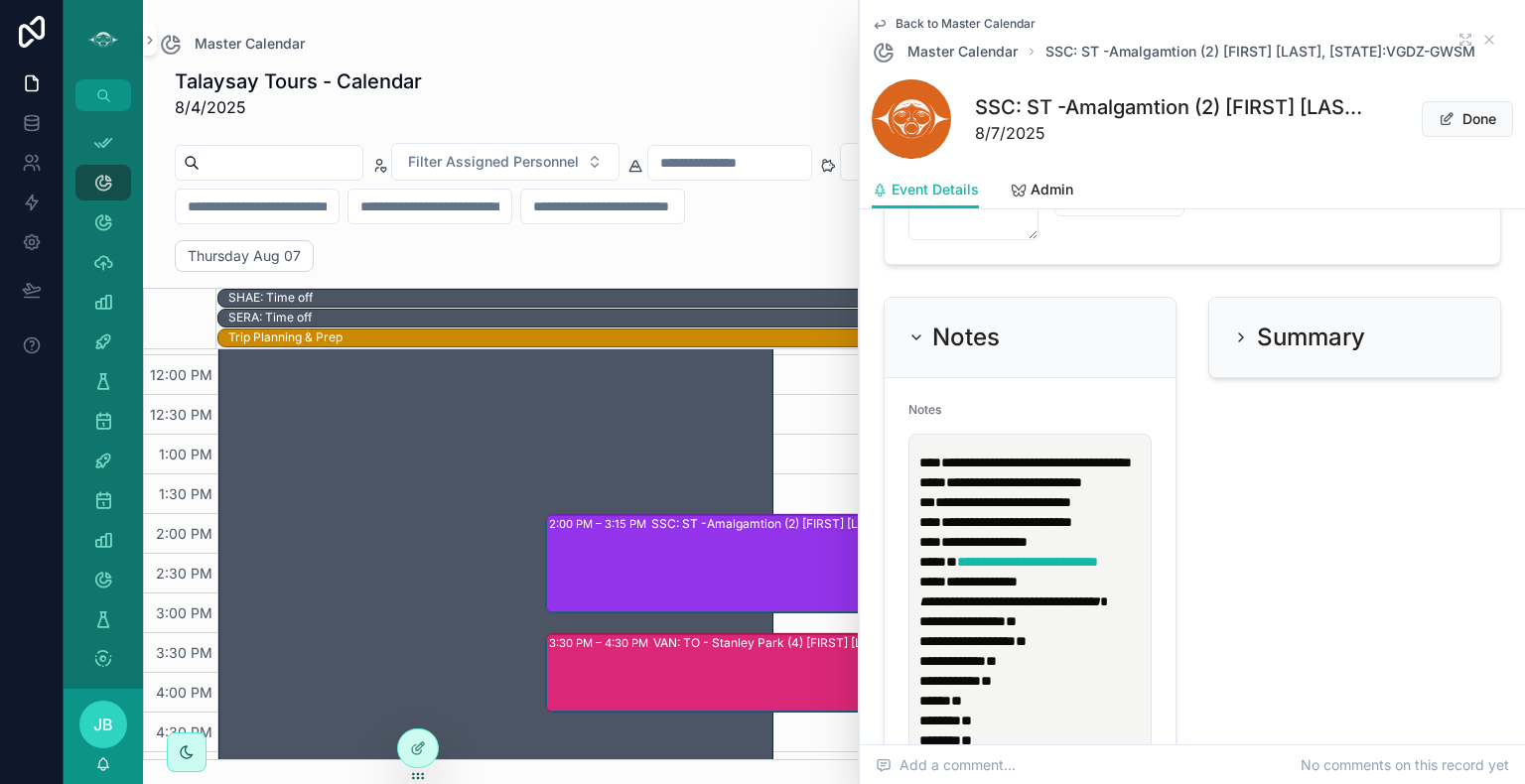 click on "**********" at bounding box center [1034, 522] 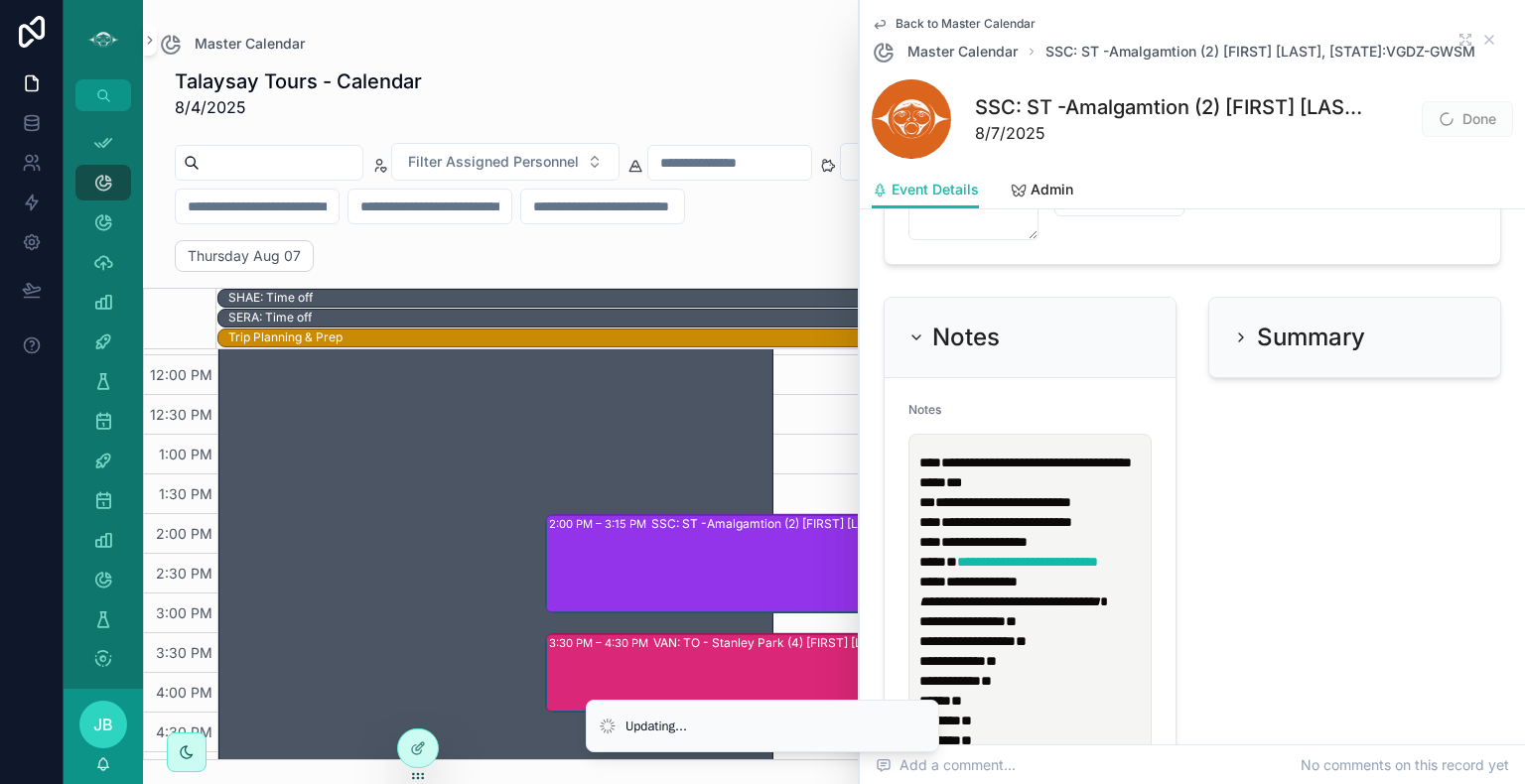type 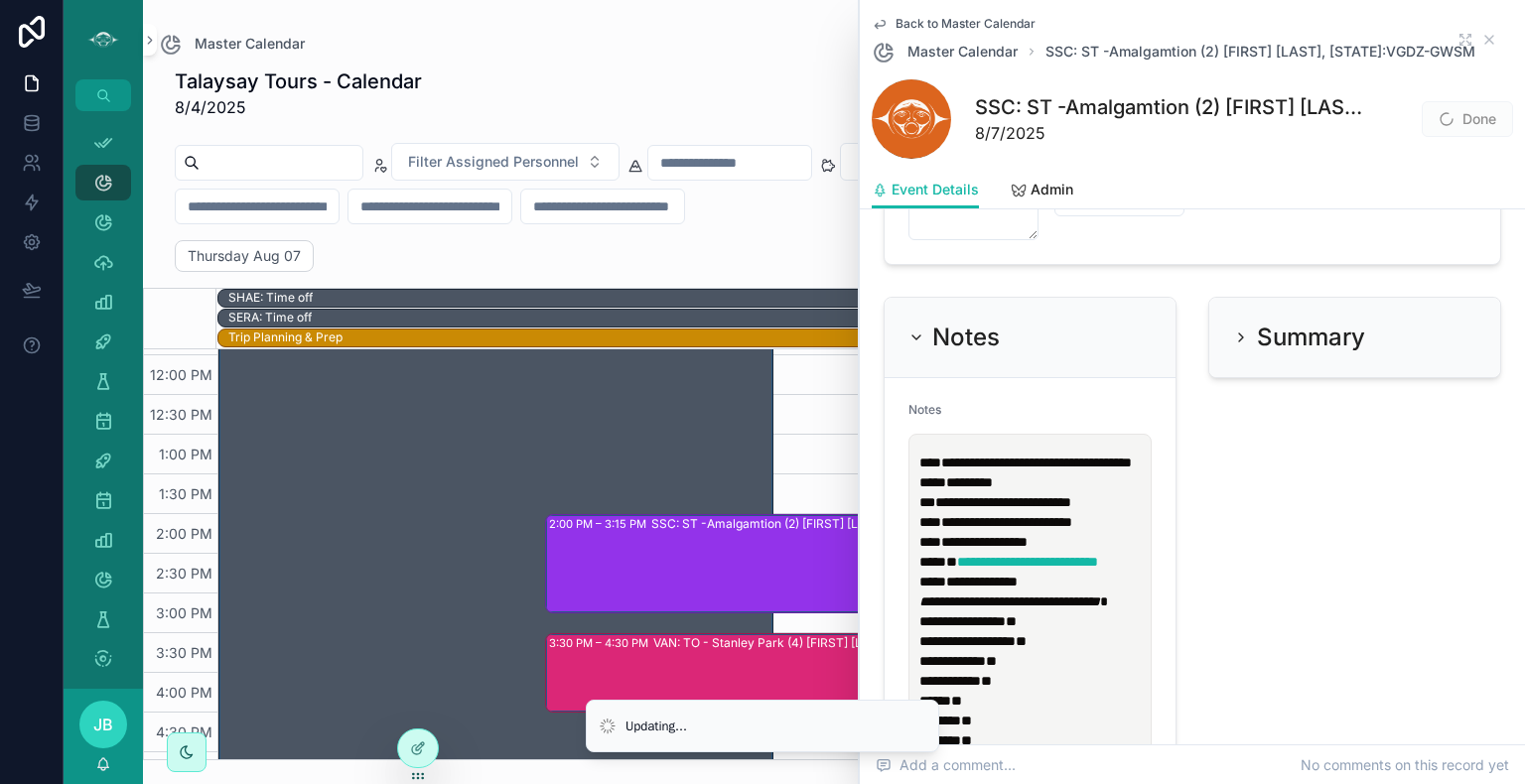 click on "**********" at bounding box center (1003, 502) 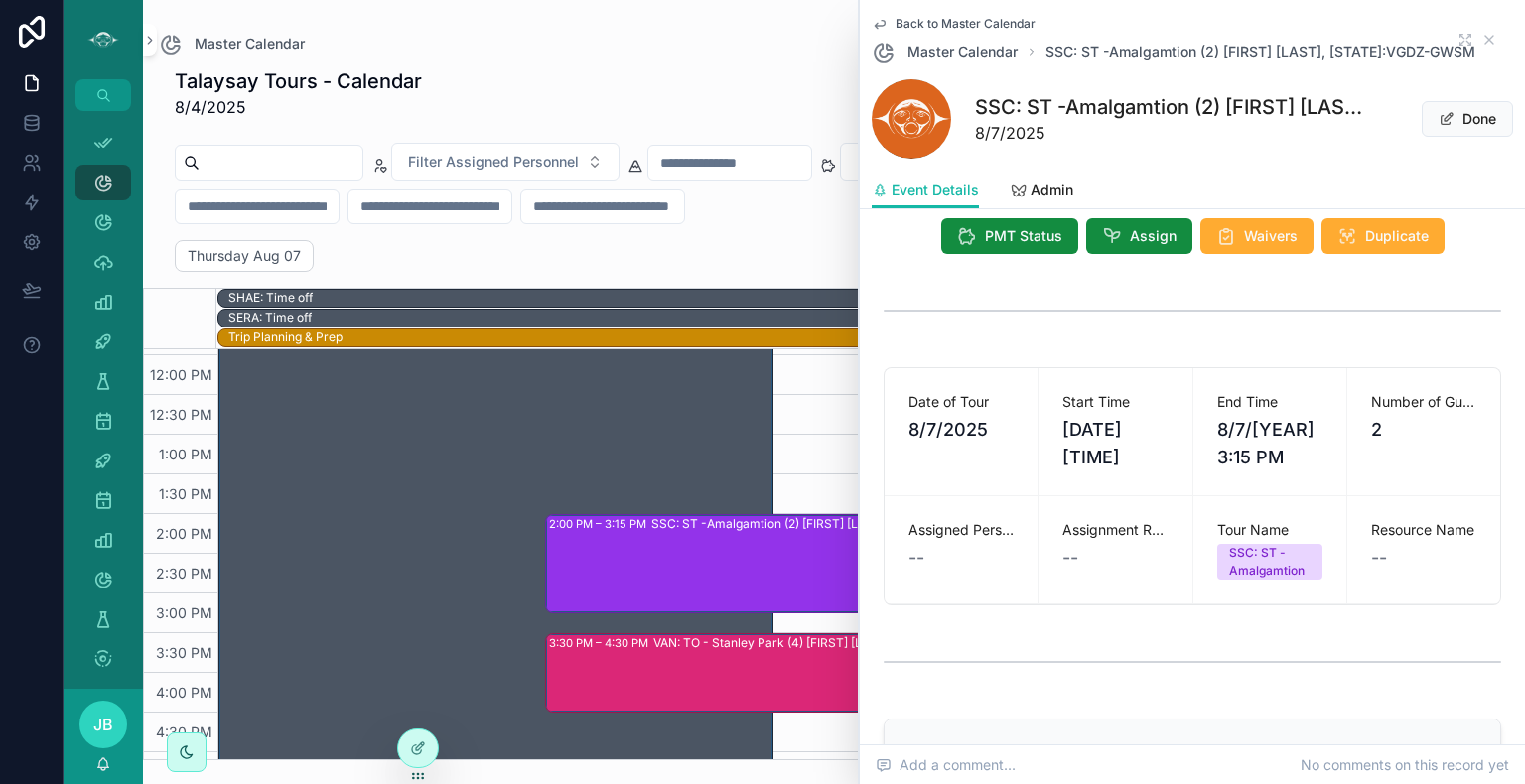 scroll, scrollTop: 139, scrollLeft: 0, axis: vertical 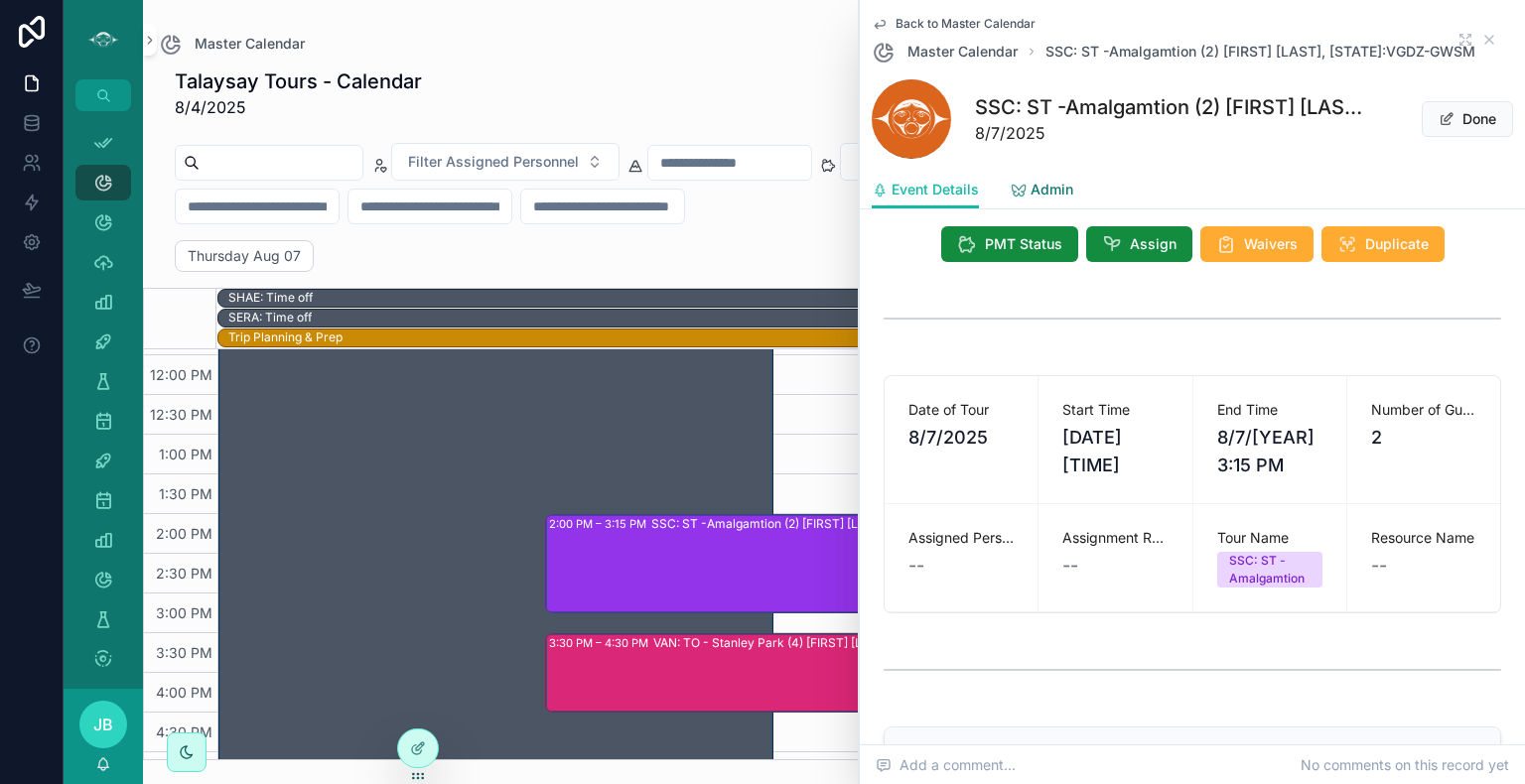 click on "Admin" at bounding box center (1051, 190) 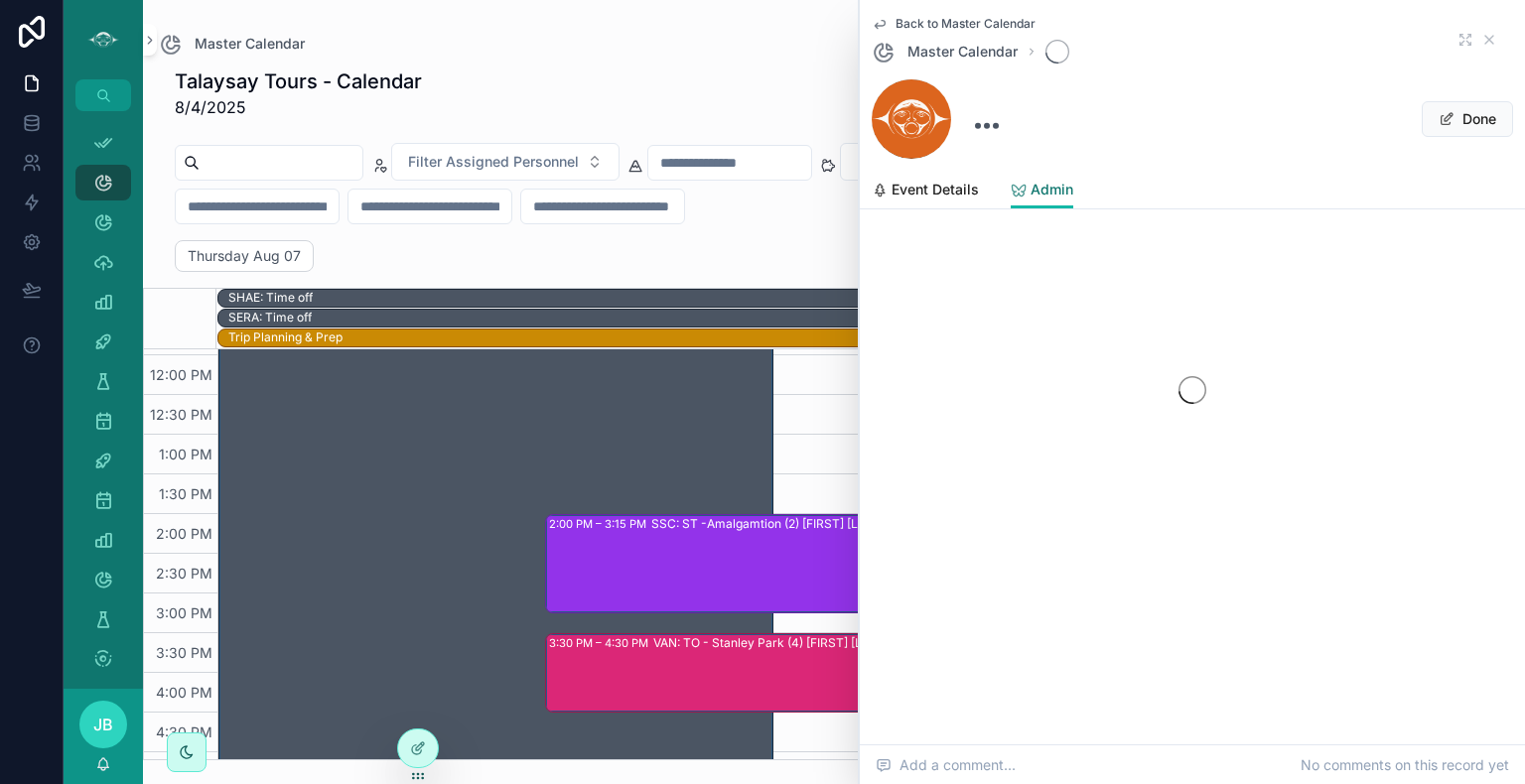 scroll, scrollTop: 0, scrollLeft: 0, axis: both 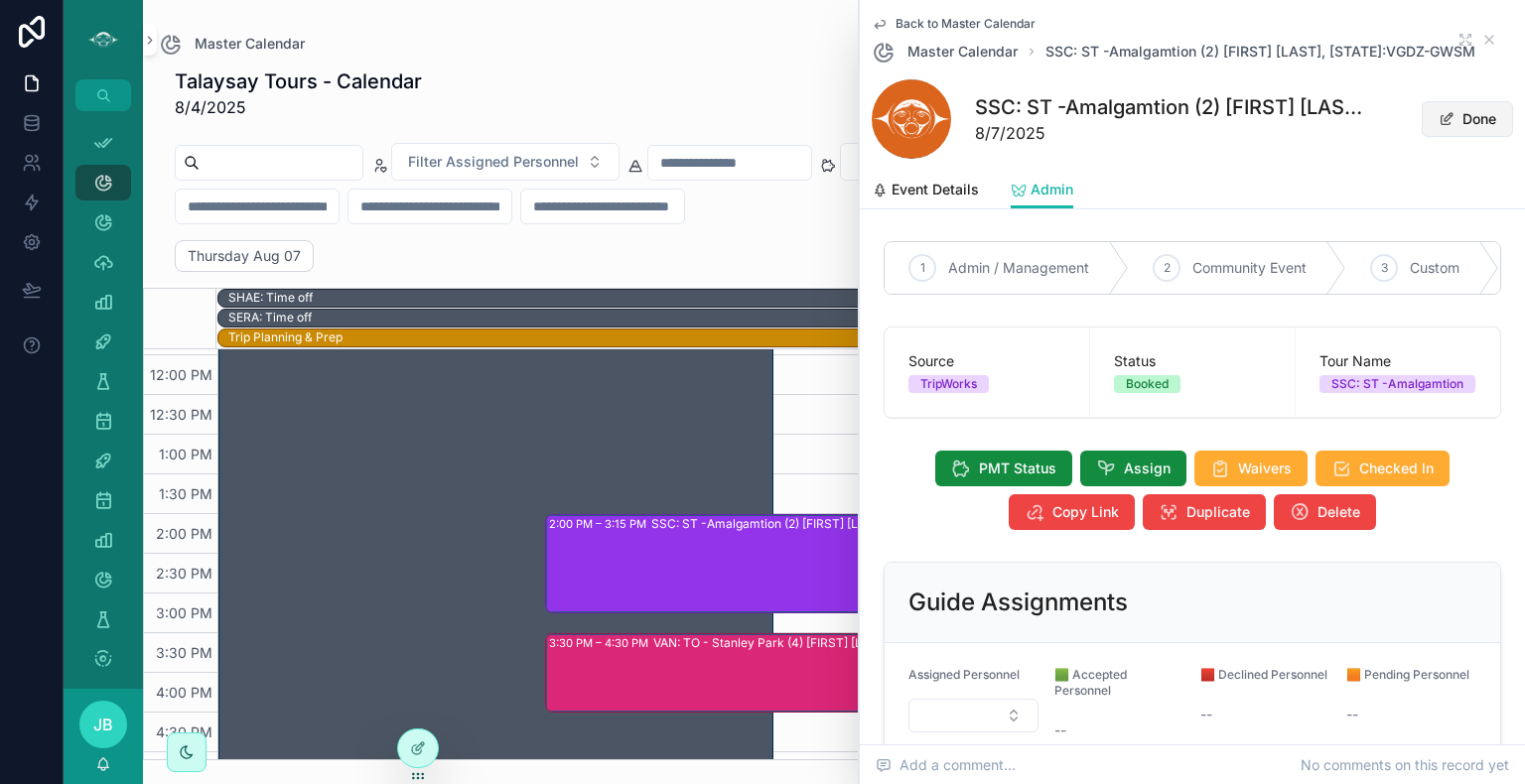 click on "Done" at bounding box center (1467, 119) 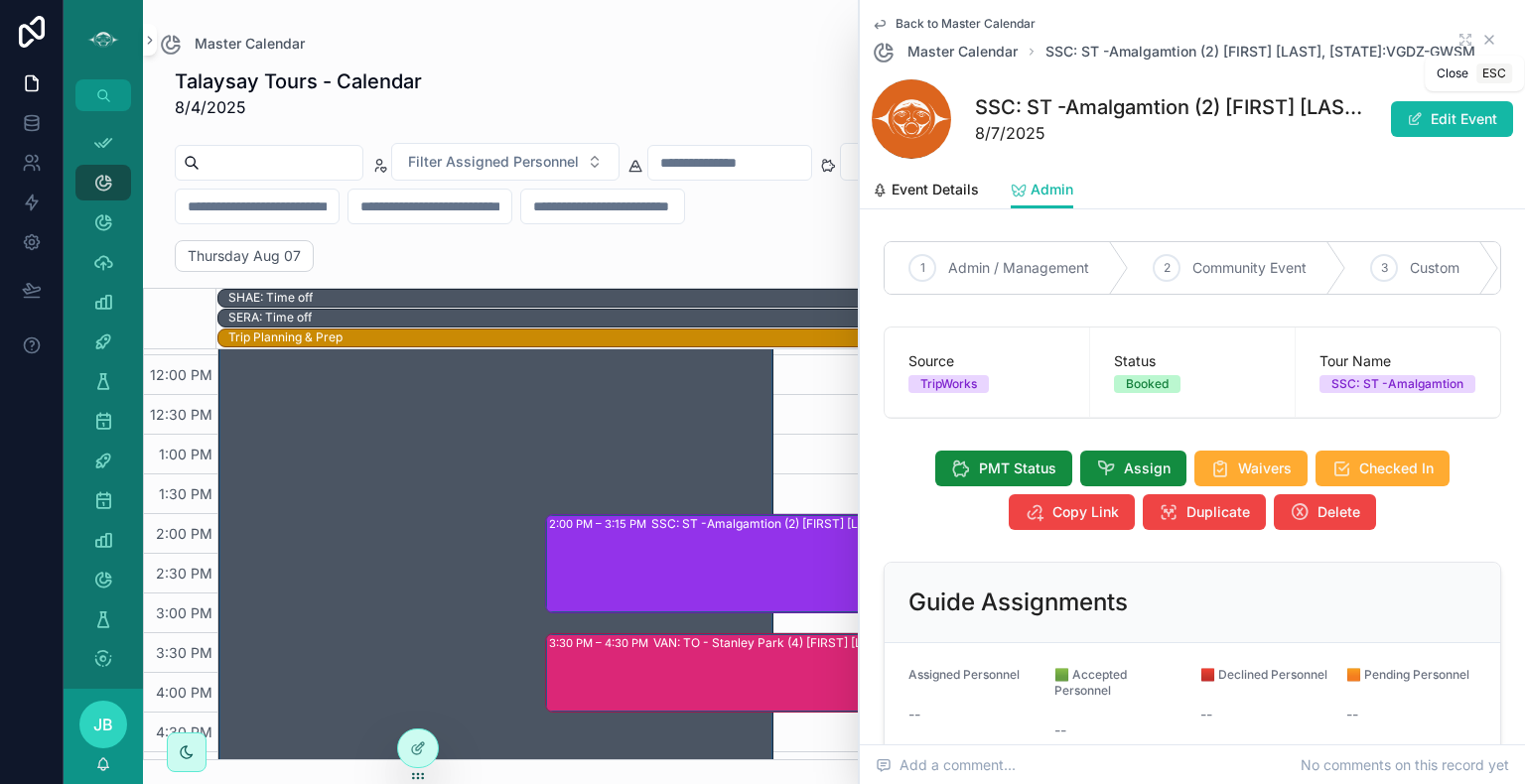 click 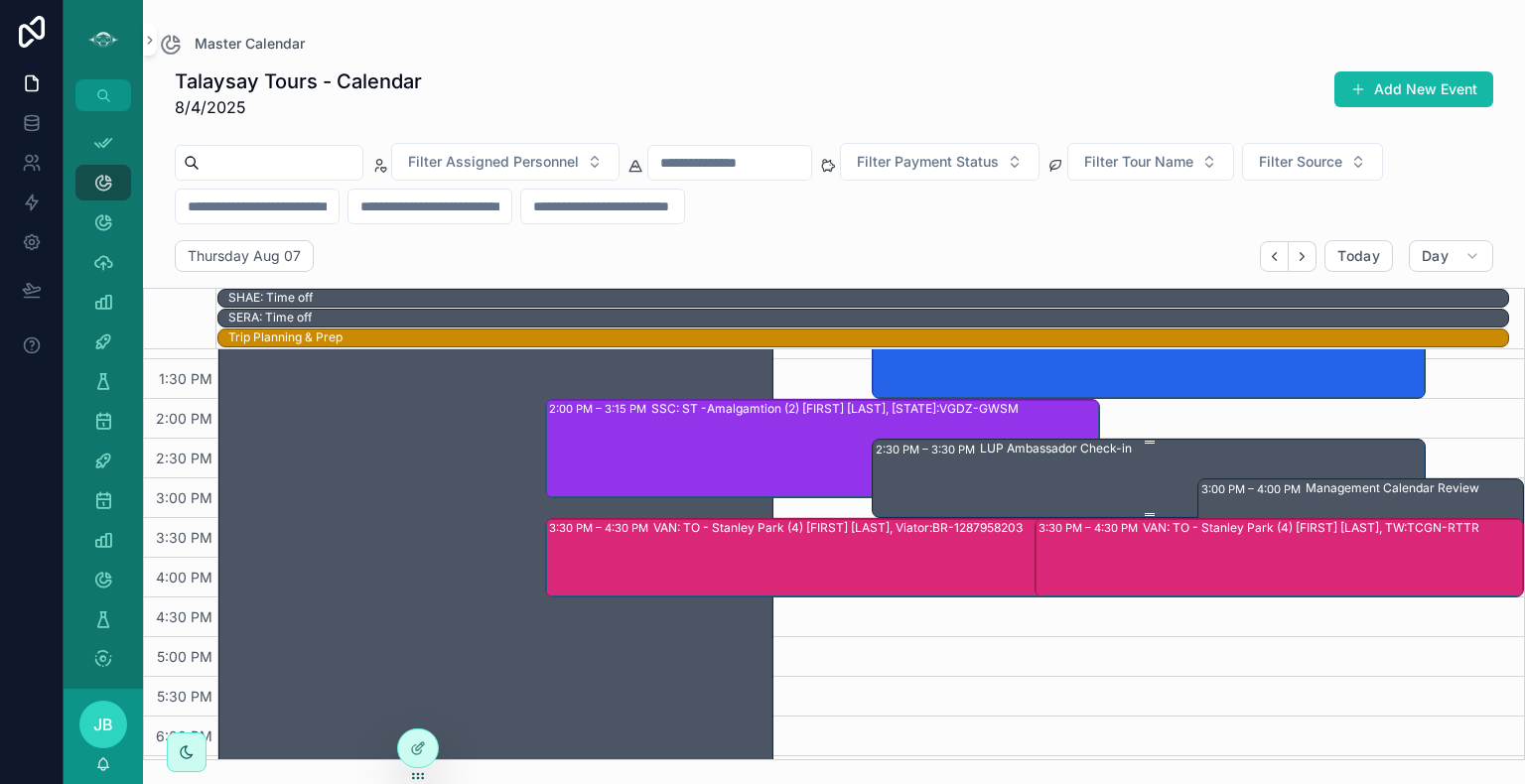 scroll, scrollTop: 584, scrollLeft: 0, axis: vertical 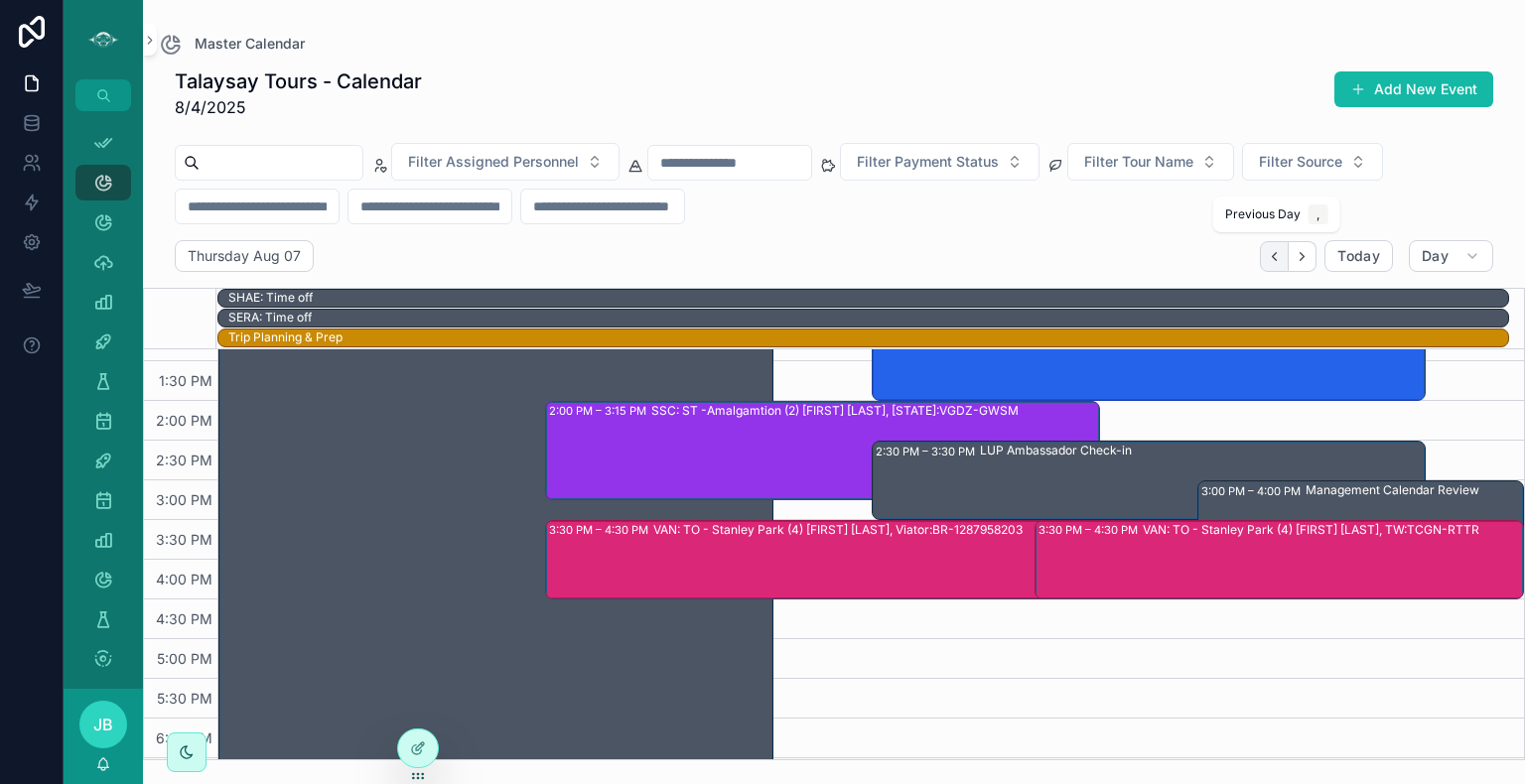click at bounding box center [1274, 256] 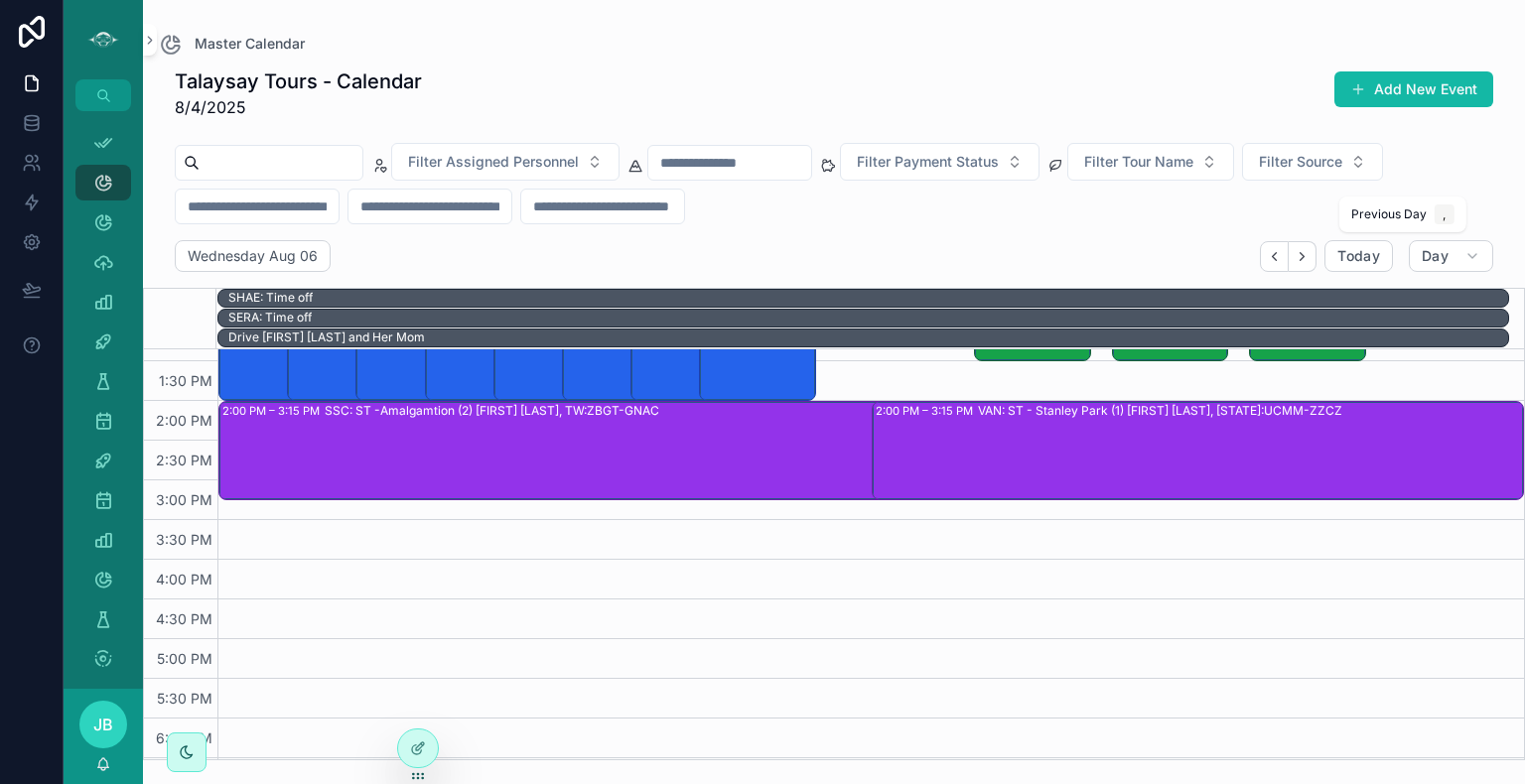 click at bounding box center (1274, 256) 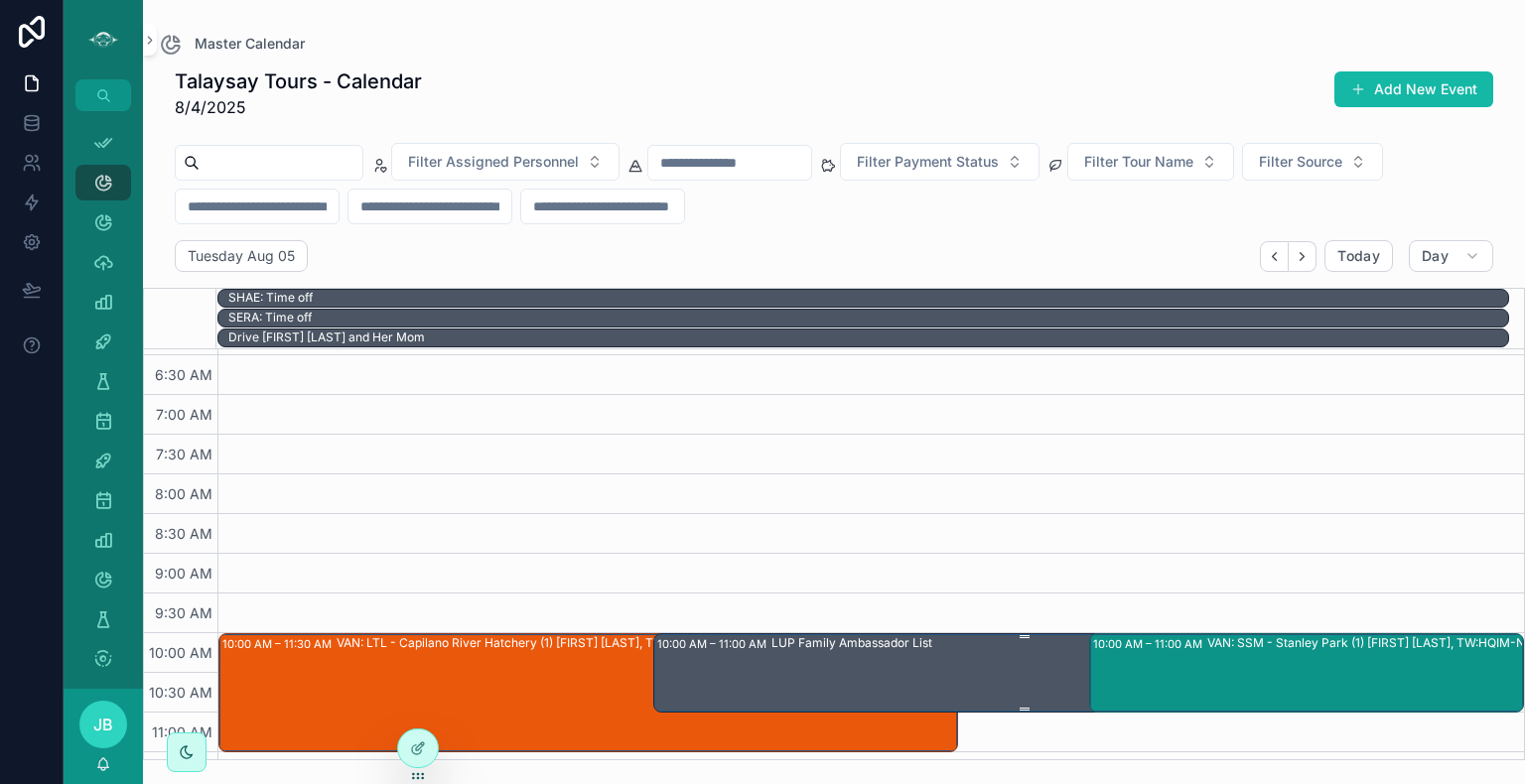 scroll, scrollTop: 270, scrollLeft: 0, axis: vertical 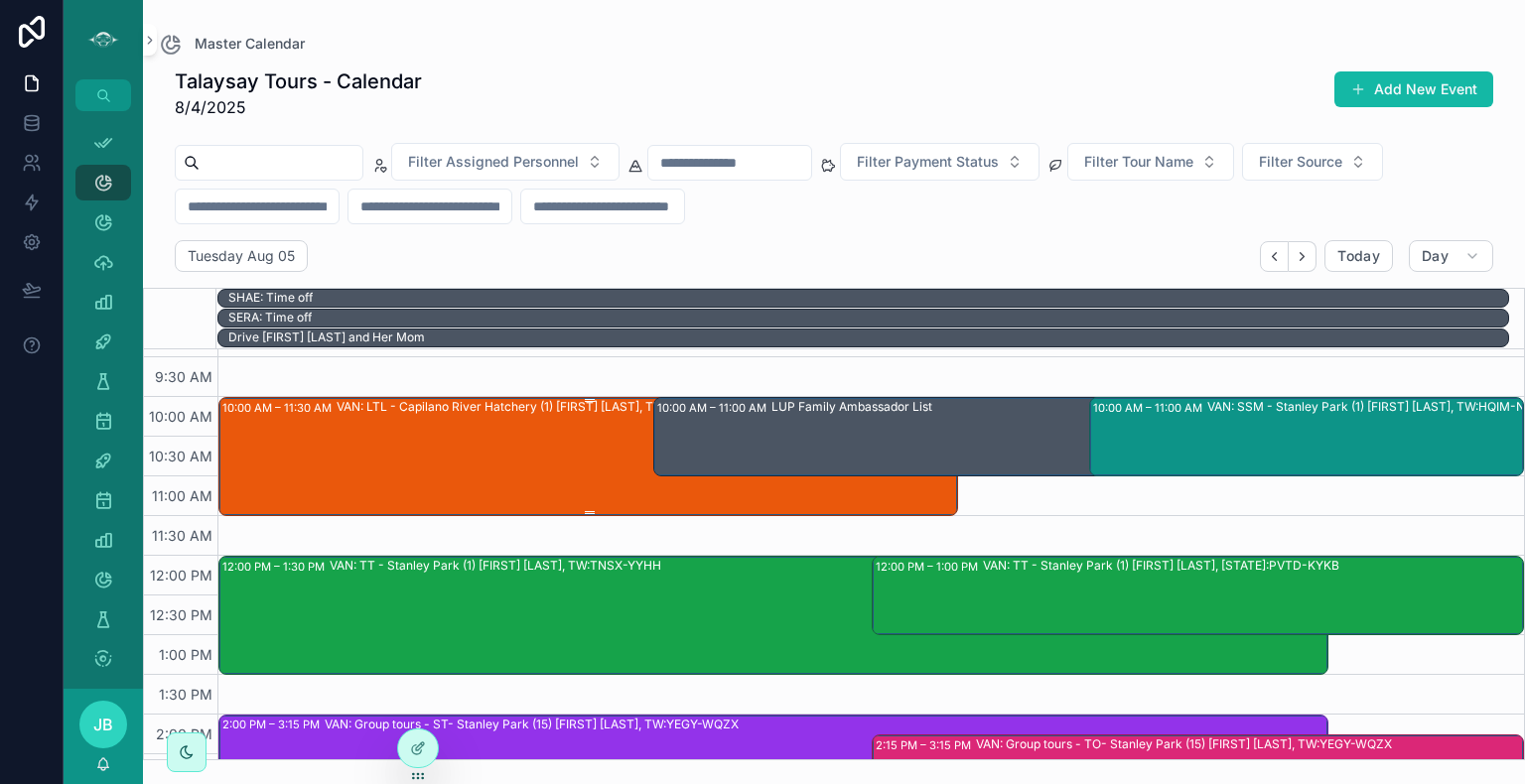 click on "VAN: LTL - Capilano River Hatchery (1) [FIRST] [LAST], TW:UIWZ-ICWX" at bounding box center [646, 456] 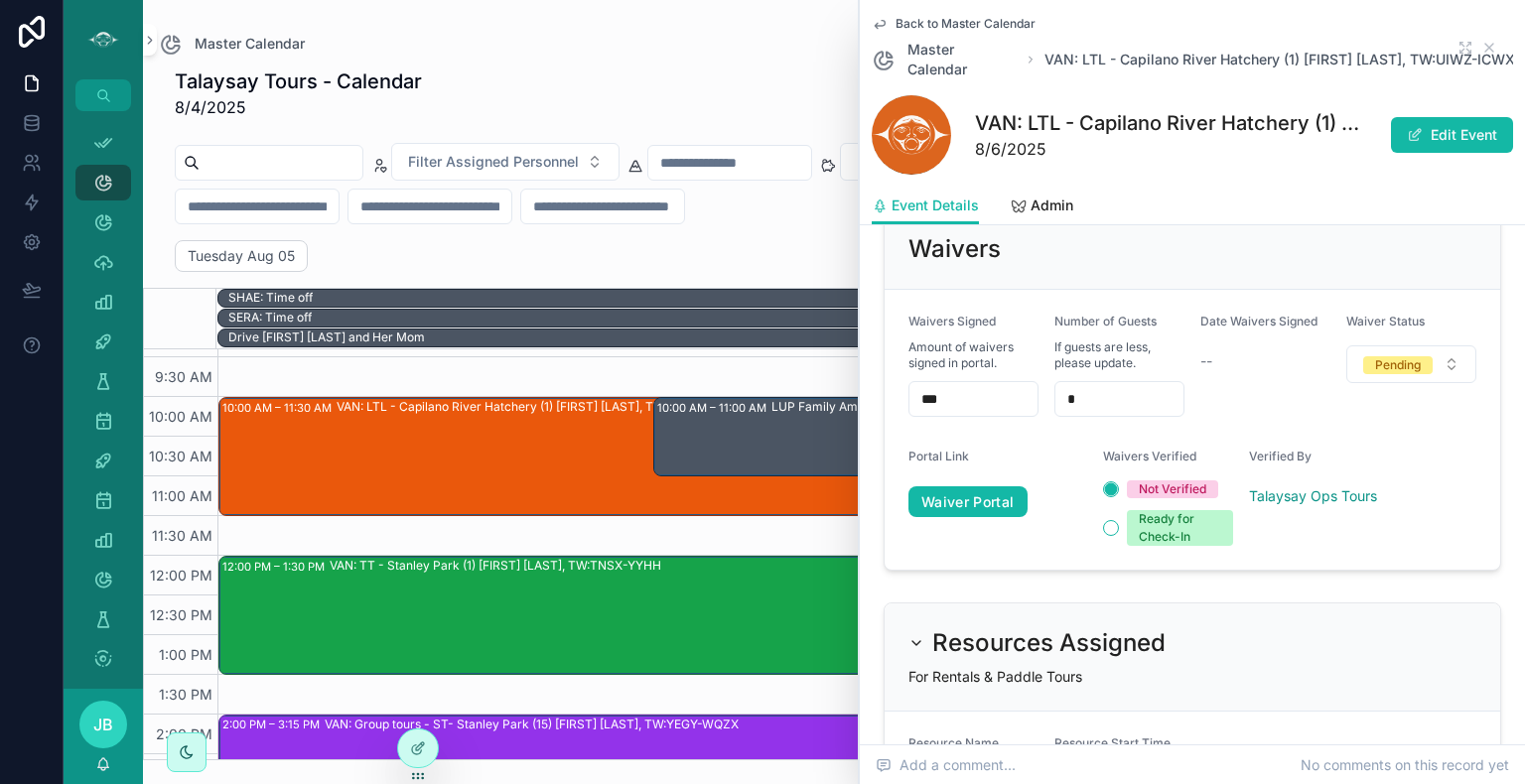 scroll, scrollTop: 1623, scrollLeft: 0, axis: vertical 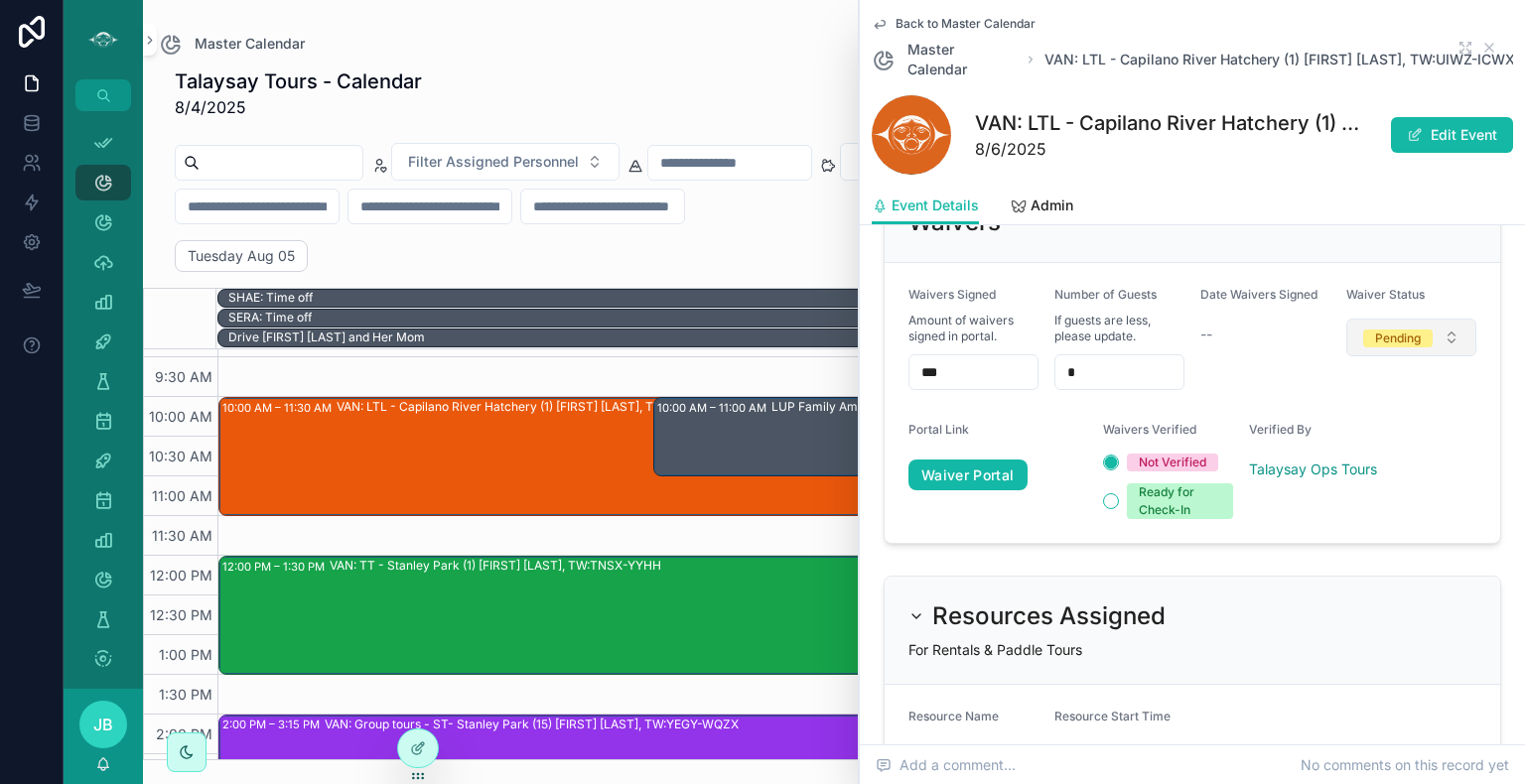 click on "Pending" at bounding box center [1398, 338] 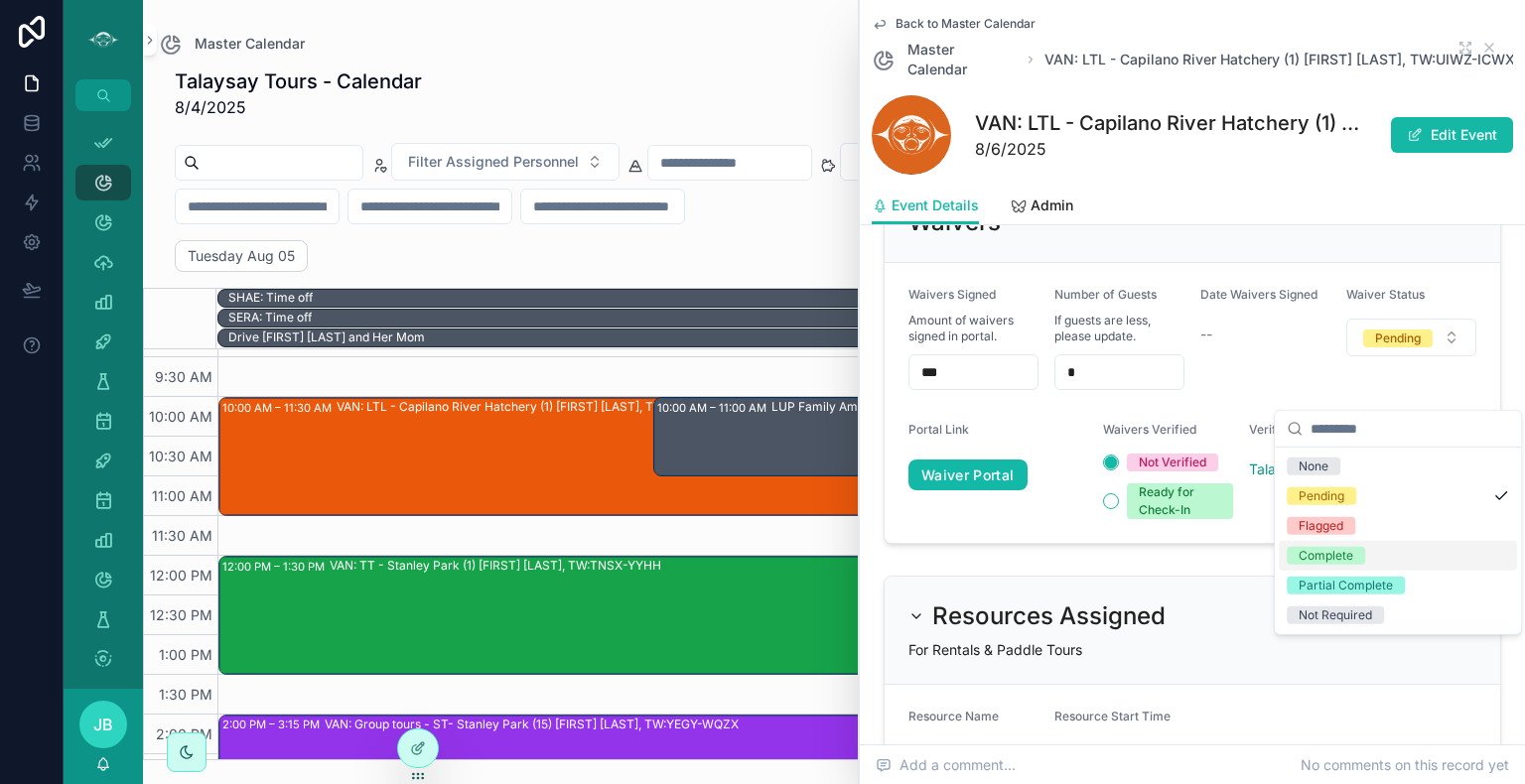click on "Complete" at bounding box center [1325, 556] 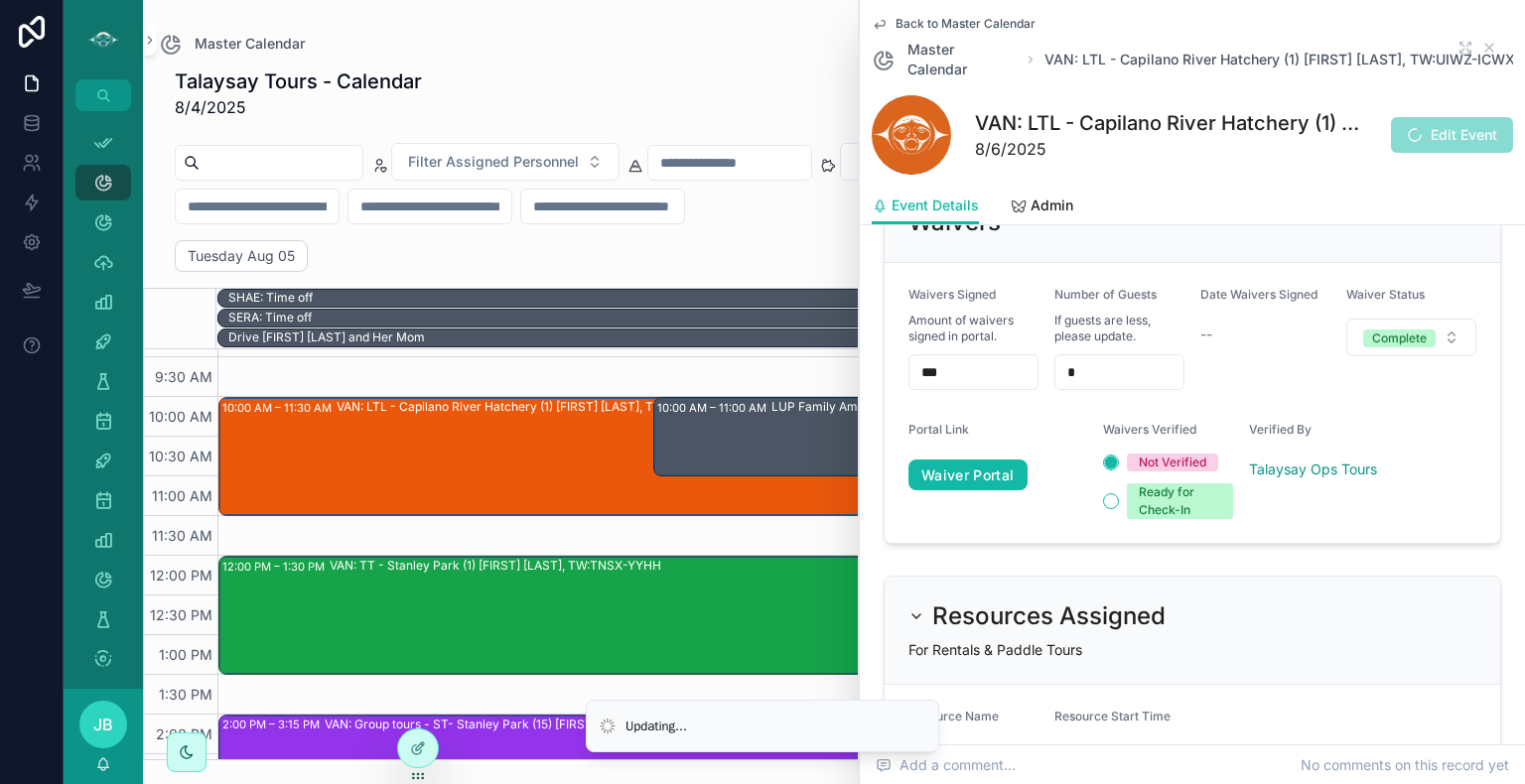 click on "***" at bounding box center (973, 372) 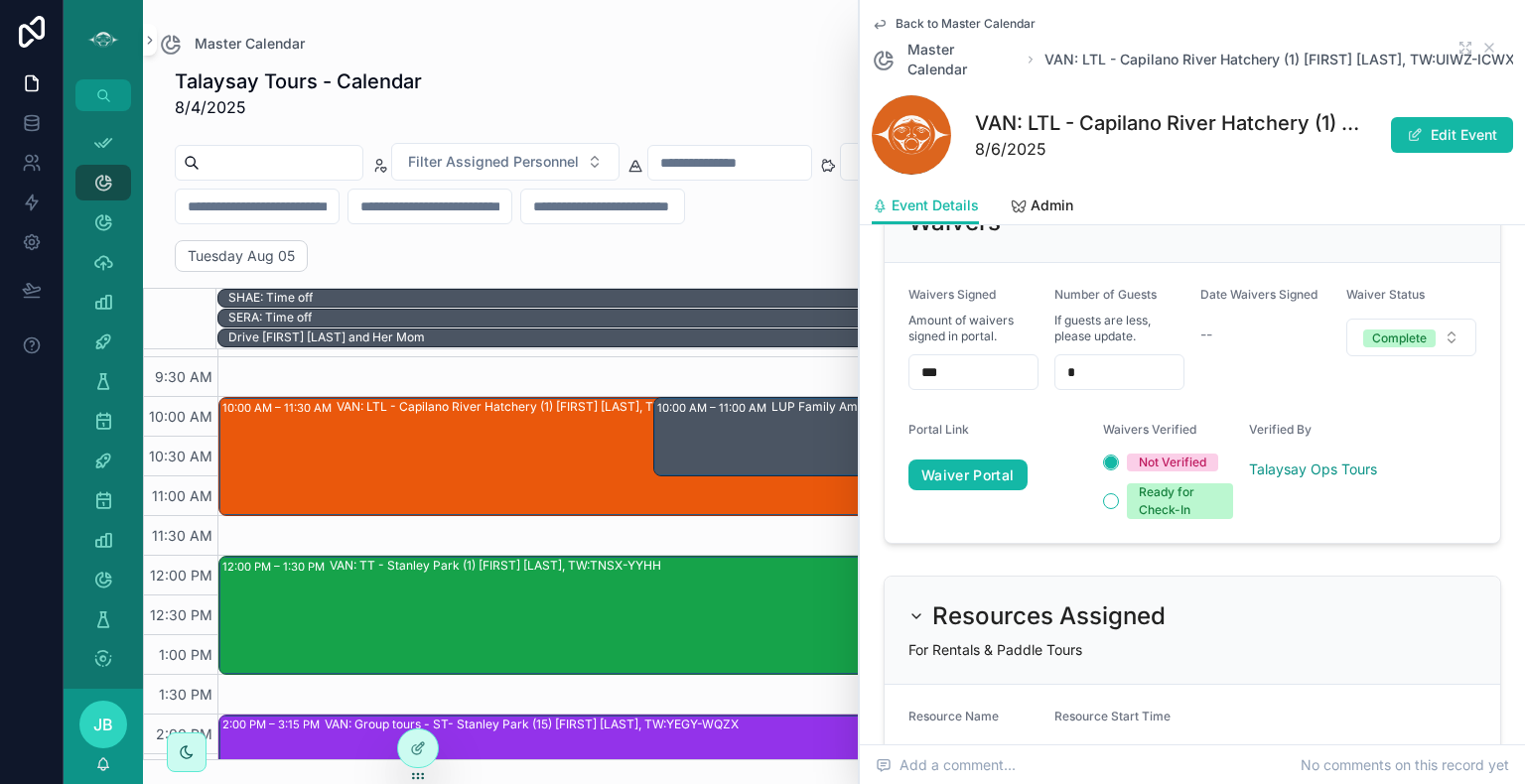 type on "***" 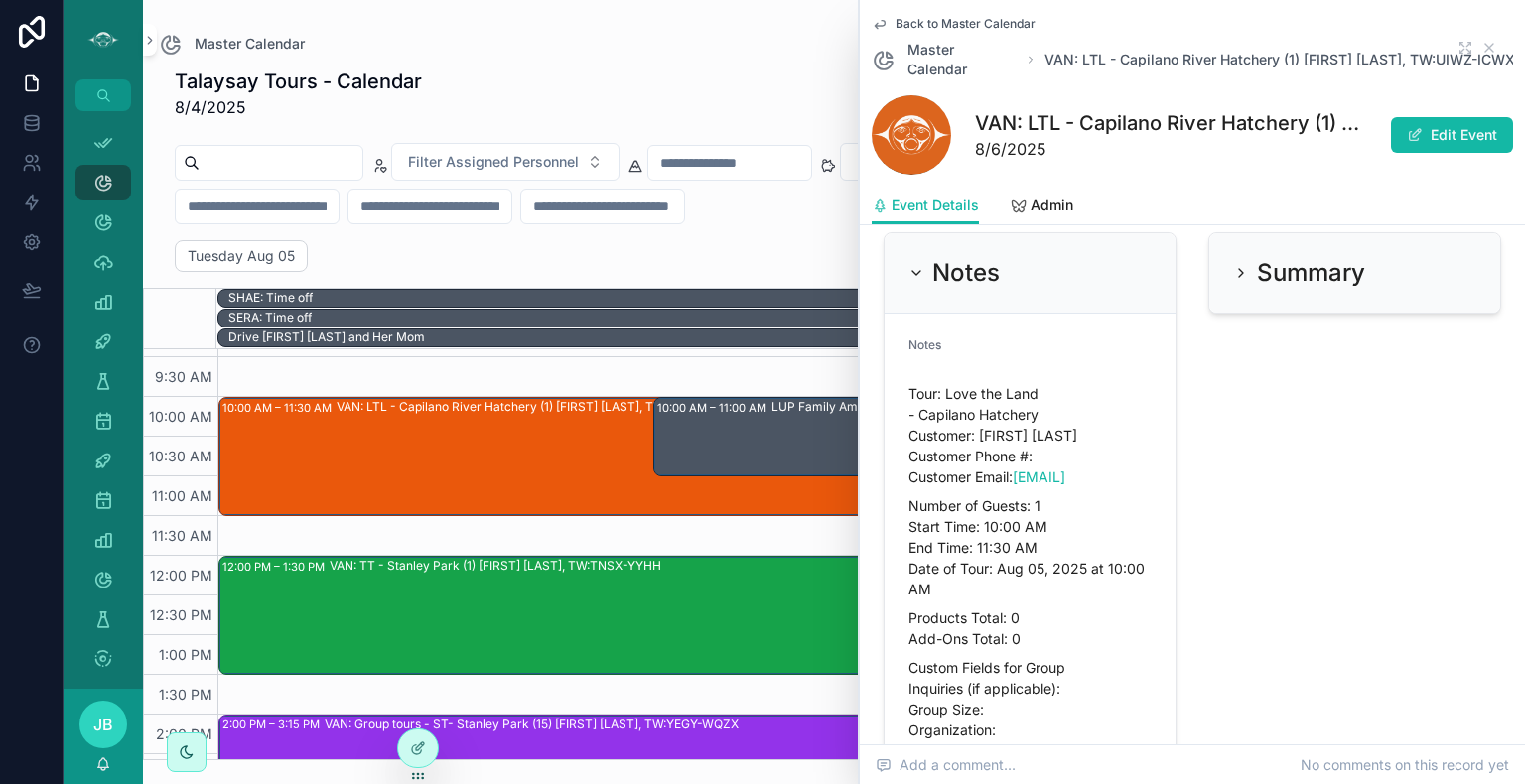 scroll, scrollTop: 2235, scrollLeft: 0, axis: vertical 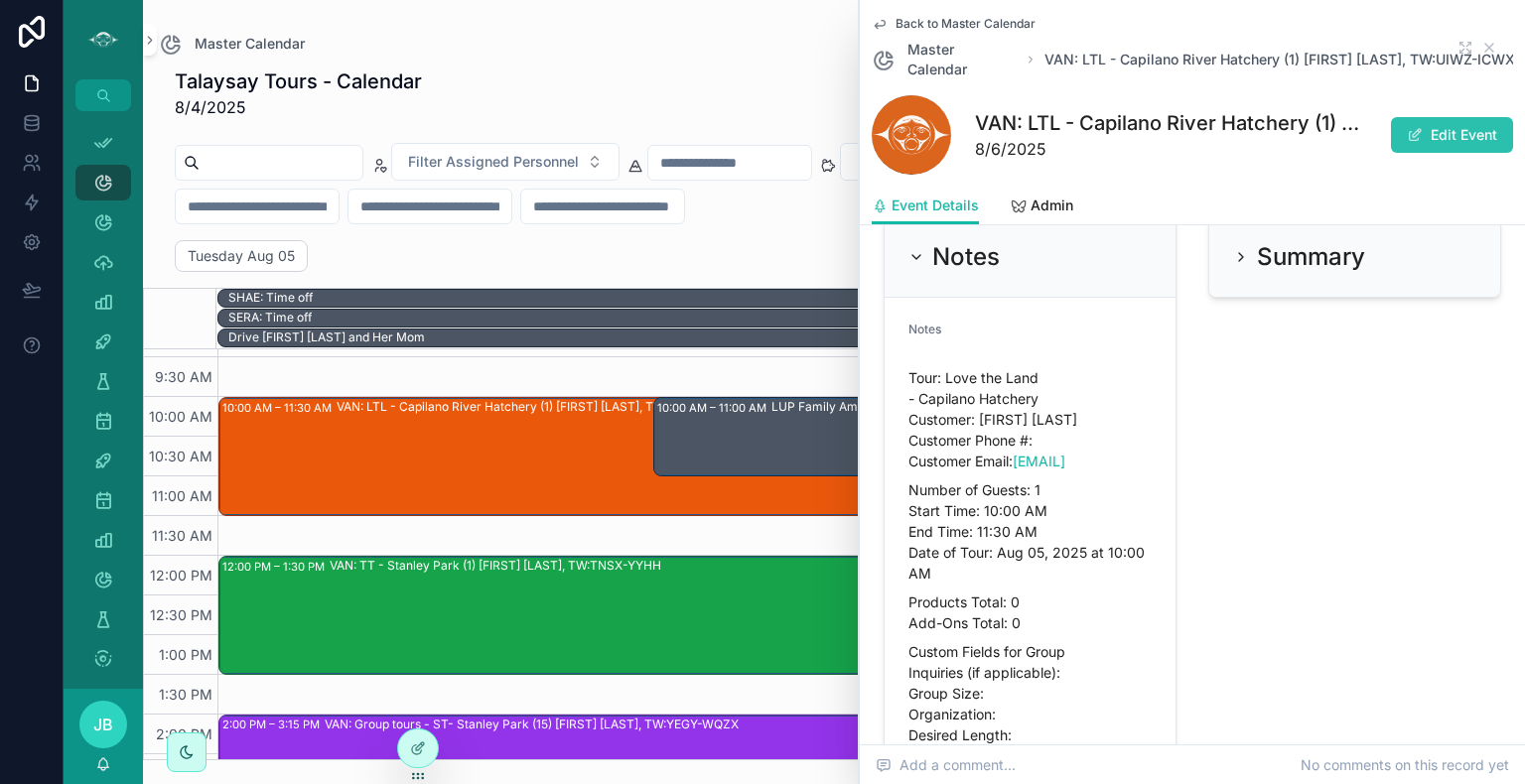 click on "Edit Event" at bounding box center [1452, 135] 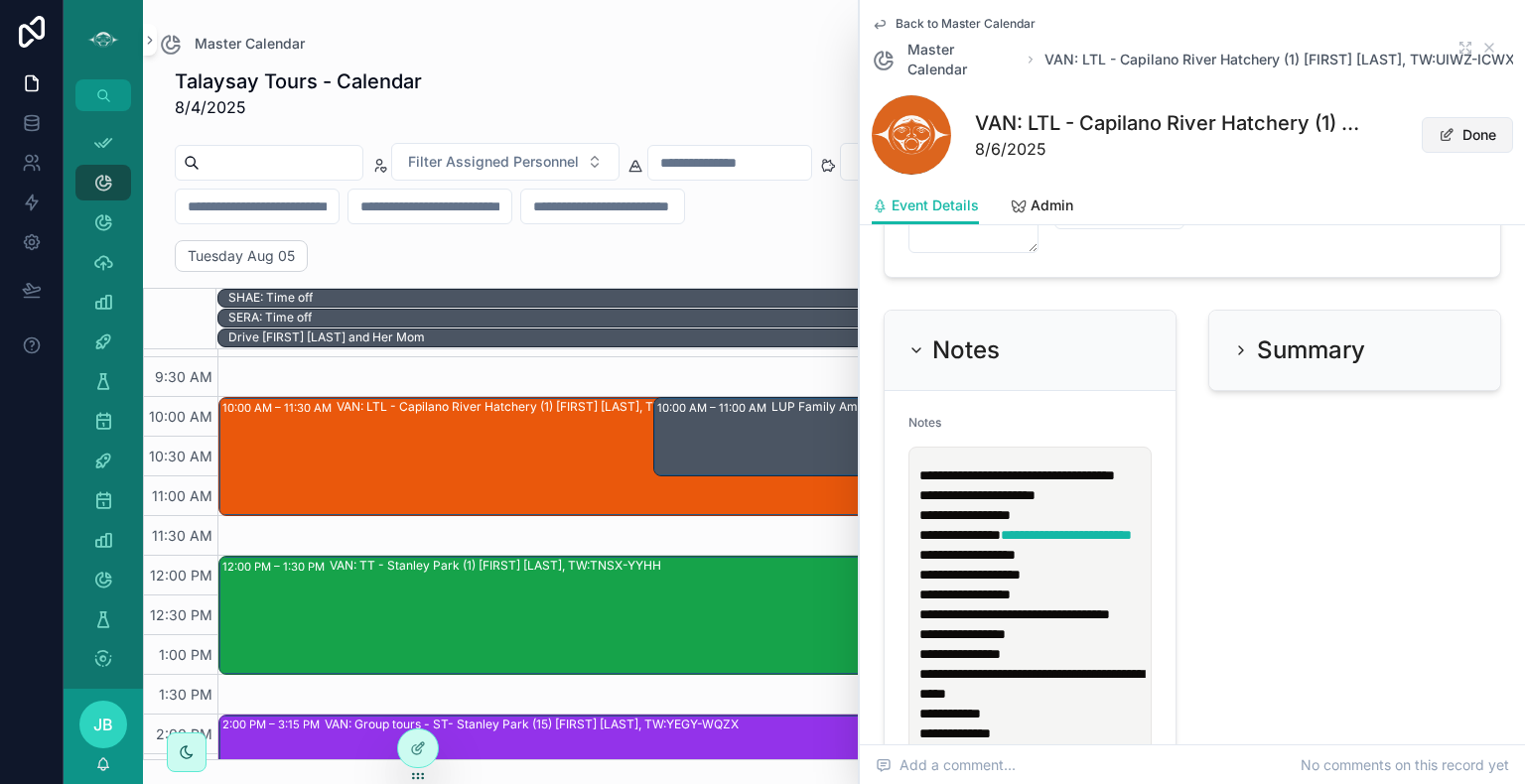 scroll, scrollTop: 2247, scrollLeft: 0, axis: vertical 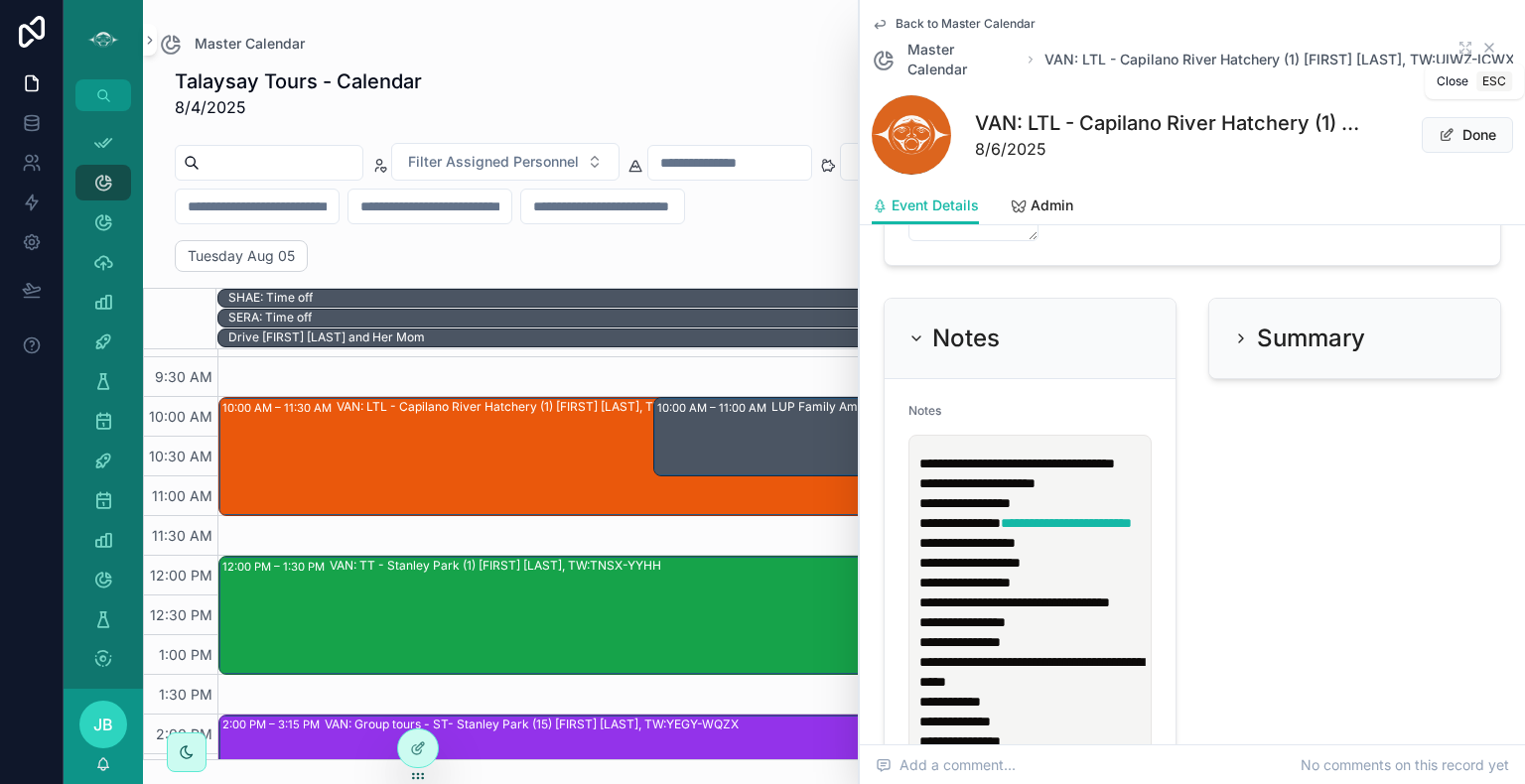 click 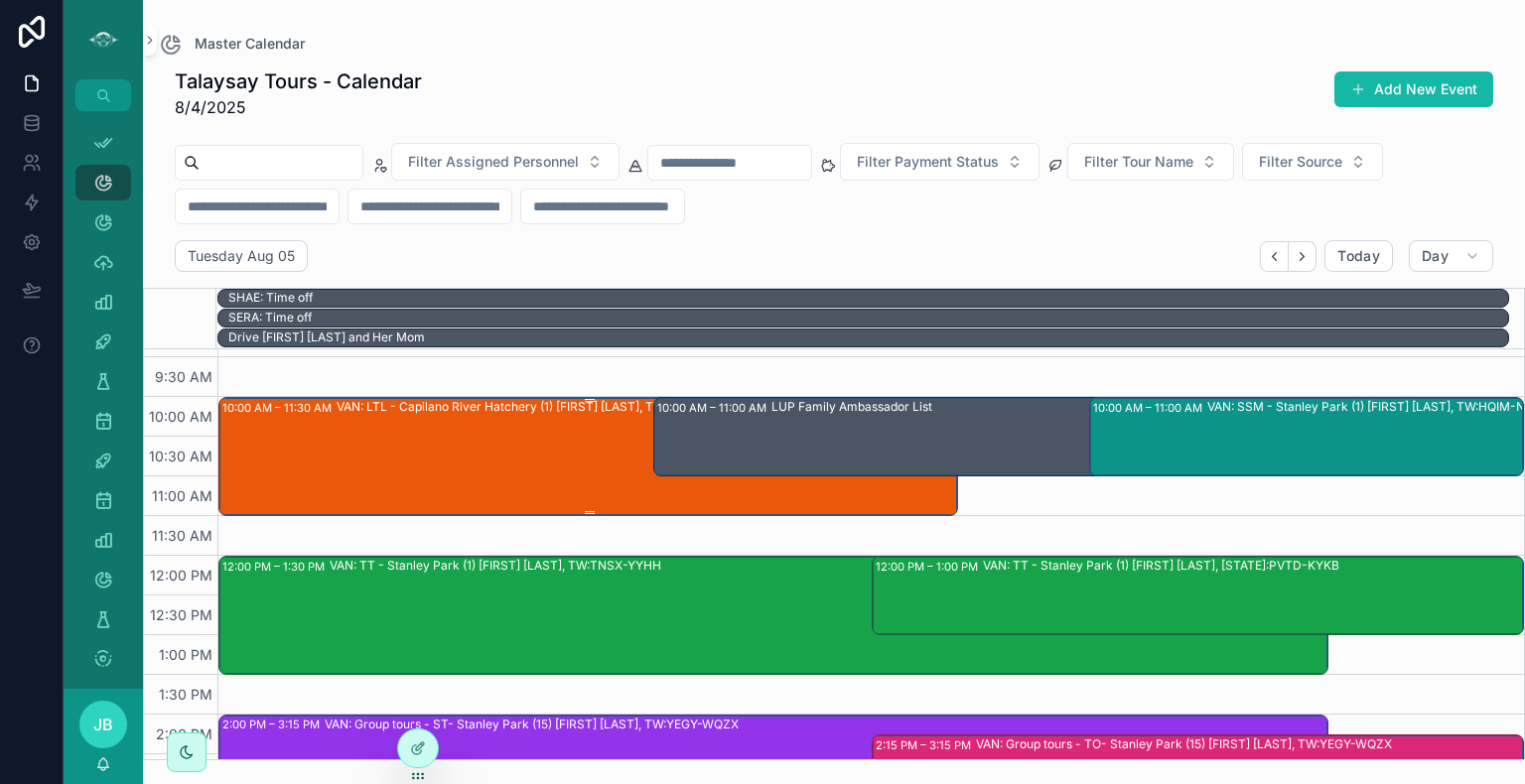 click on "VAN: LTL - Capilano River Hatchery (1) [FIRST] [LAST], TW:UIWZ-ICWX" at bounding box center [646, 456] 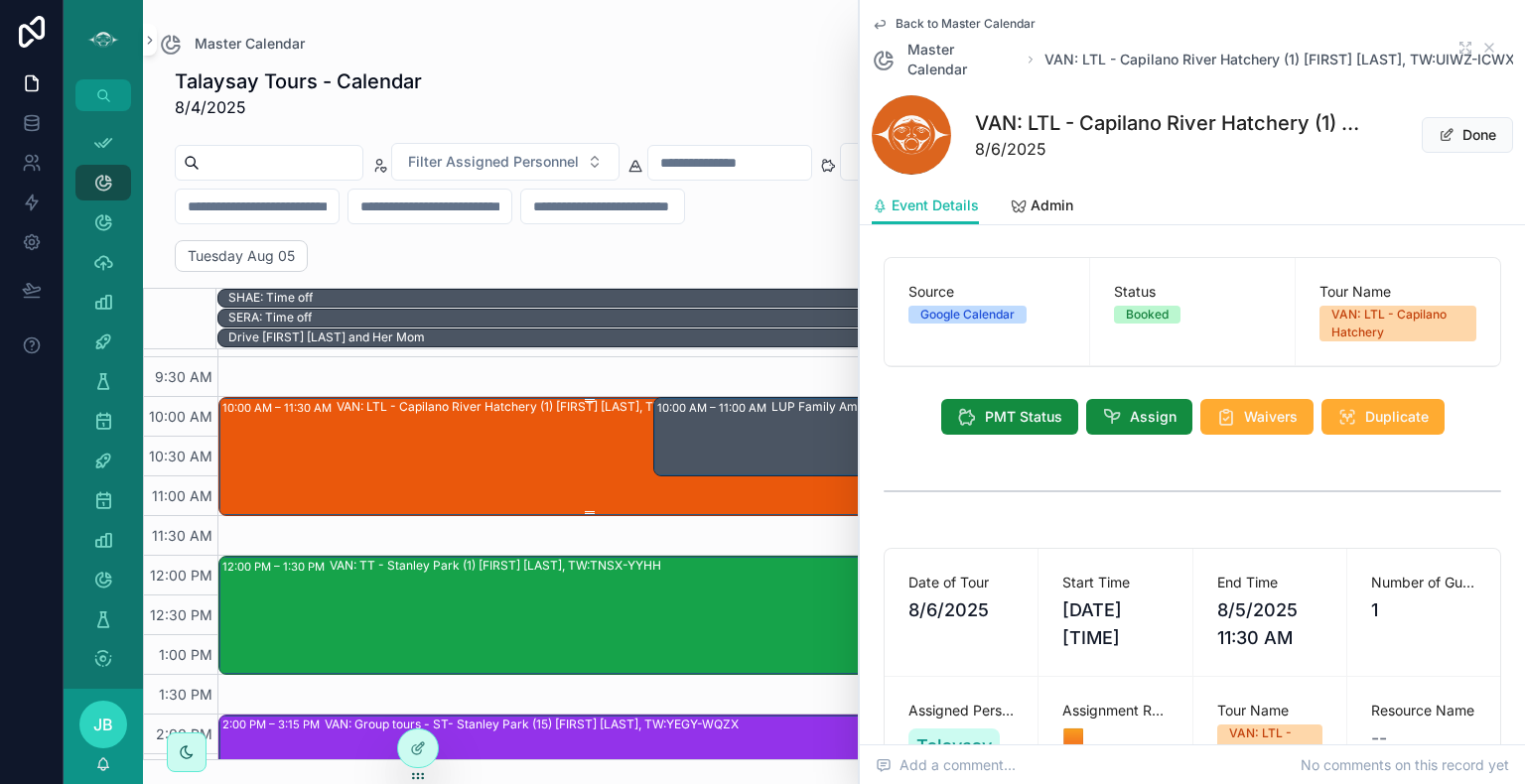 click on "VAN: LTL - Capilano River Hatchery (1) [FIRST] [LAST], TW:UIWZ-ICWX" at bounding box center (646, 456) 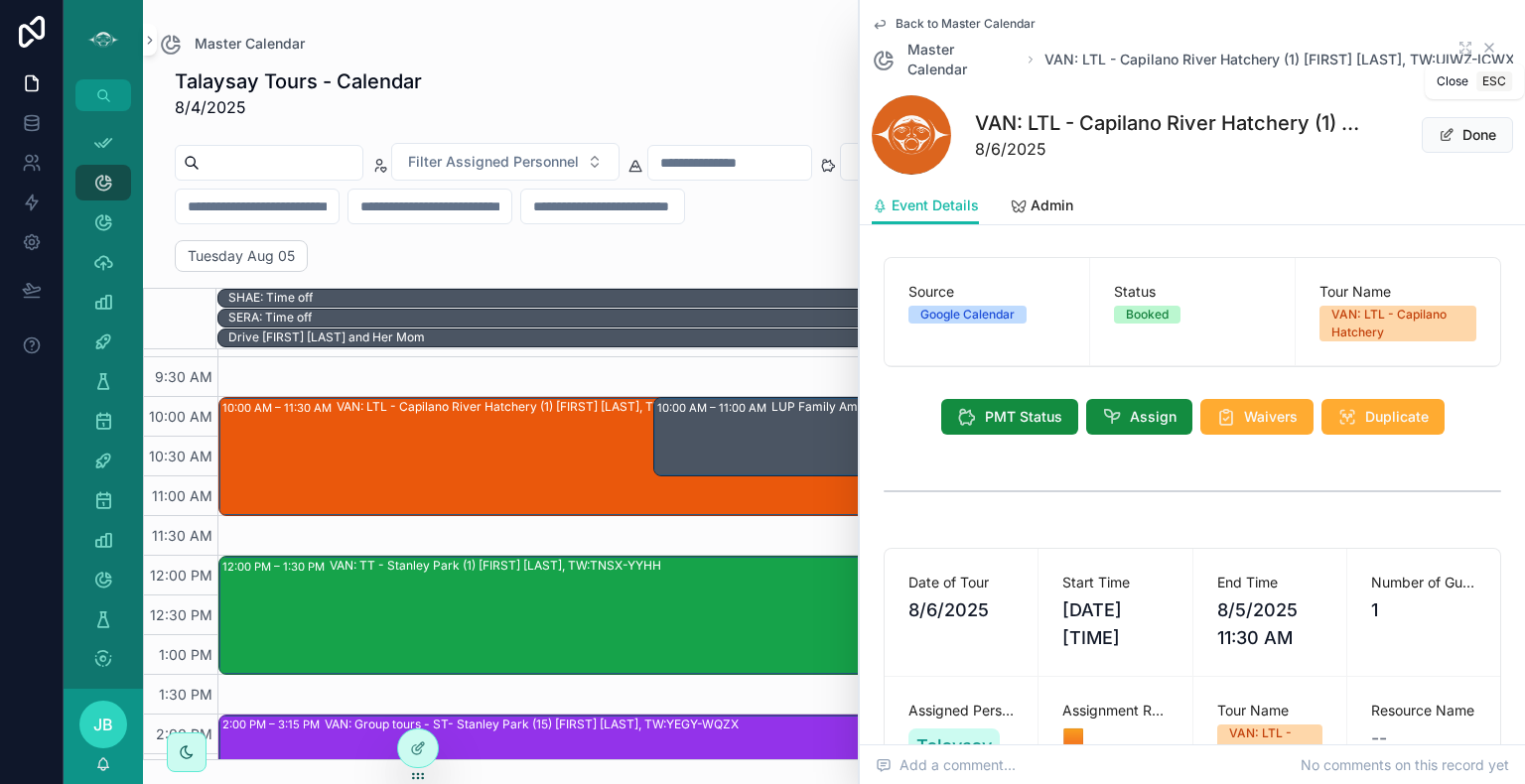 click 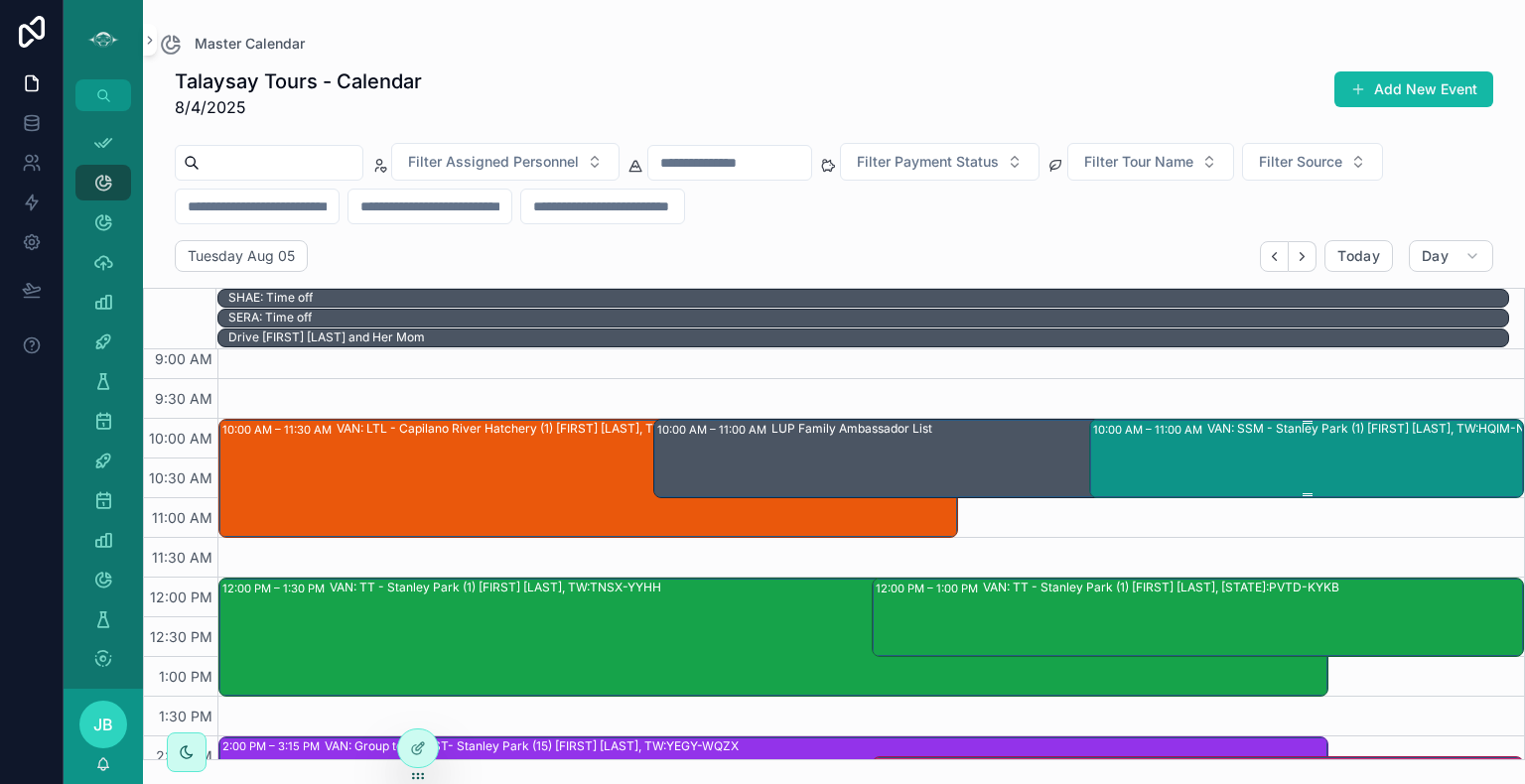 scroll, scrollTop: 245, scrollLeft: 0, axis: vertical 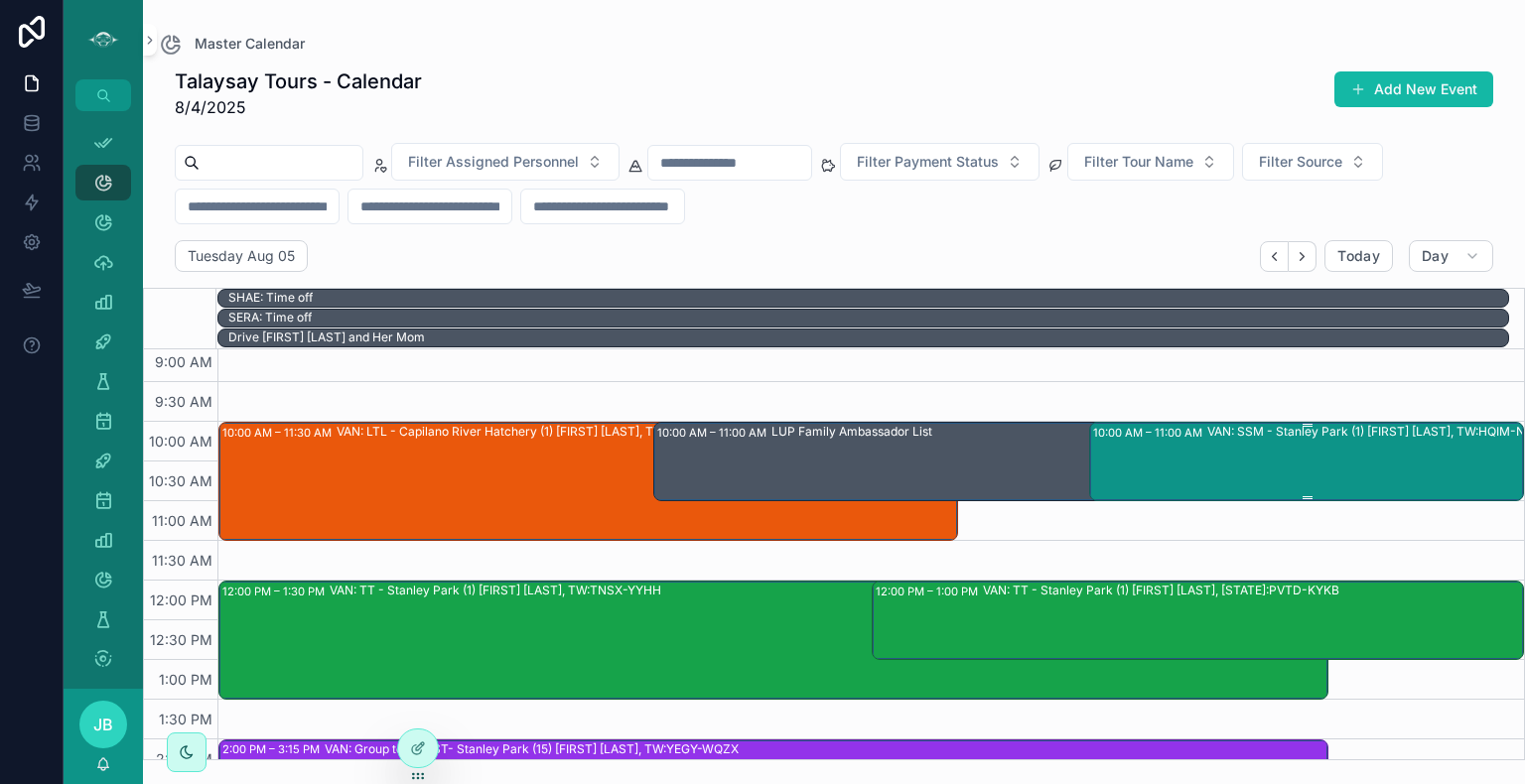 click on "VAN: SSM - Stanley Park (1) [FIRST] [LAST], TW:HQIM-NNDA" at bounding box center [1379, 460] 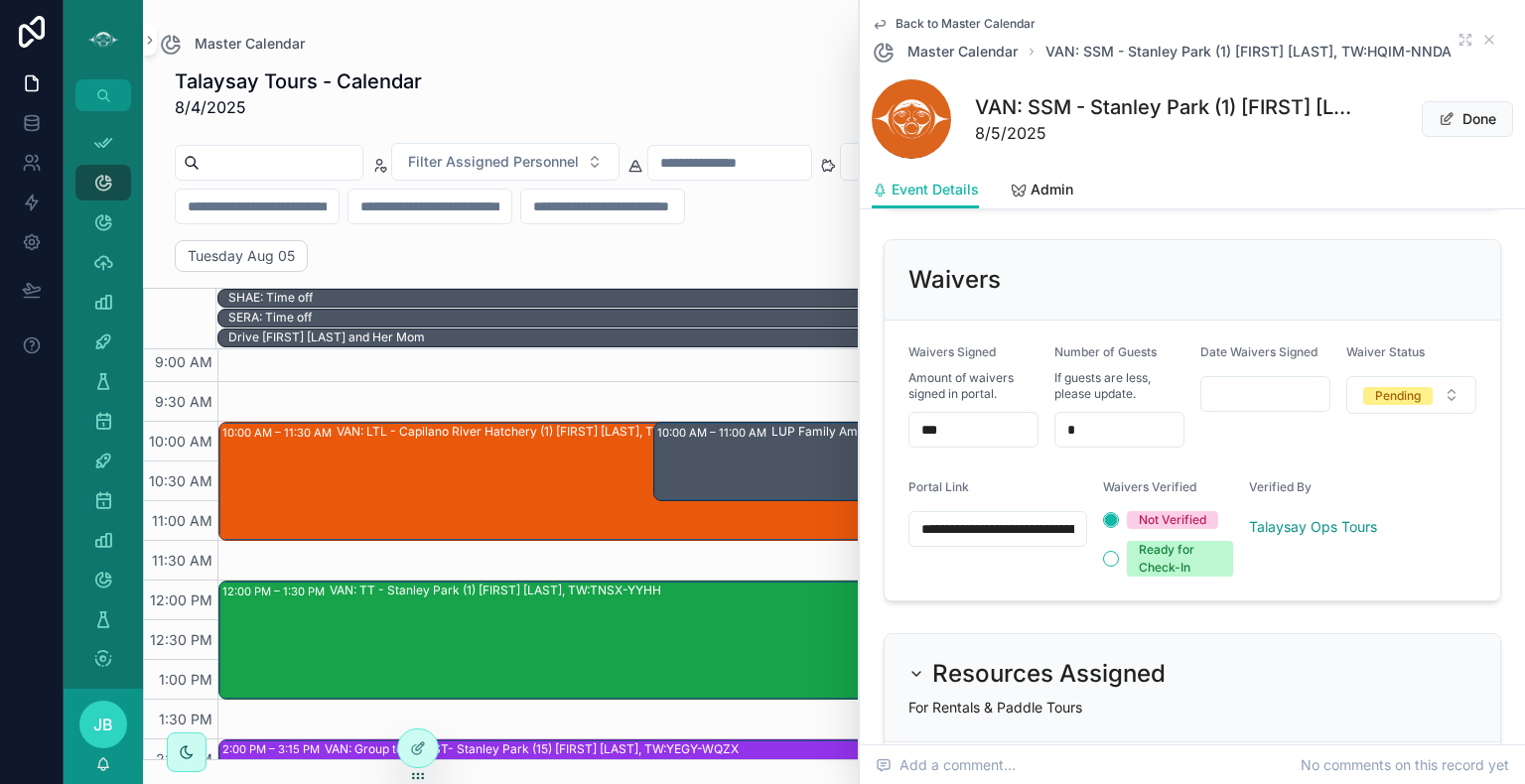 scroll, scrollTop: 1596, scrollLeft: 0, axis: vertical 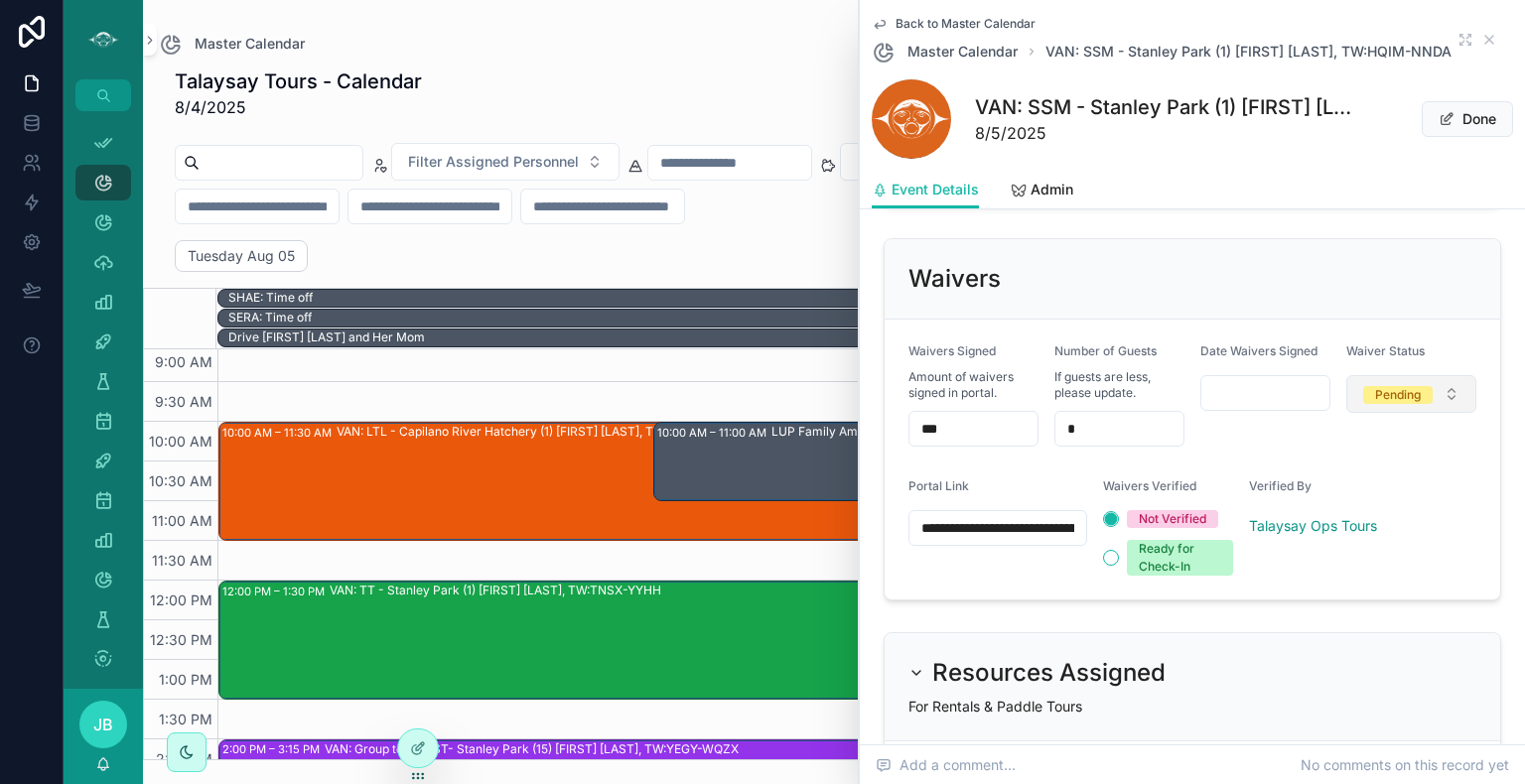 click on "Pending" at bounding box center [1411, 394] 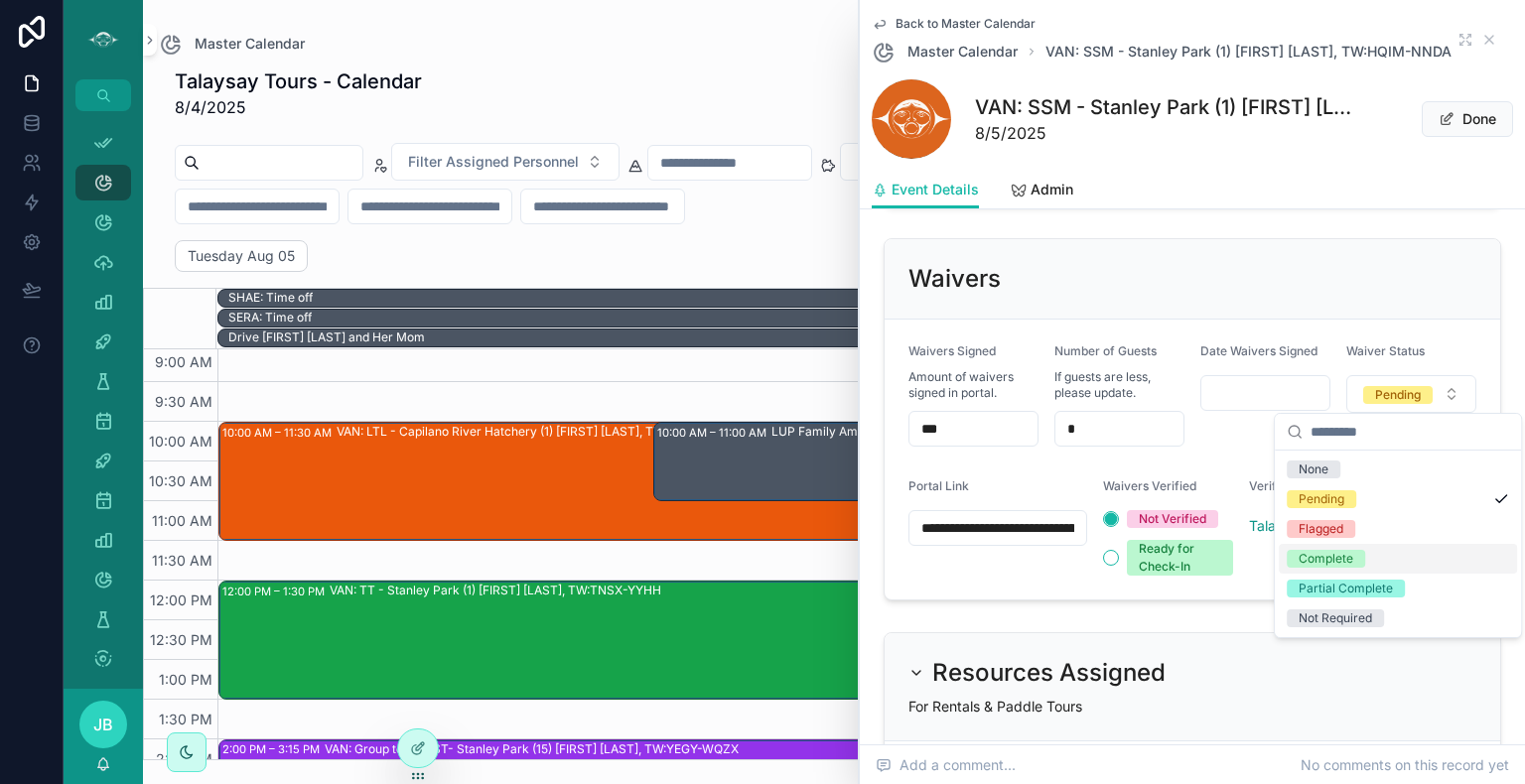 click on "Complete" at bounding box center [1325, 559] 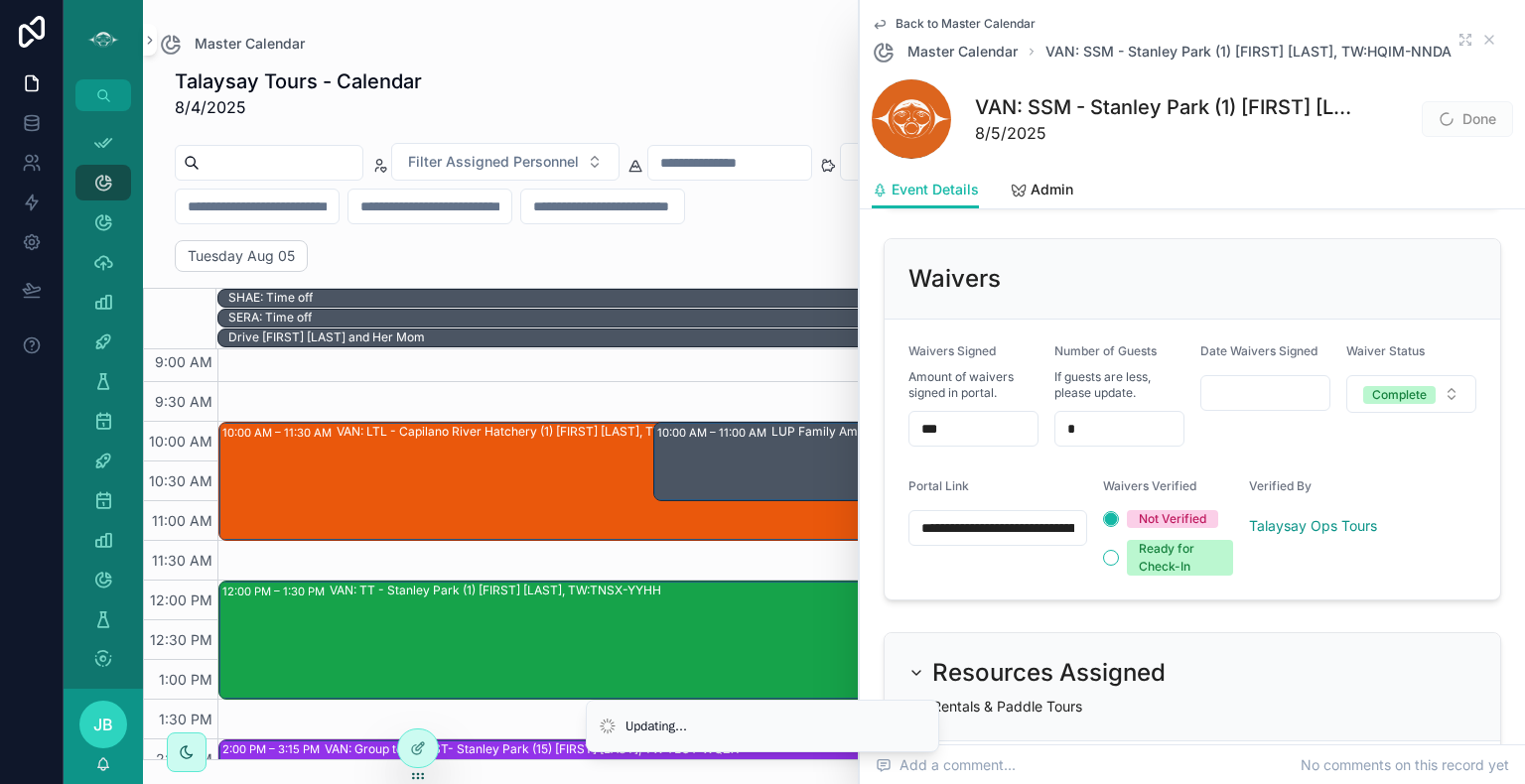 click on "***" at bounding box center (973, 429) 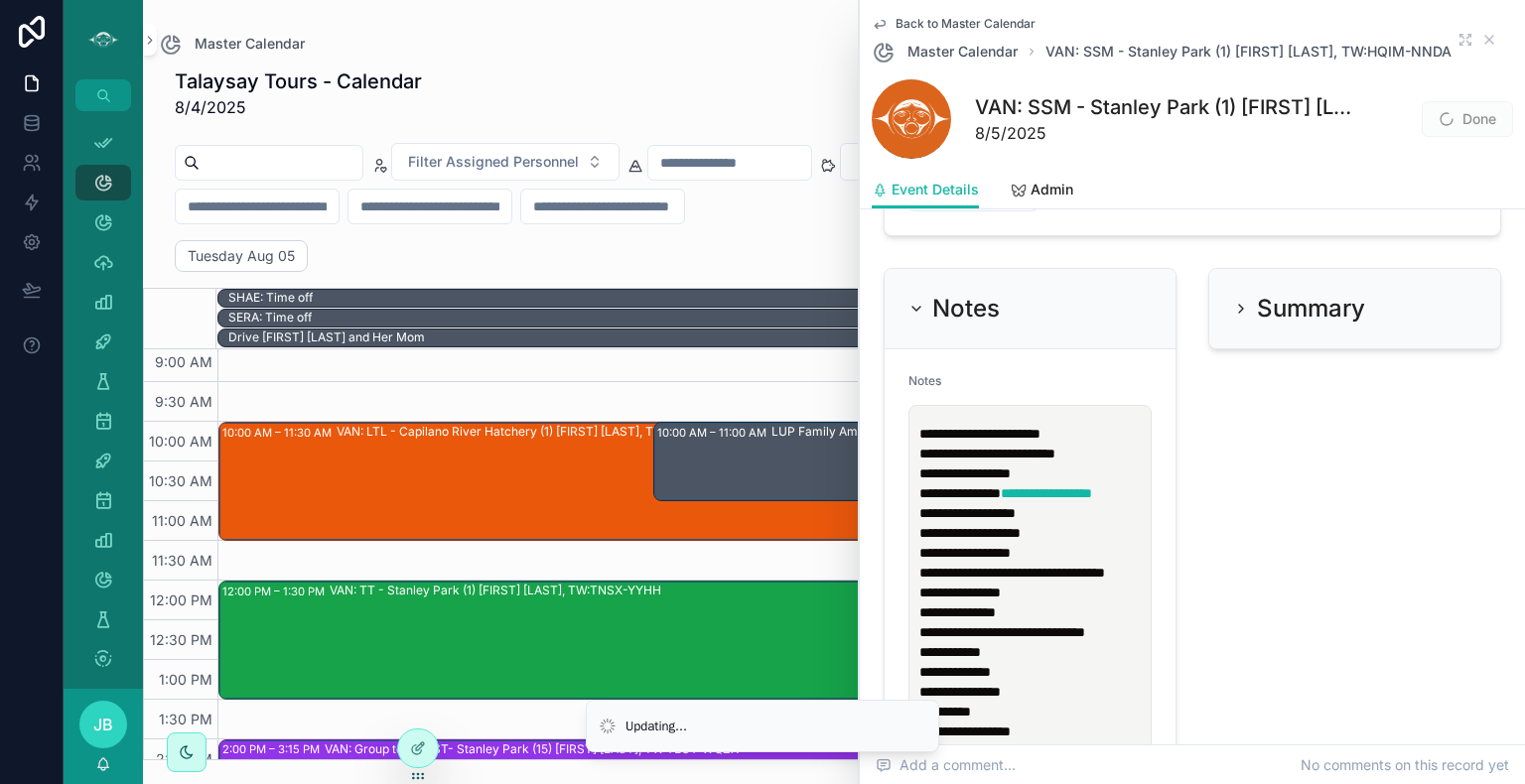 scroll, scrollTop: 2247, scrollLeft: 0, axis: vertical 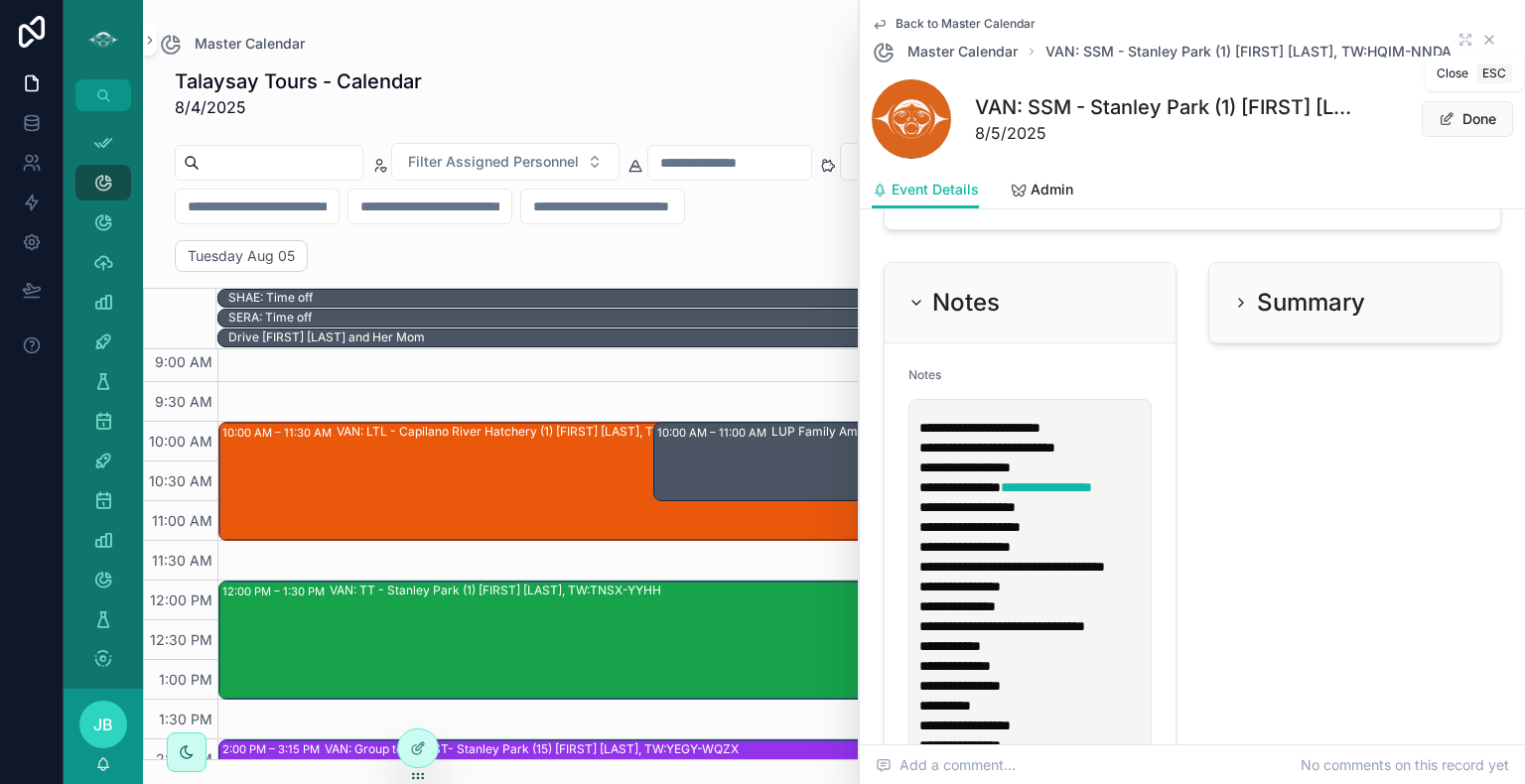 click 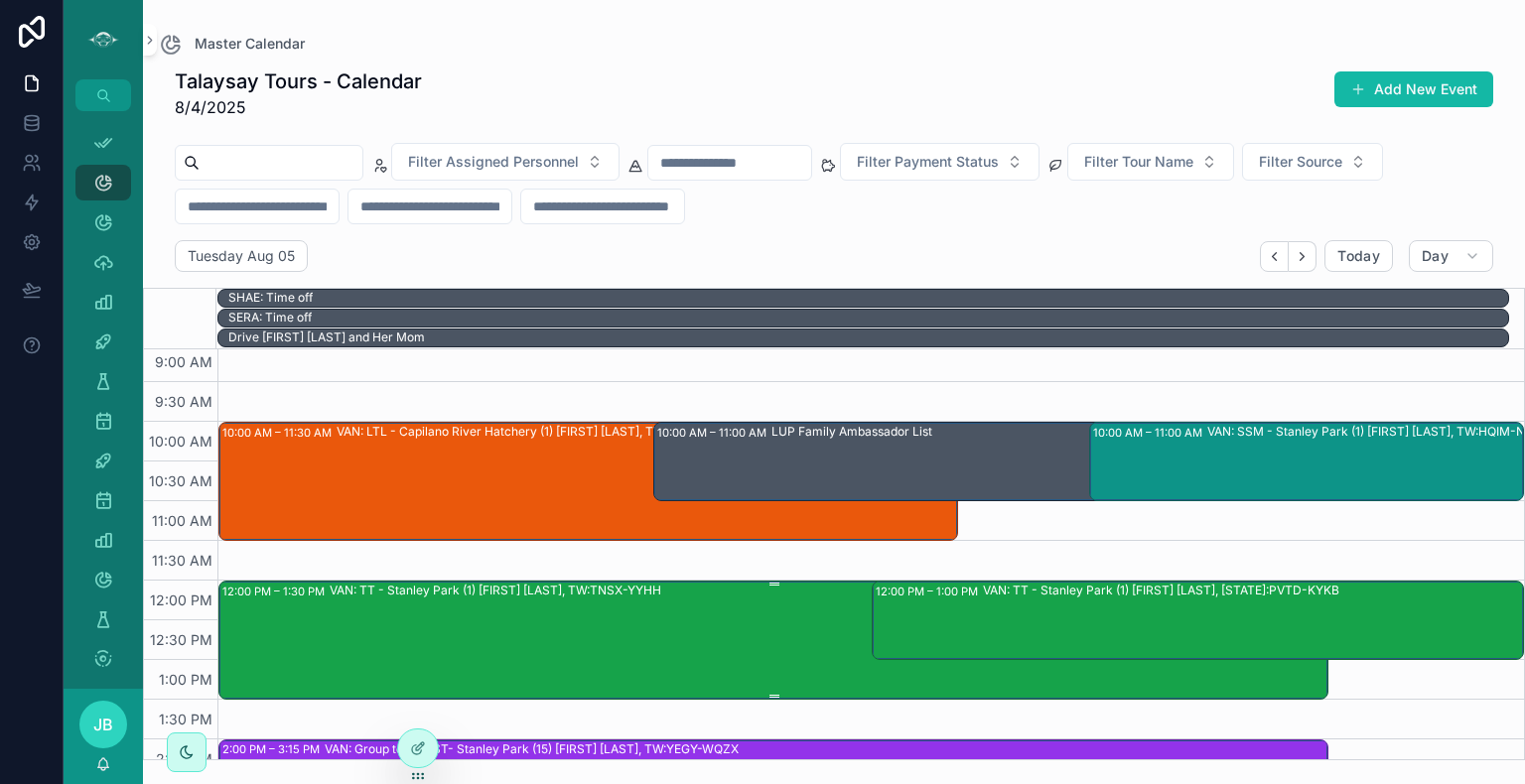 click on "VAN: TT - Stanley Park (1) [FIRST] [LAST], TW:TNSX-YYHH" at bounding box center [828, 639] 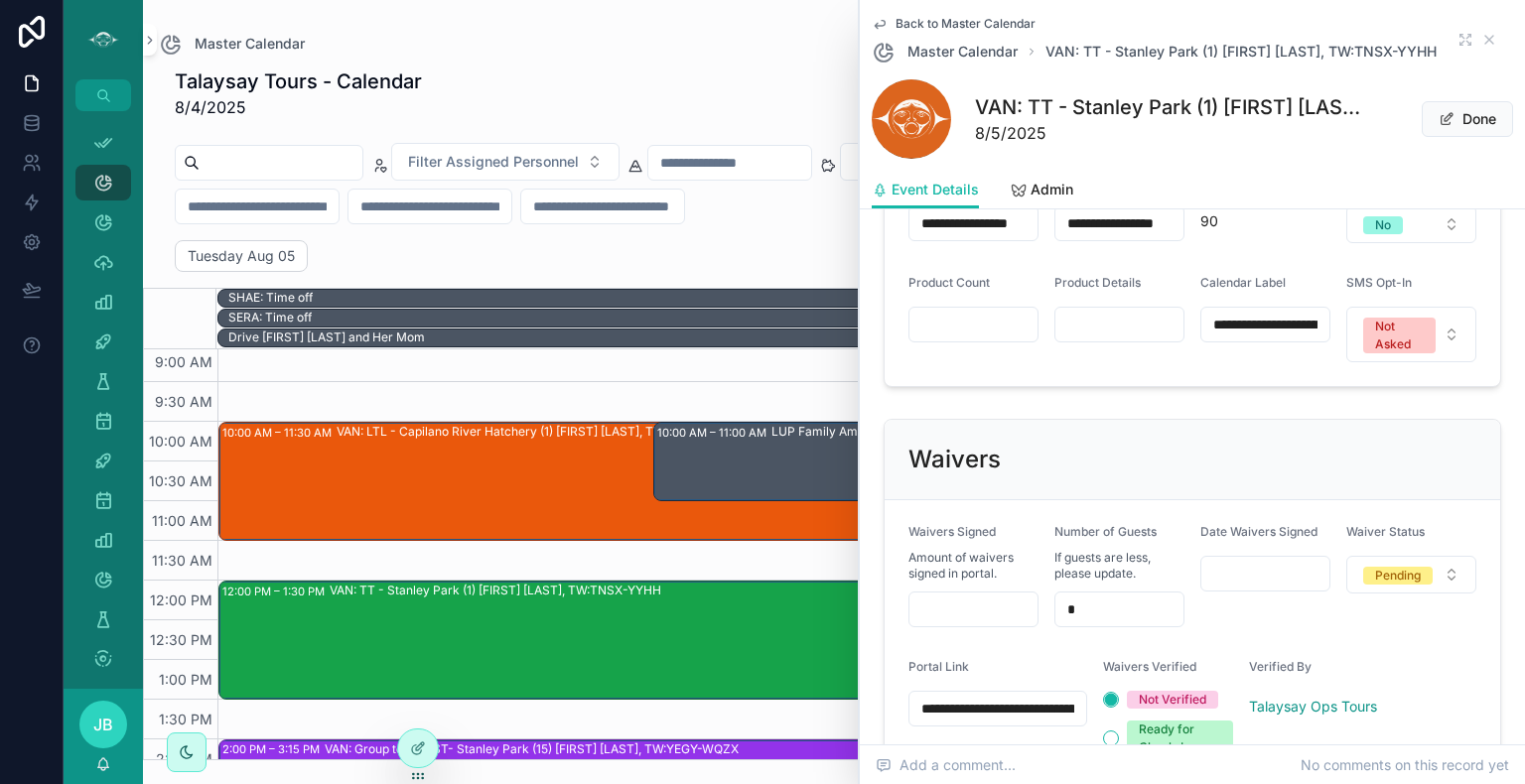 scroll, scrollTop: 1400, scrollLeft: 0, axis: vertical 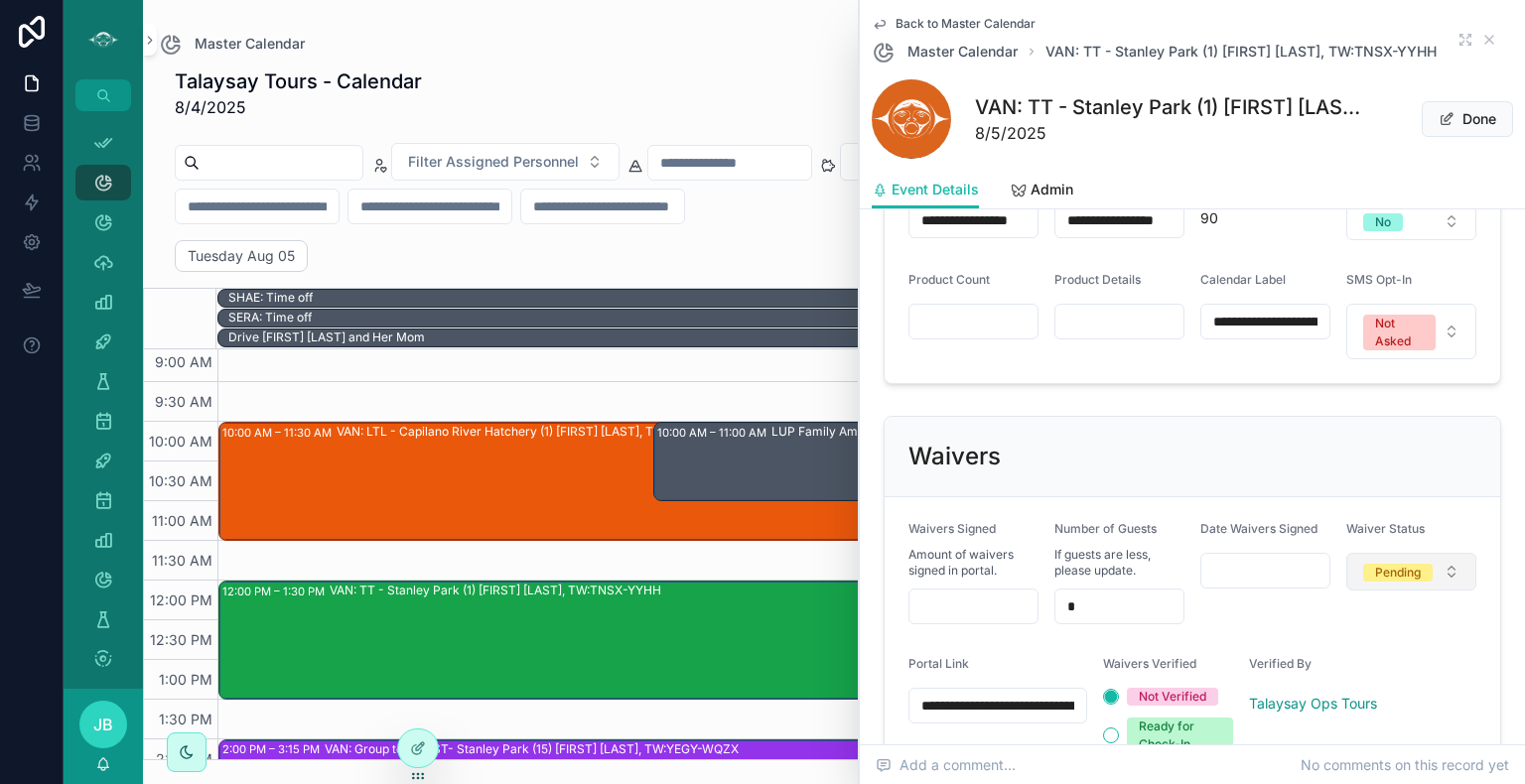 click on "Pending" at bounding box center [1411, 572] 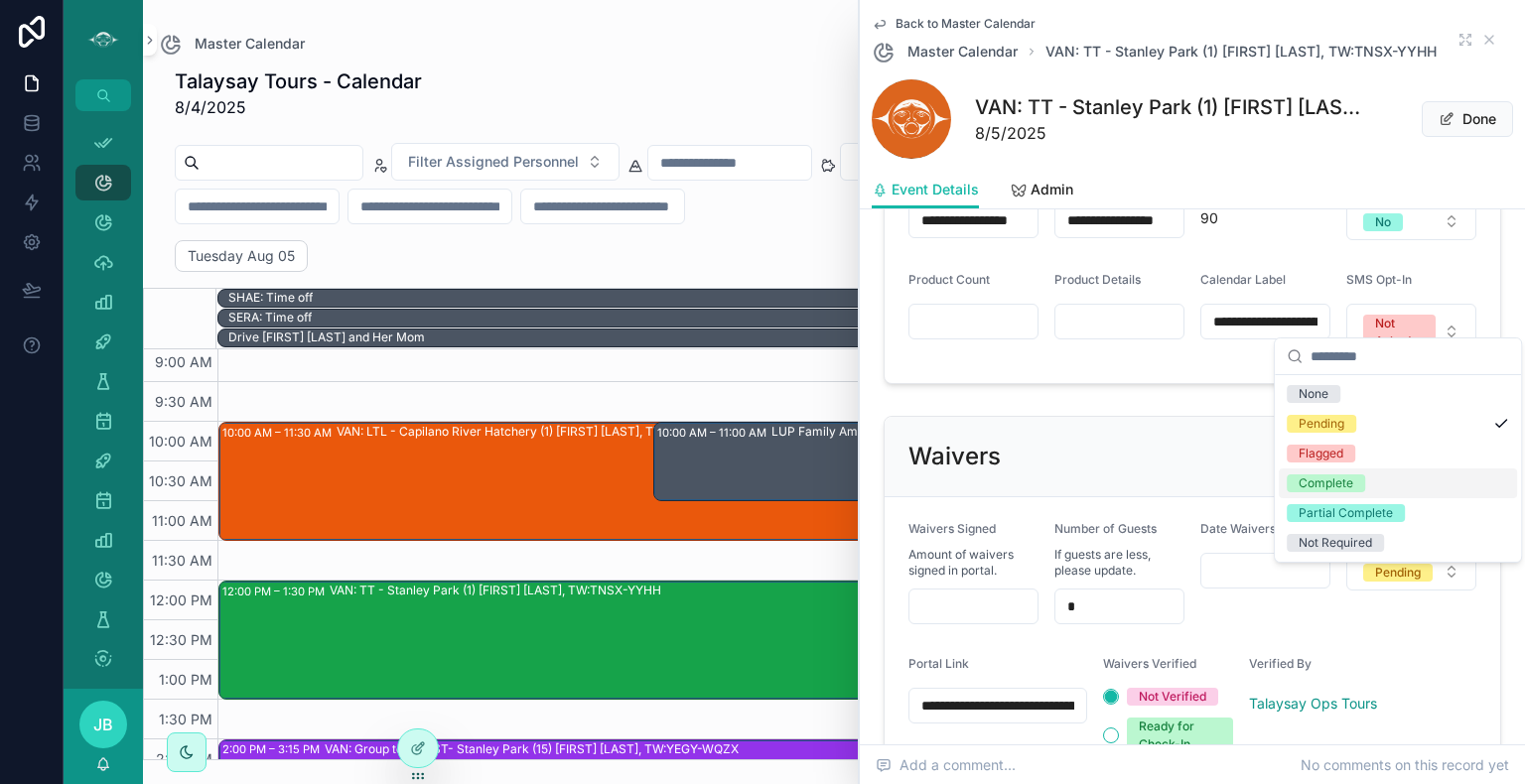 click on "Complete" at bounding box center [1325, 483] 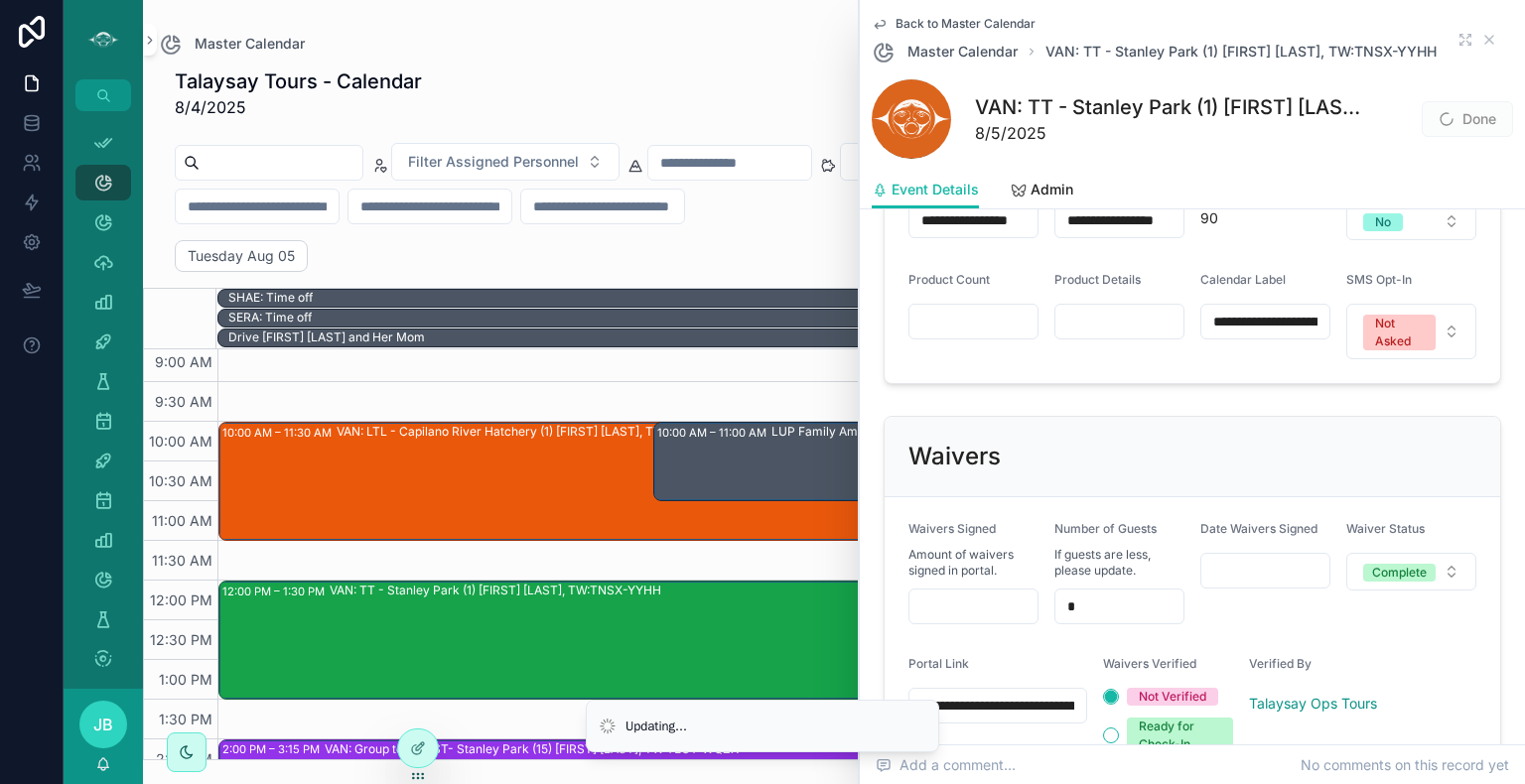 click at bounding box center [973, 606] 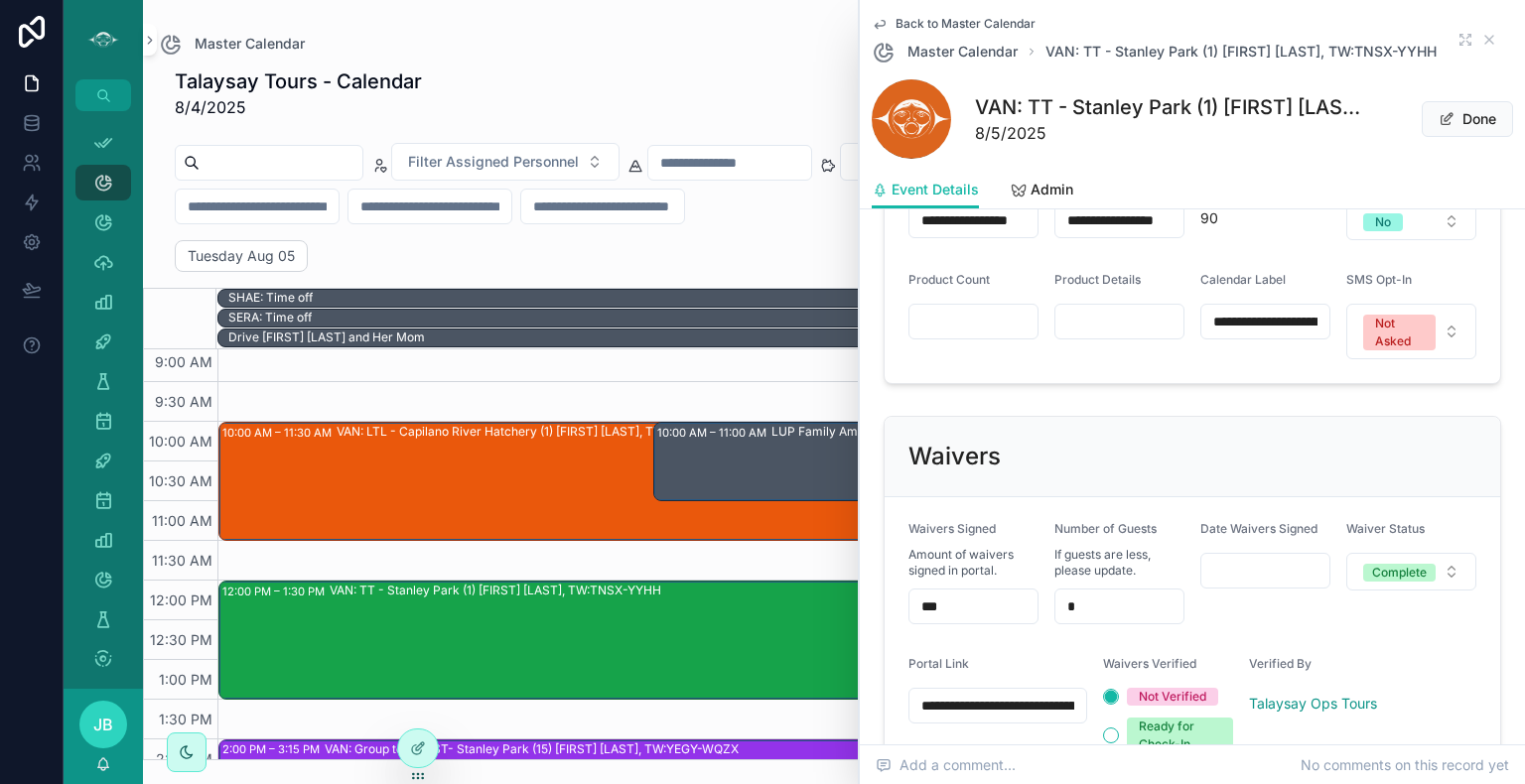 type on "***" 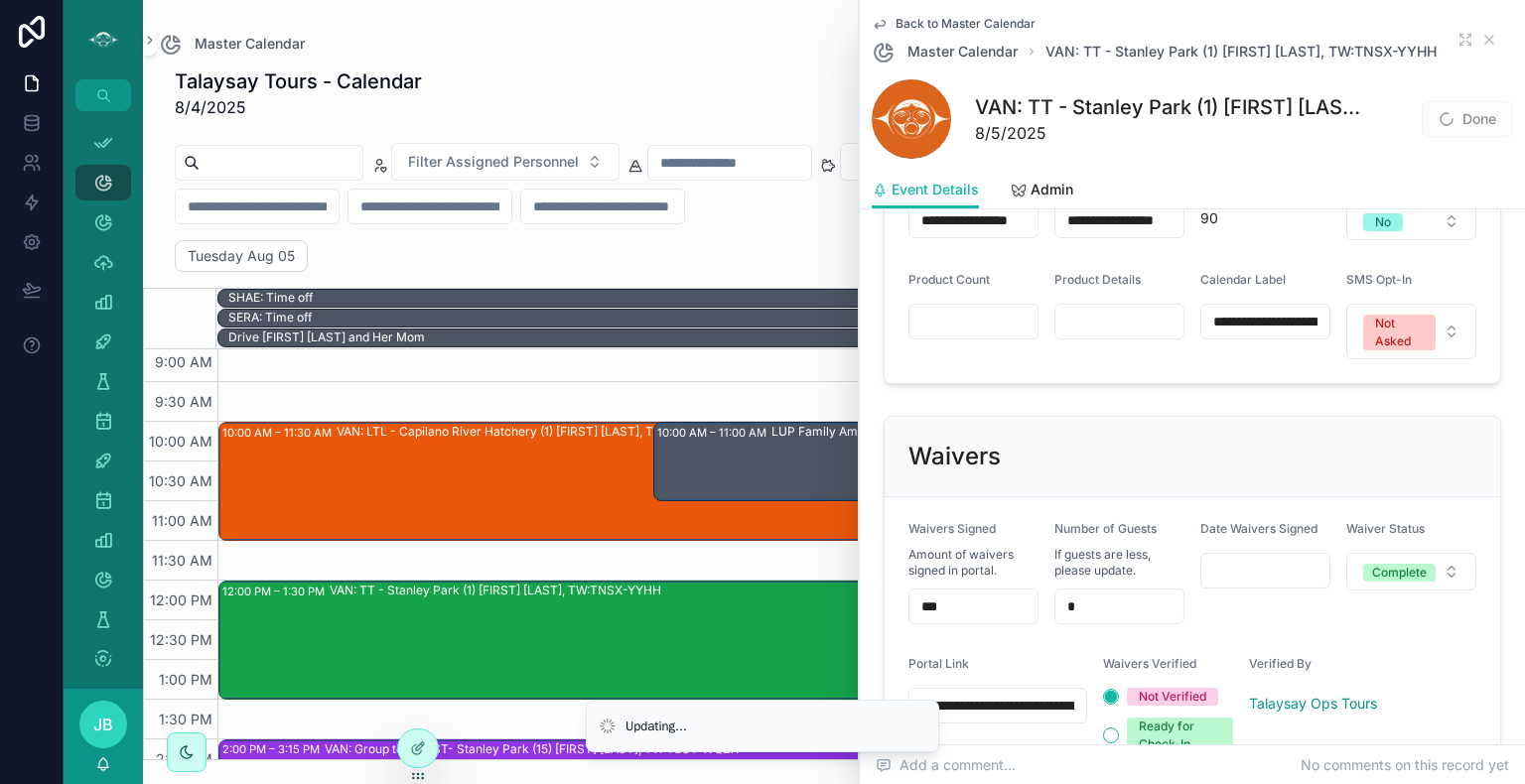 click on "Waivers" at bounding box center [1192, 457] 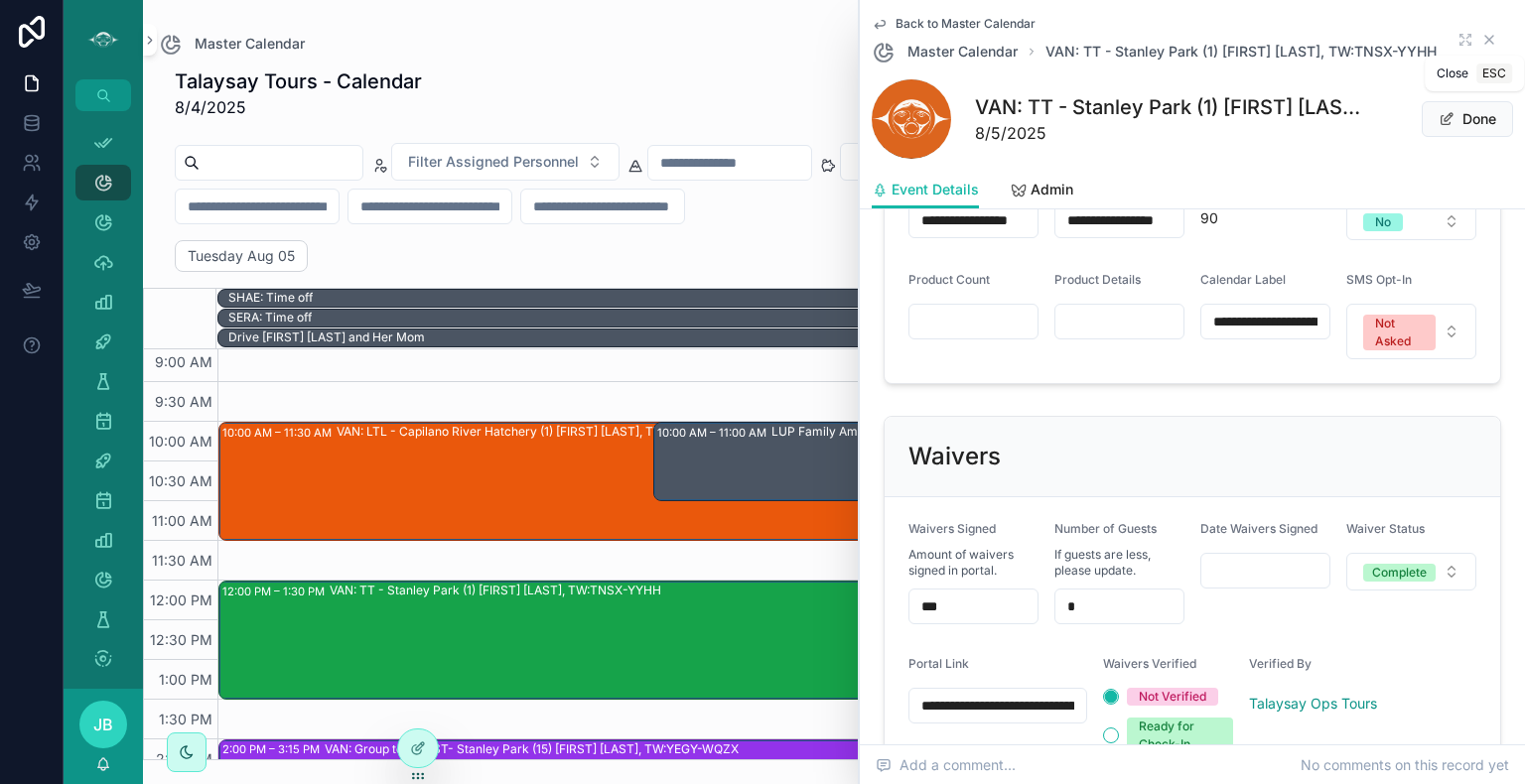 click 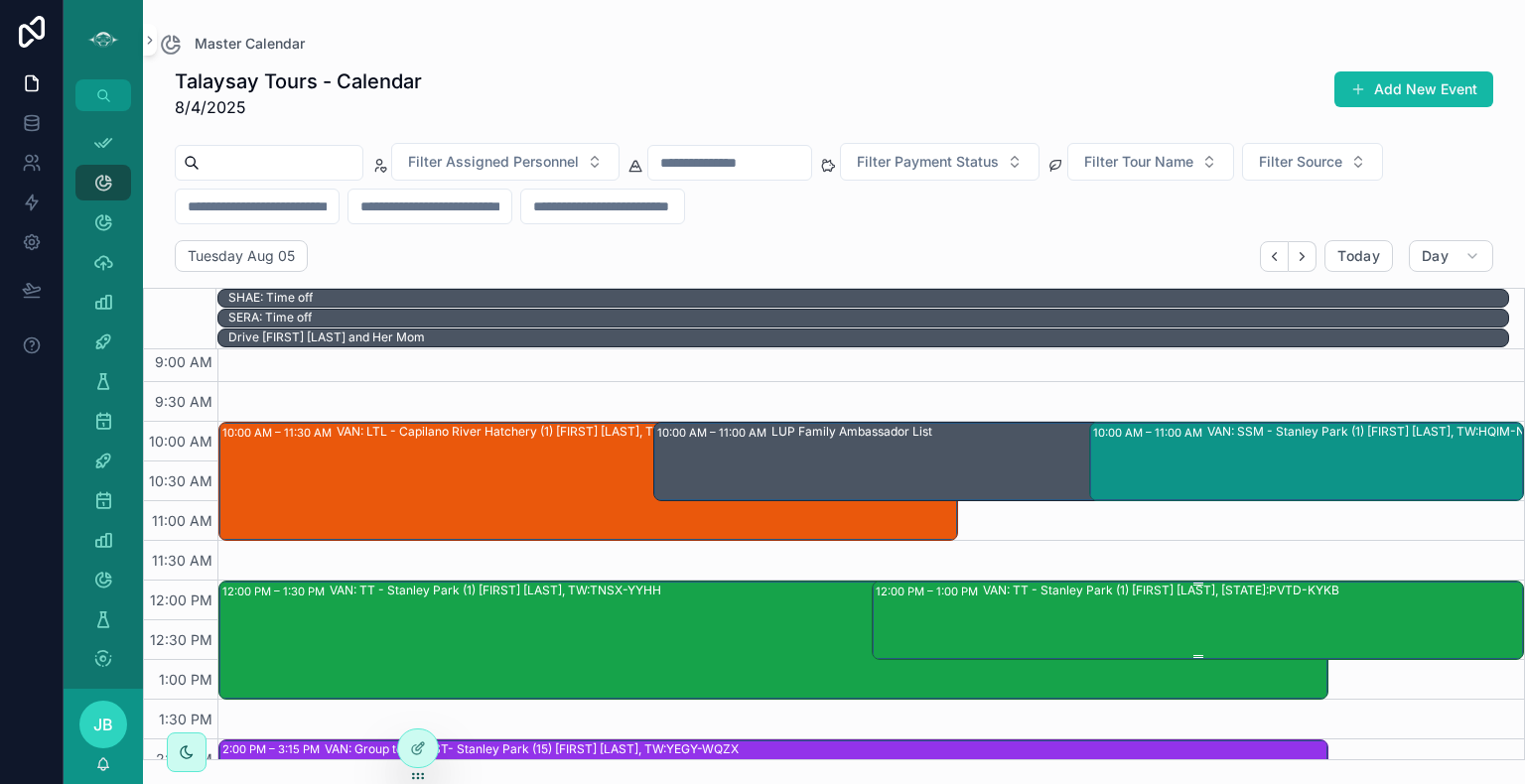 click on "VAN: TT - Stanley Park (1) [FIRST] [LAST], [STATE]:PVTD-KYKB" at bounding box center (1253, 619) 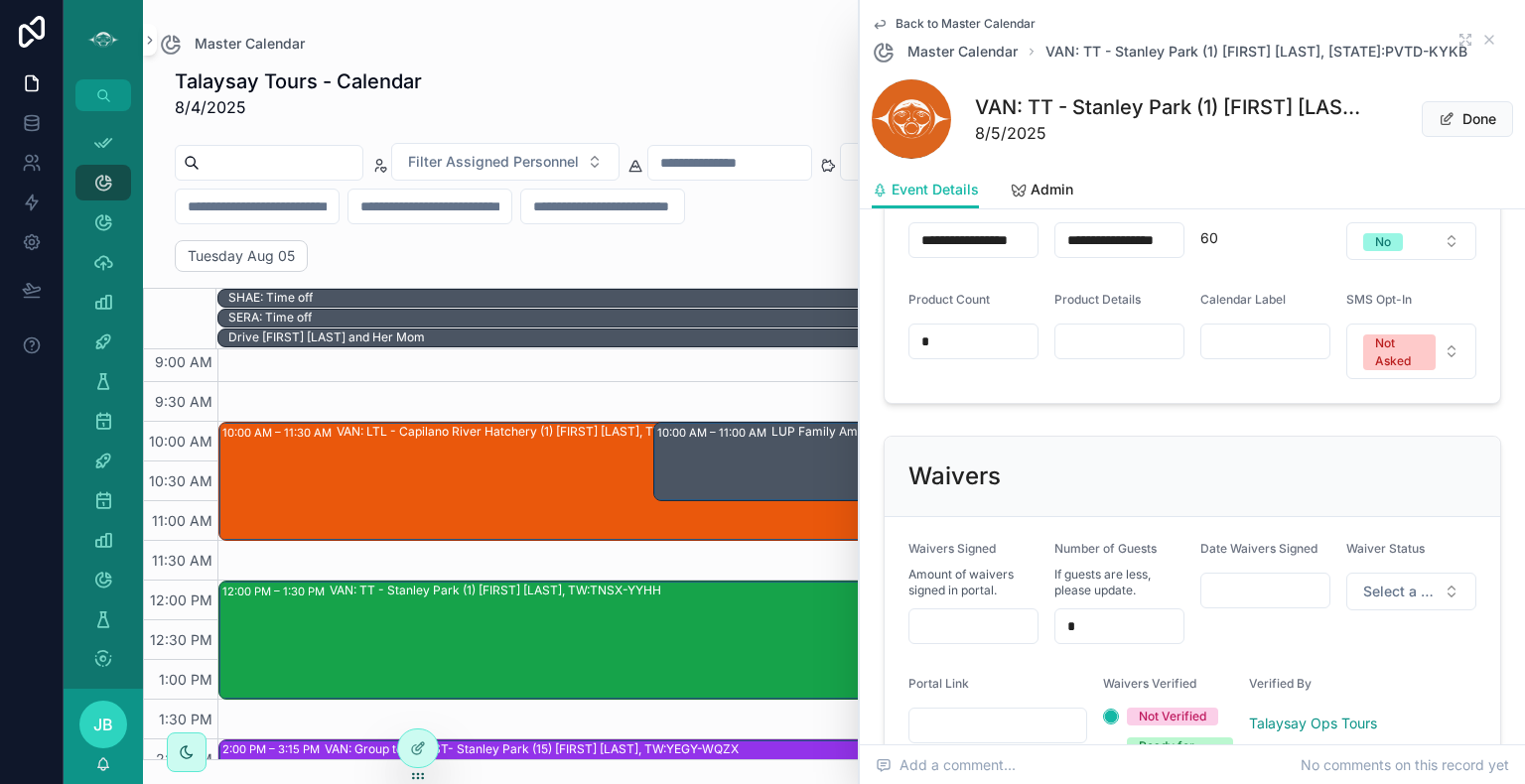 scroll, scrollTop: 1491, scrollLeft: 0, axis: vertical 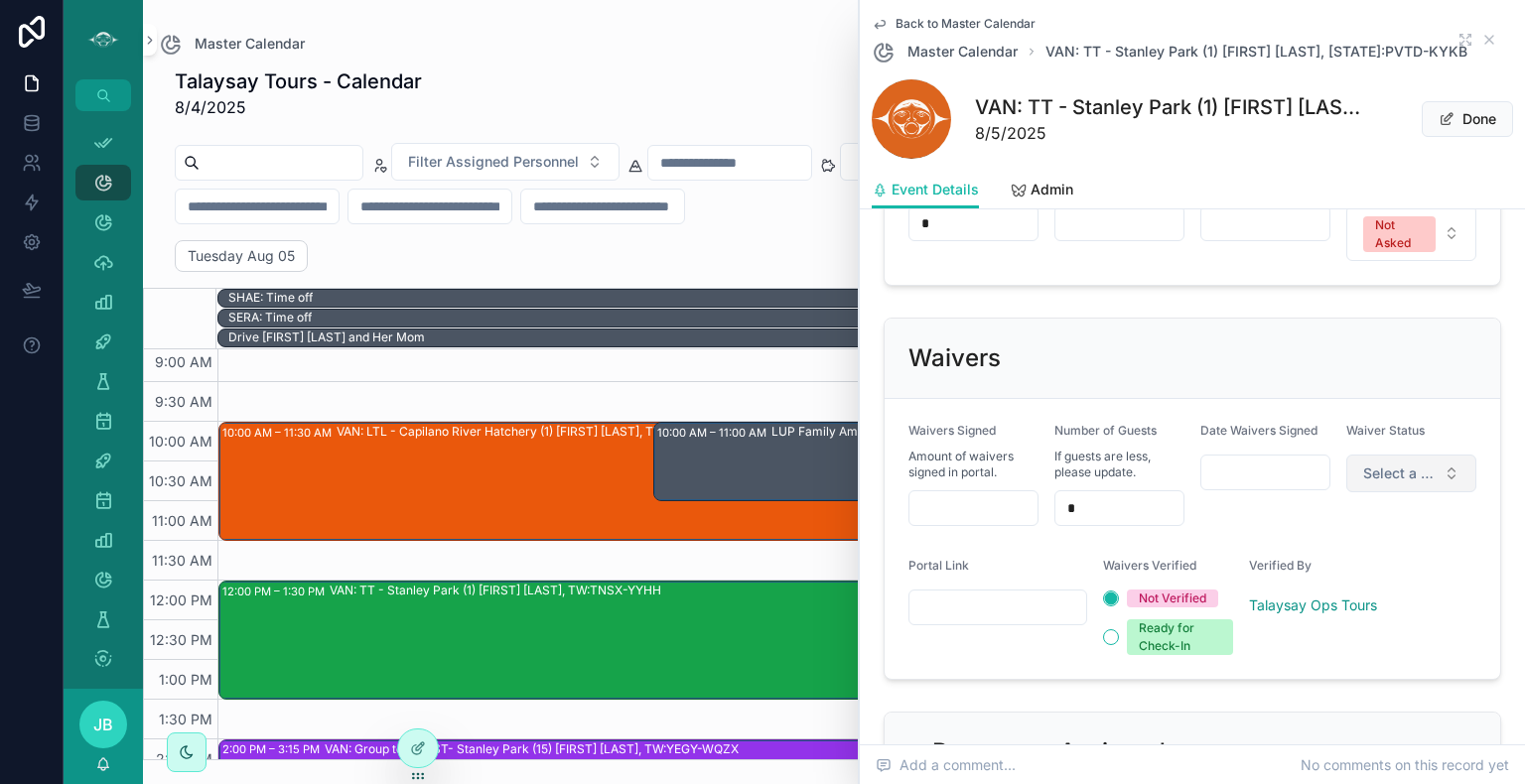 click on "Select a Waiver Status" at bounding box center [1411, 473] 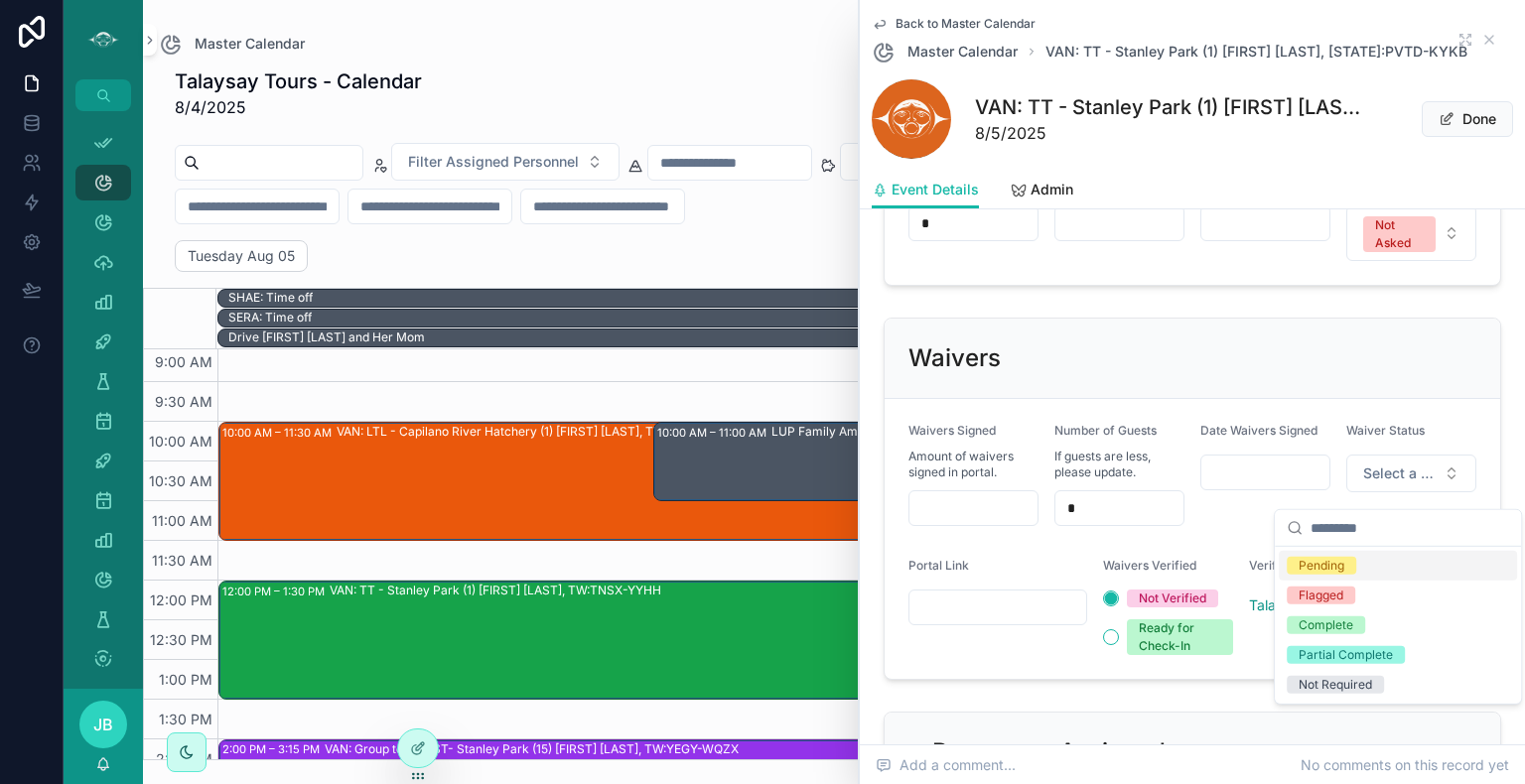 click on "Pending" at bounding box center (1398, 566) 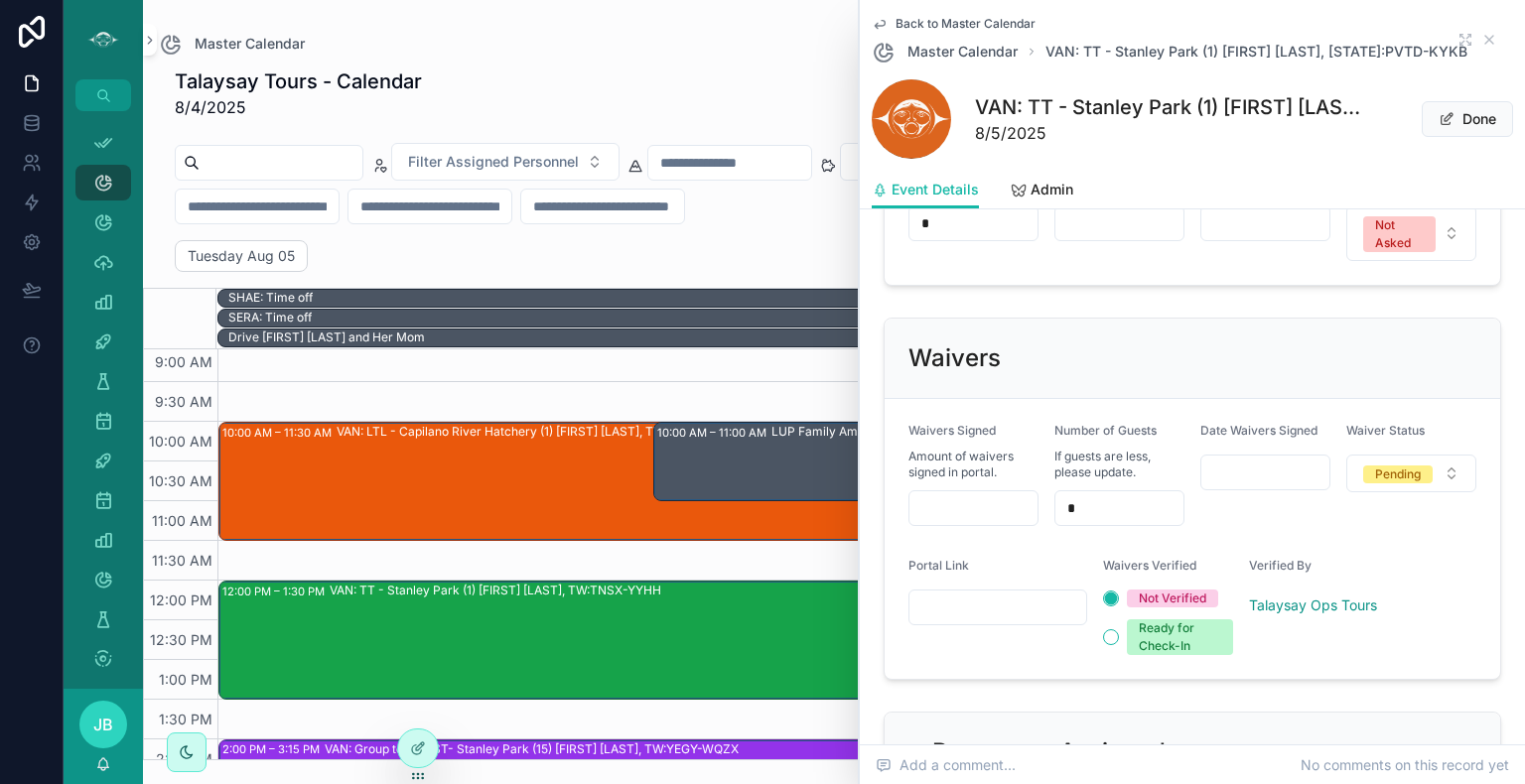 click at bounding box center [998, 607] 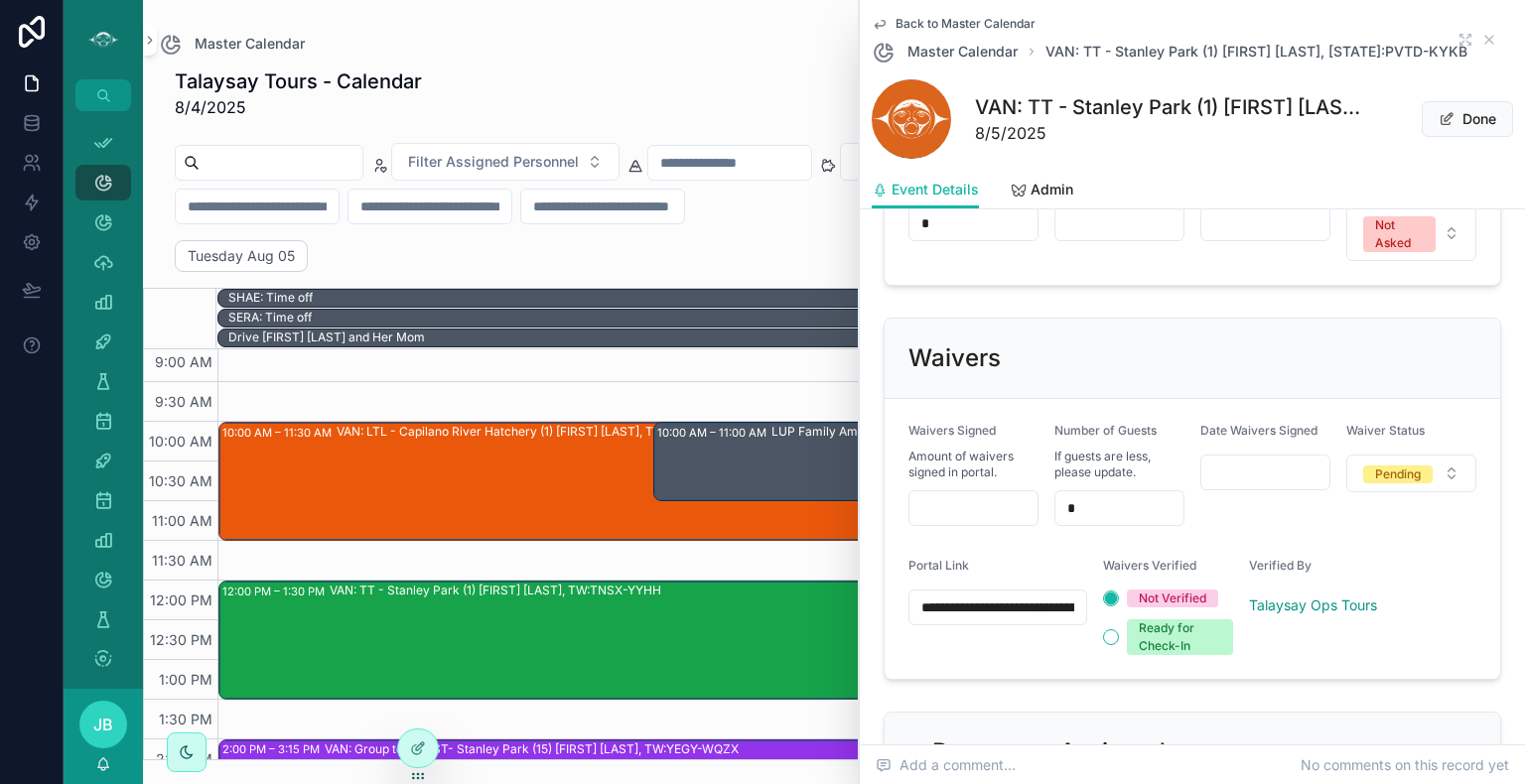 scroll, scrollTop: 0, scrollLeft: 541, axis: horizontal 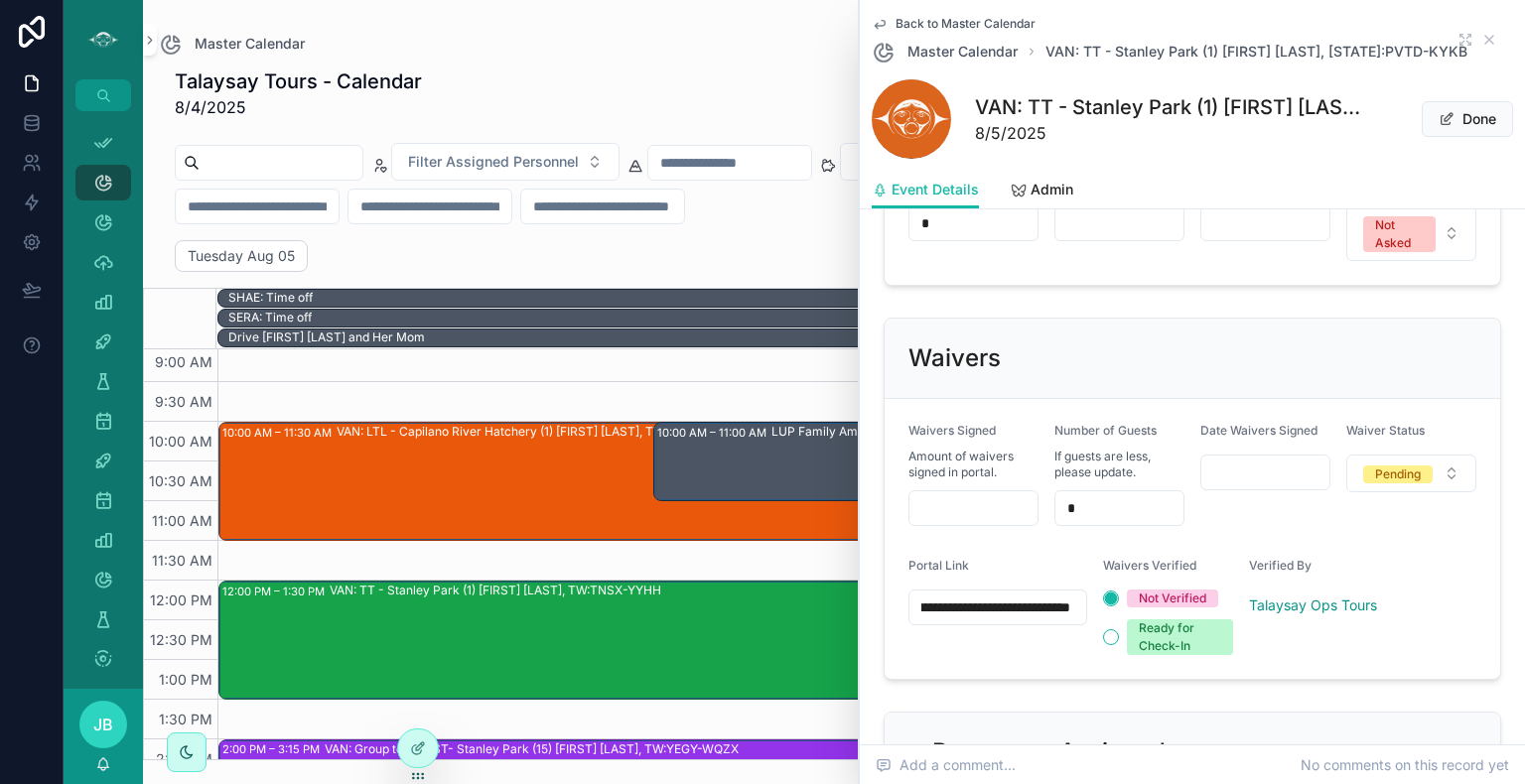type on "**********" 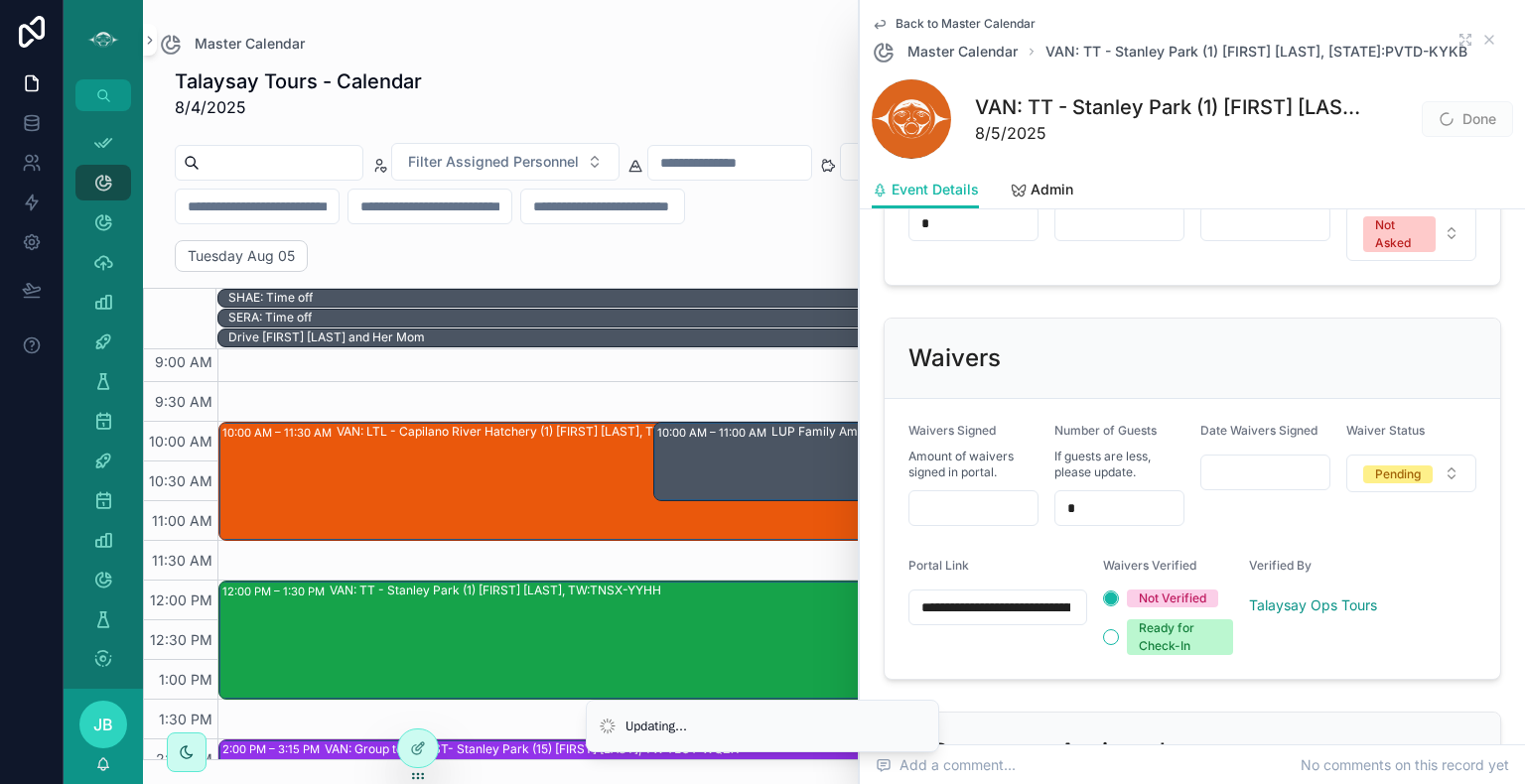 click on "**********" at bounding box center [1192, 539] 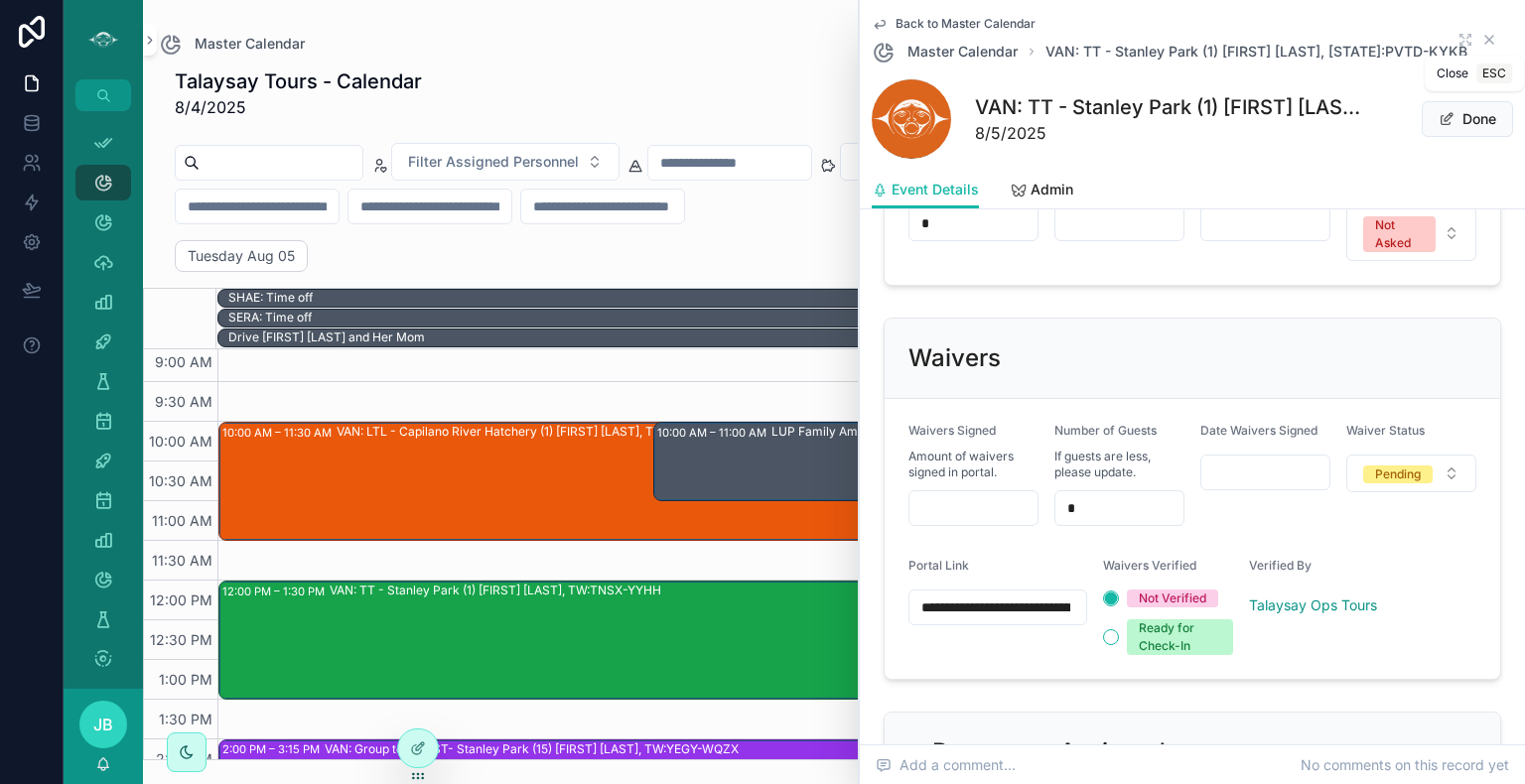 click 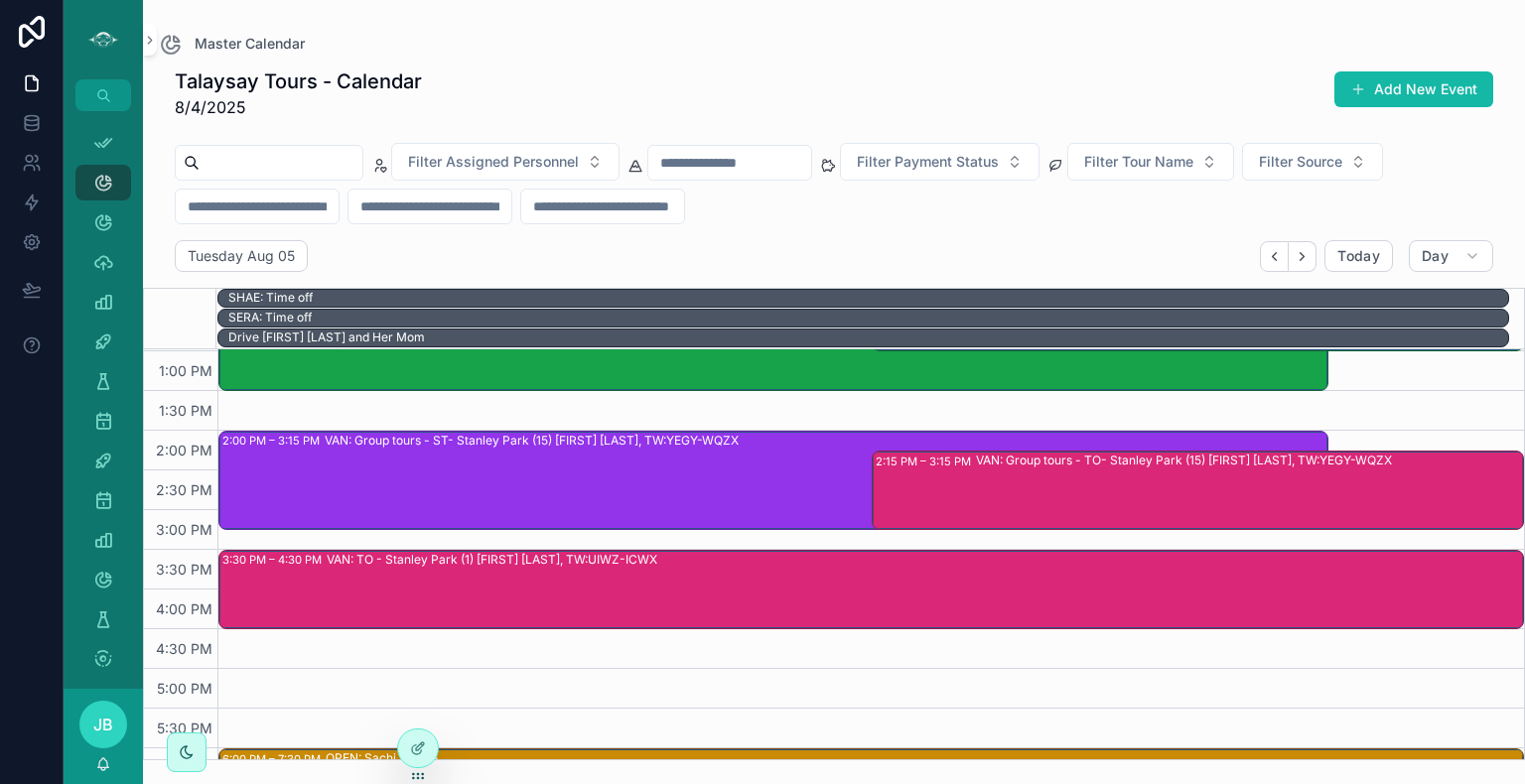 scroll, scrollTop: 556, scrollLeft: 0, axis: vertical 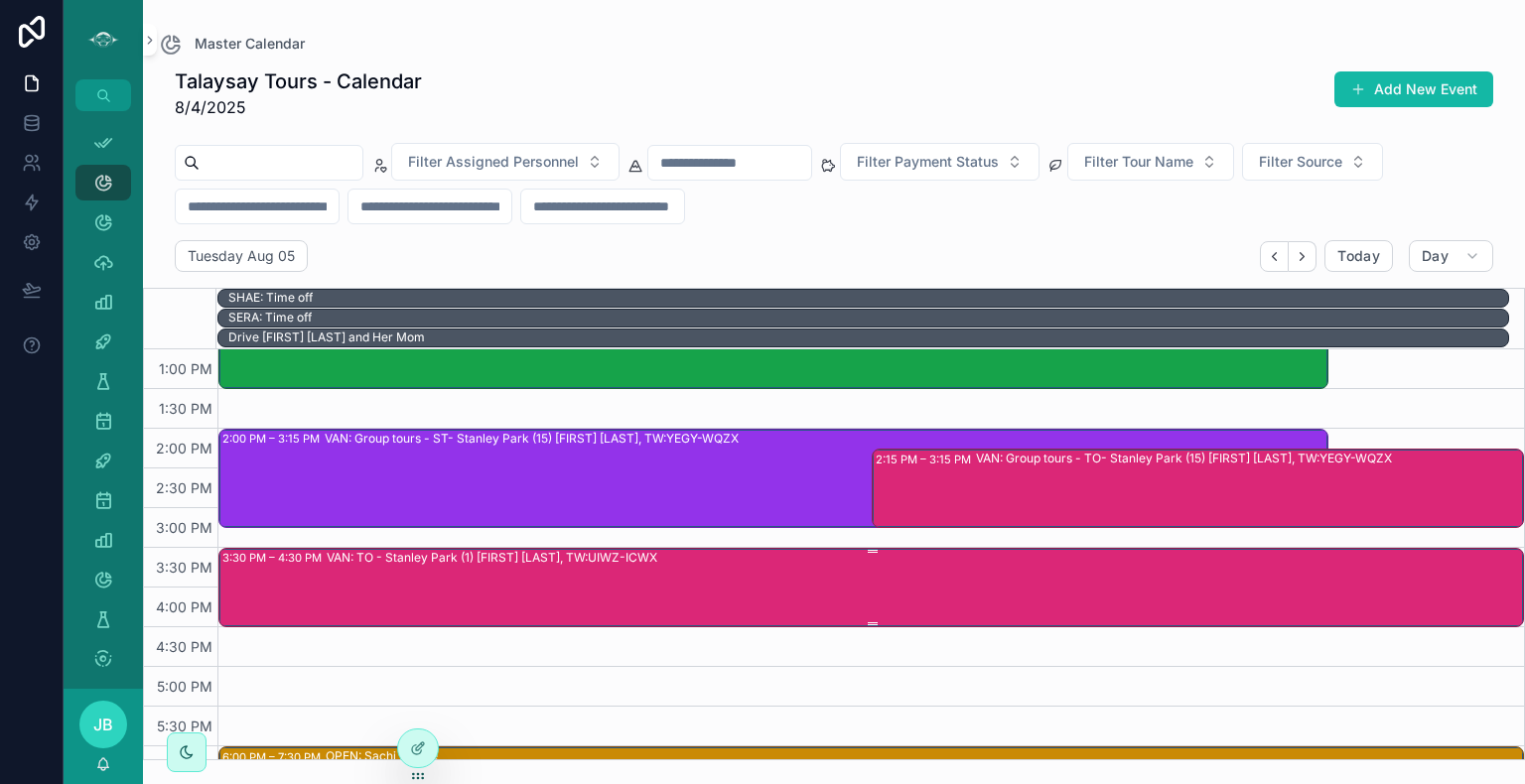 click on "VAN: TO - Stanley Park (1) [FIRST] [LAST], TW:UIWZ-ICWX" at bounding box center [924, 587] 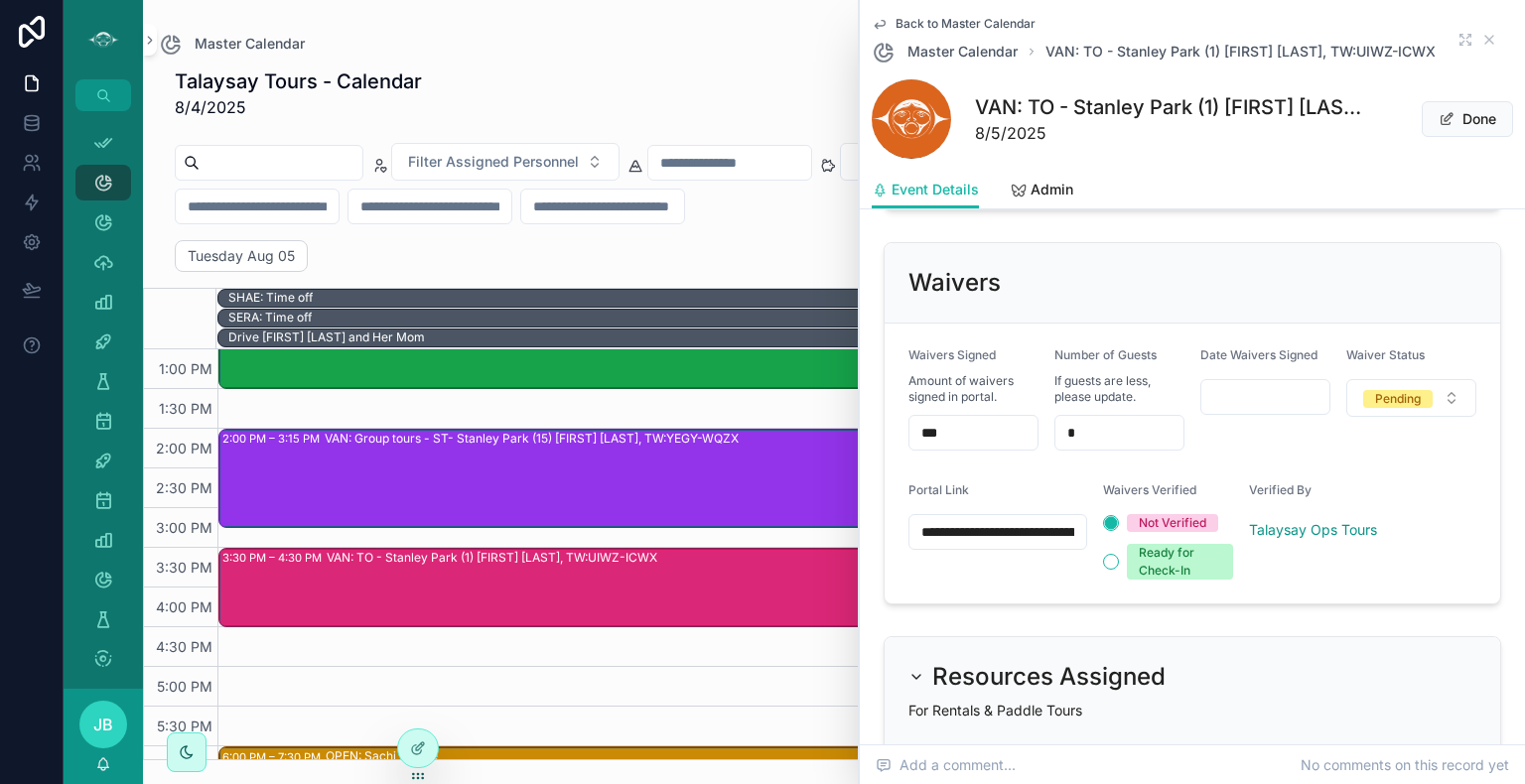 scroll, scrollTop: 1635, scrollLeft: 0, axis: vertical 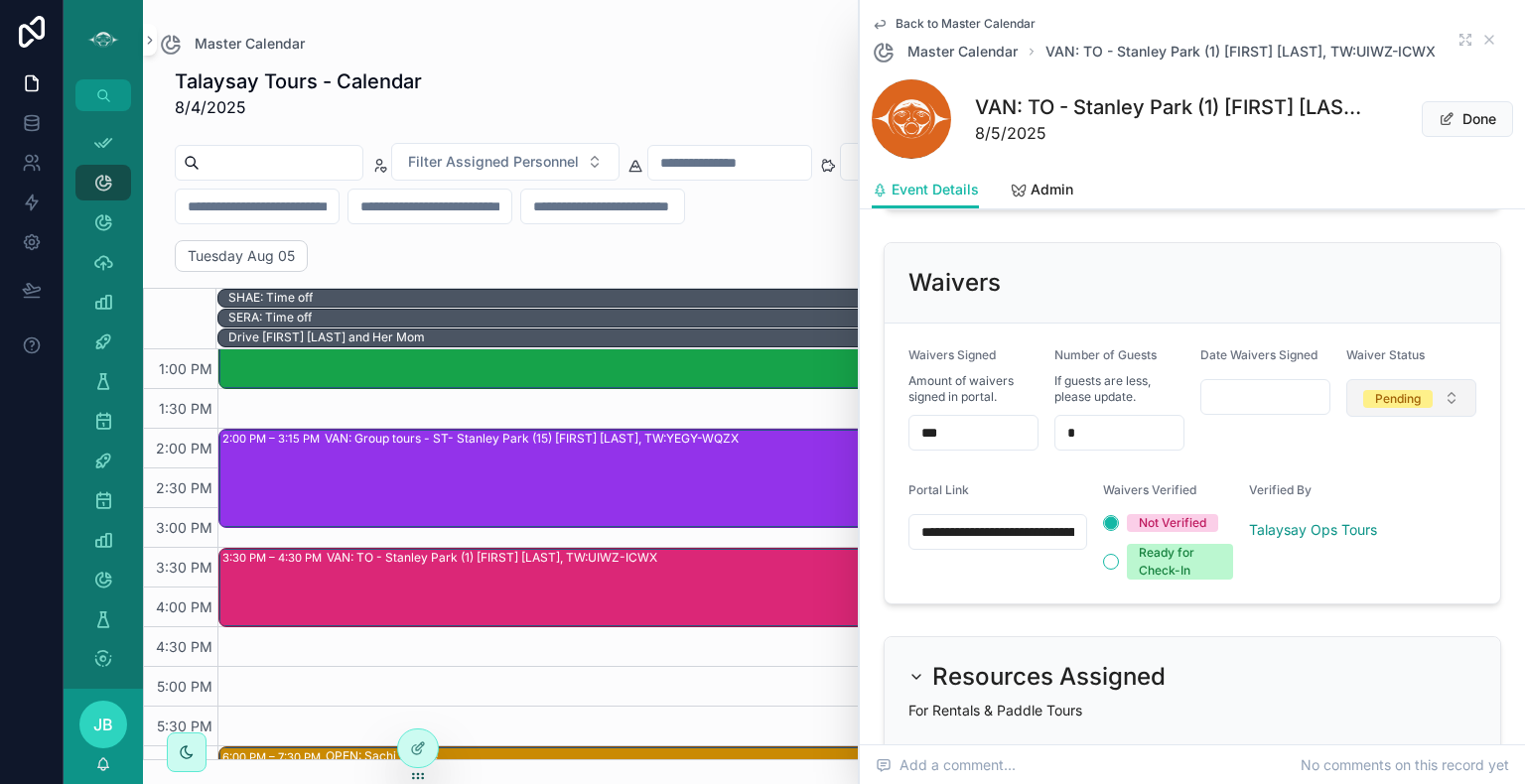 click on "Pending" at bounding box center [1398, 399] 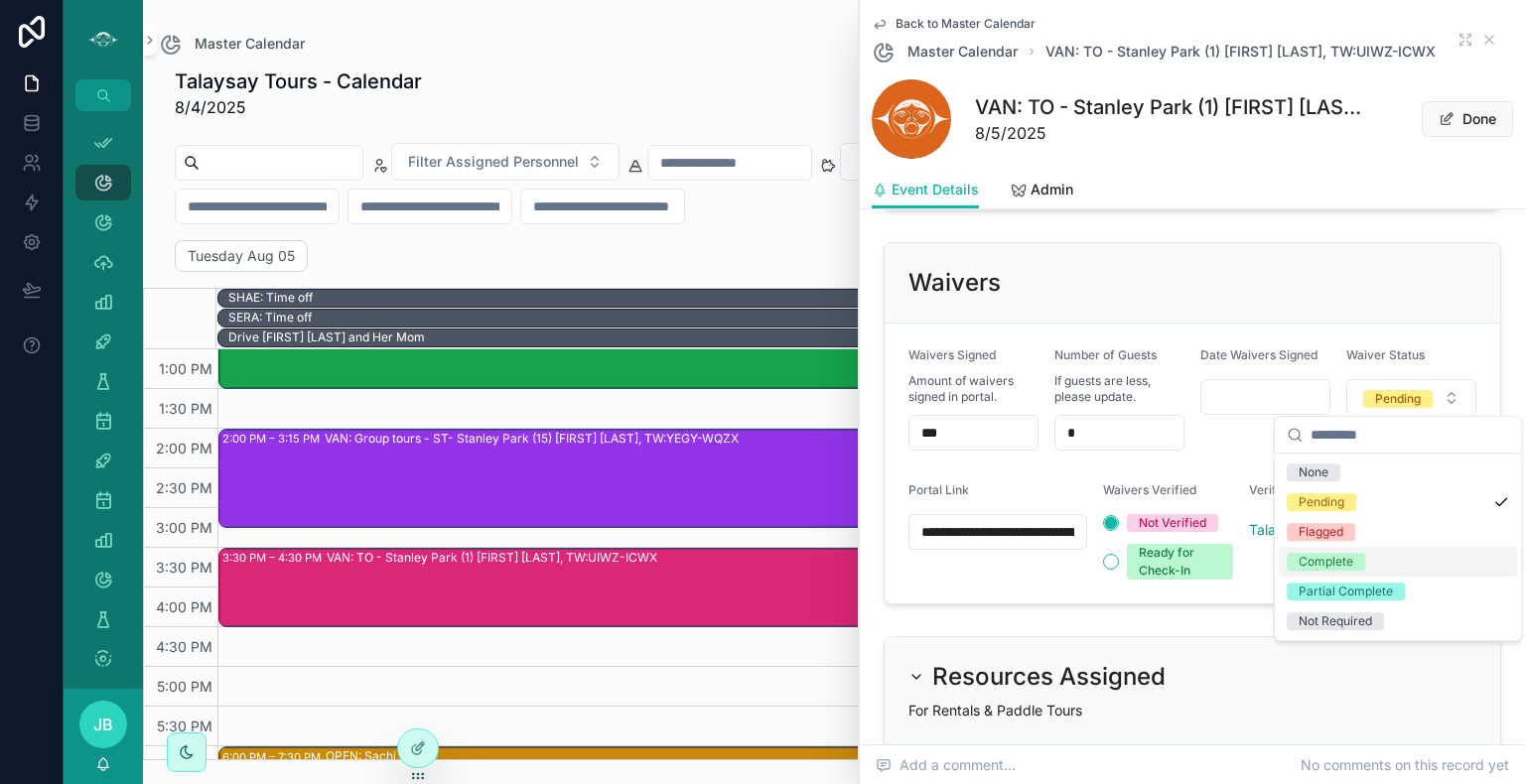 click on "Complete" at bounding box center (1325, 562) 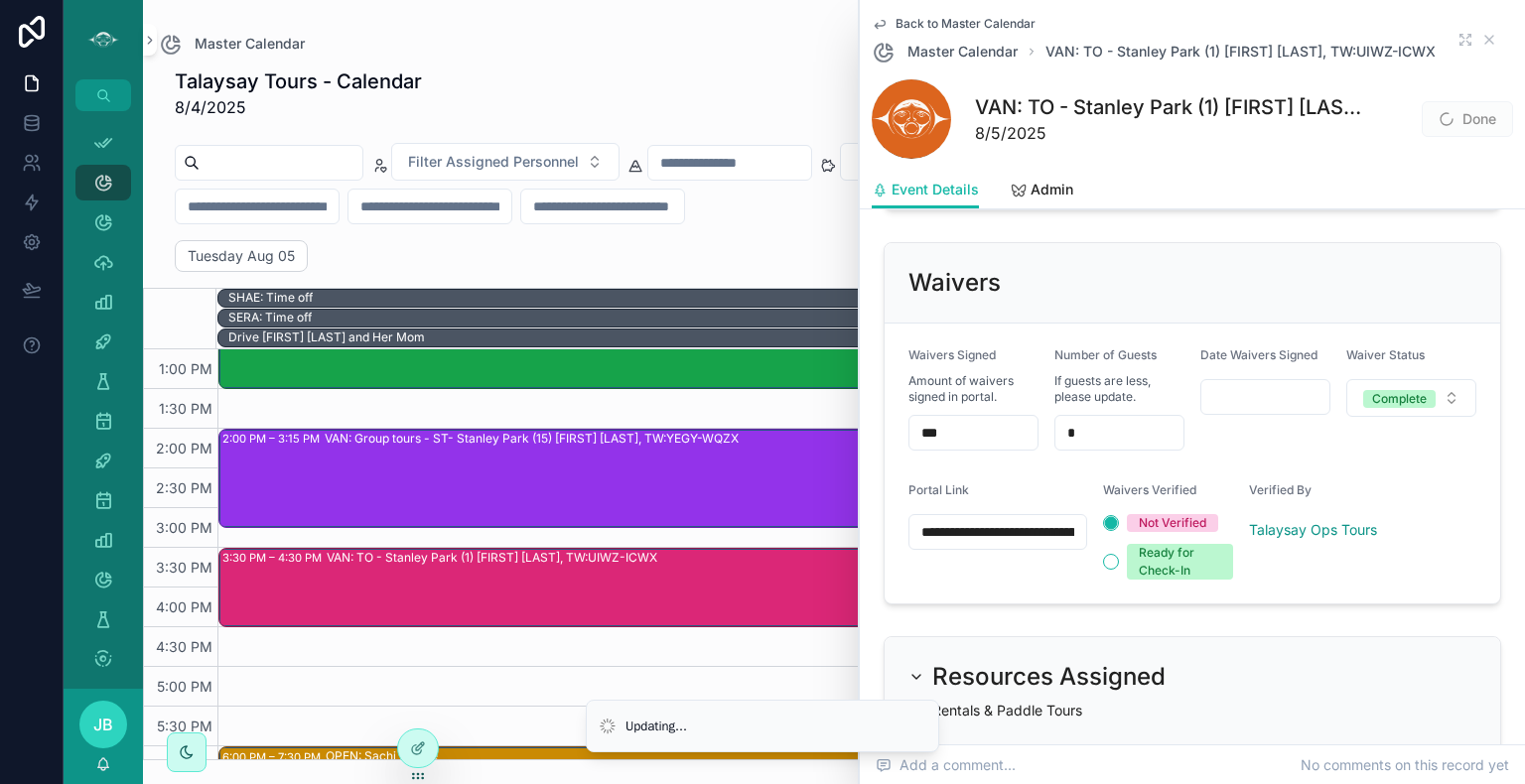click on "***" at bounding box center [973, 433] 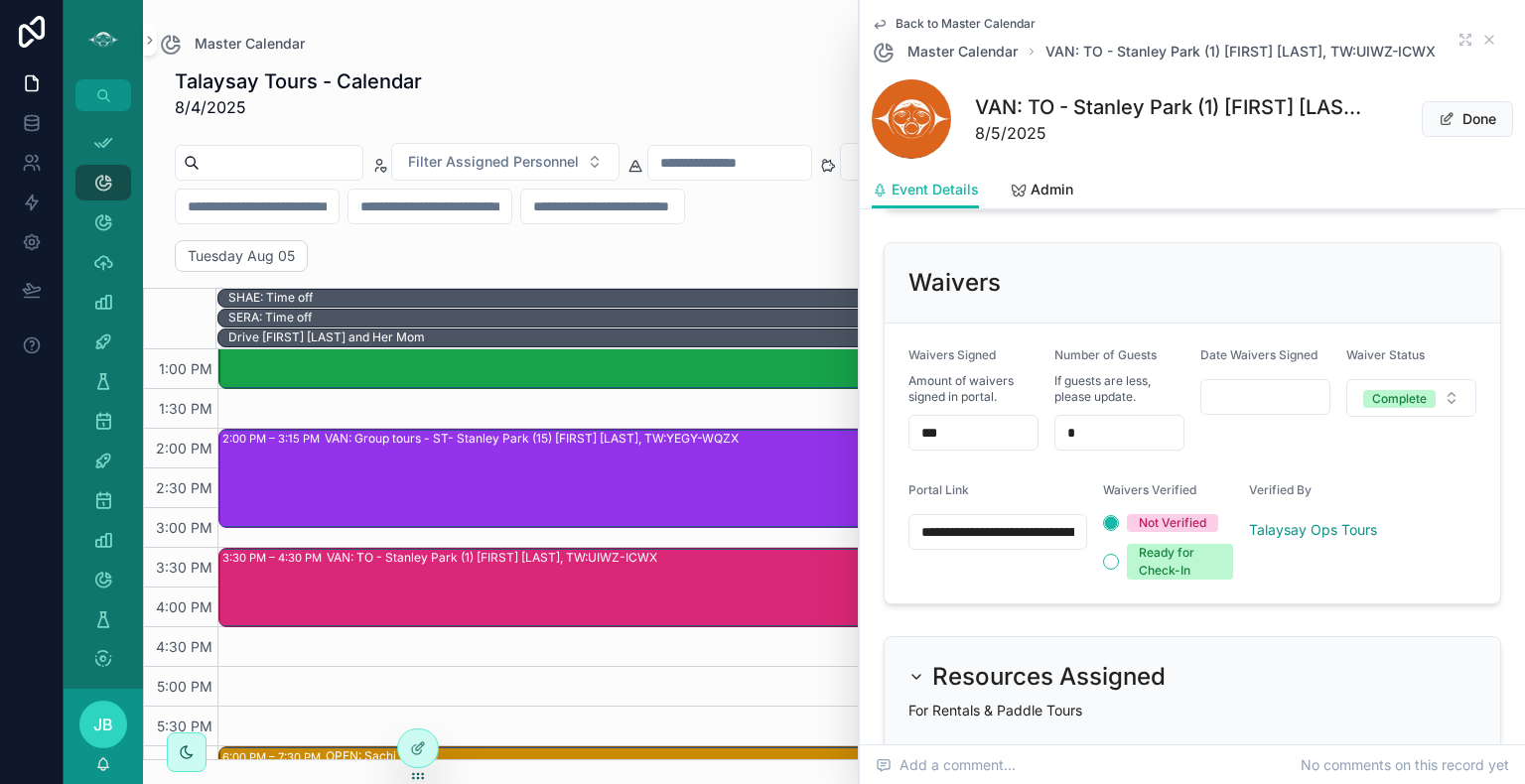 type on "***" 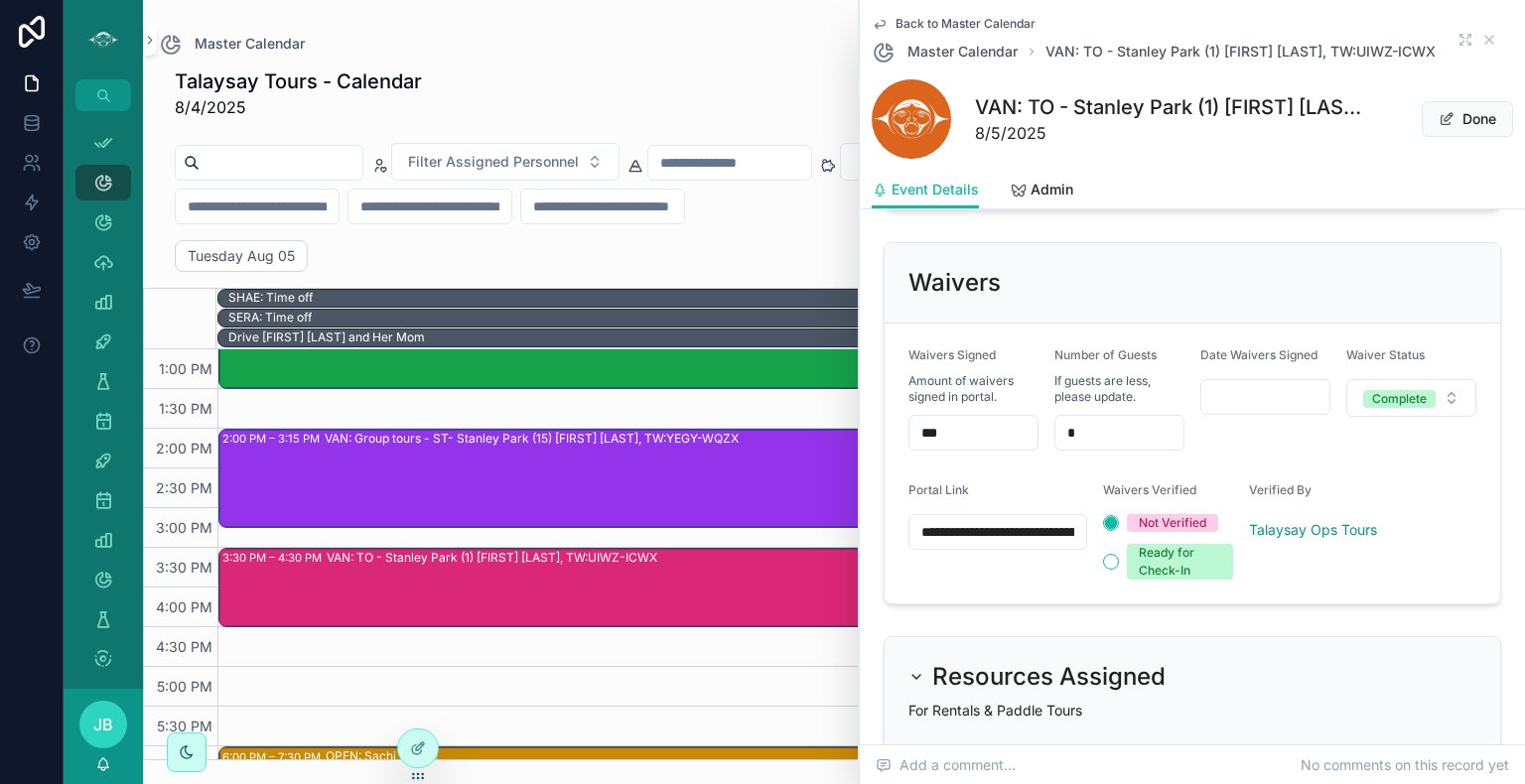 type on "***" 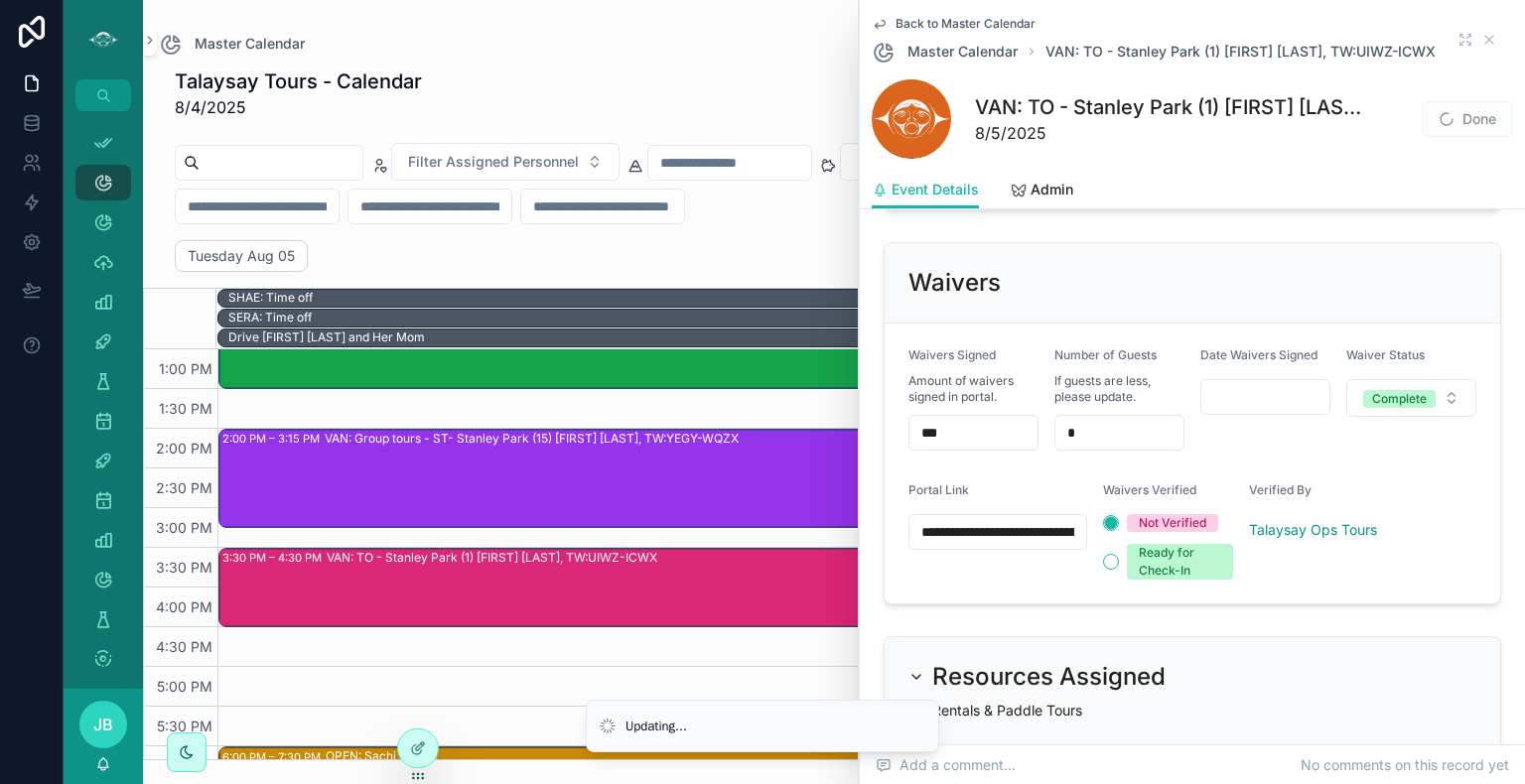 click on "Date Waivers Signed" at bounding box center (1265, 399) 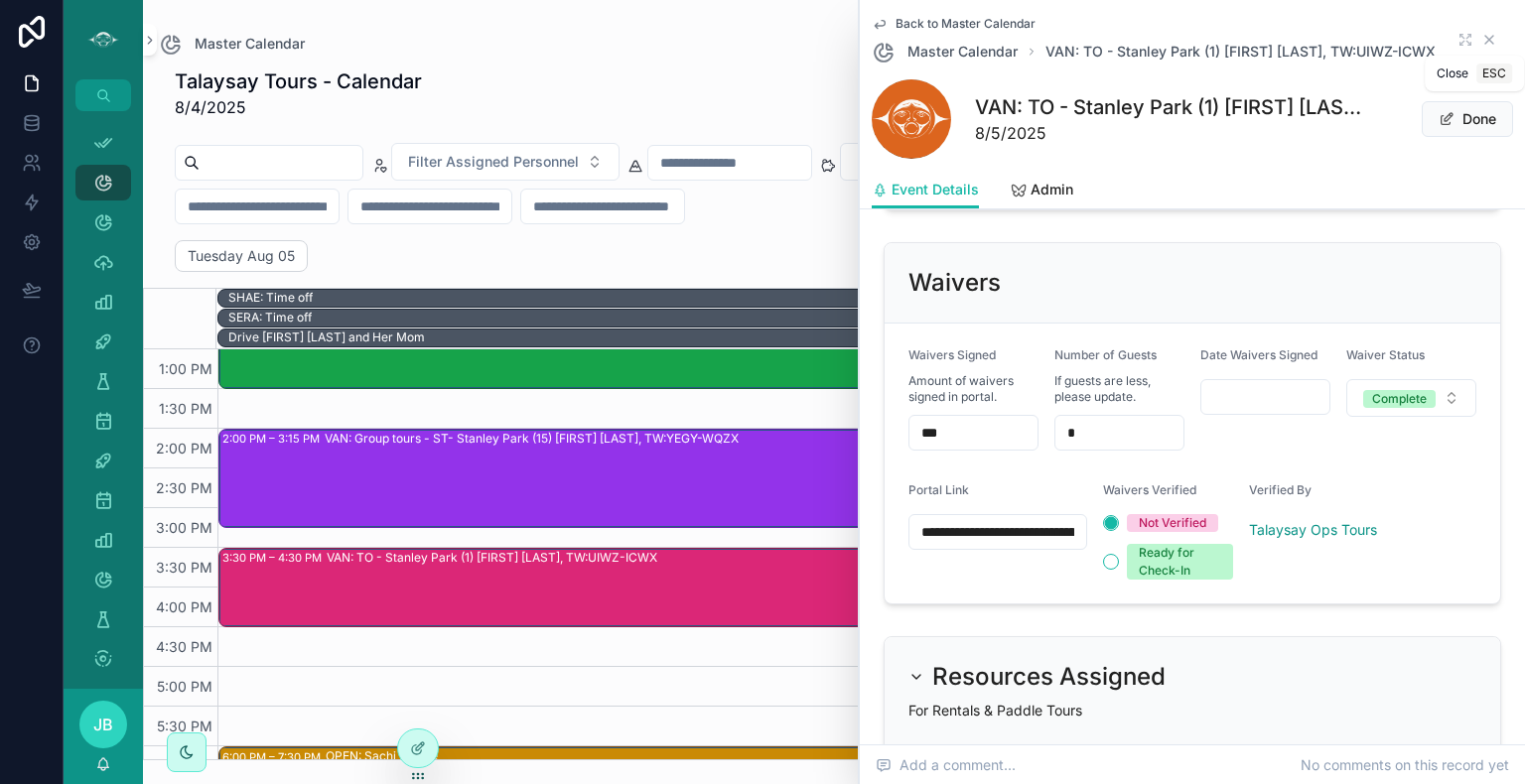 click 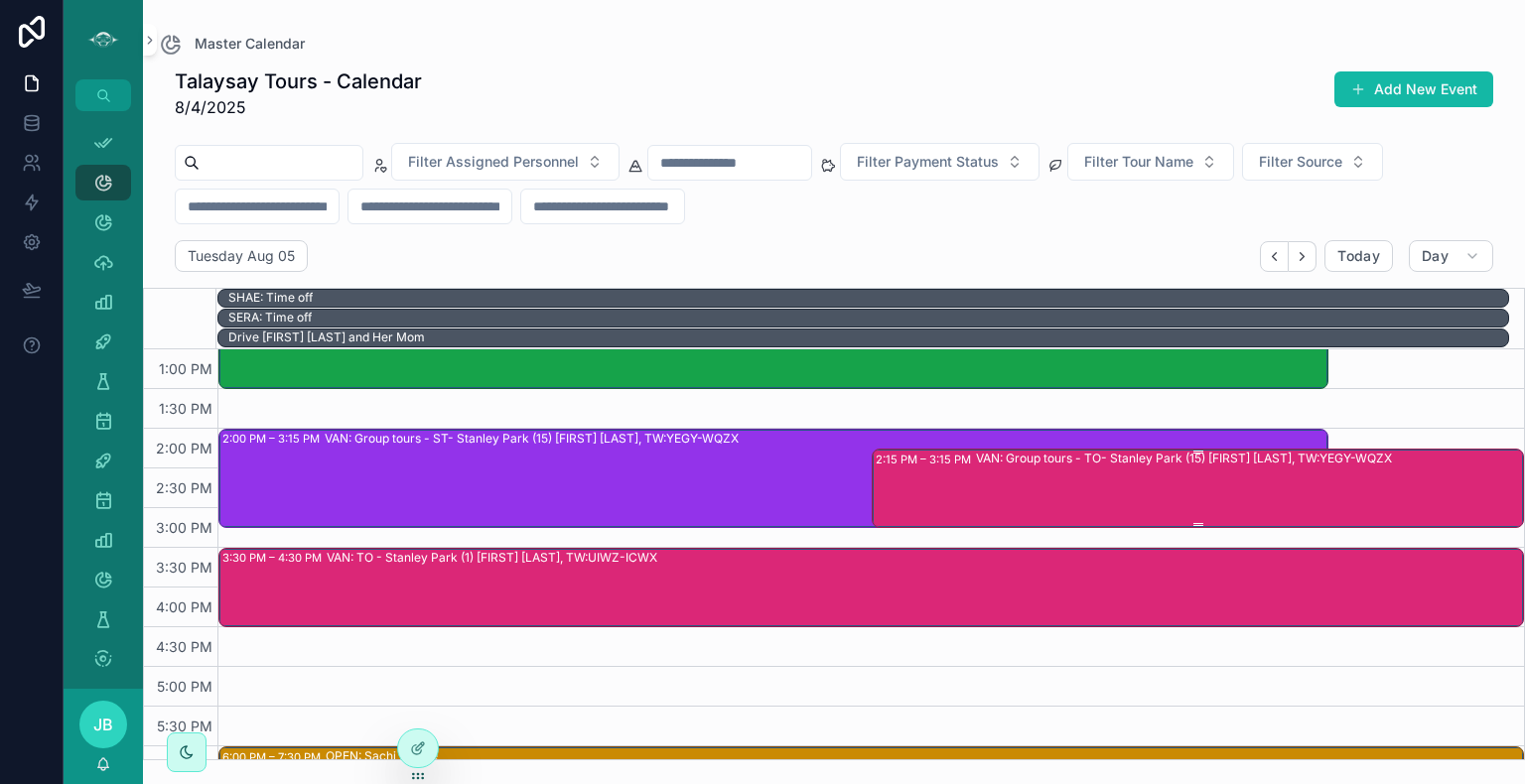 scroll, scrollTop: 778, scrollLeft: 0, axis: vertical 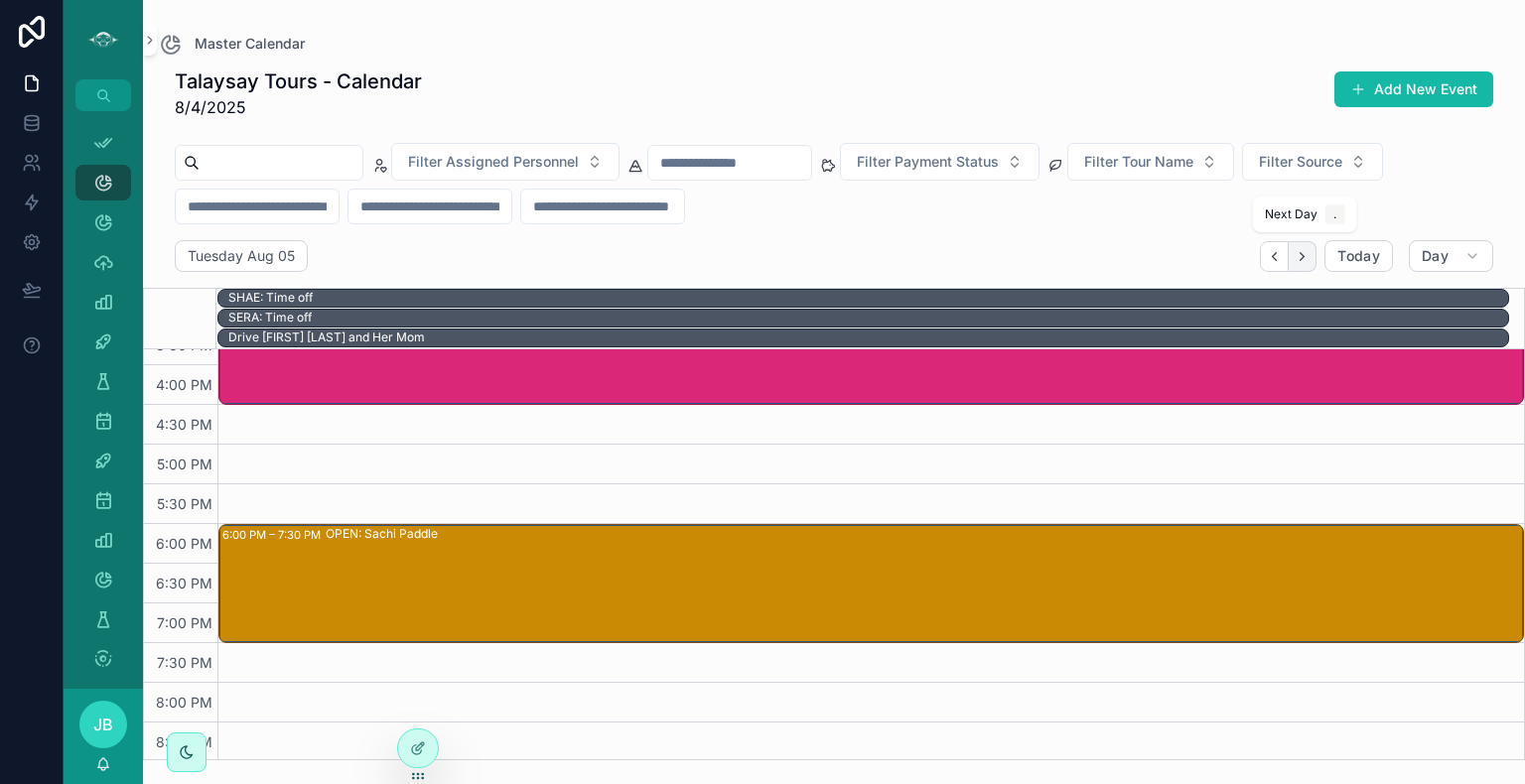 click 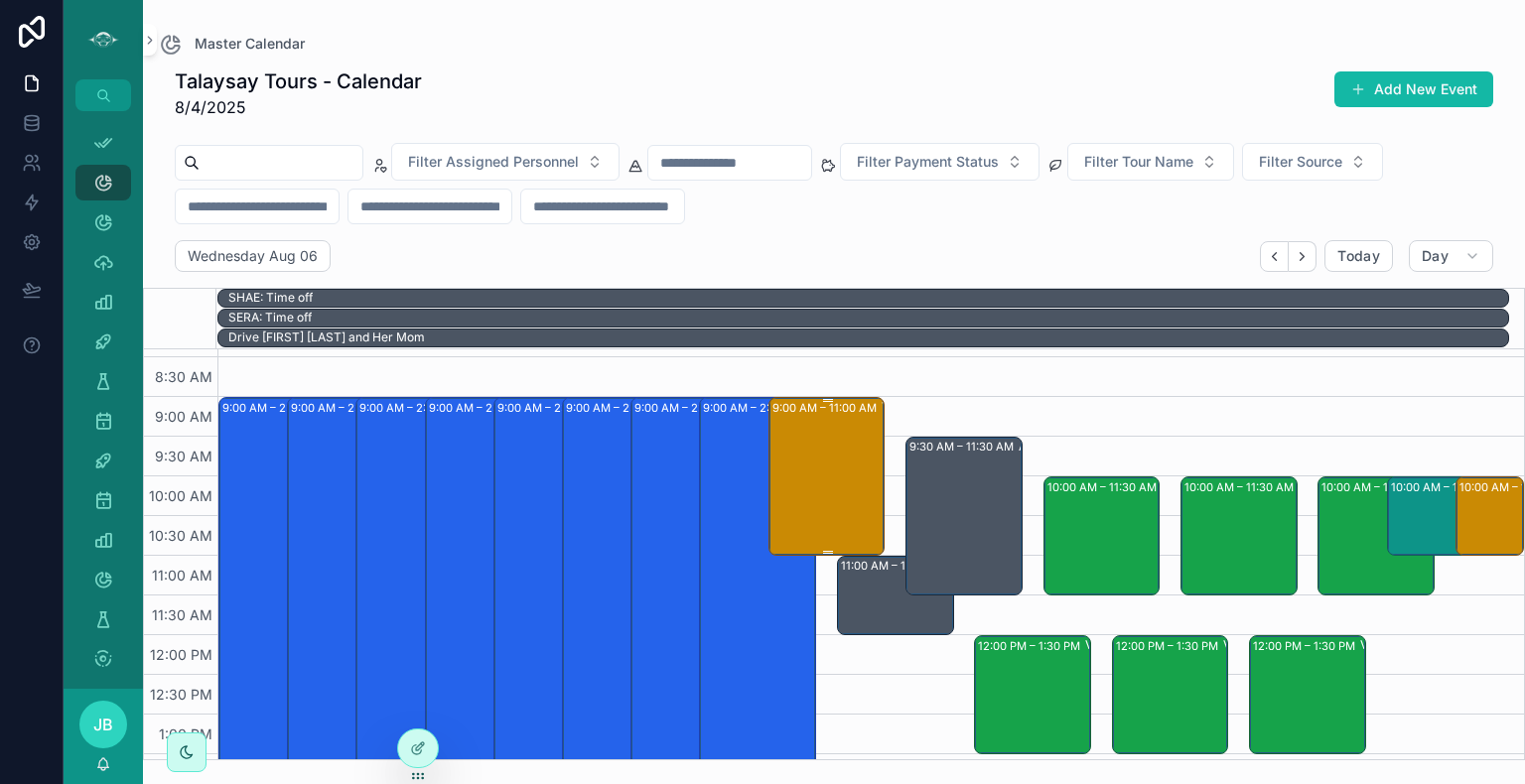 scroll, scrollTop: 278, scrollLeft: 0, axis: vertical 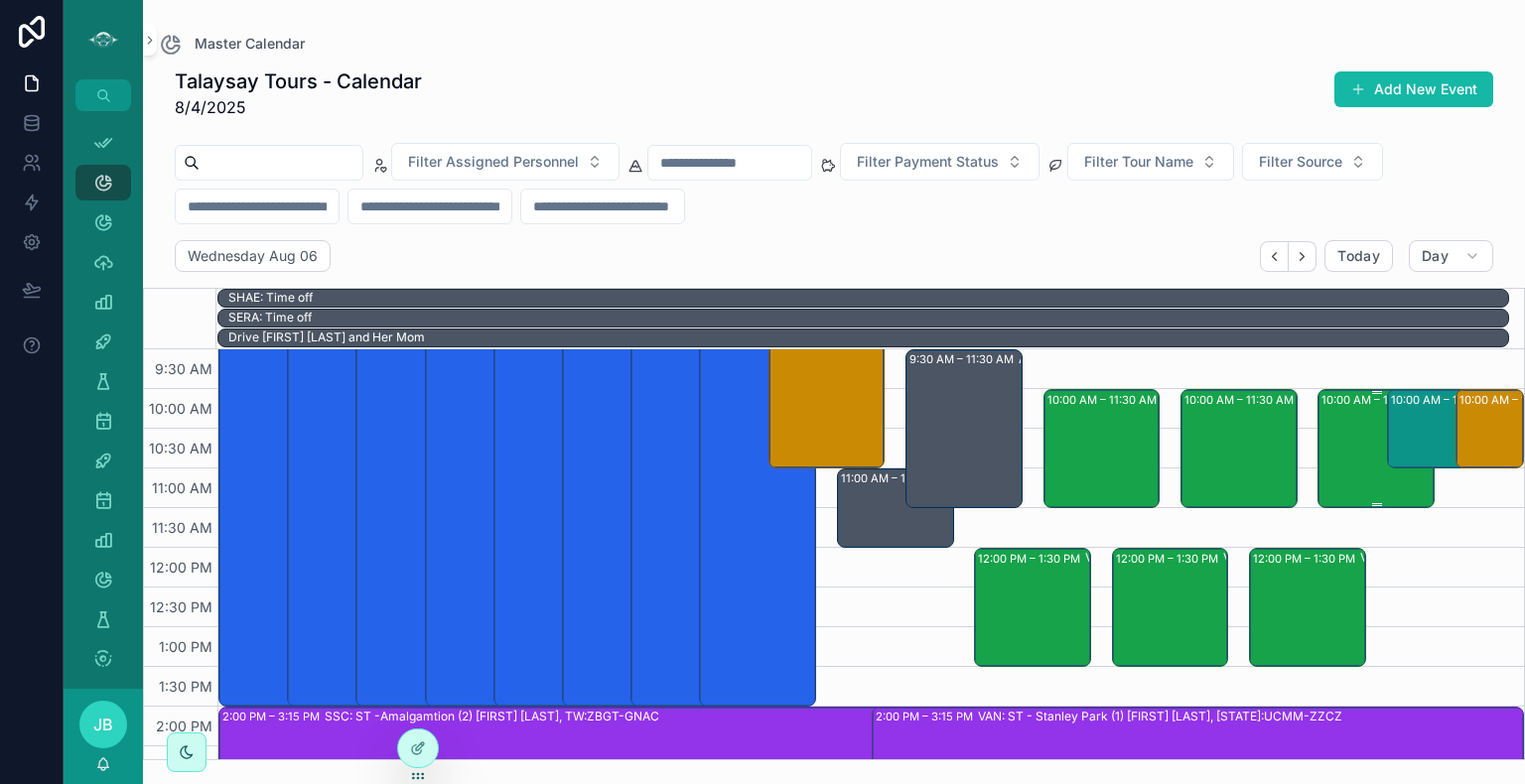 click on "10:00 AM – 11:30 AM VAN: TT - Stanley Park (3) [FIRST] [LAST], TW:IYCS-EBDN" at bounding box center [1377, 449] 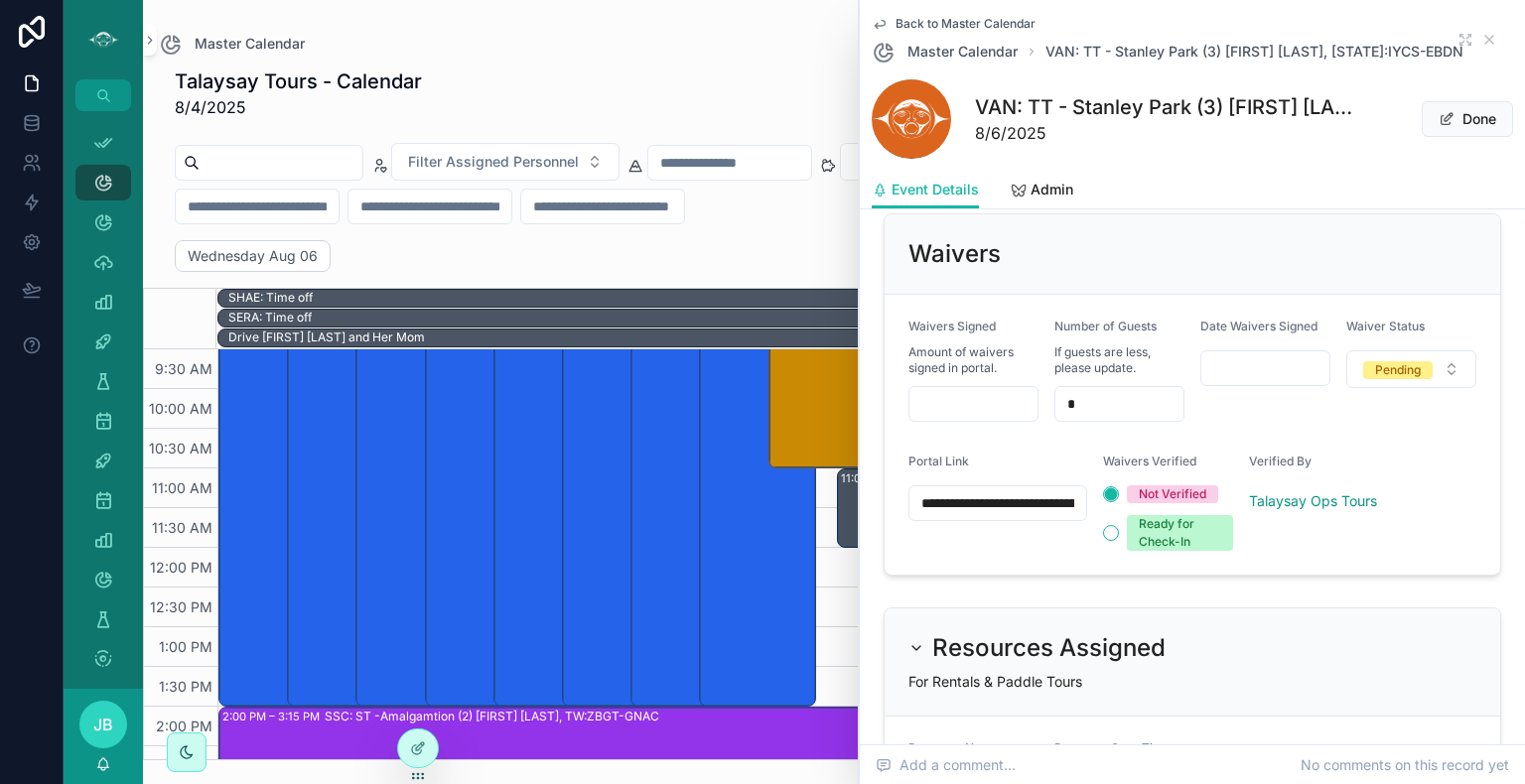 scroll, scrollTop: 1603, scrollLeft: 0, axis: vertical 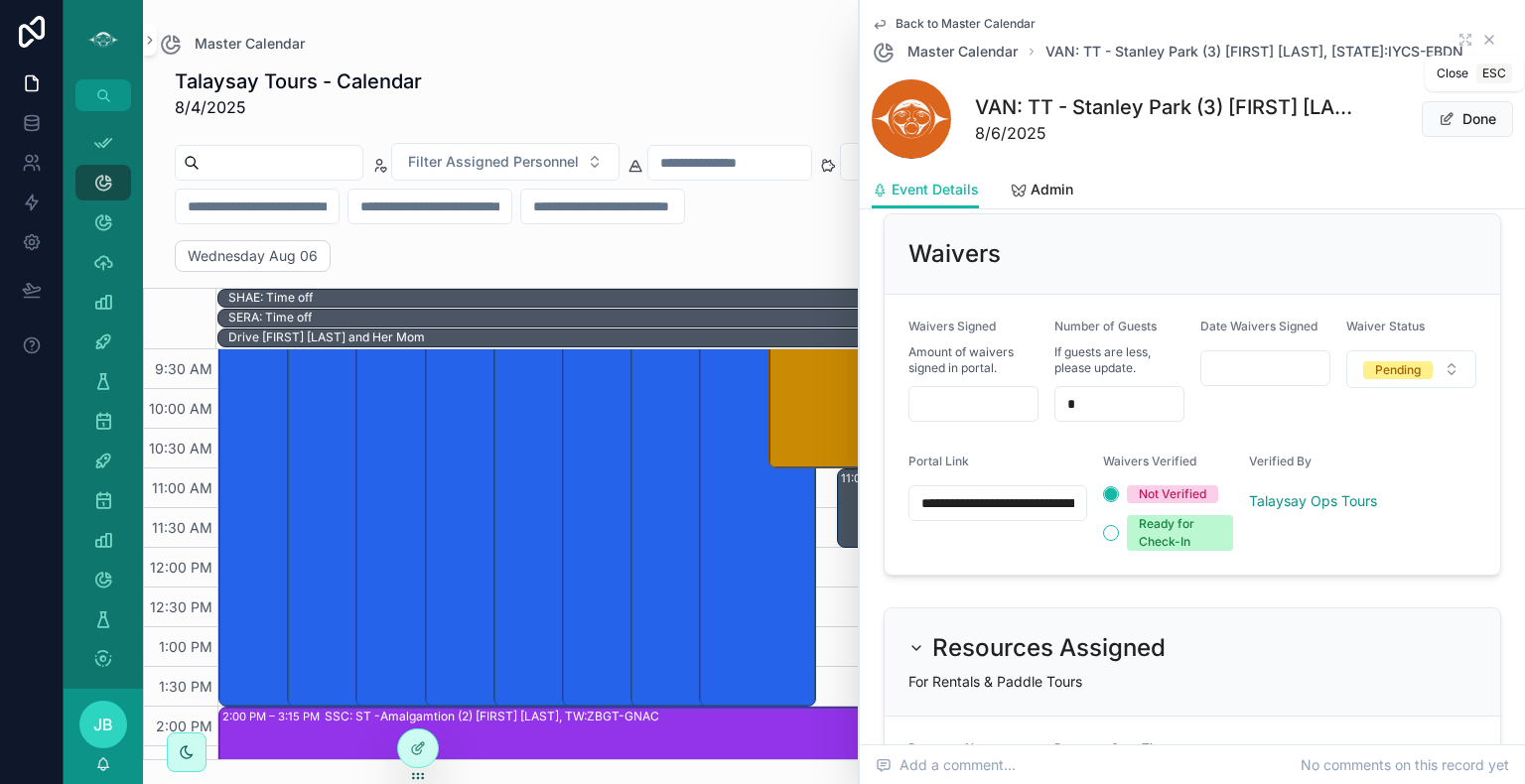 click 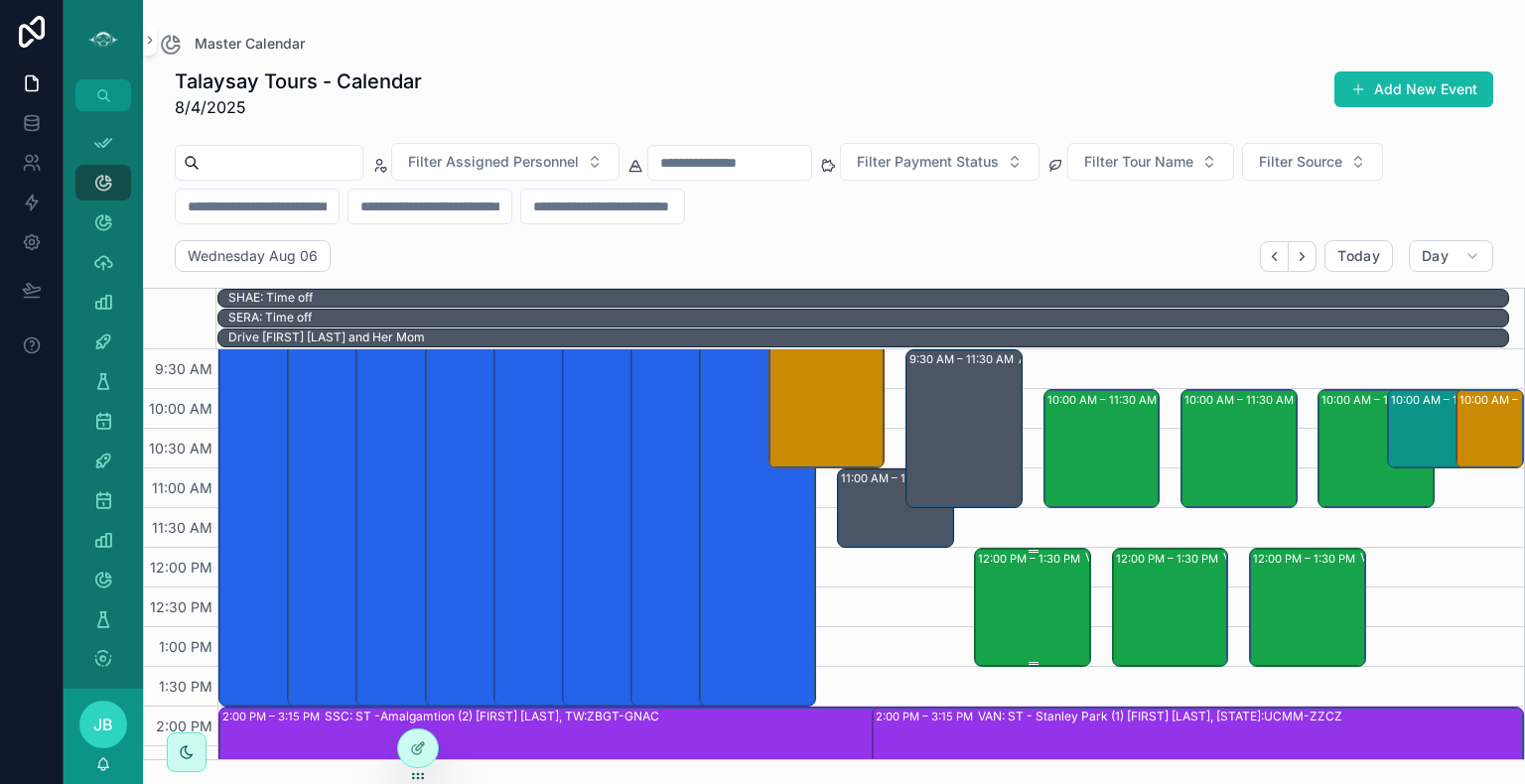 click on "12:00 PM – 1:30 PM VAN: TT - Stanley Park (1) [FIRST] [LAST], TW:KVAJ-FVRA" at bounding box center (1034, 607) 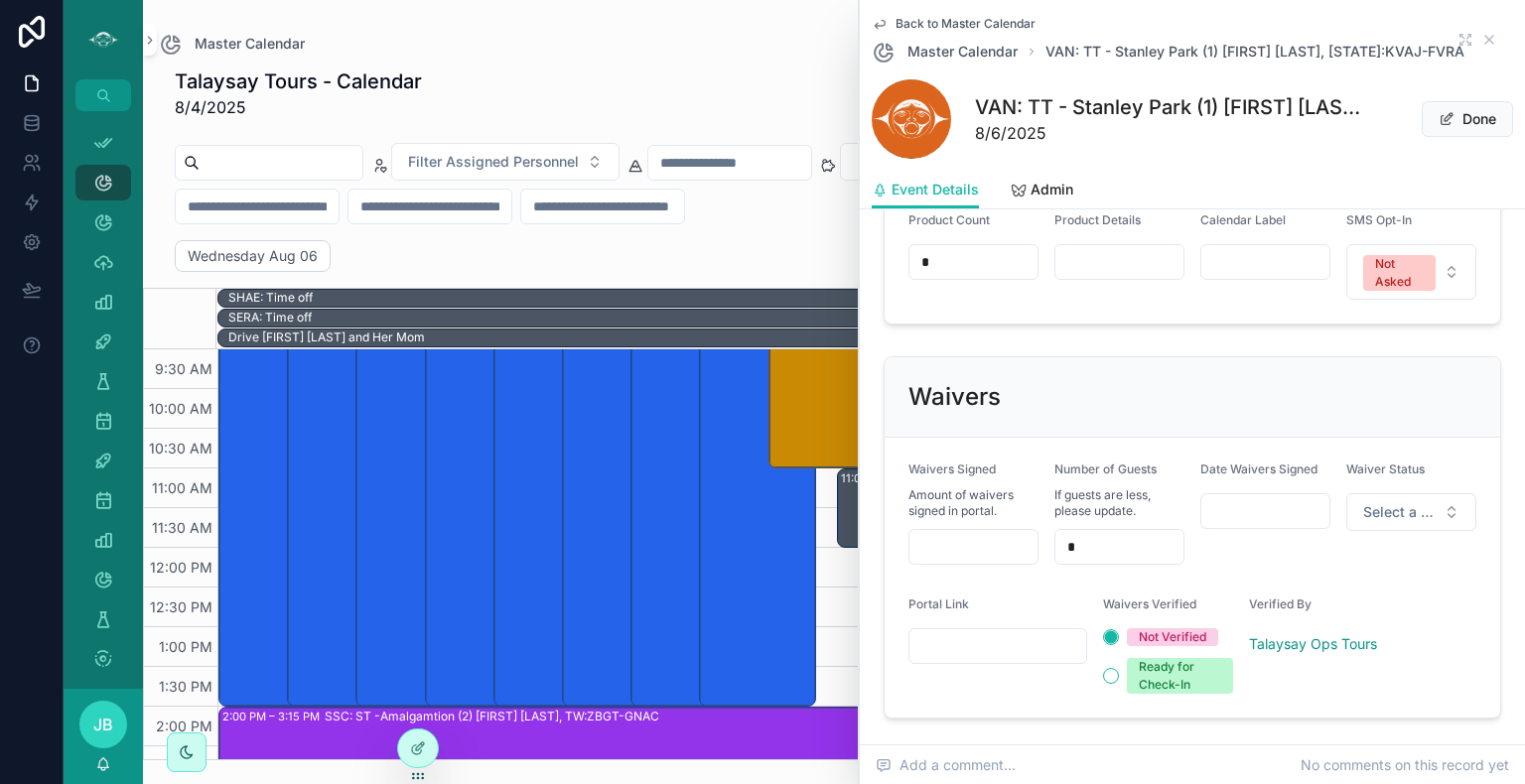 scroll, scrollTop: 1461, scrollLeft: 0, axis: vertical 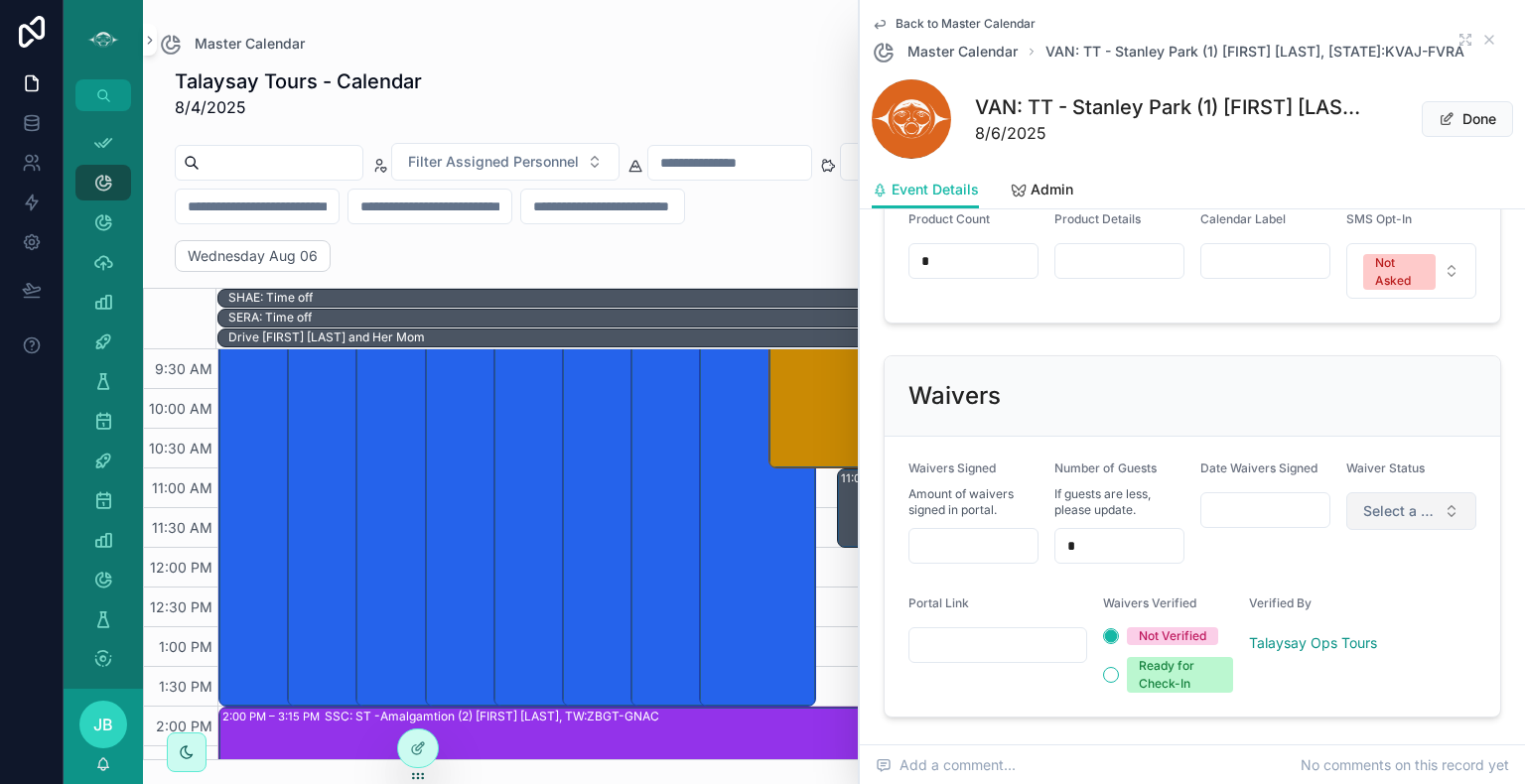 click on "Select a Waiver Status" at bounding box center [1399, 511] 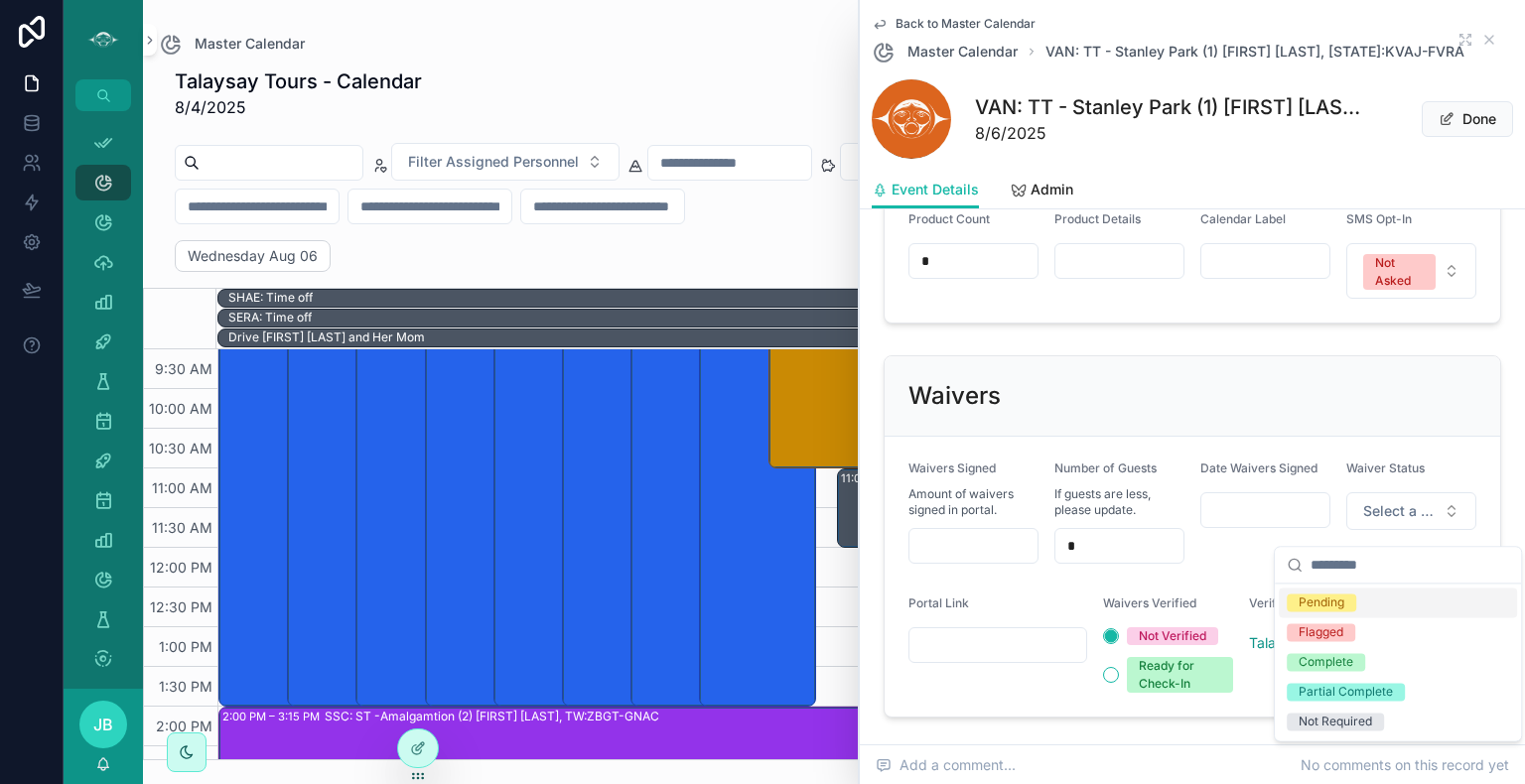 click on "Pending" at bounding box center [1398, 602] 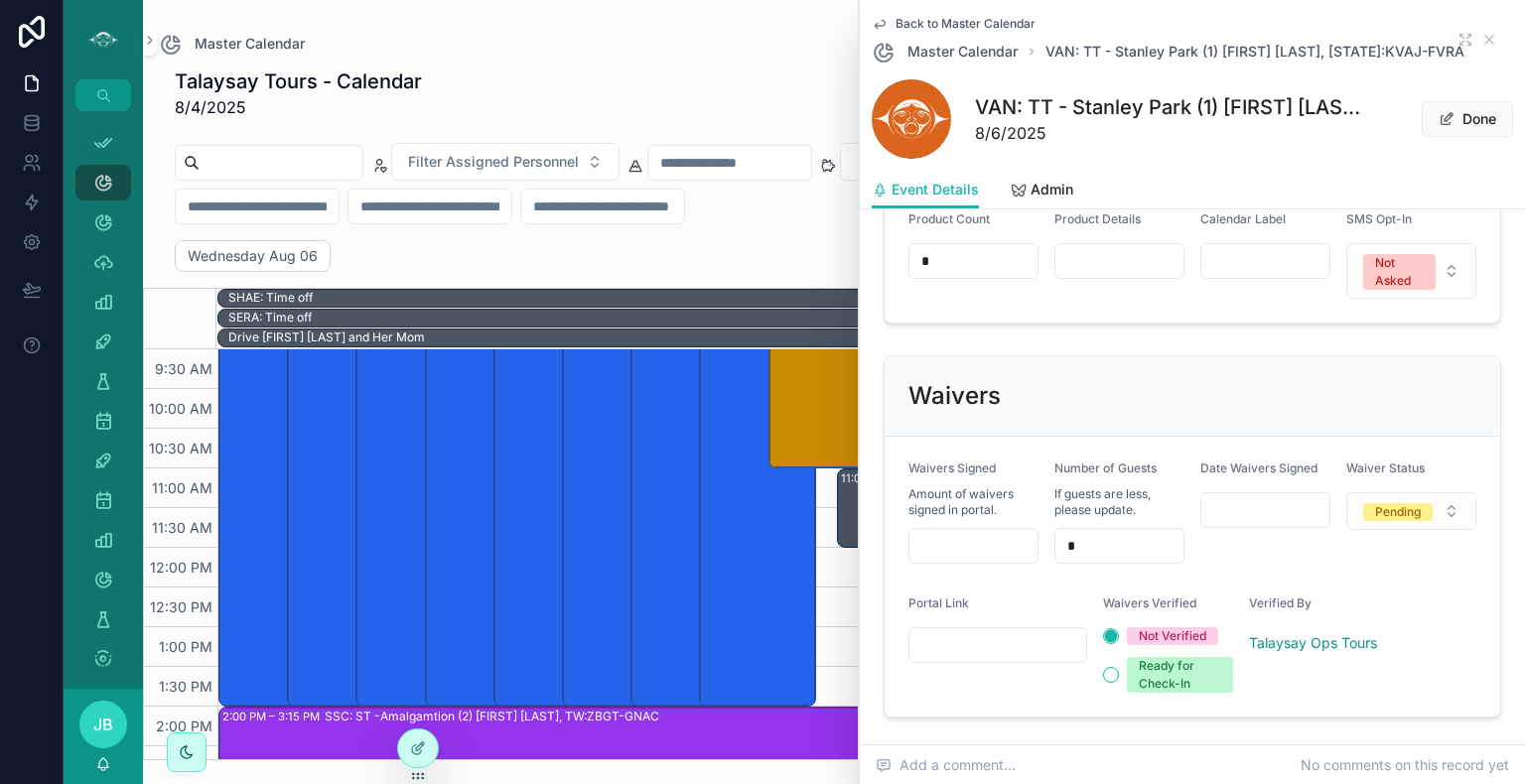 click at bounding box center [998, 645] 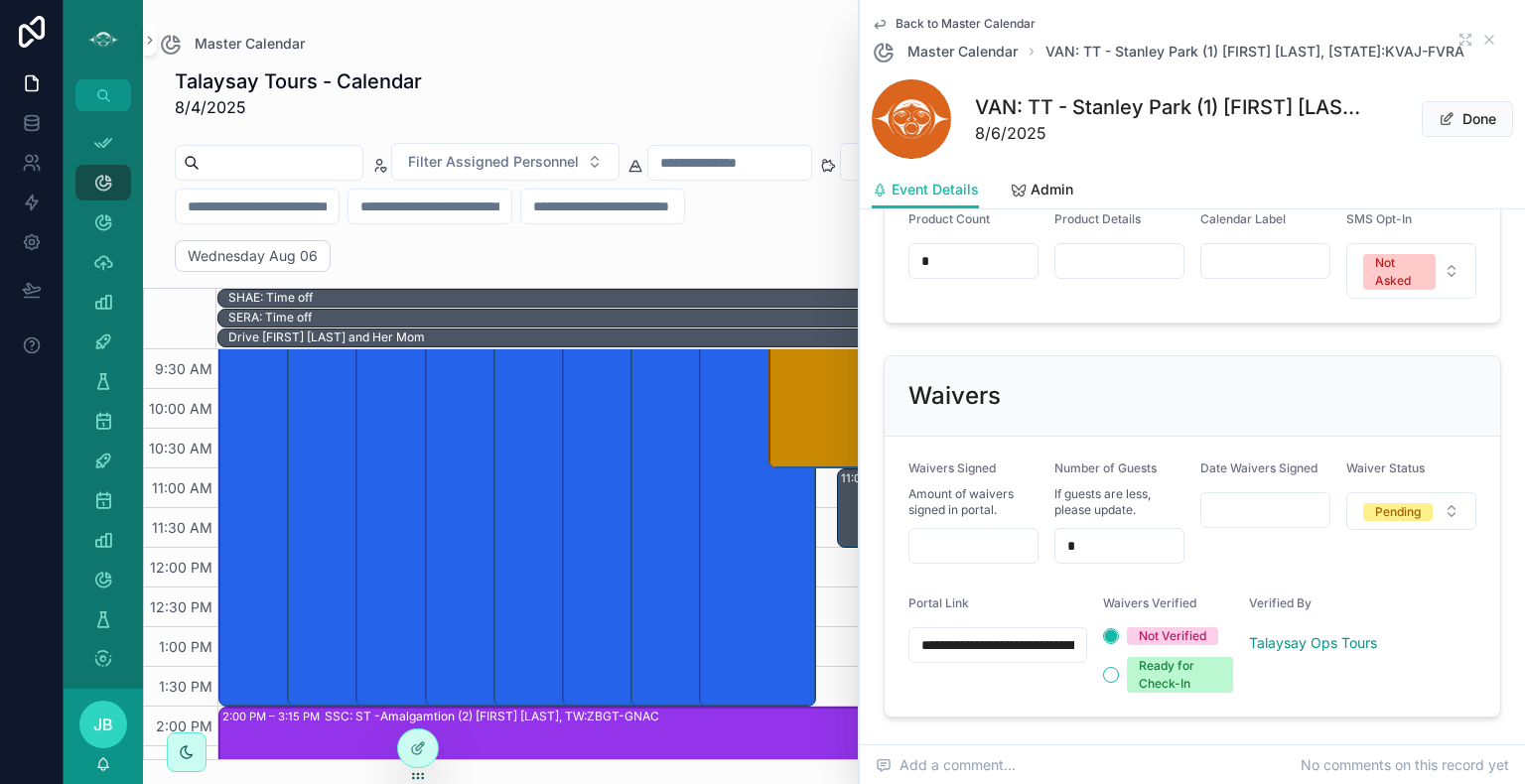 scroll, scrollTop: 0, scrollLeft: 528, axis: horizontal 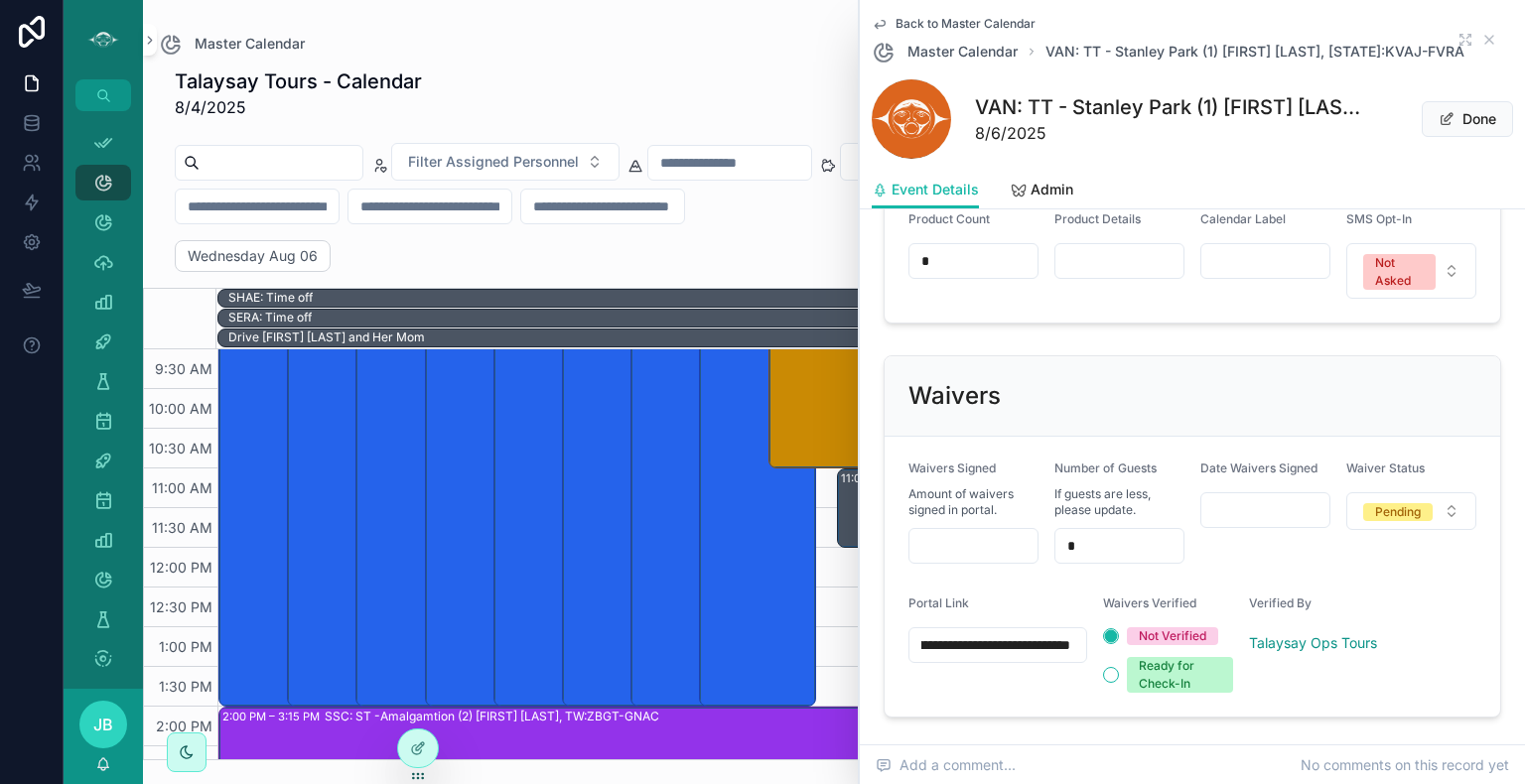 type on "**********" 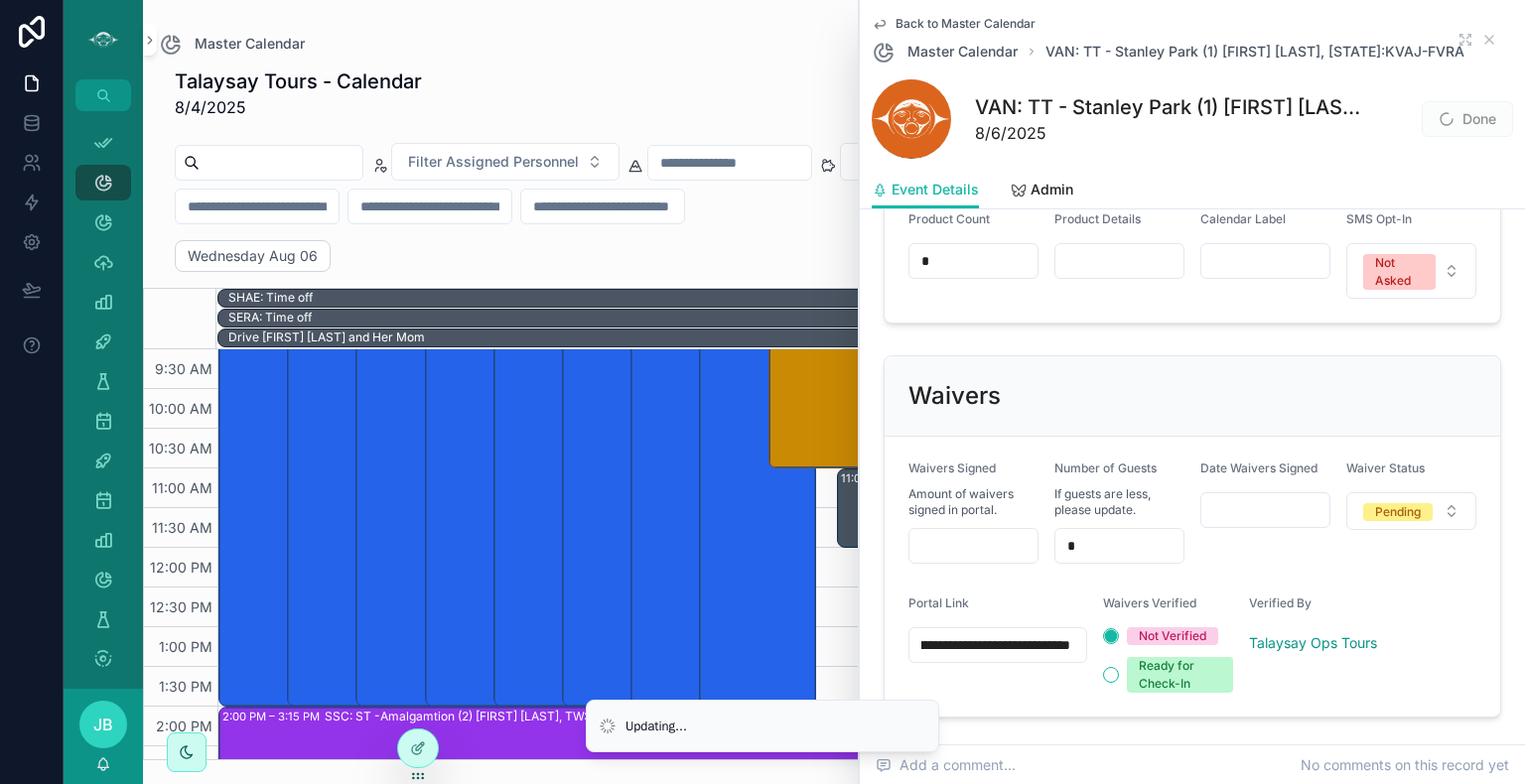scroll, scrollTop: 0, scrollLeft: 0, axis: both 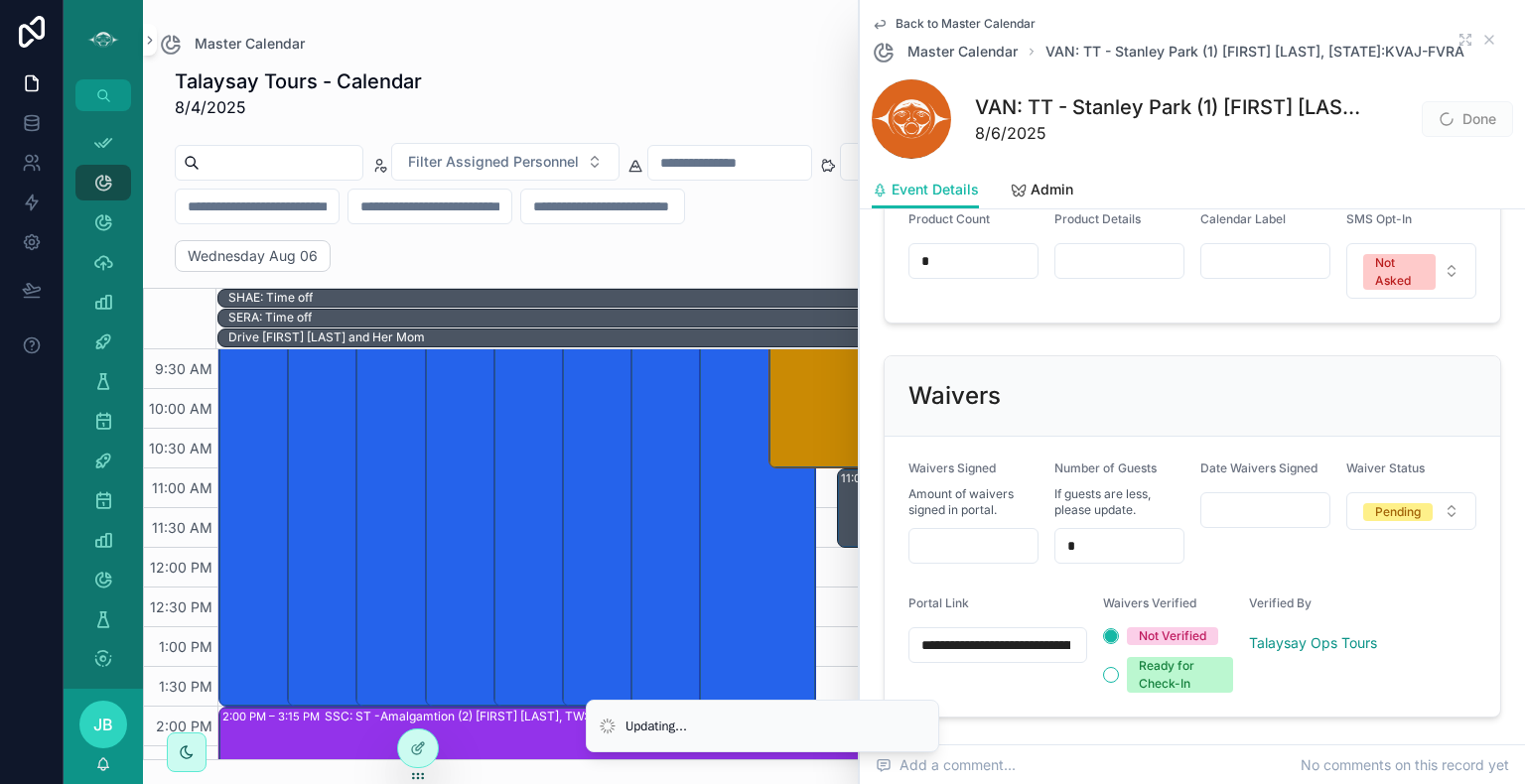 click on "Date Waivers Signed" at bounding box center (1265, 512) 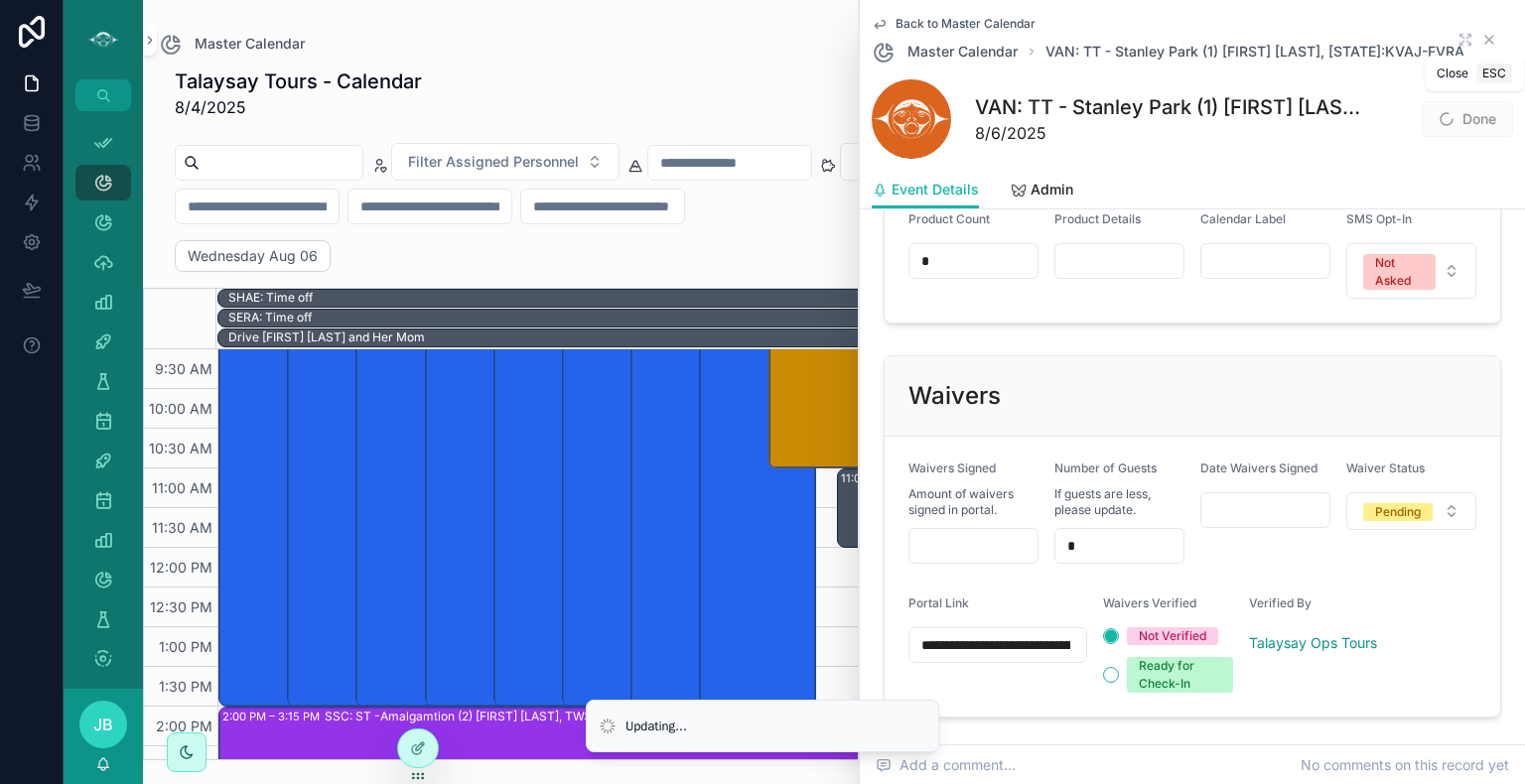click 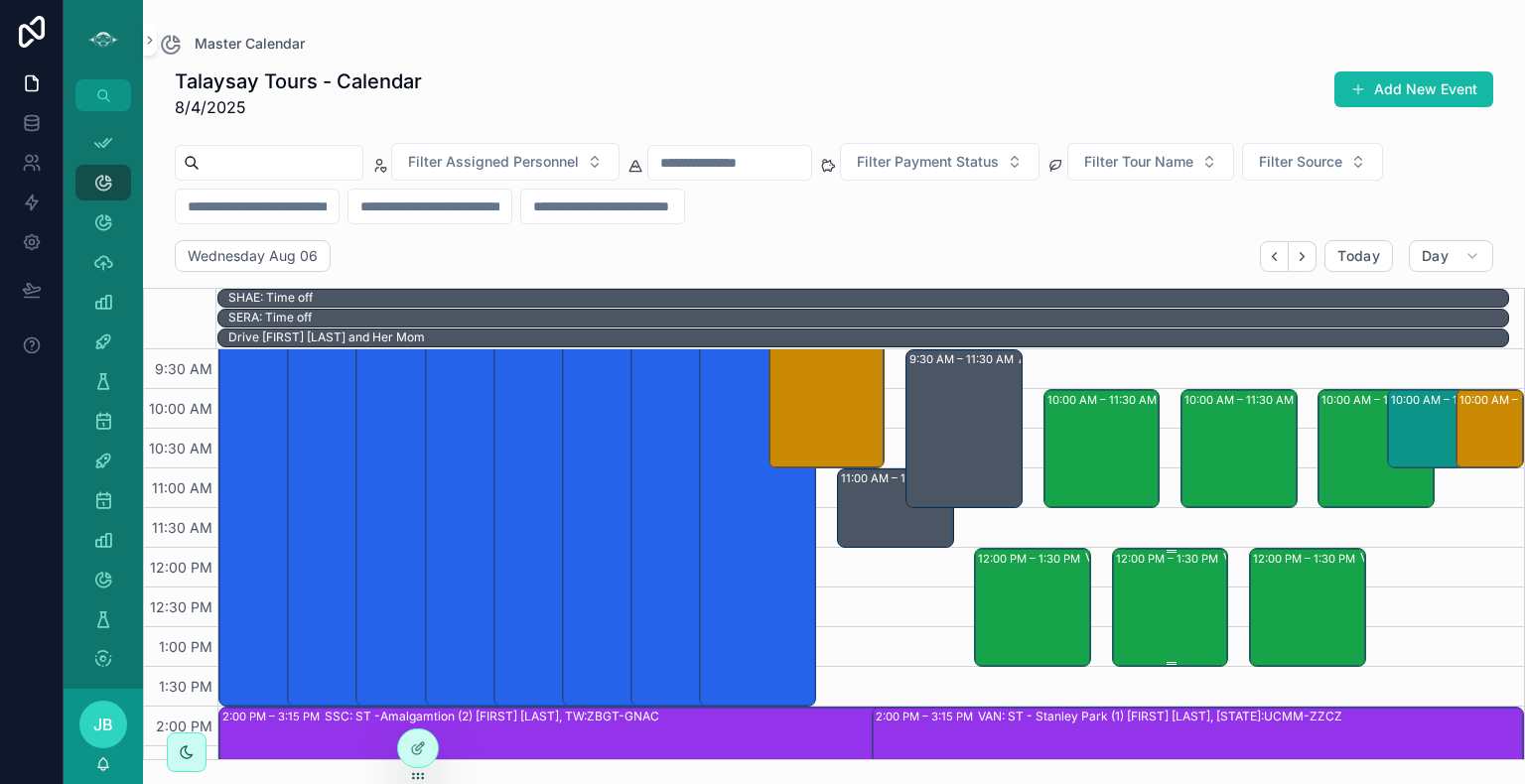 click on "12:00 PM – 1:30 PM VAN: TT - Stanley Park (3) [FIRST] [LAST], TW:EZSS-USFT" at bounding box center [1172, 607] 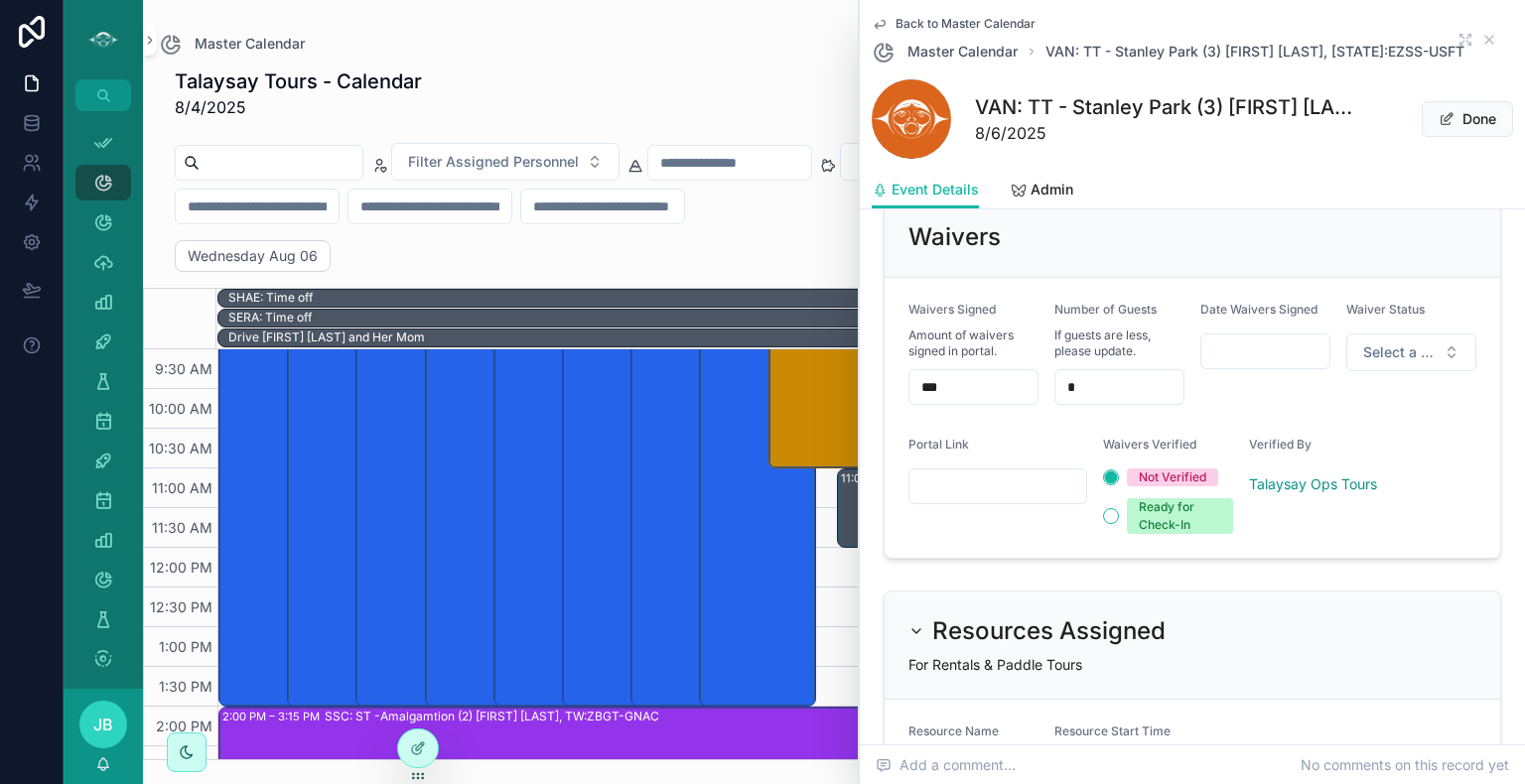 scroll, scrollTop: 1619, scrollLeft: 0, axis: vertical 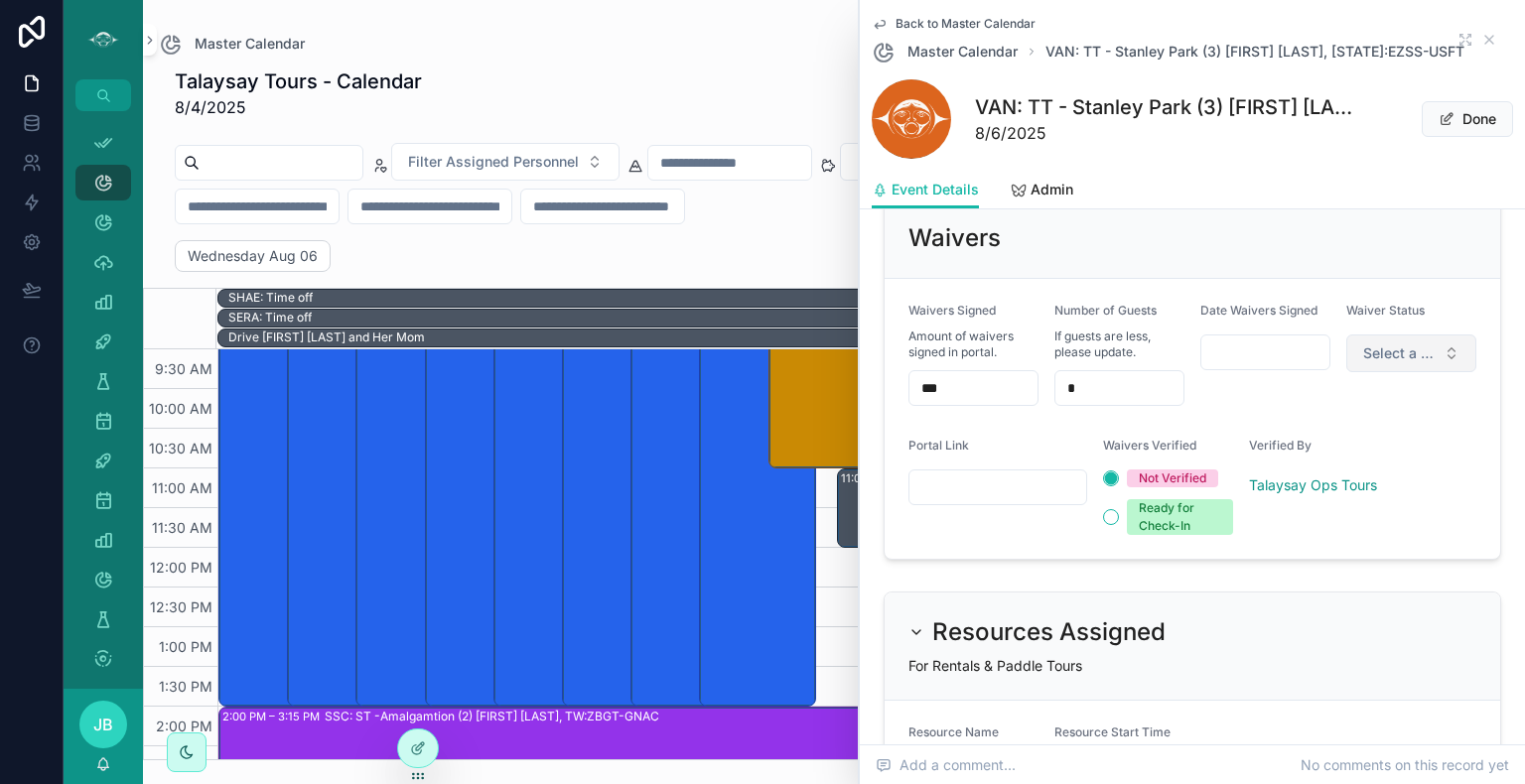 click on "Select a Waiver Status" at bounding box center (1399, 353) 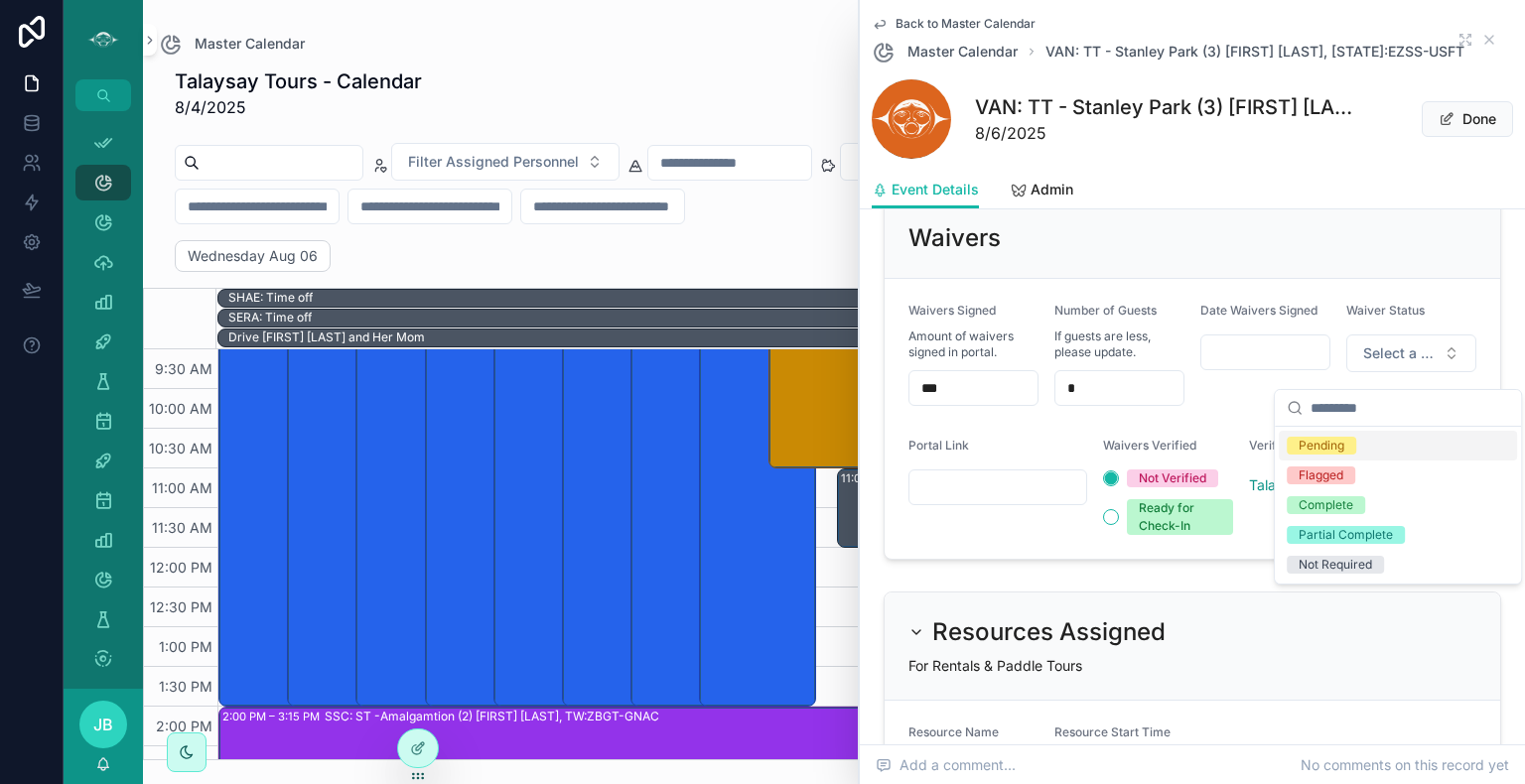 click on "Pending" at bounding box center [1321, 446] 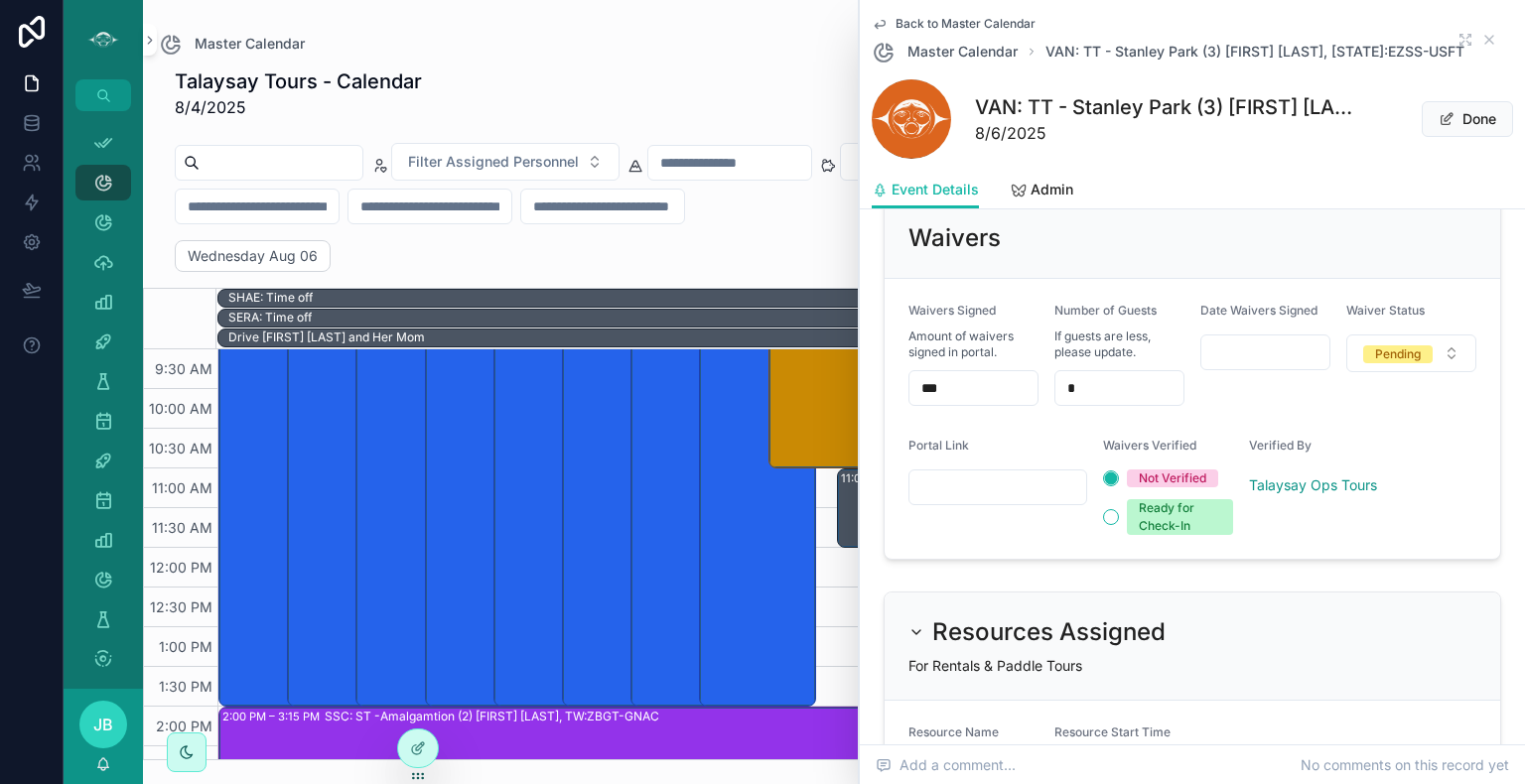 click at bounding box center [998, 487] 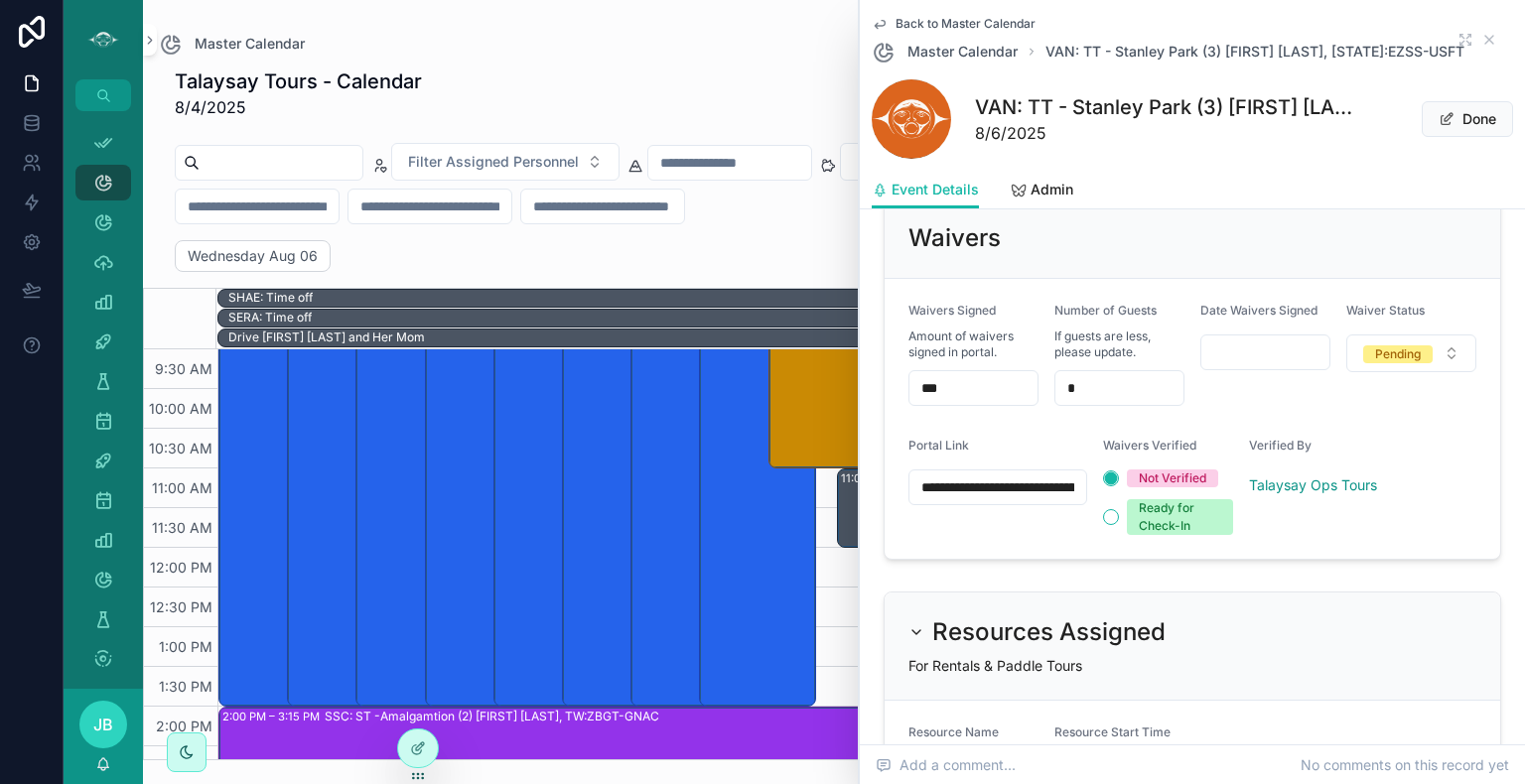 scroll, scrollTop: 0, scrollLeft: 540, axis: horizontal 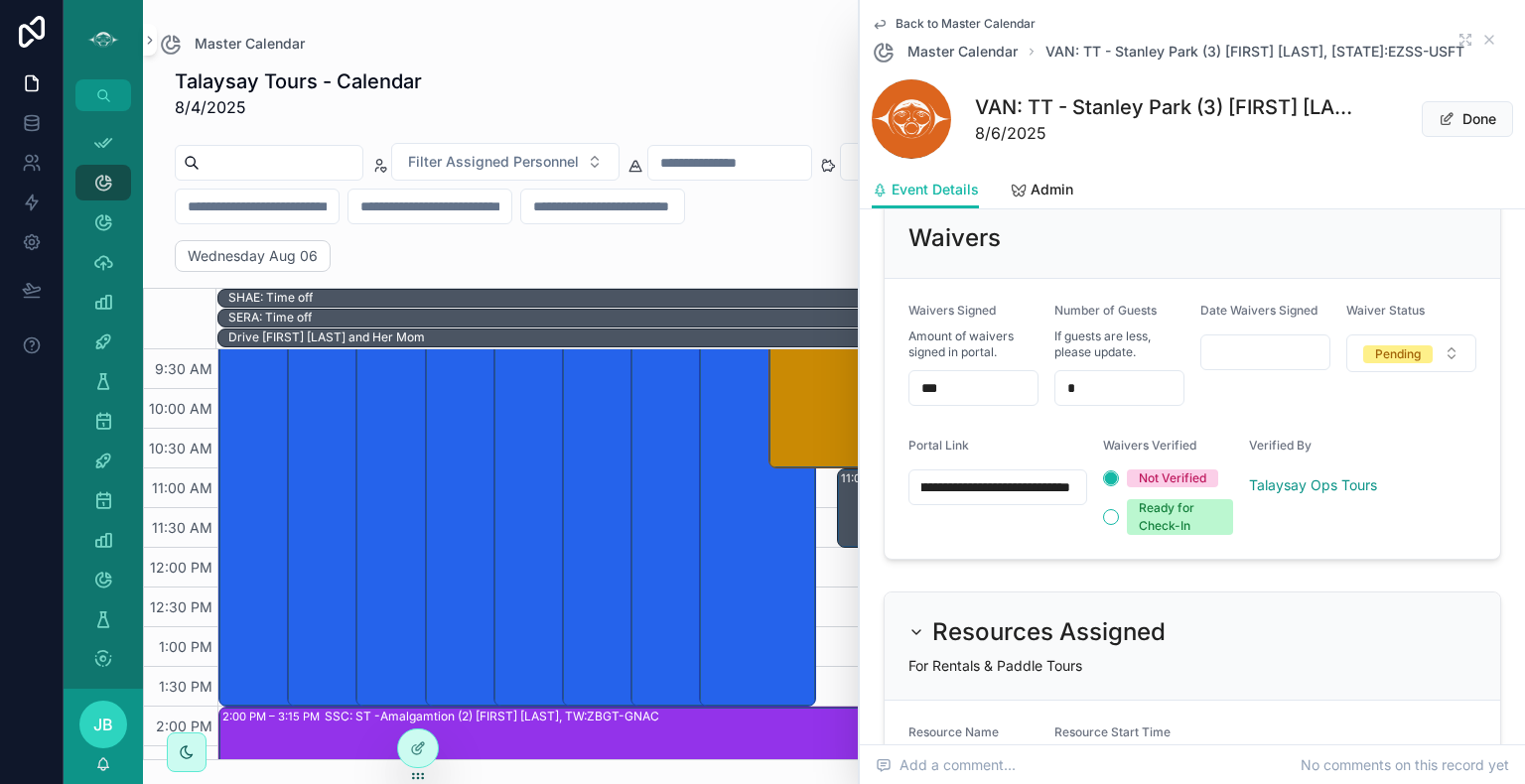 type on "**********" 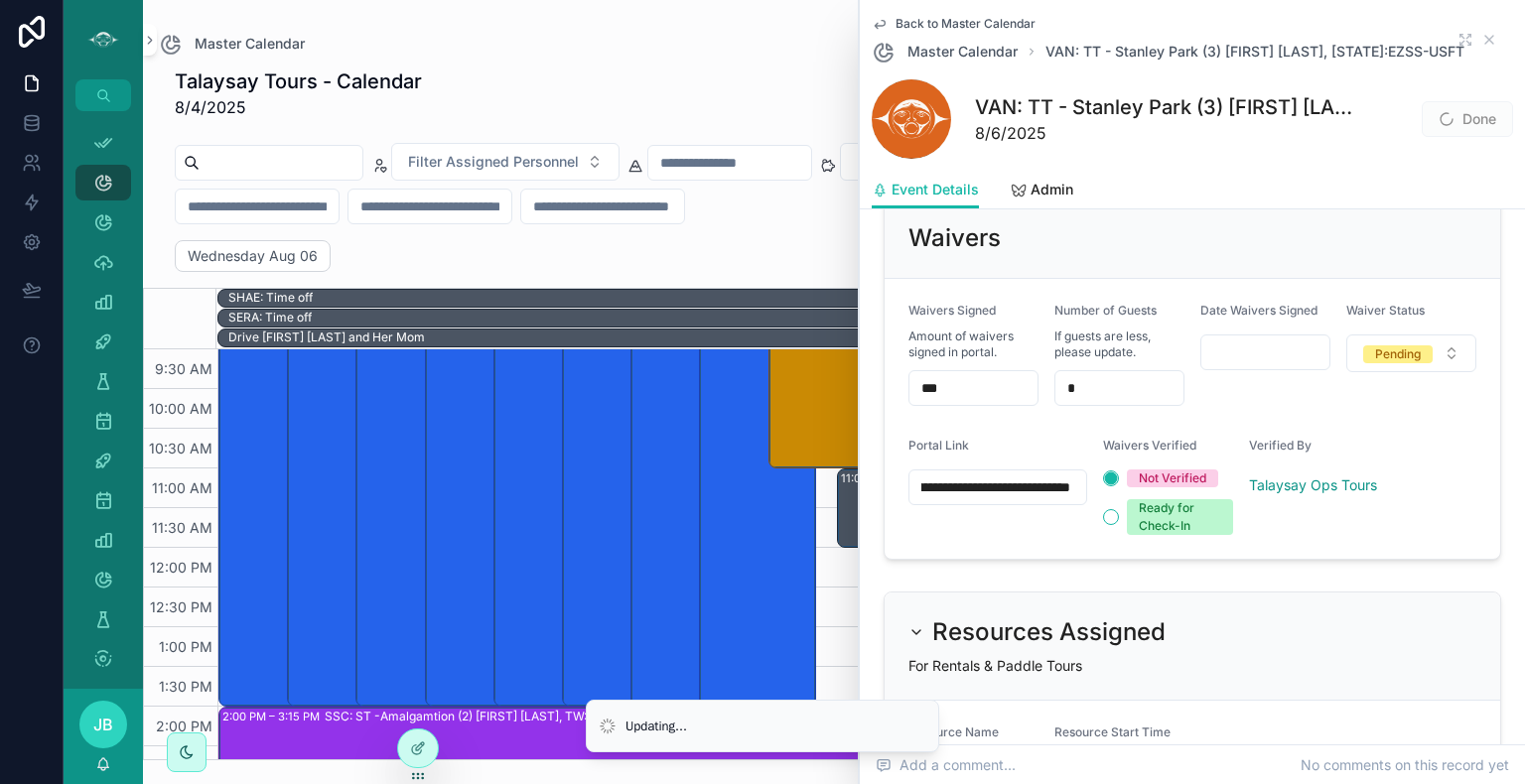 scroll, scrollTop: 0, scrollLeft: 0, axis: both 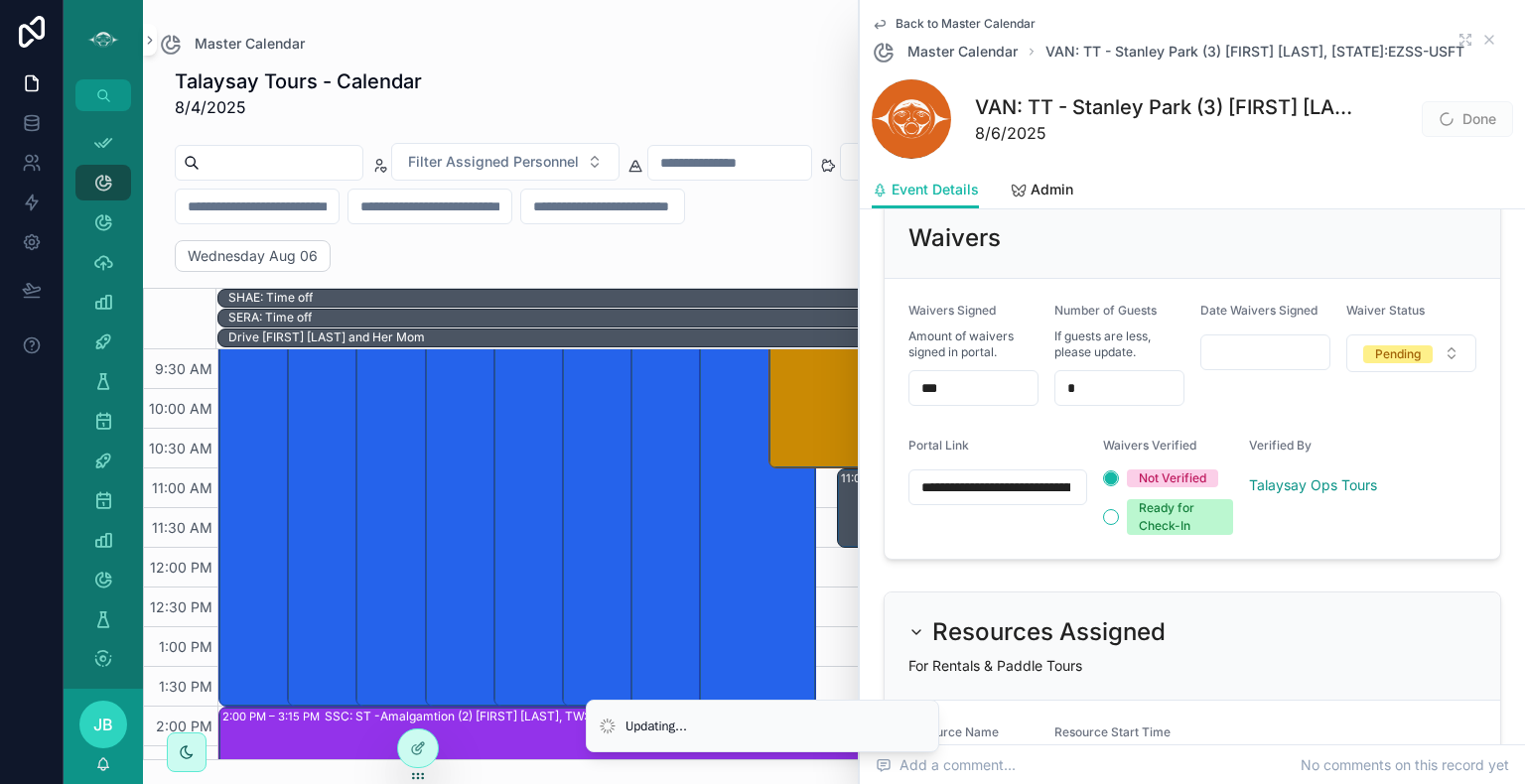 click on "**********" at bounding box center [1192, 419] 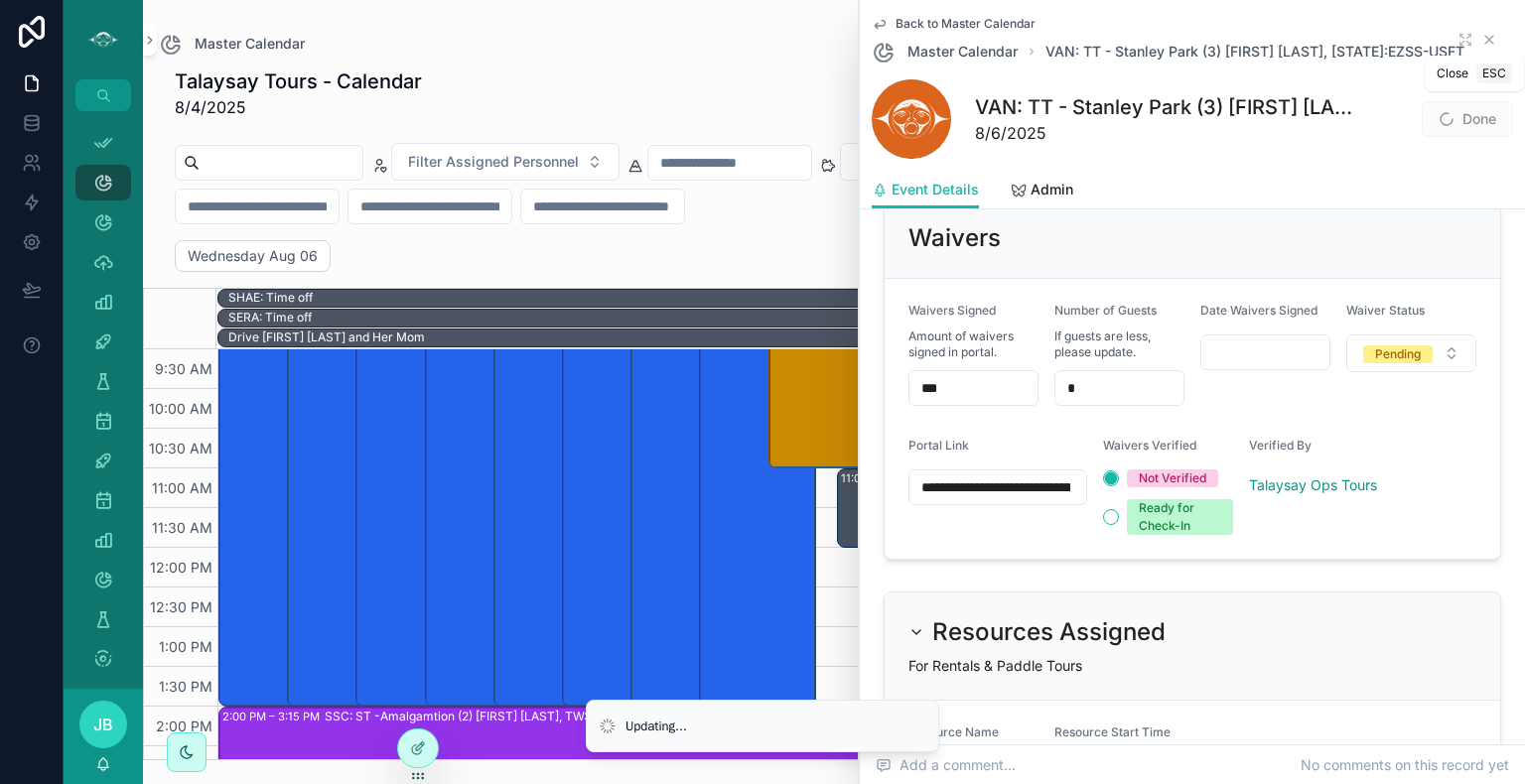 click 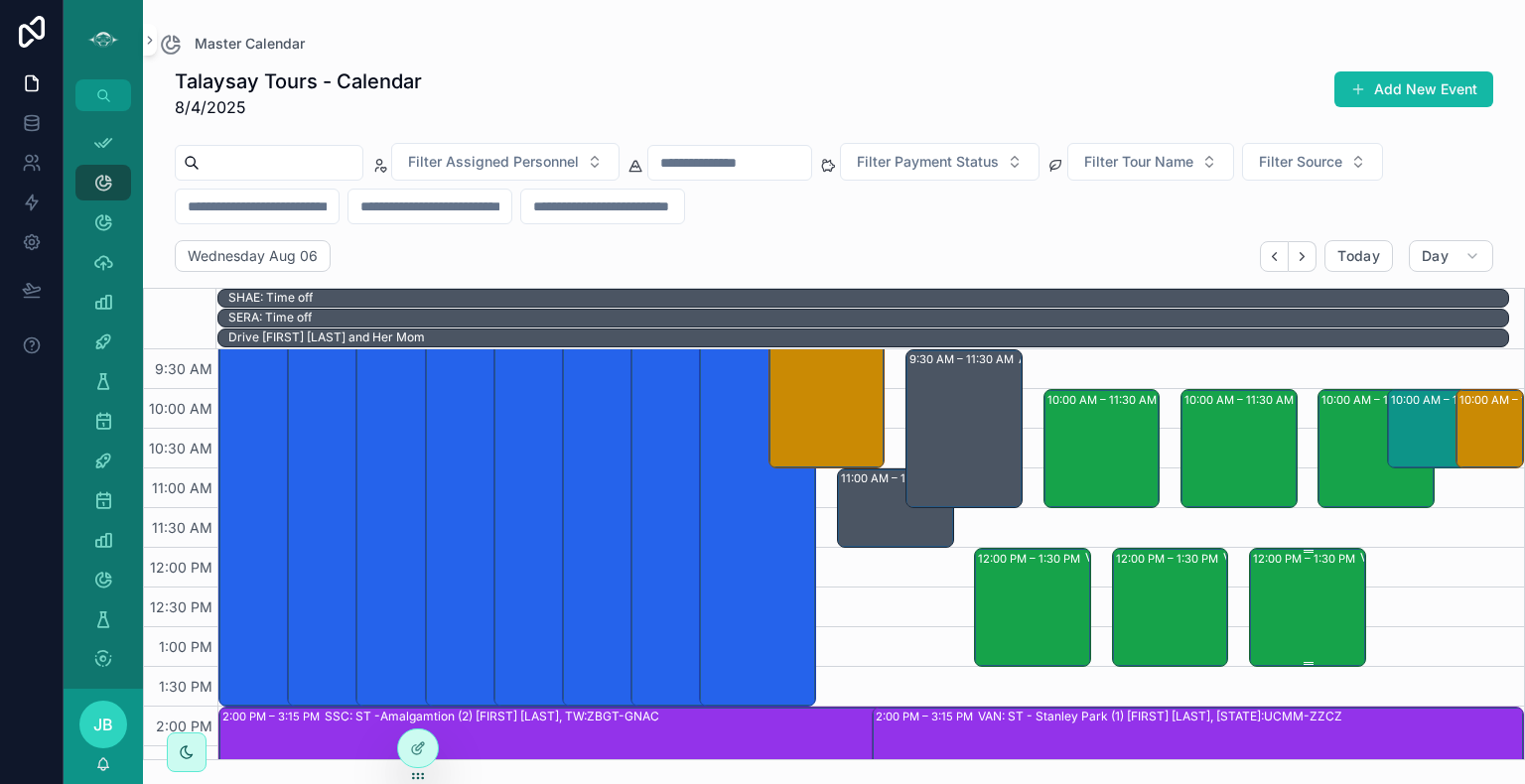 click on "12:00 PM – 1:30 PM VAN: TT - Stanley Park (1) [FIRST] [LAST], TW:JSRT-VXMT" at bounding box center (1309, 607) 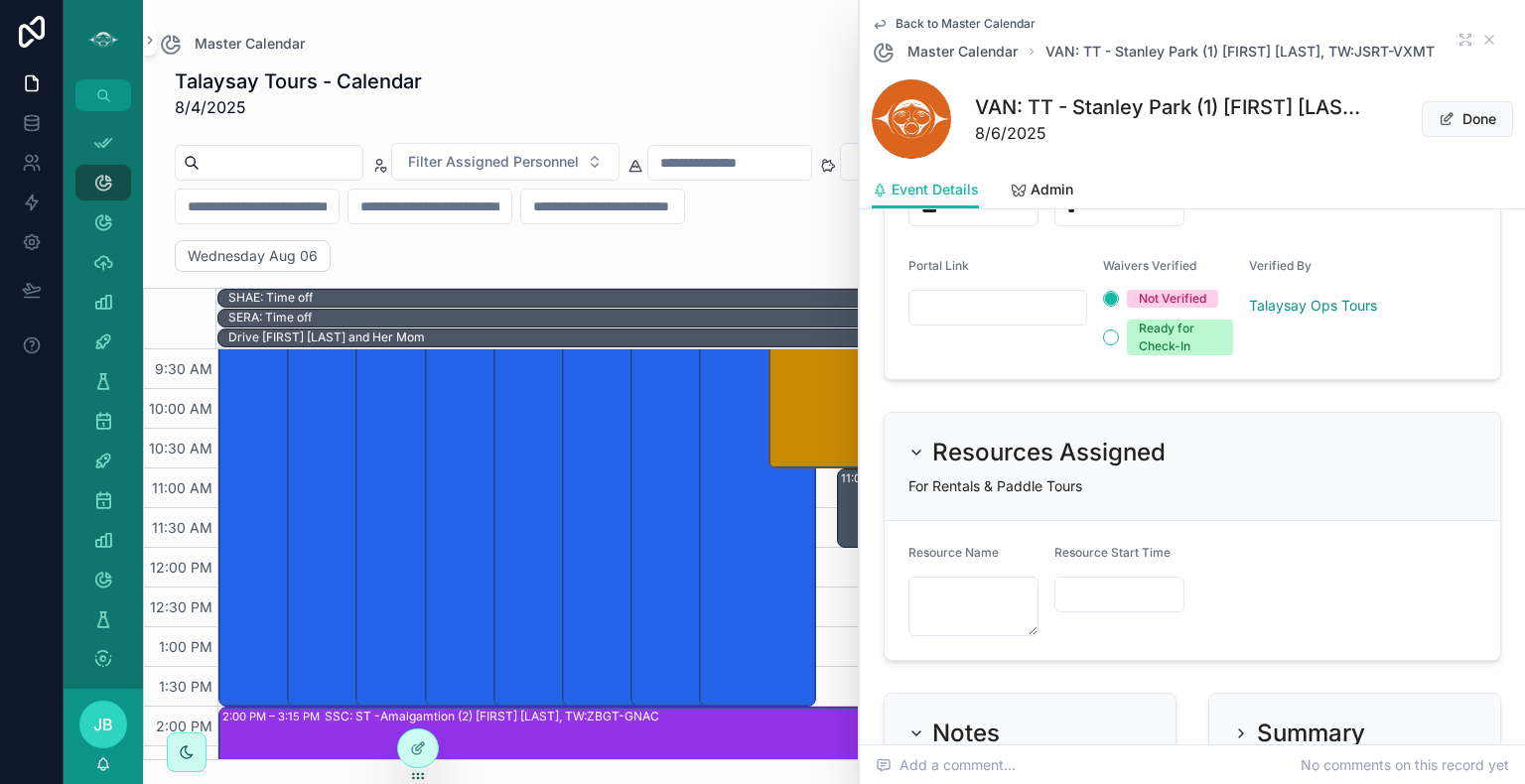 scroll, scrollTop: 1620, scrollLeft: 0, axis: vertical 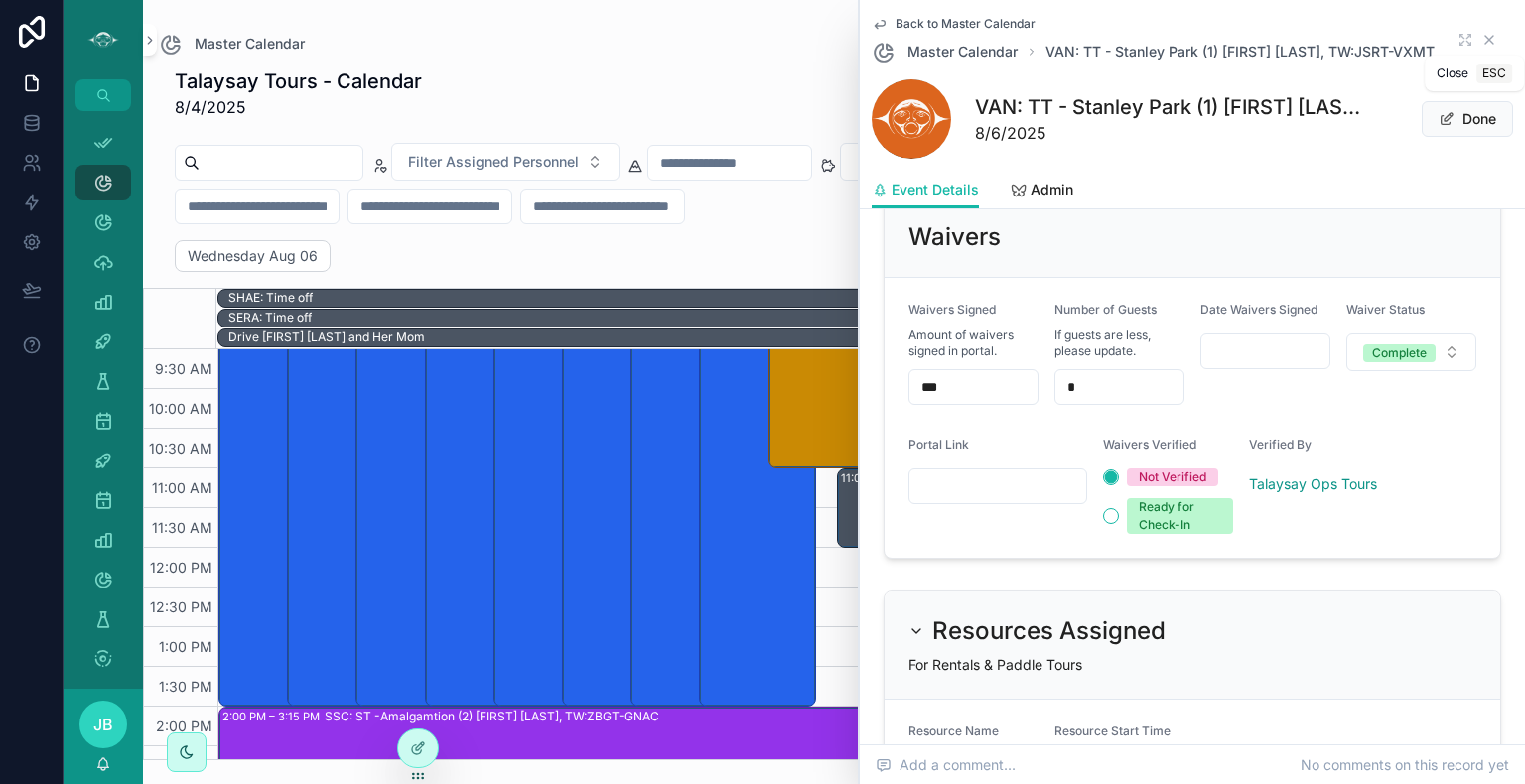 click 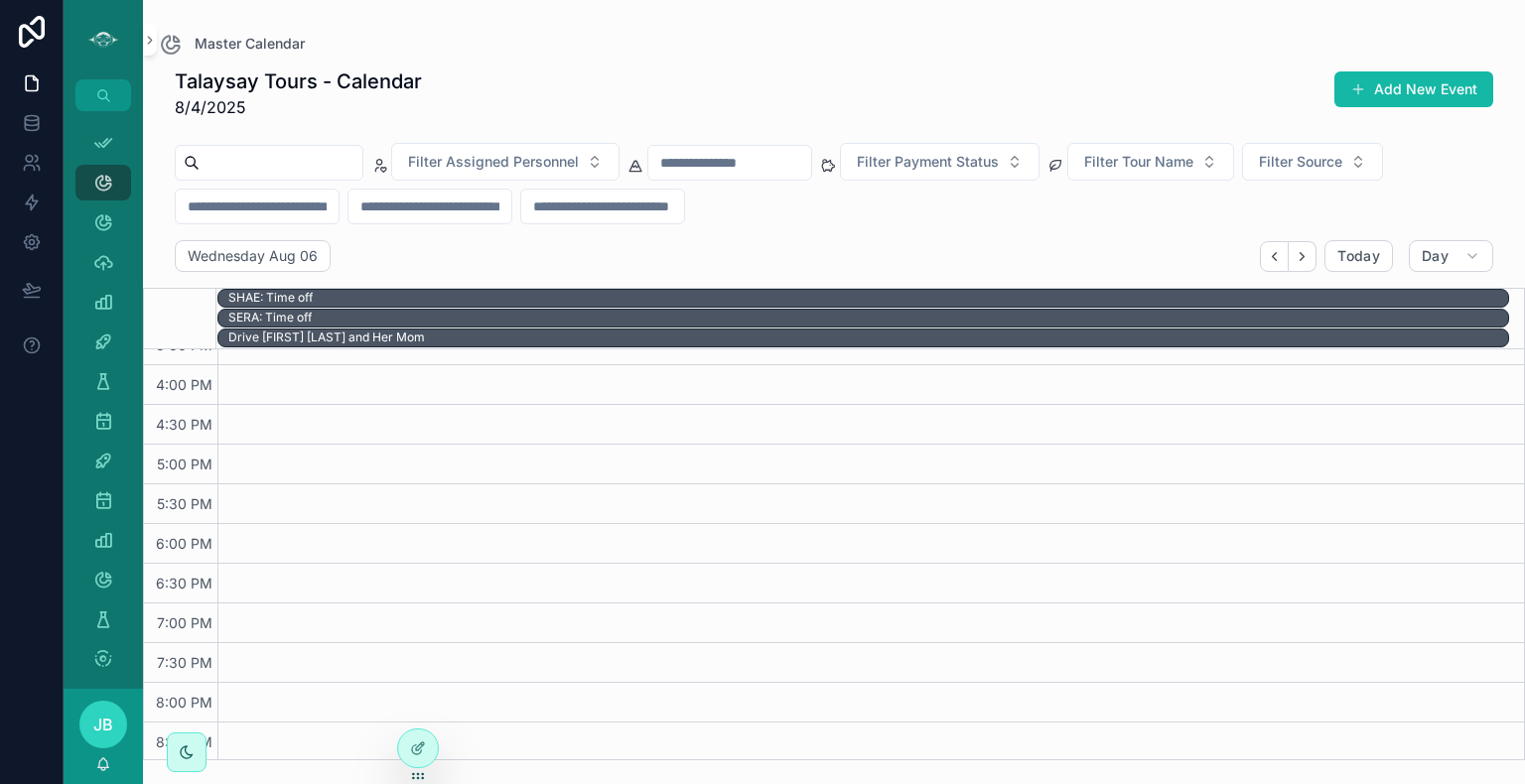 scroll, scrollTop: 289, scrollLeft: 0, axis: vertical 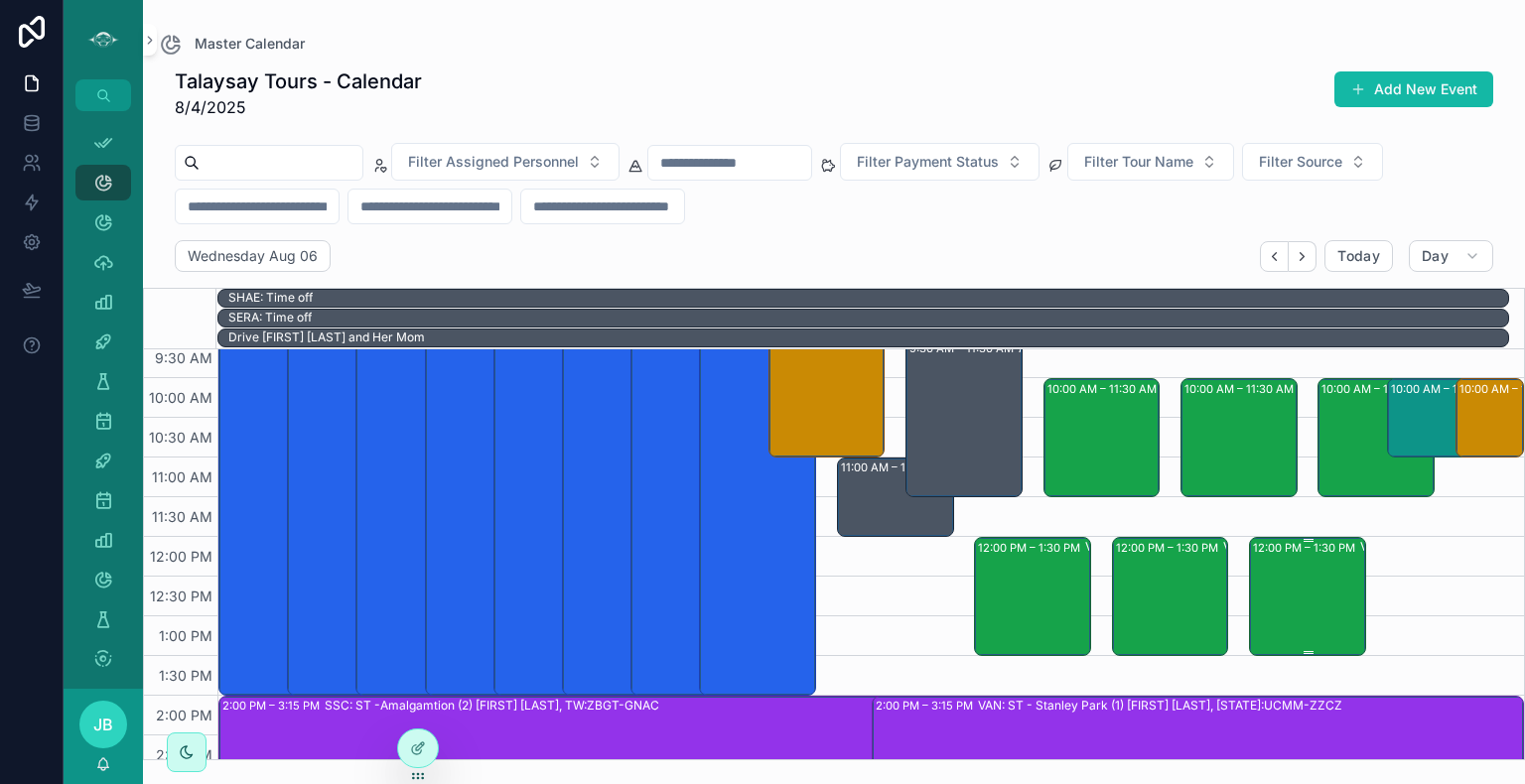 click on "12:00 PM – 1:30 PM VAN: TT - Stanley Park (1) [FIRST] [LAST], TW:JSRT-VXMT" at bounding box center [1309, 596] 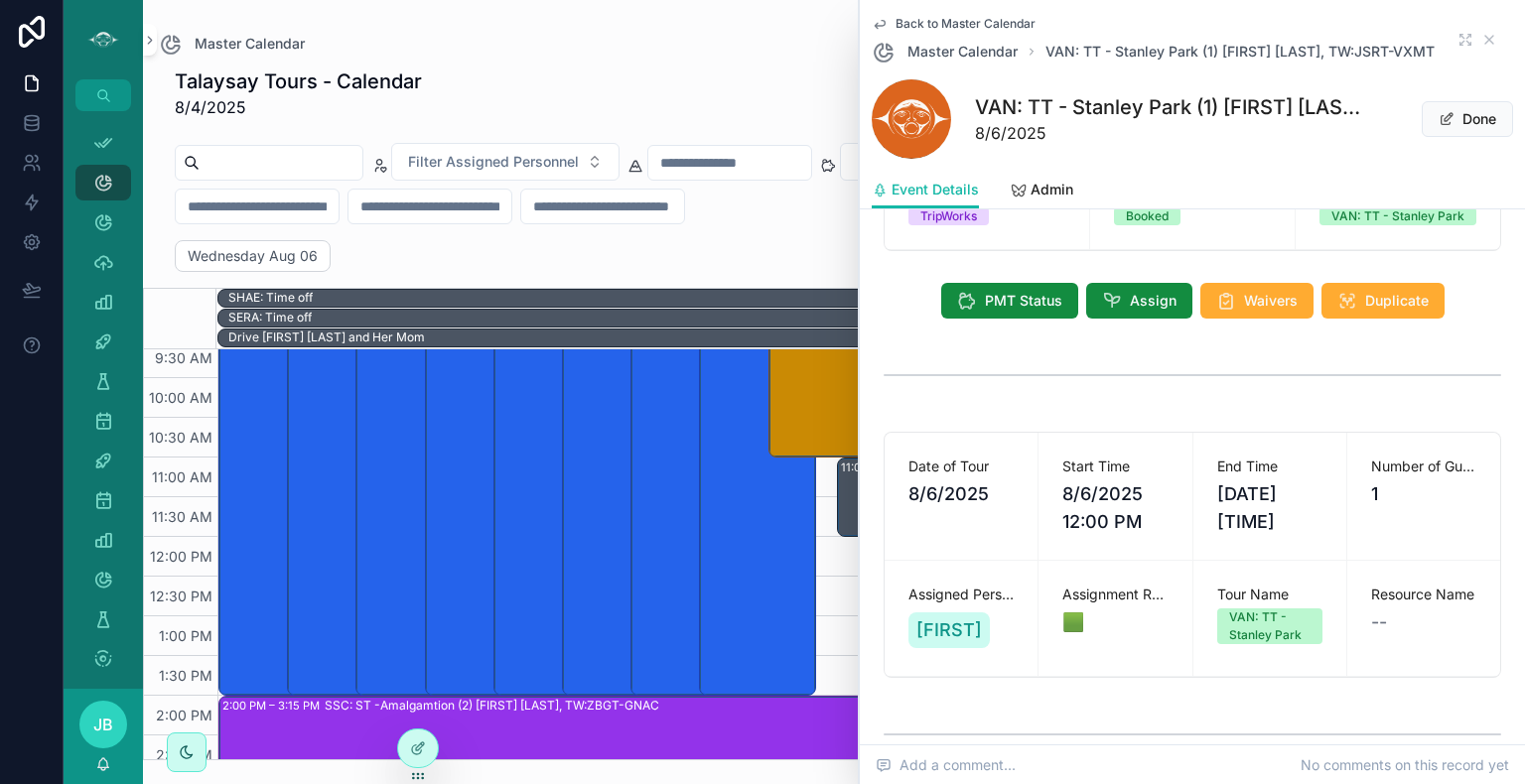 scroll, scrollTop: 83, scrollLeft: 0, axis: vertical 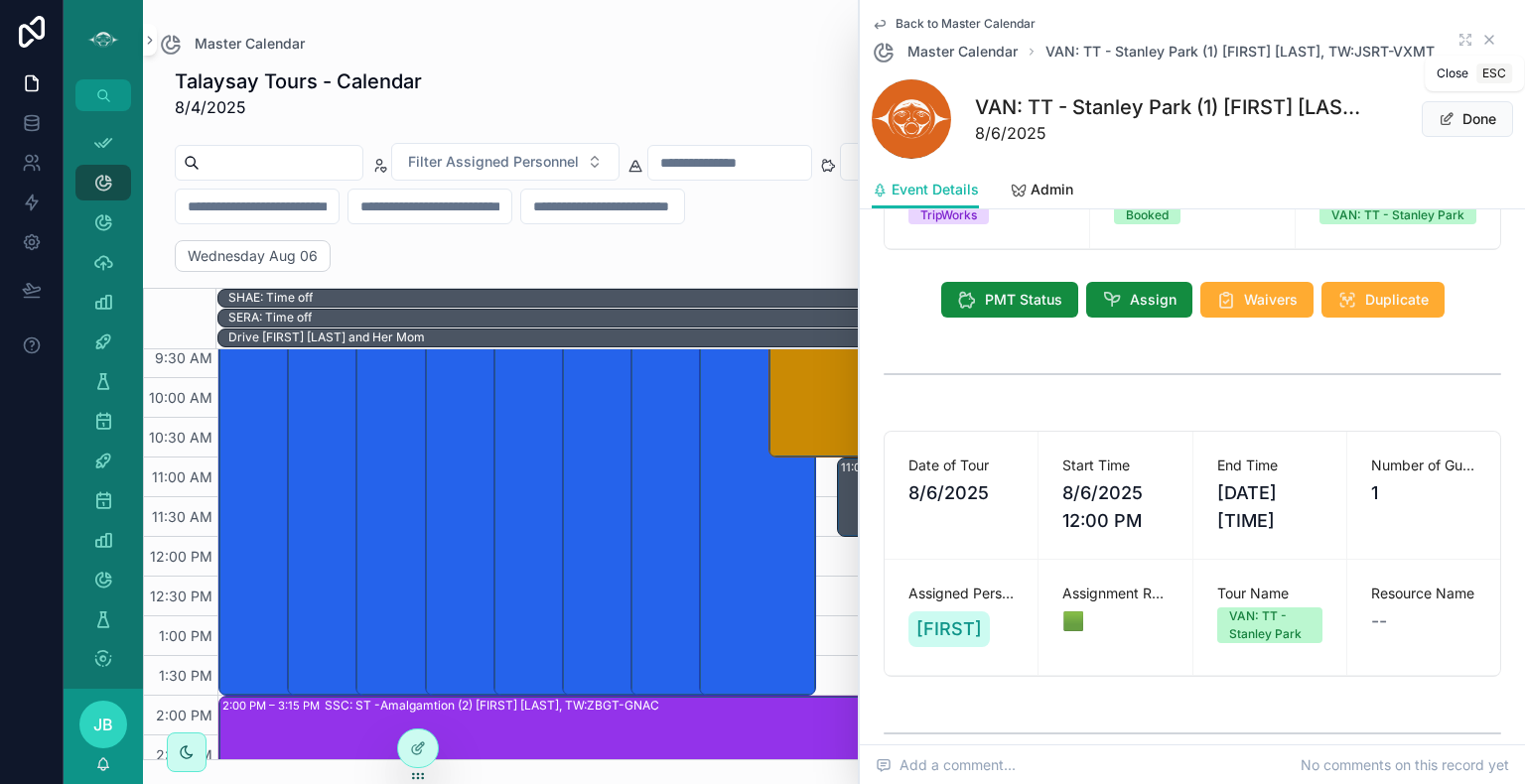 click 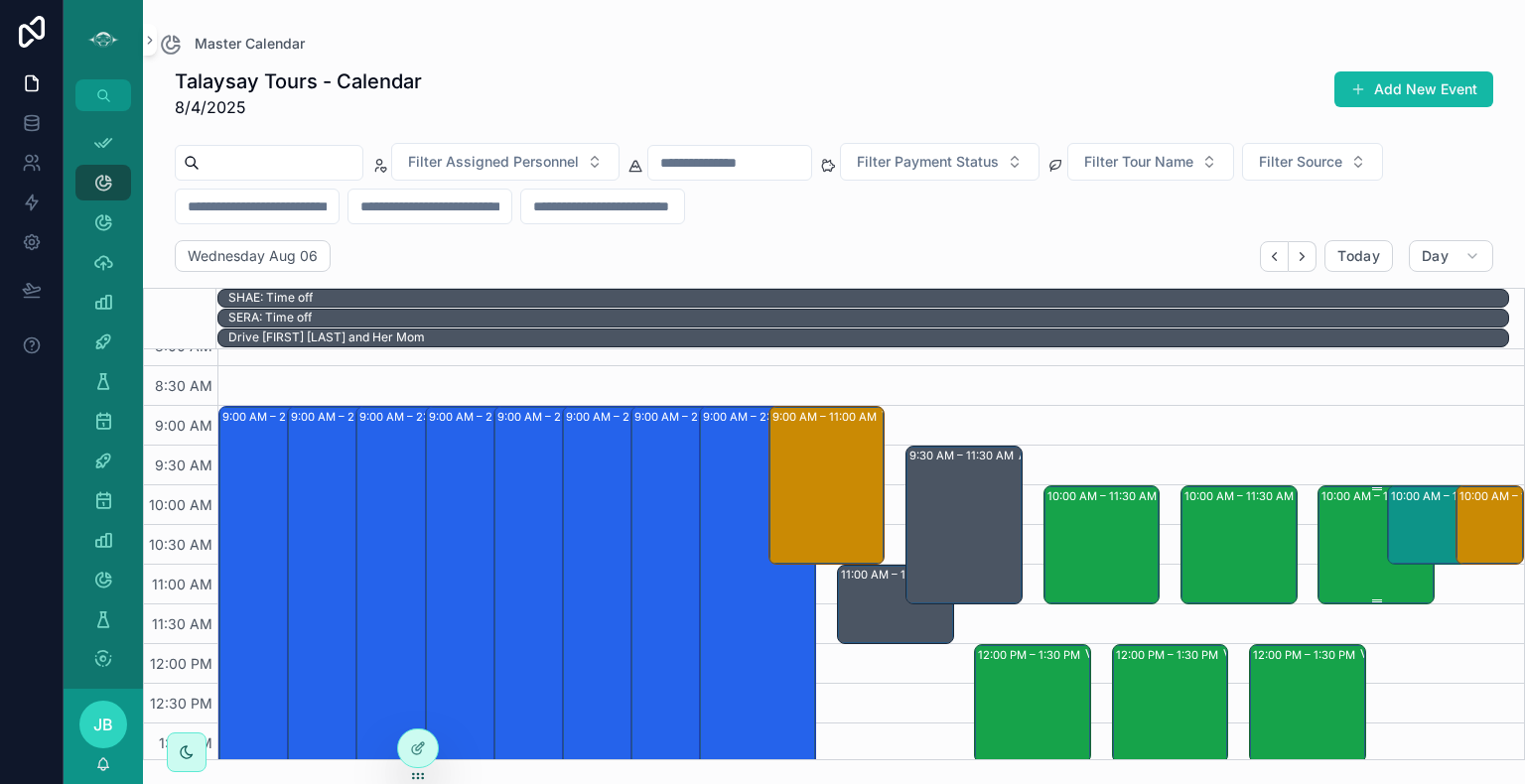scroll, scrollTop: 180, scrollLeft: 0, axis: vertical 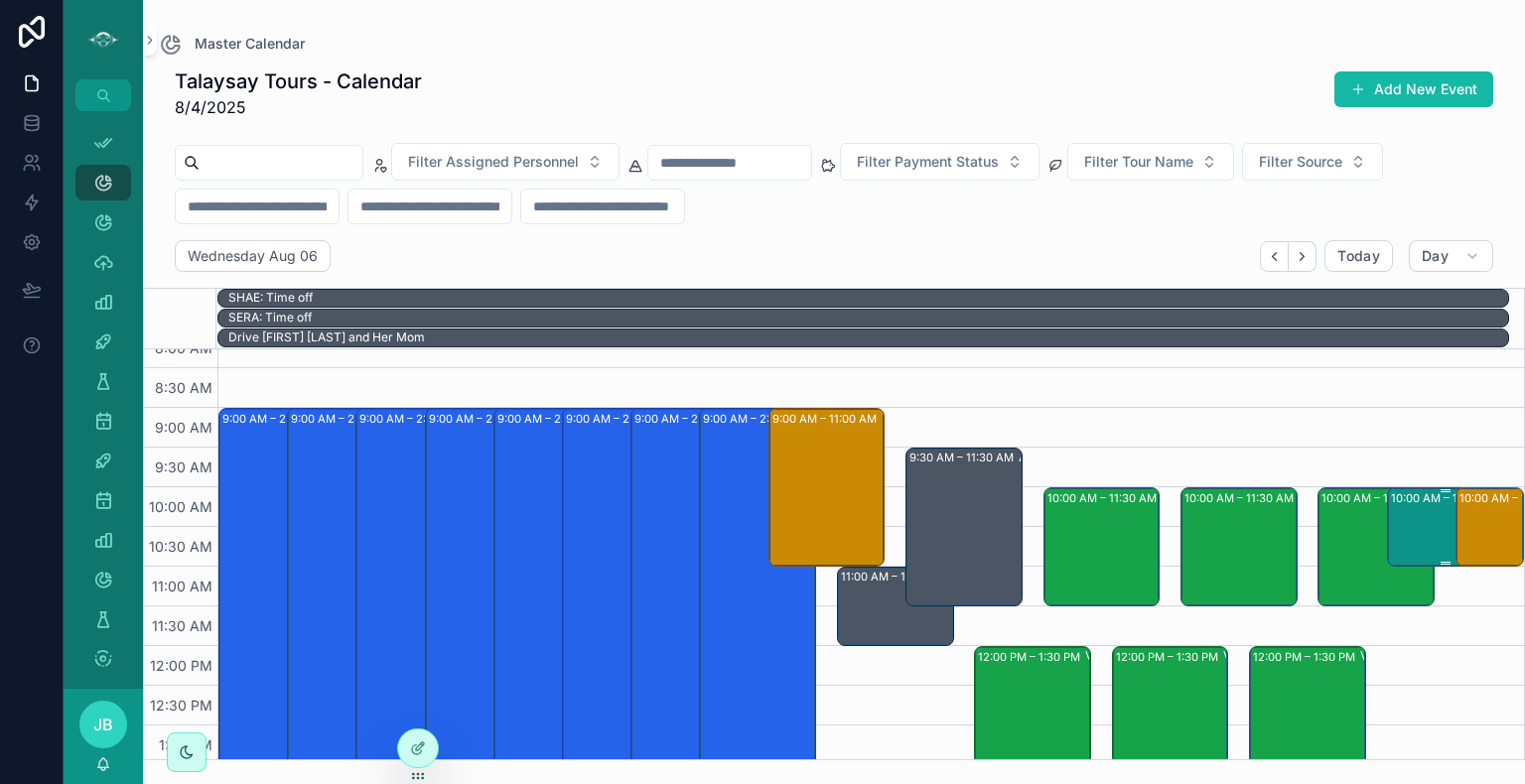 click on "10:00 AM – 11:00 AM VAN: SSM - Stanley Park (1) [FIRST] [LAST], [STATE]:HIMN-MYMU" at bounding box center (1447, 527) 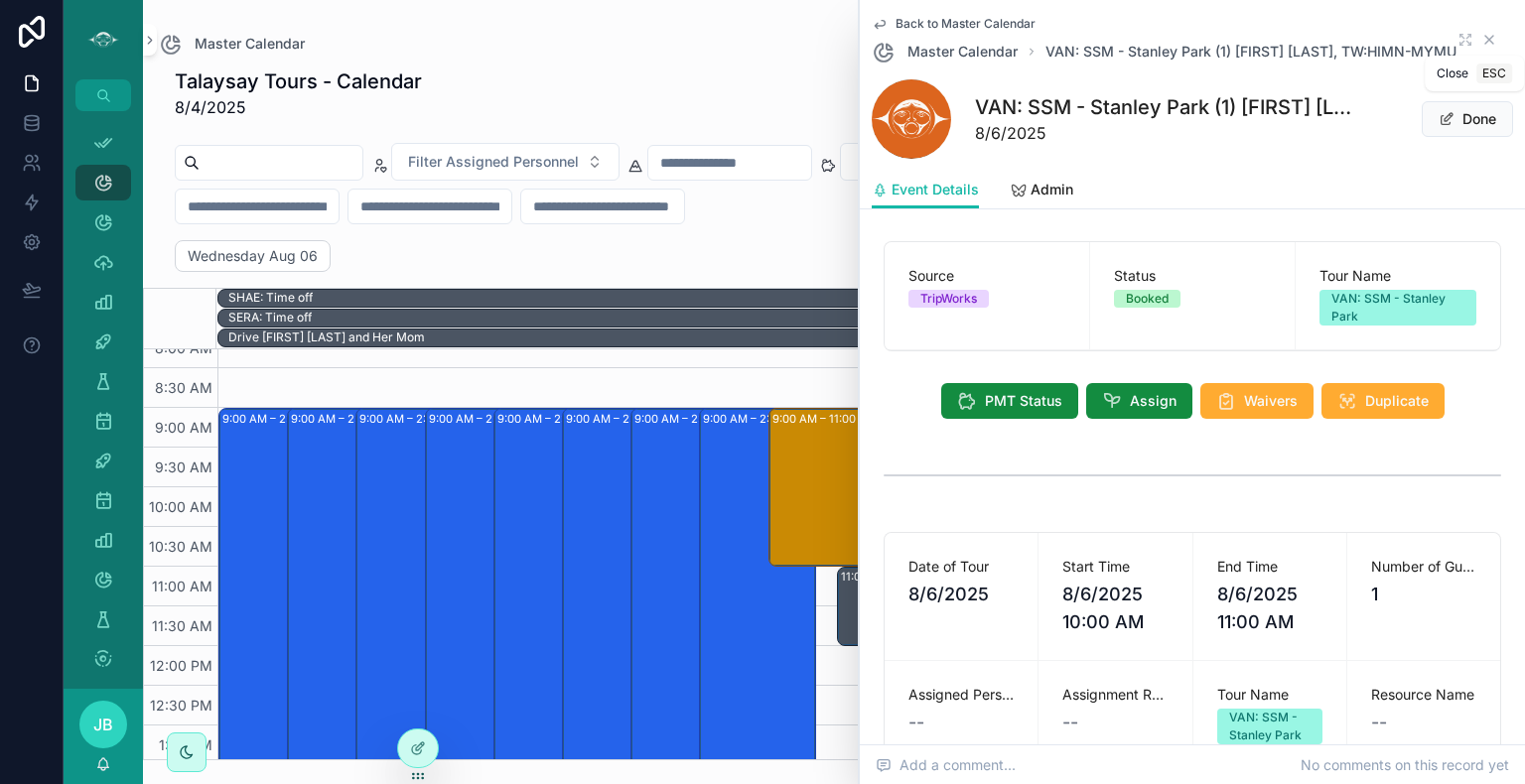 click 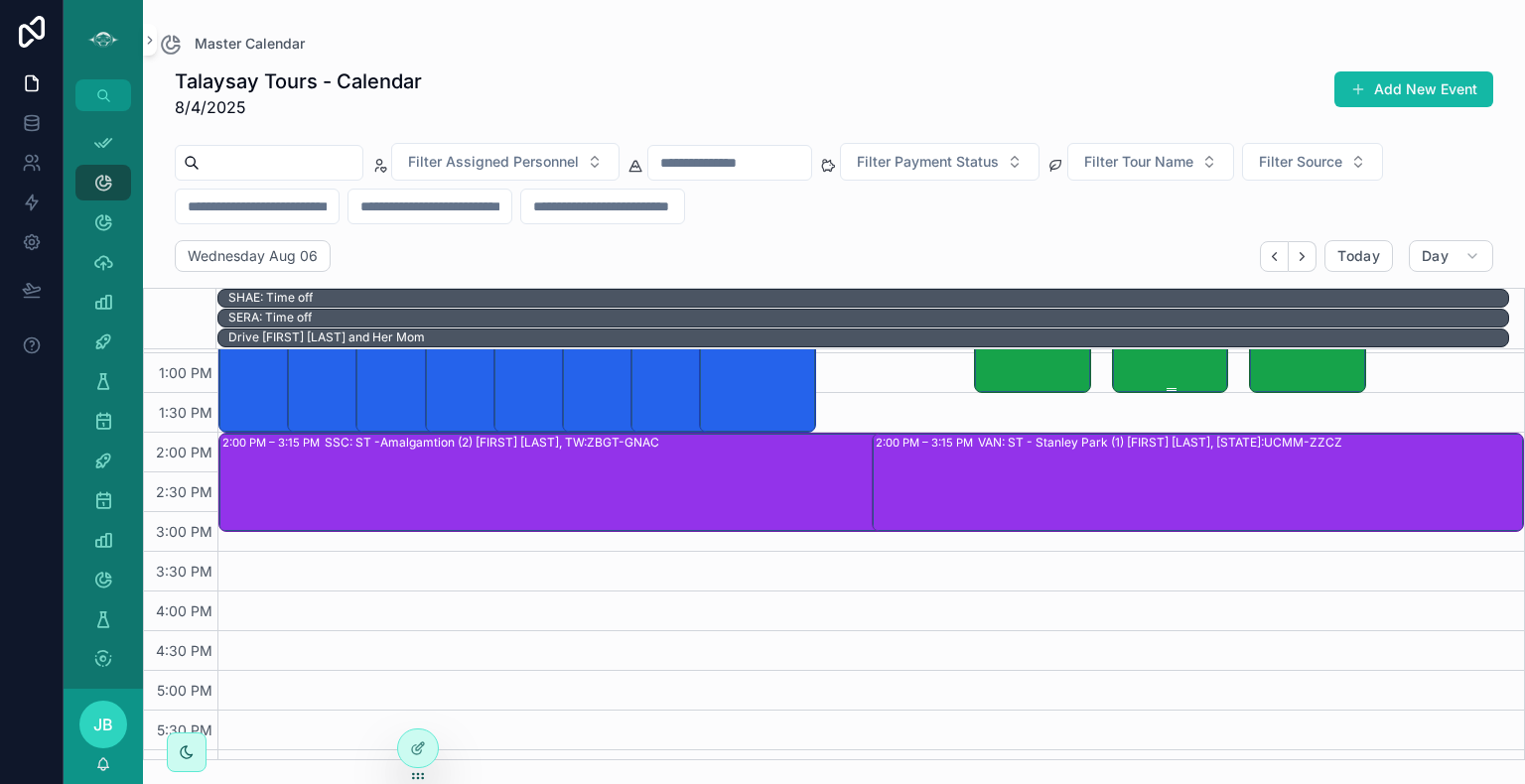 scroll, scrollTop: 537, scrollLeft: 0, axis: vertical 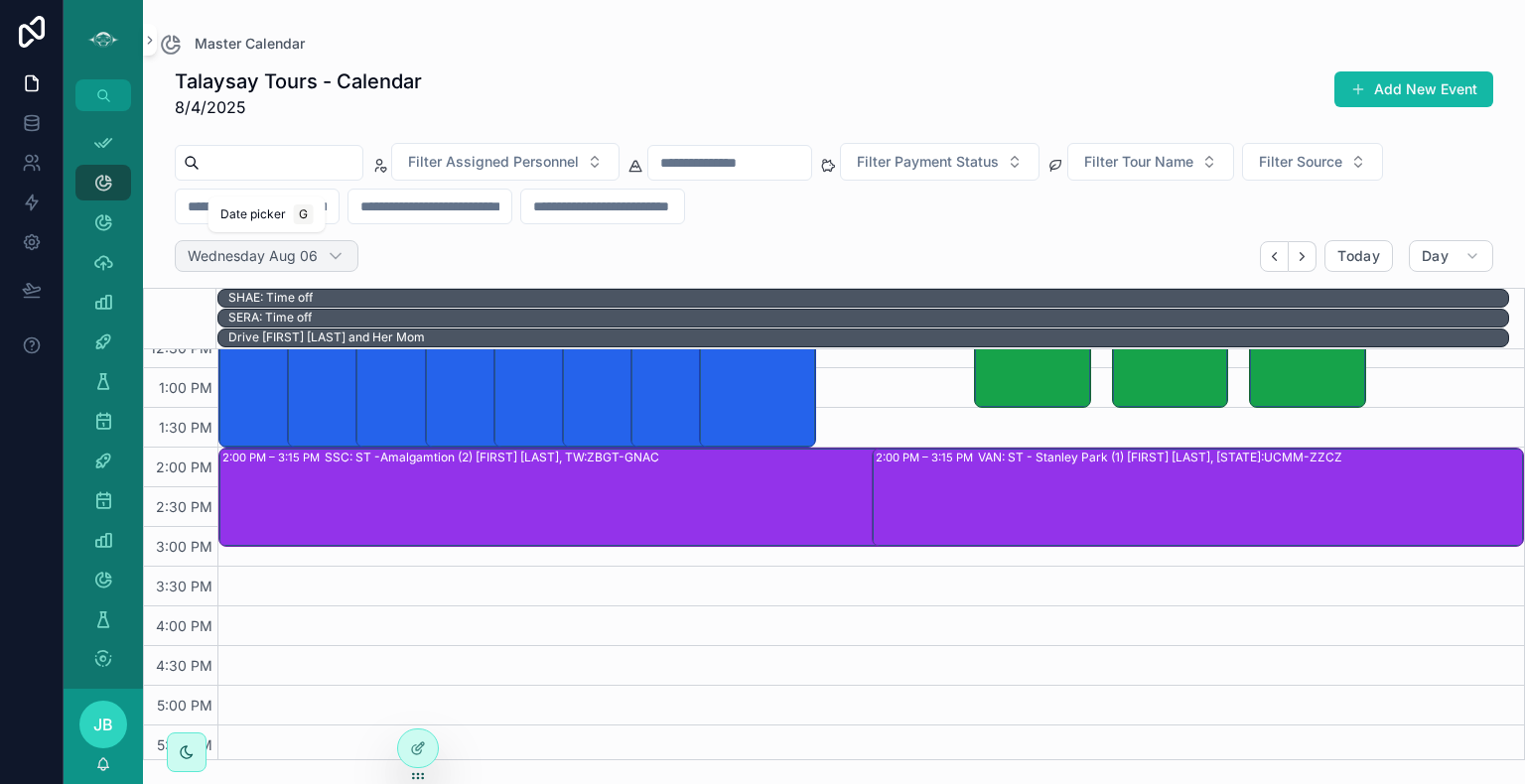 click on "Wednesday Aug 06" at bounding box center (266, 256) 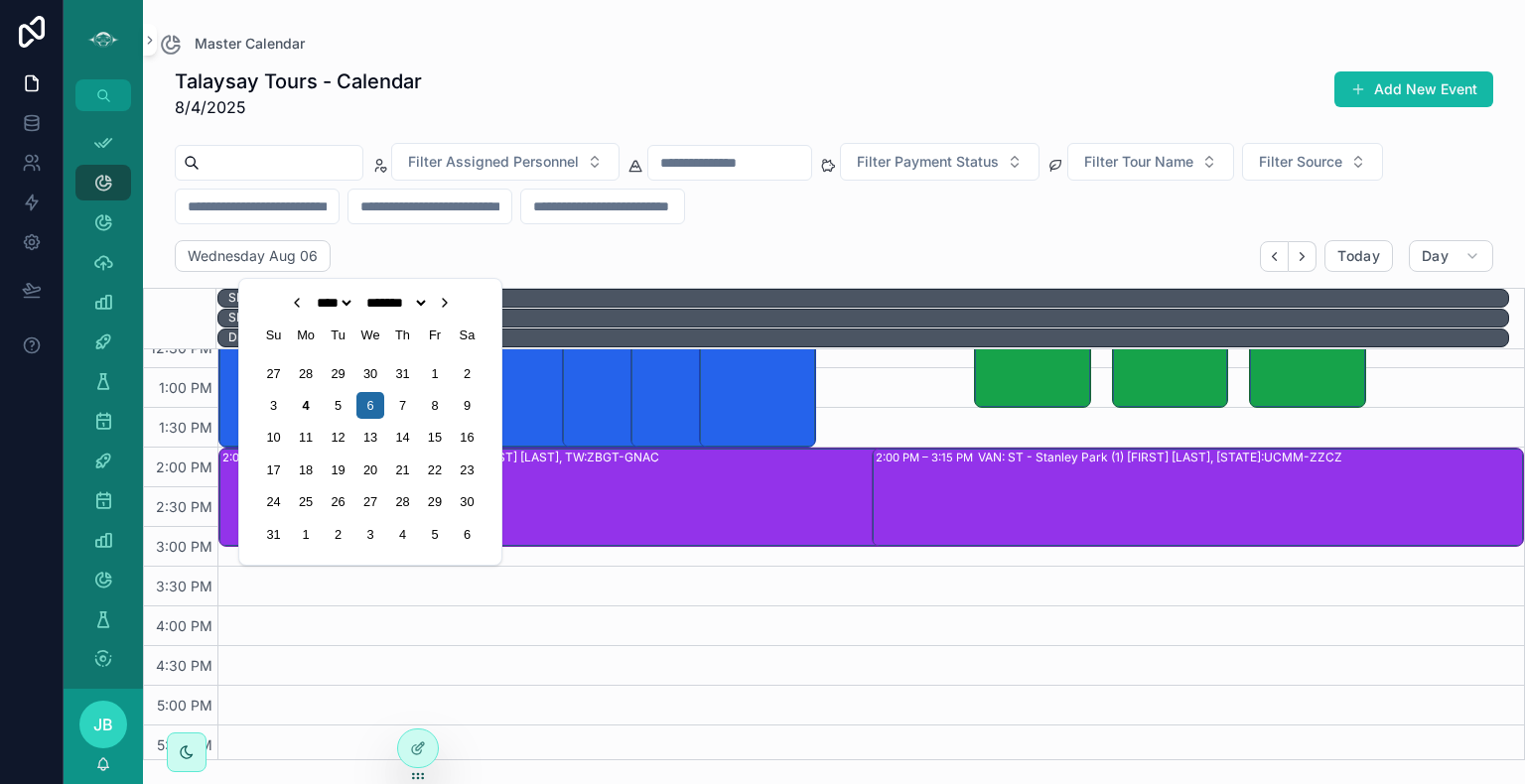 click 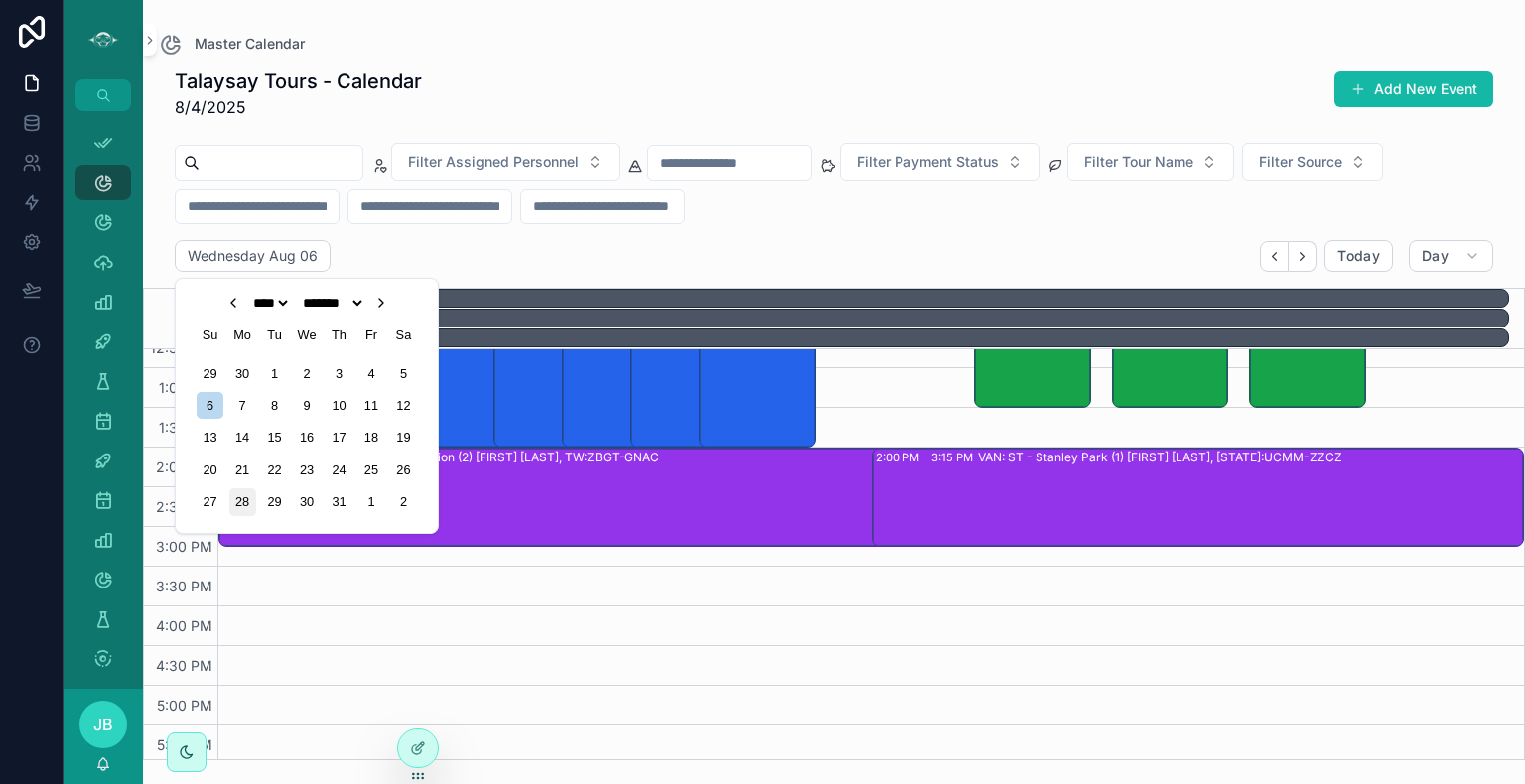 click on "28" at bounding box center [242, 501] 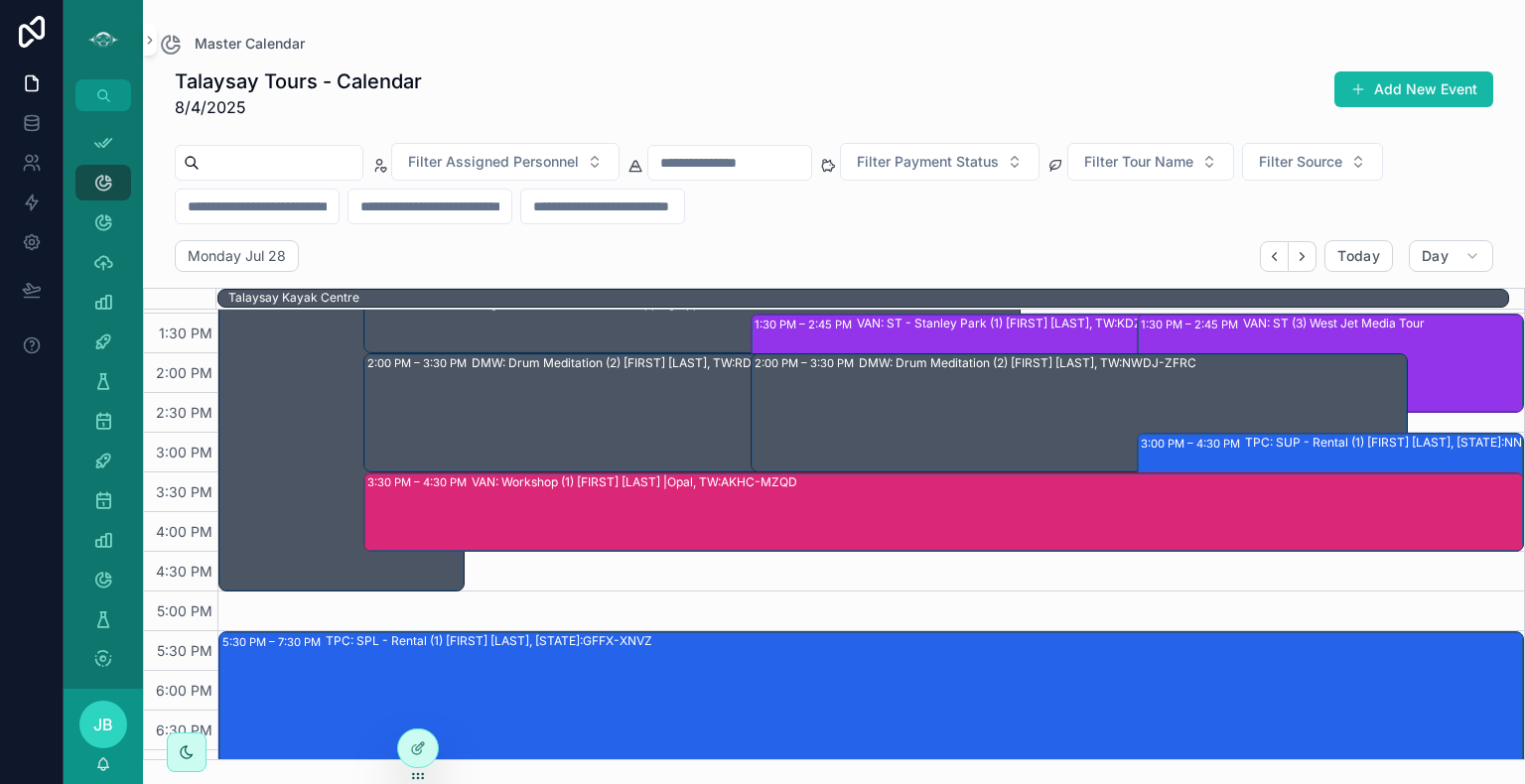 scroll, scrollTop: 591, scrollLeft: 0, axis: vertical 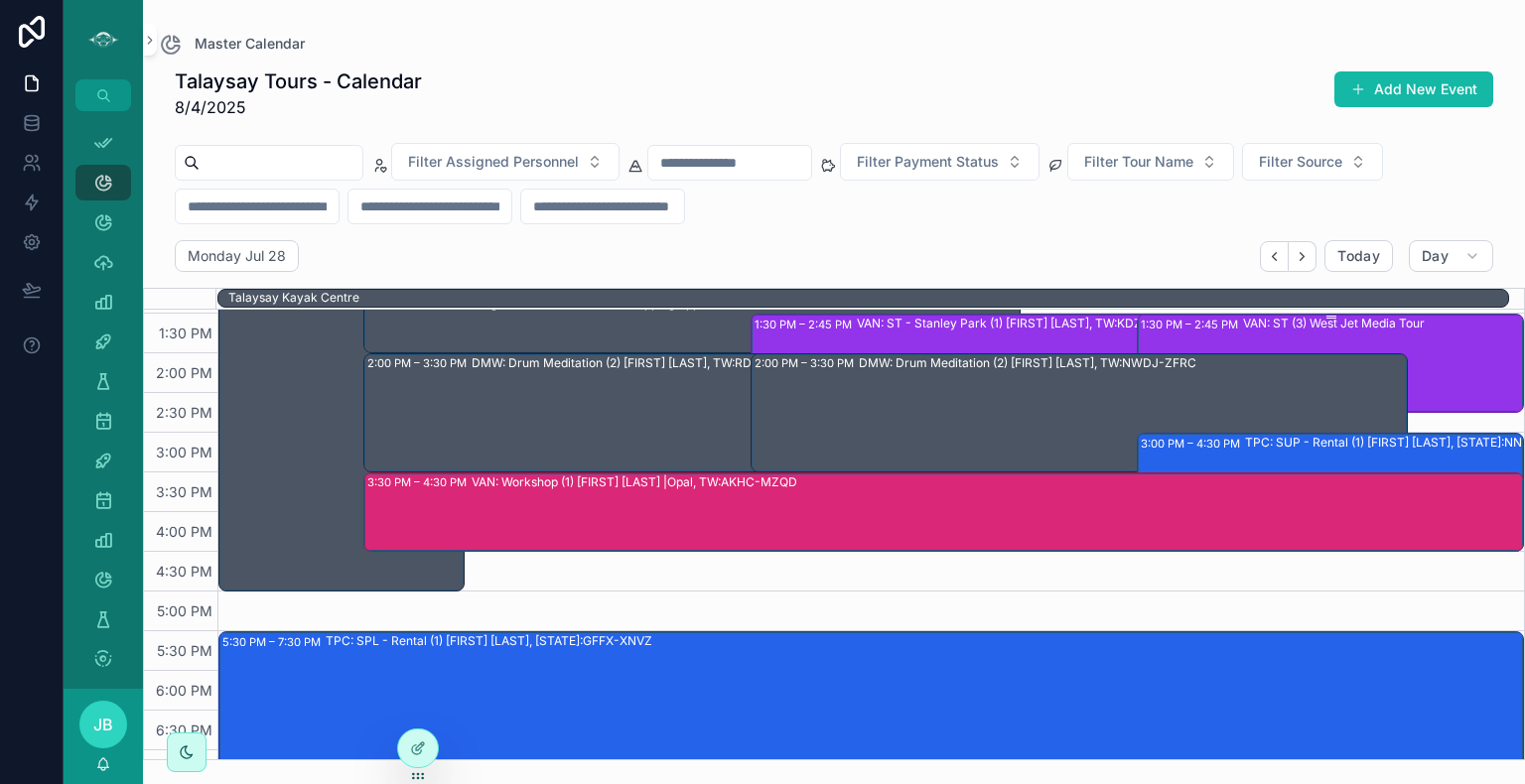 click on "VAN: ST (3) West Jet Media Tour" at bounding box center (1382, 362) 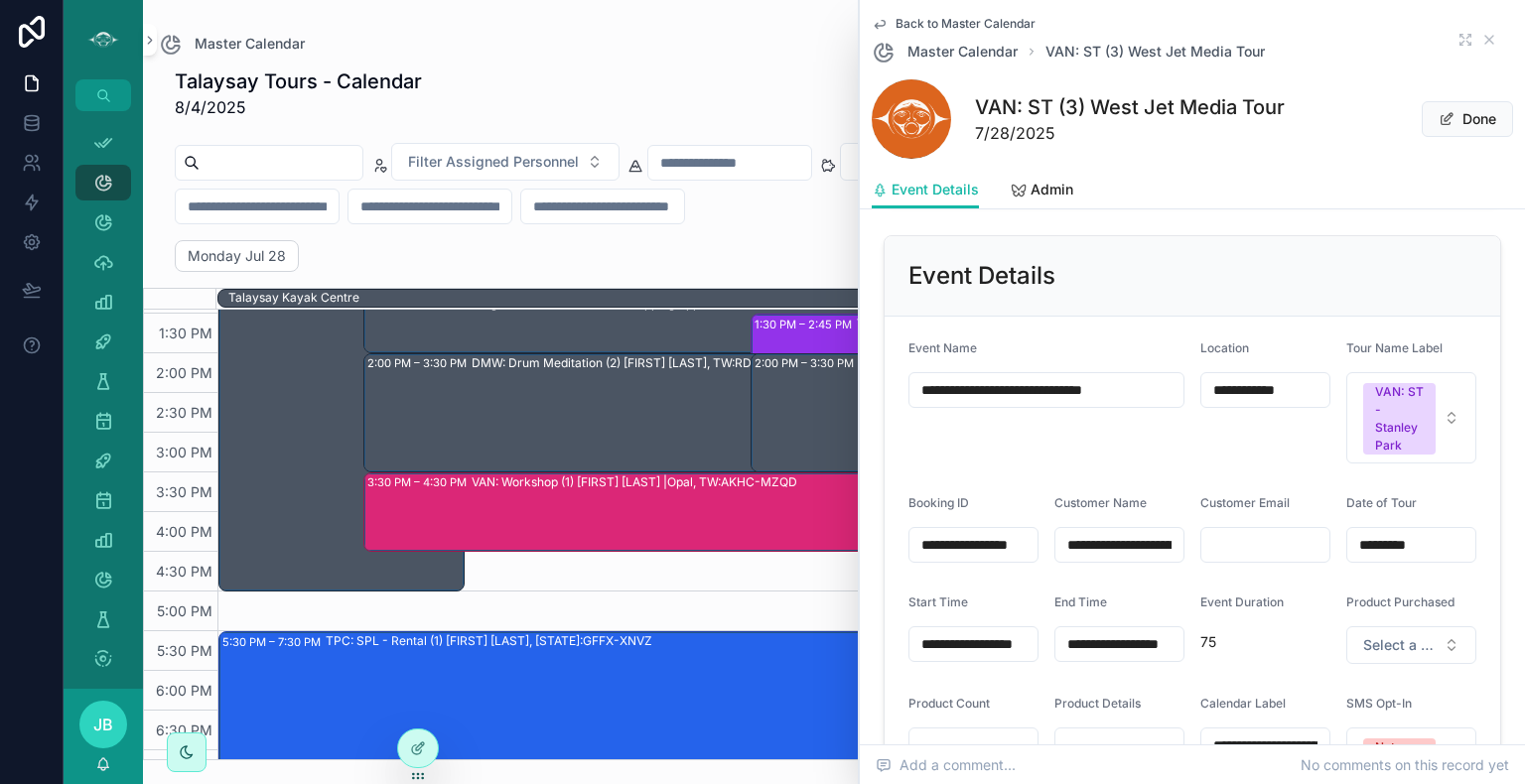 scroll, scrollTop: 1023, scrollLeft: 0, axis: vertical 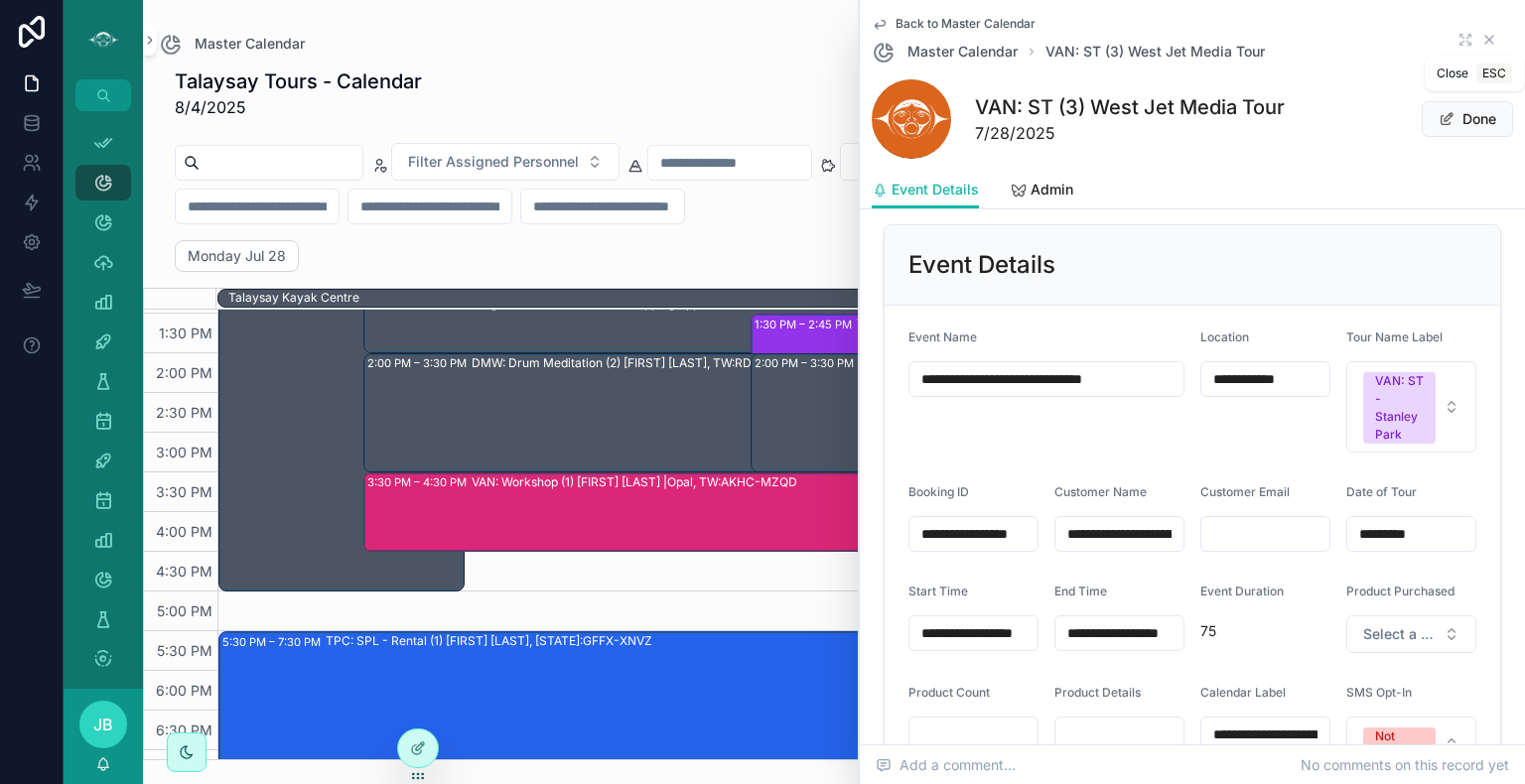 click 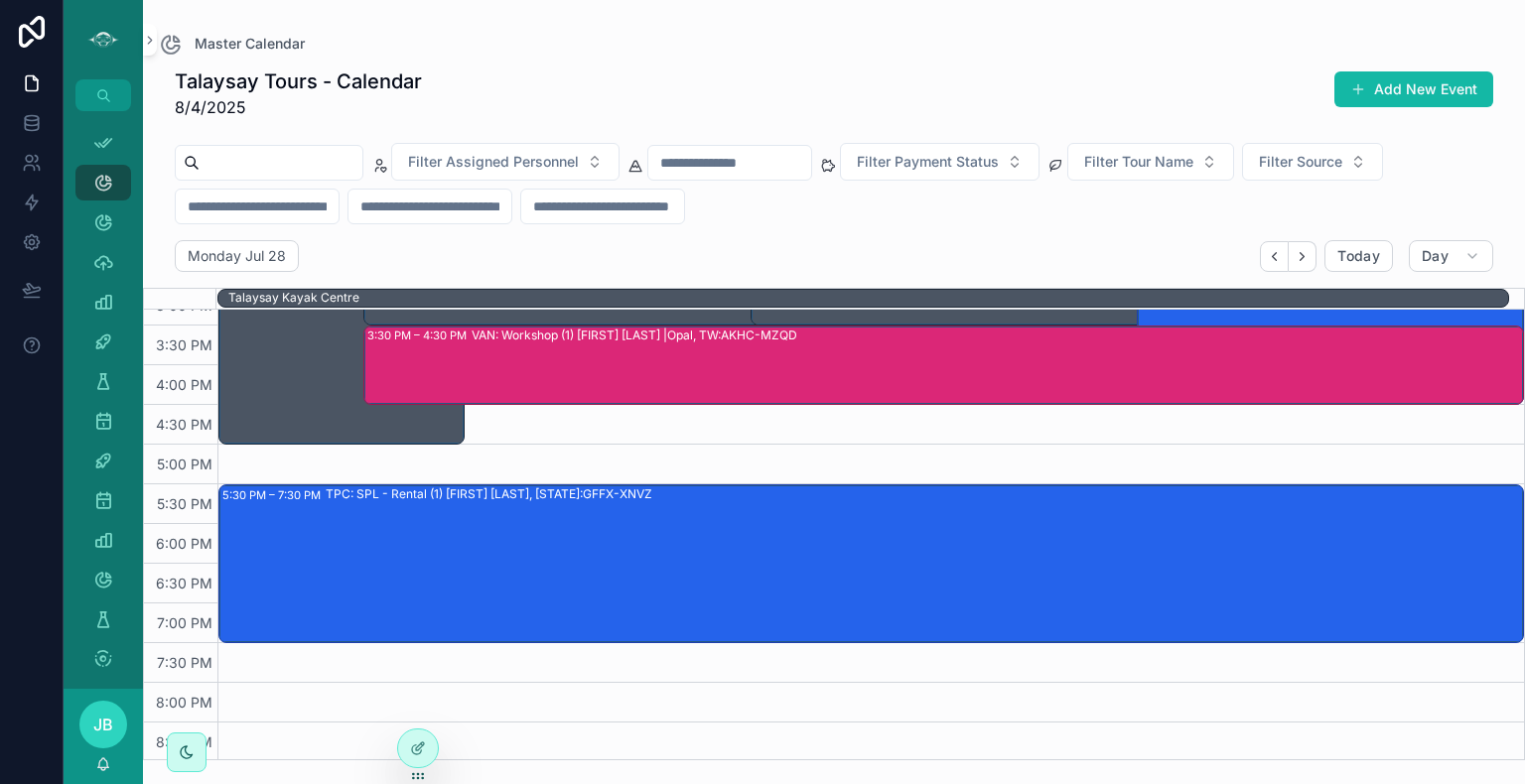 scroll, scrollTop: 0, scrollLeft: 0, axis: both 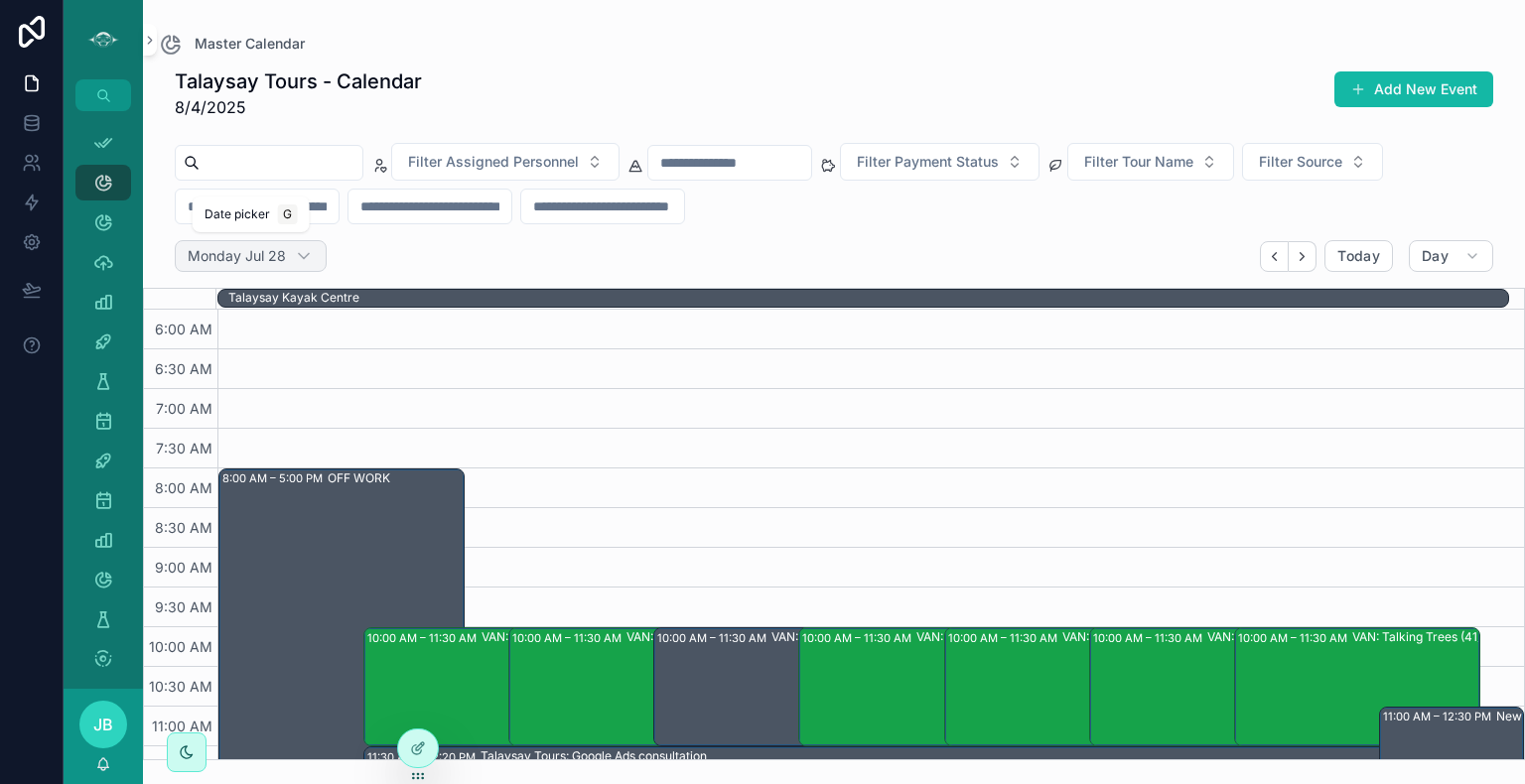click on "Monday Jul 28" at bounding box center (236, 256) 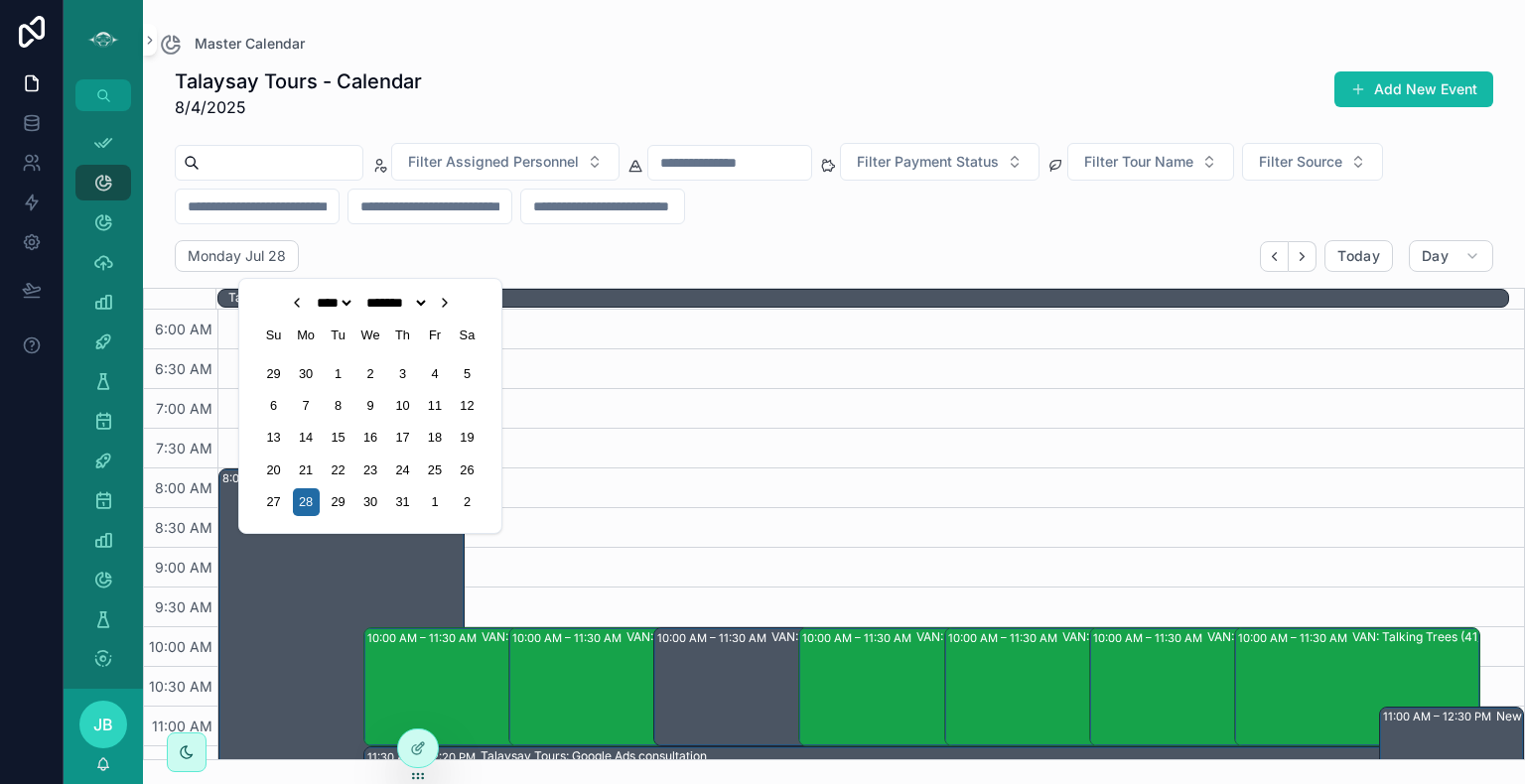 click 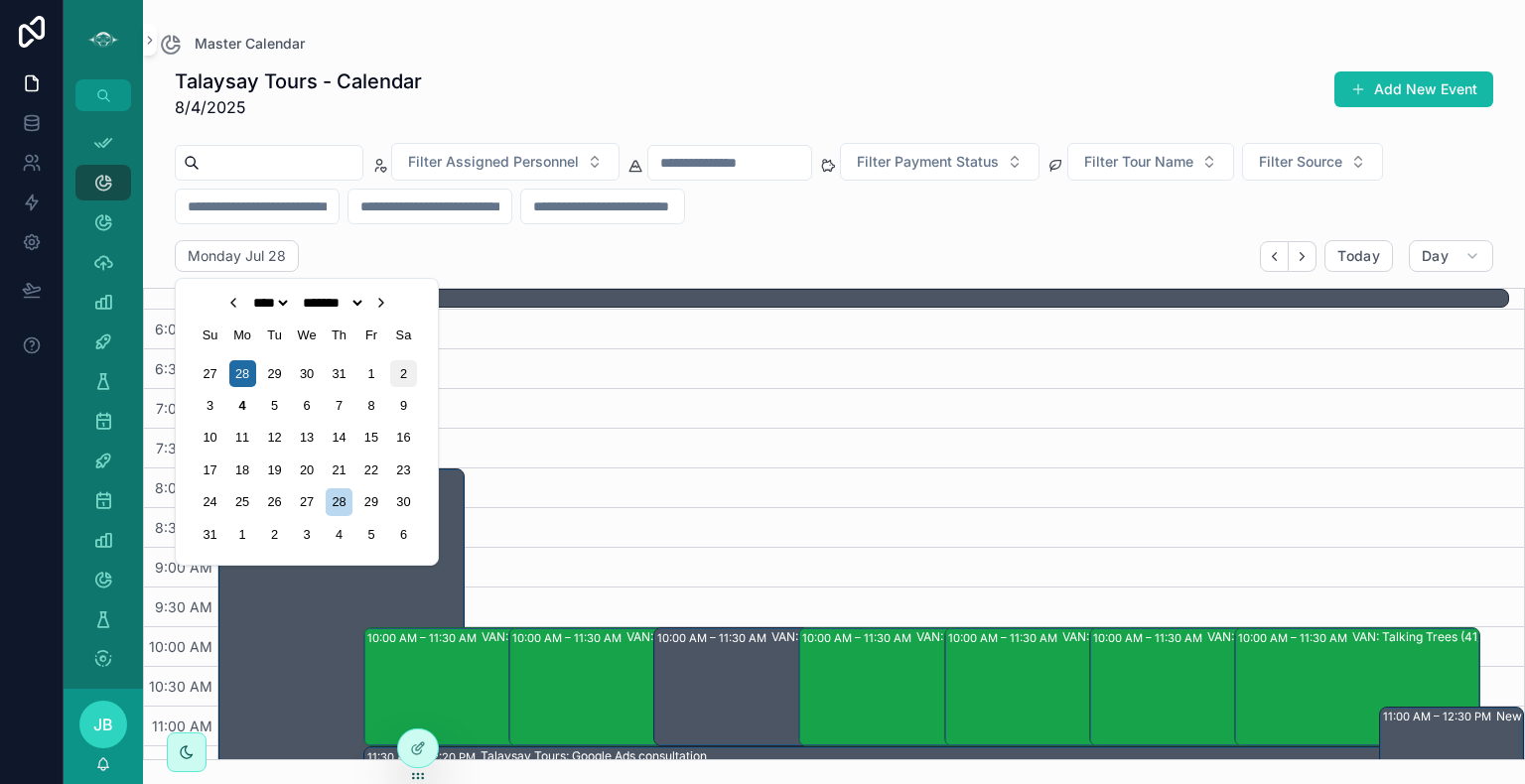 click on "2" at bounding box center [403, 373] 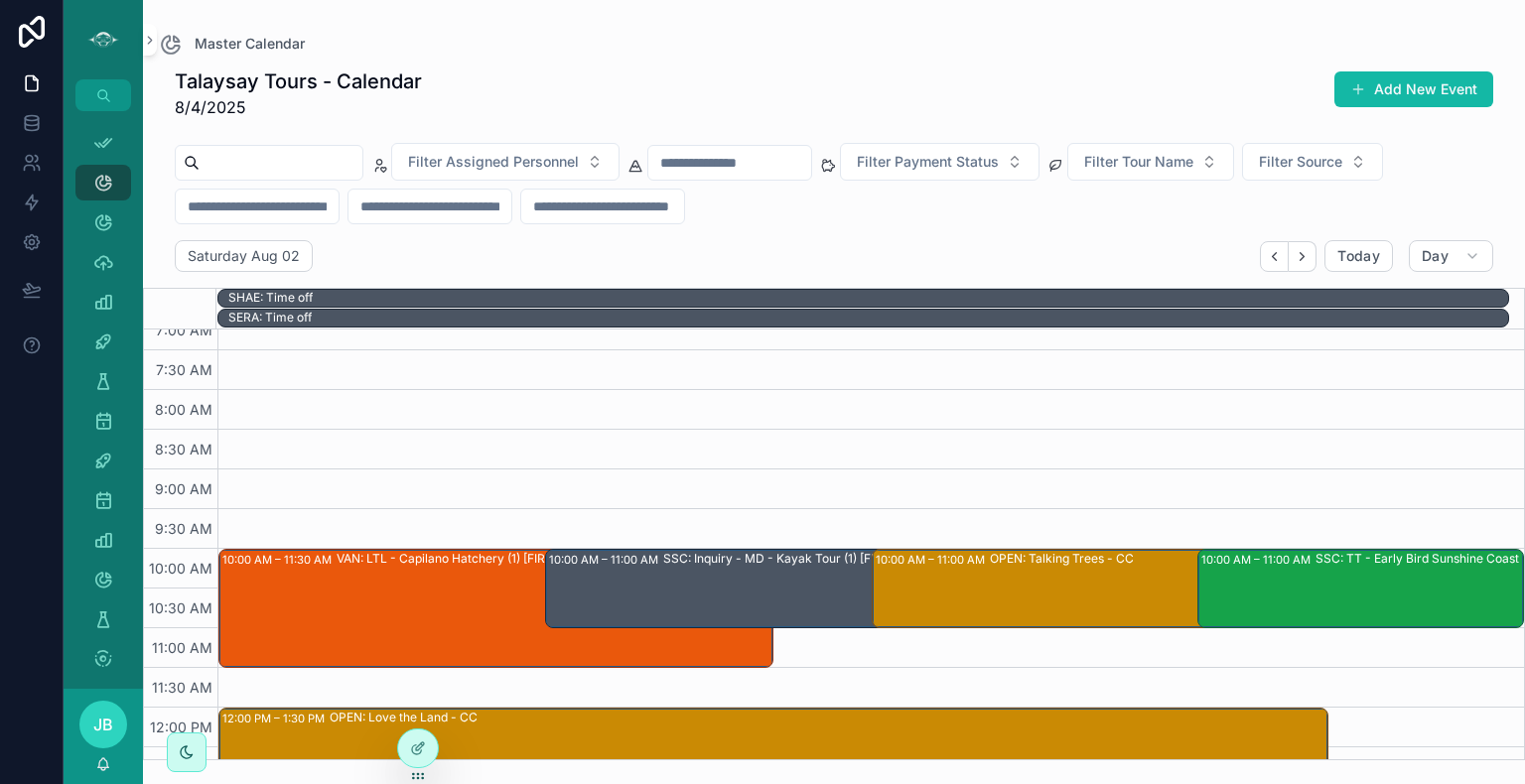 scroll, scrollTop: 99, scrollLeft: 0, axis: vertical 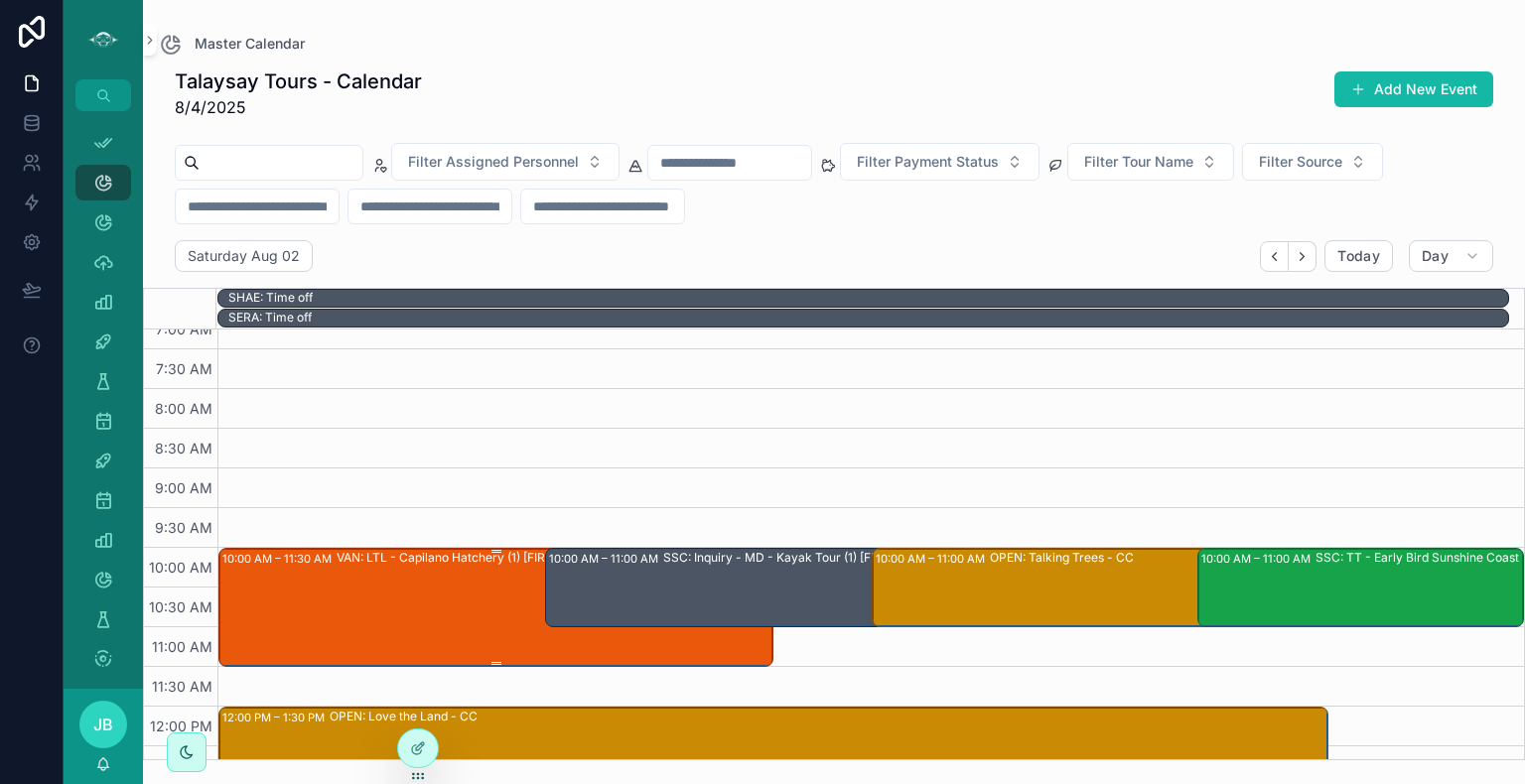 click on "VAN: LTL - Capilano Hatchery (1) [FIRST] [LAST], [STATE]:AUMC-ZKXI" at bounding box center (554, 606) 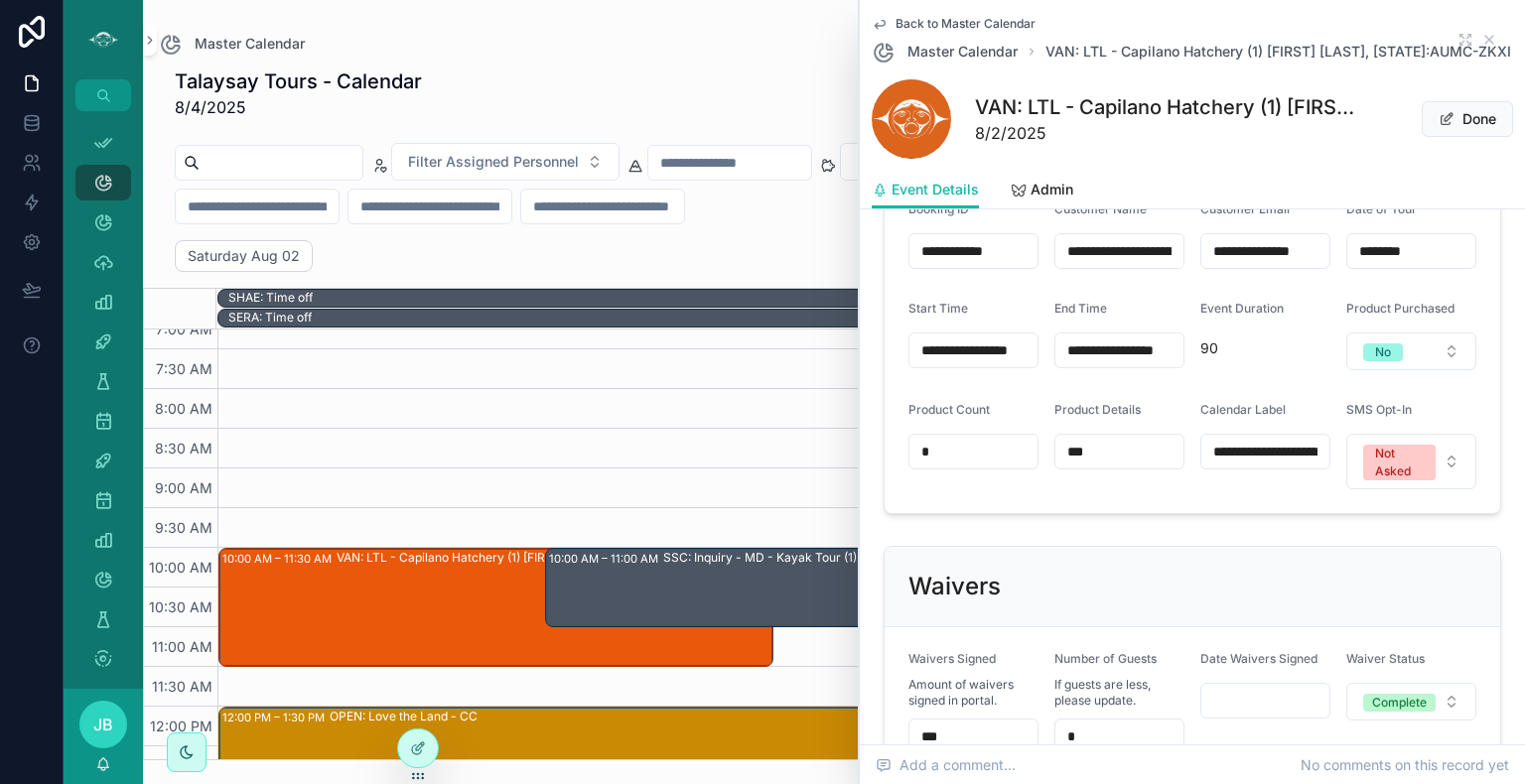 scroll, scrollTop: 1318, scrollLeft: 0, axis: vertical 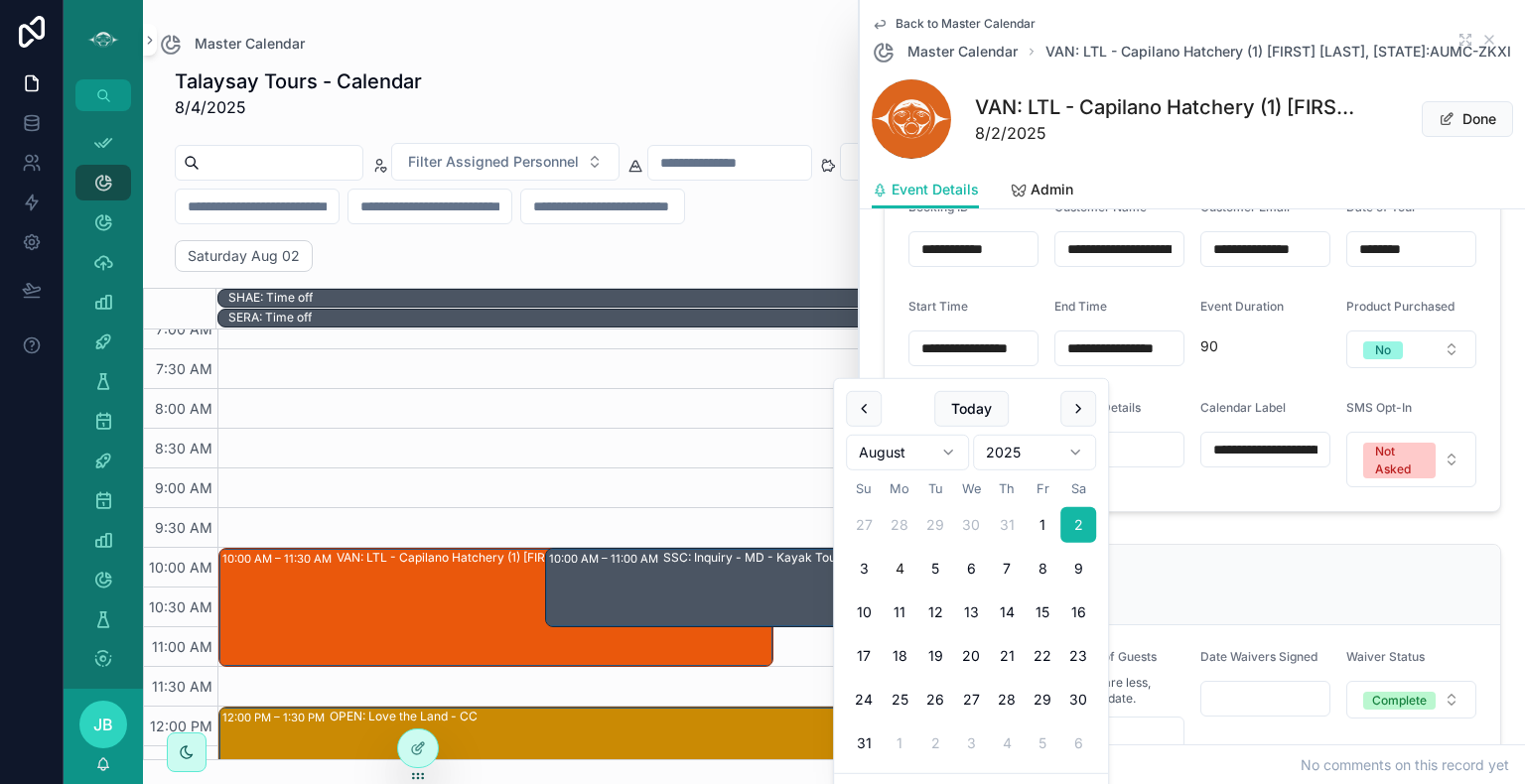 click on "**********" at bounding box center (973, 348) 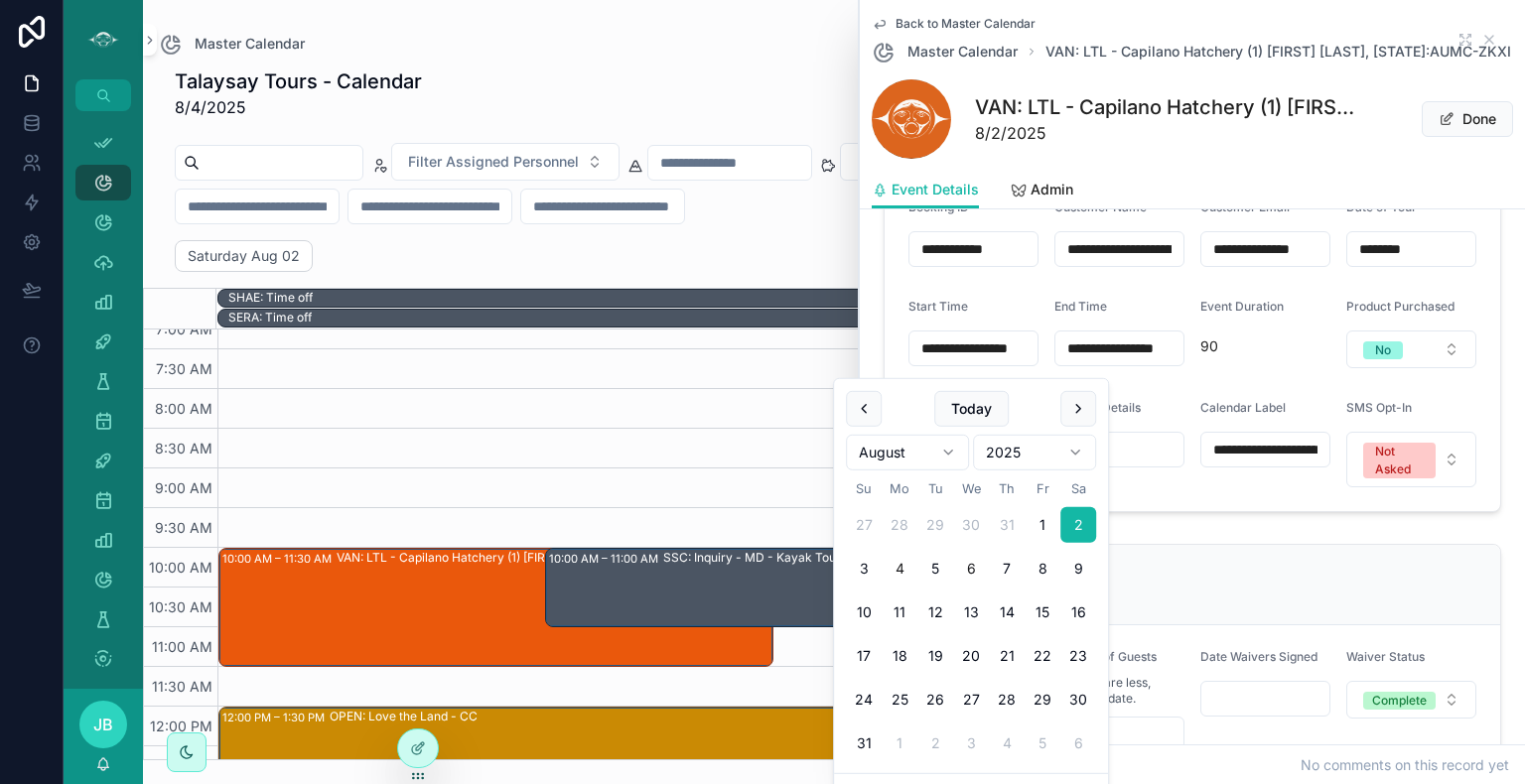 click on "6" at bounding box center [971, 569] 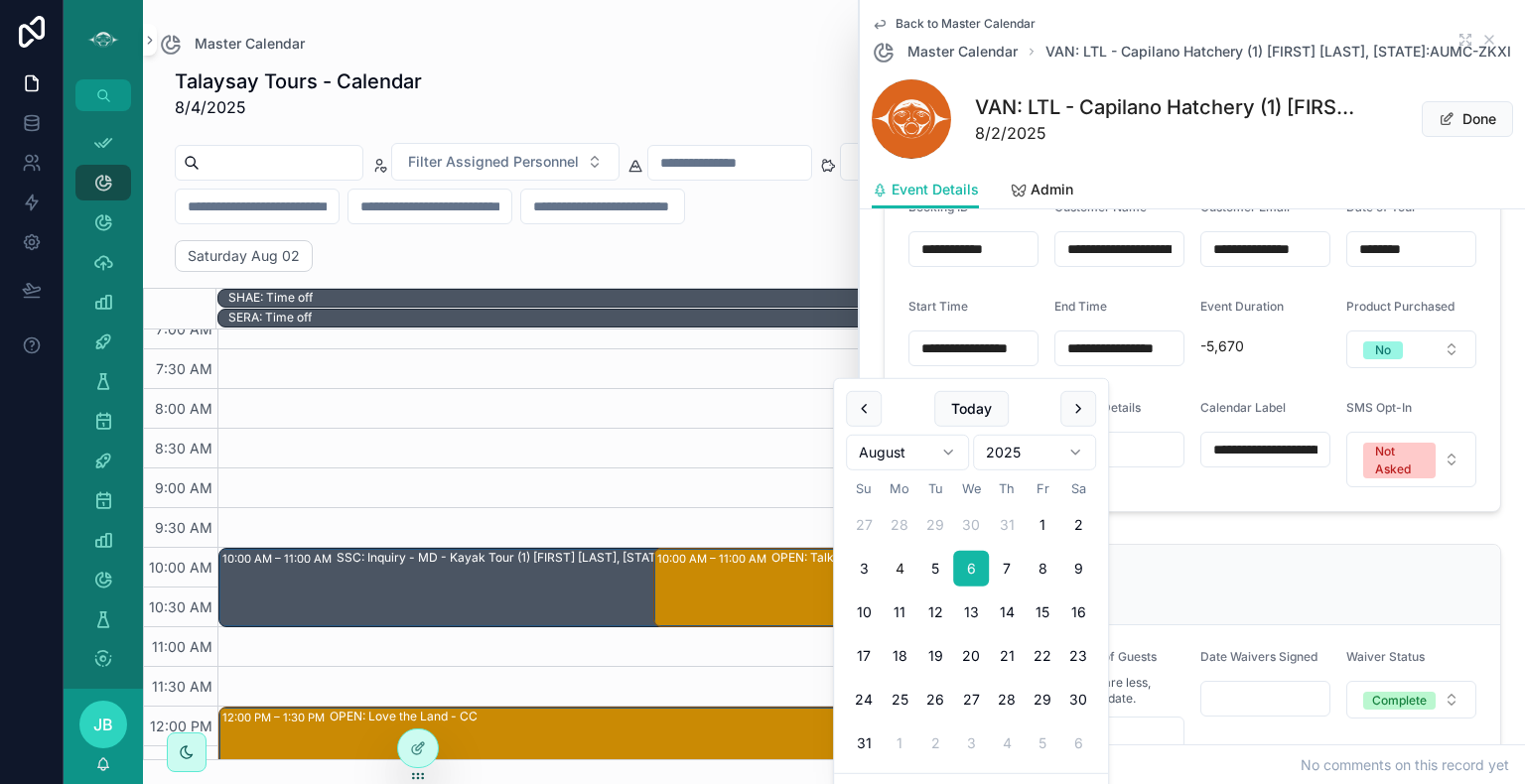 scroll, scrollTop: 1489, scrollLeft: 0, axis: vertical 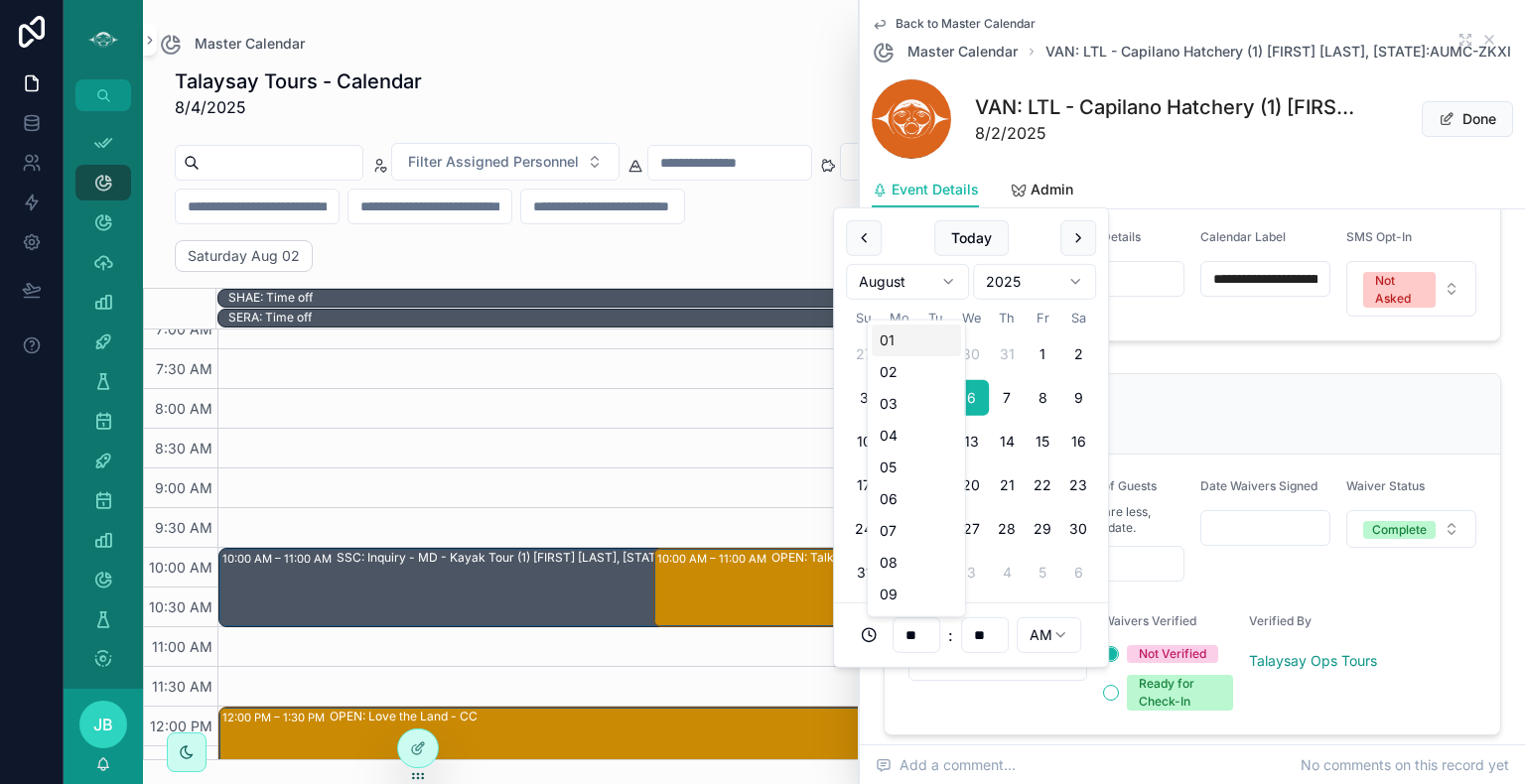 click on "**" at bounding box center [916, 635] 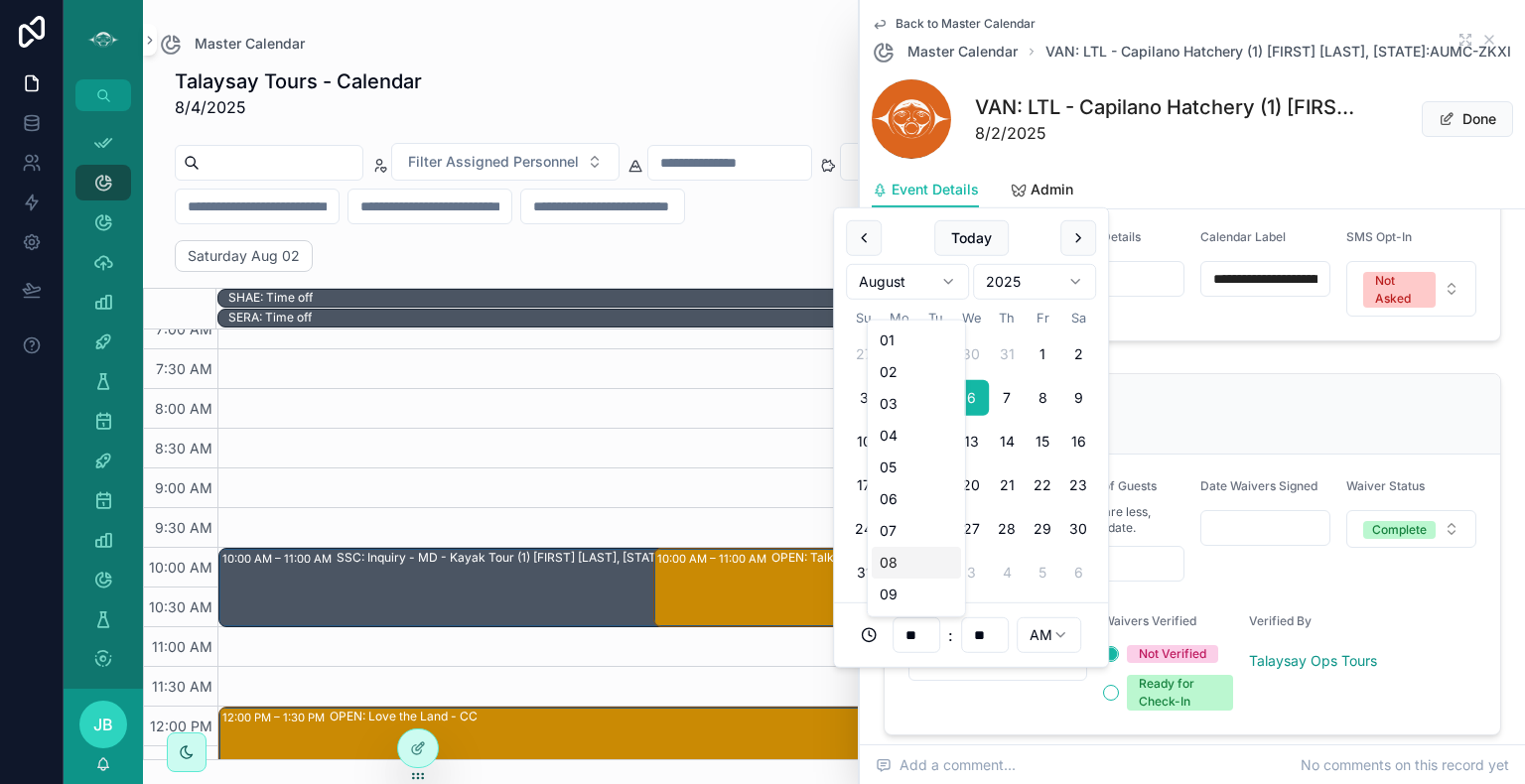 scroll, scrollTop: 92, scrollLeft: 0, axis: vertical 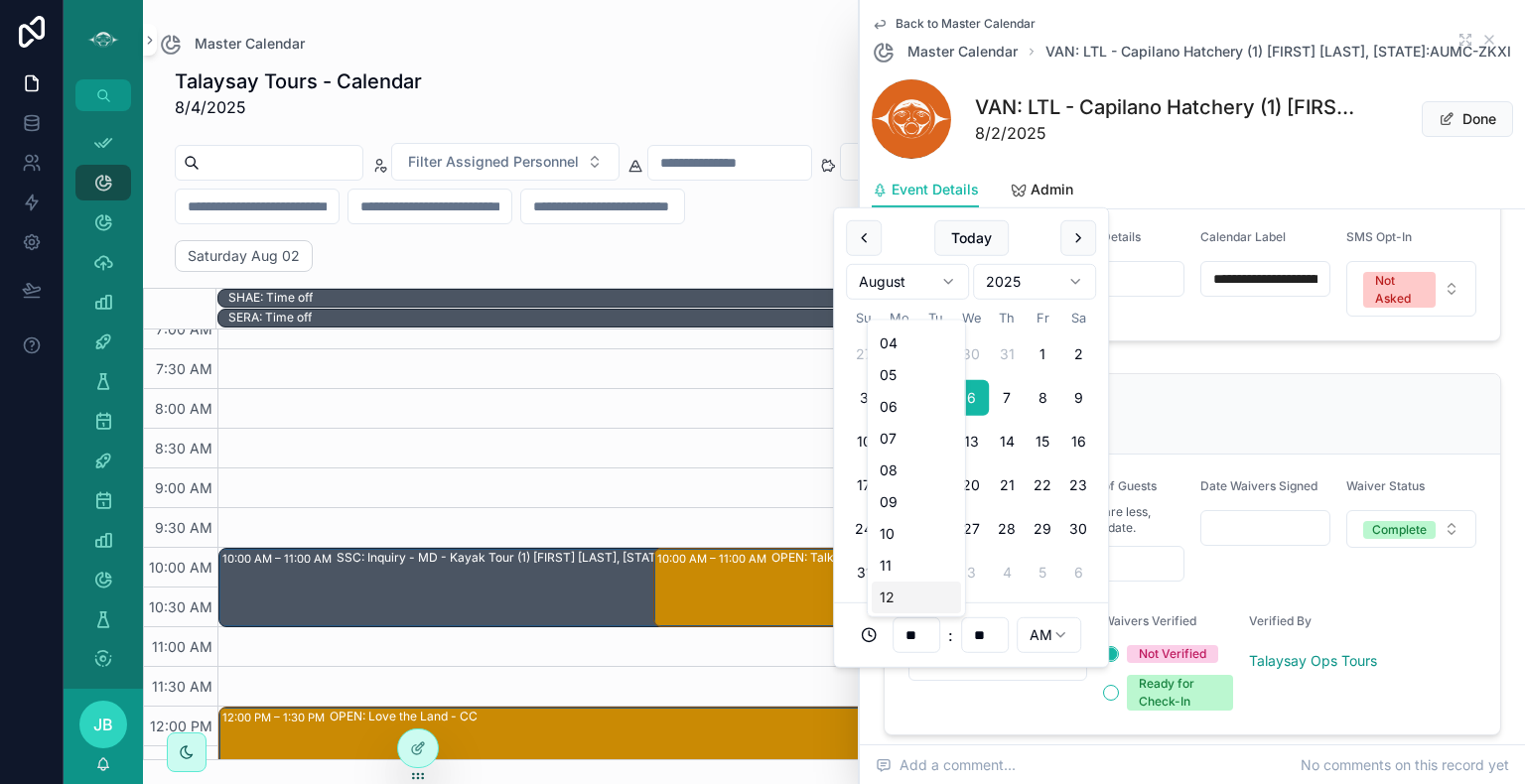 click on "12" at bounding box center (916, 597) 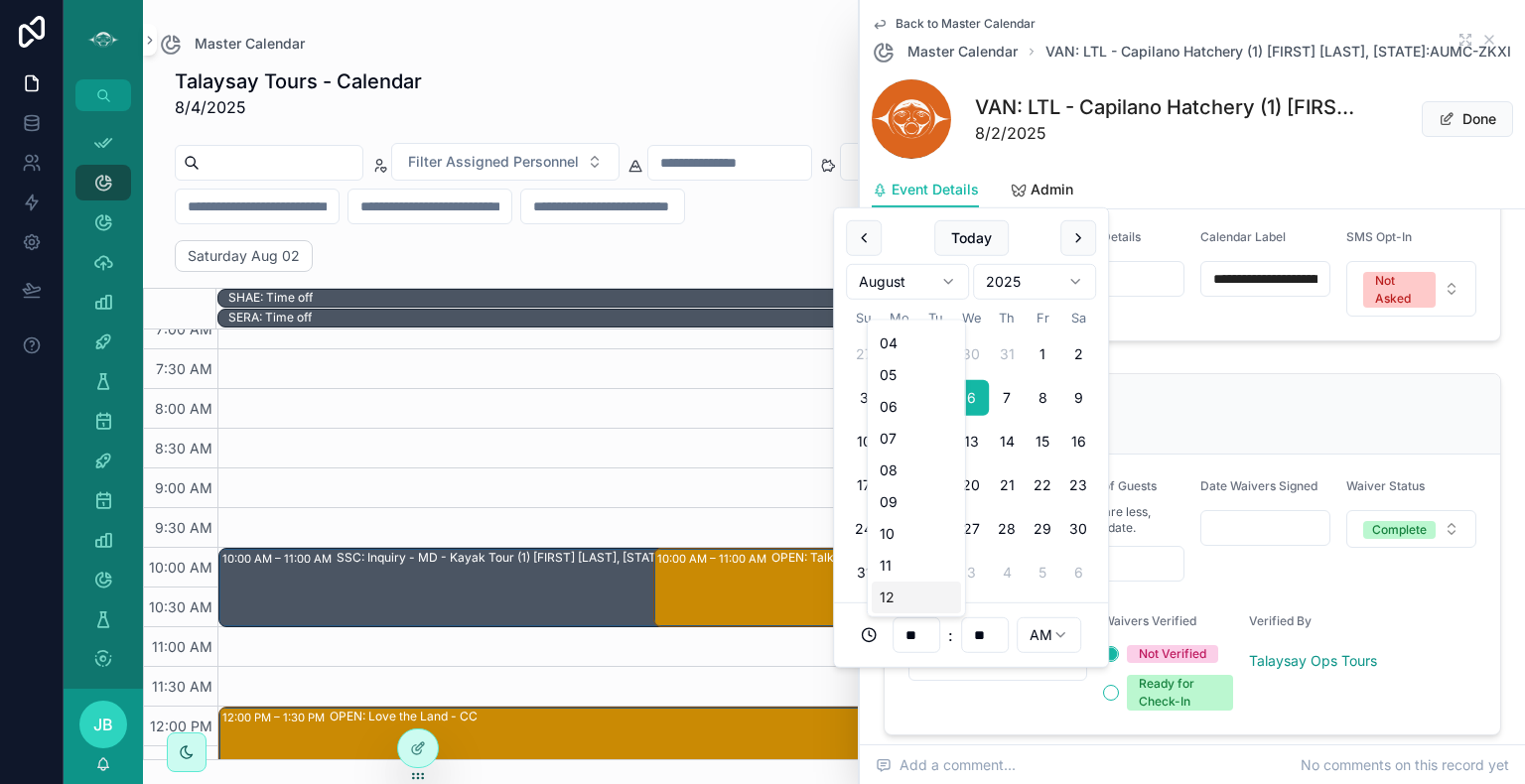 type on "**********" 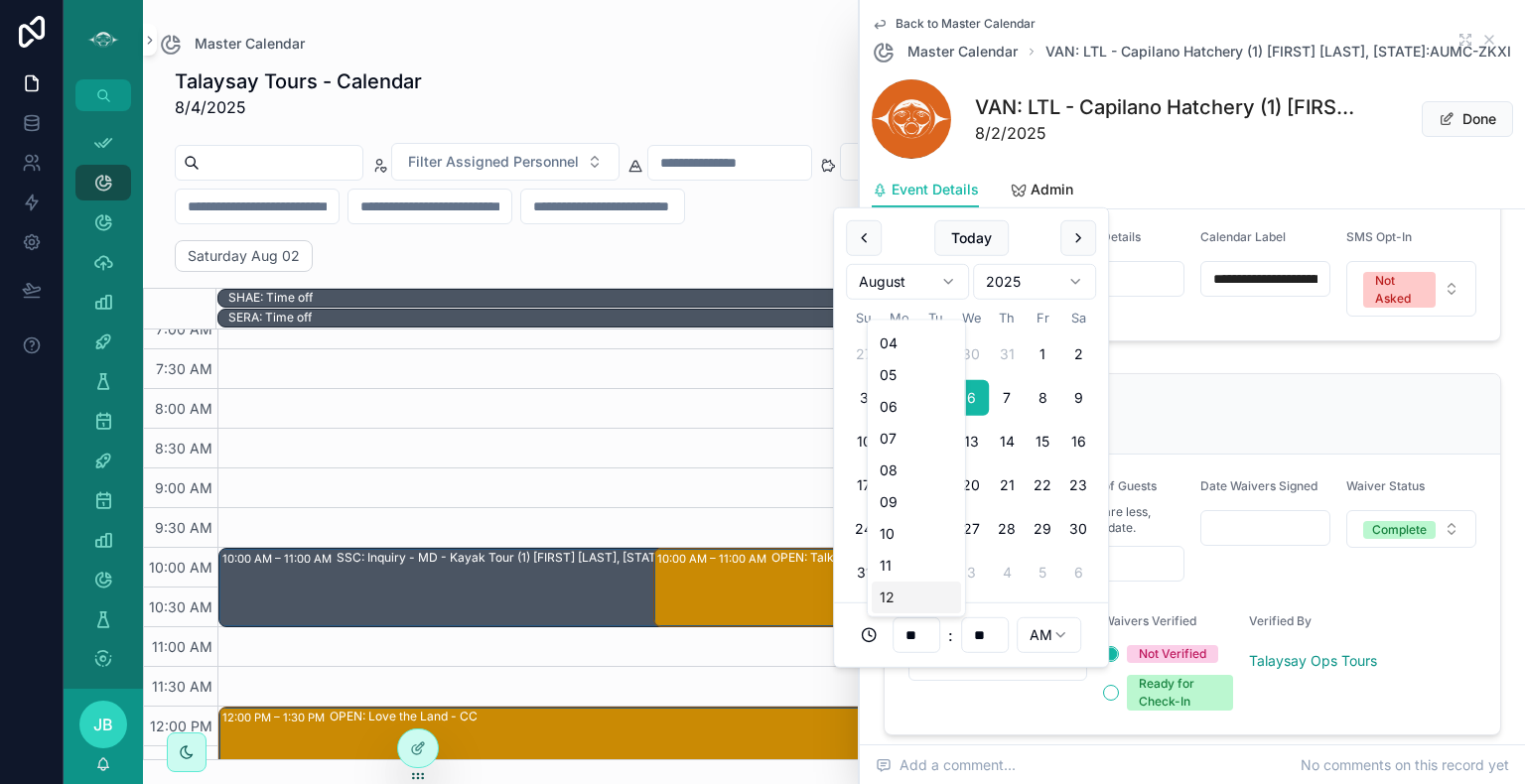 type on "**" 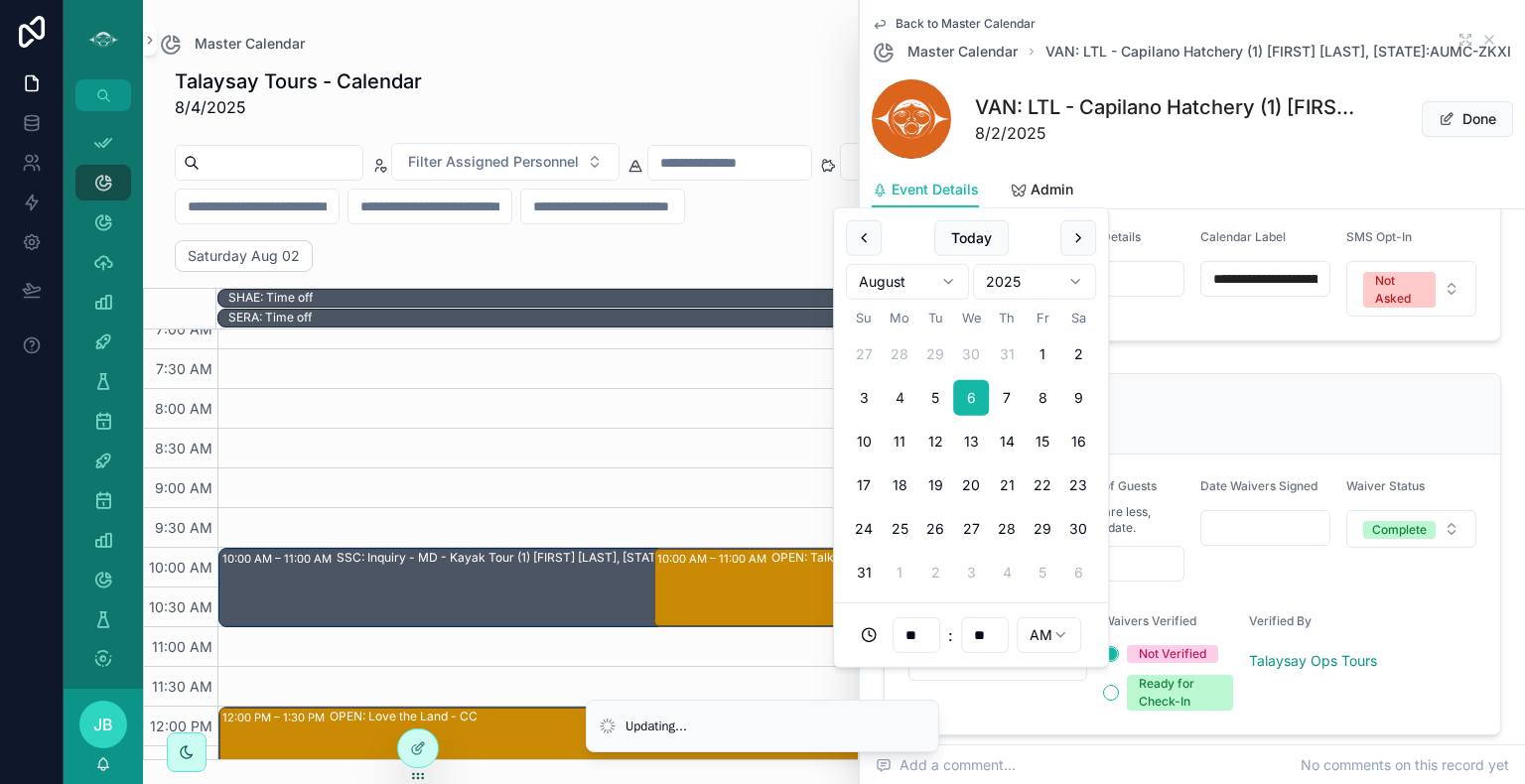 click on "Waivers" at bounding box center (1192, 414) 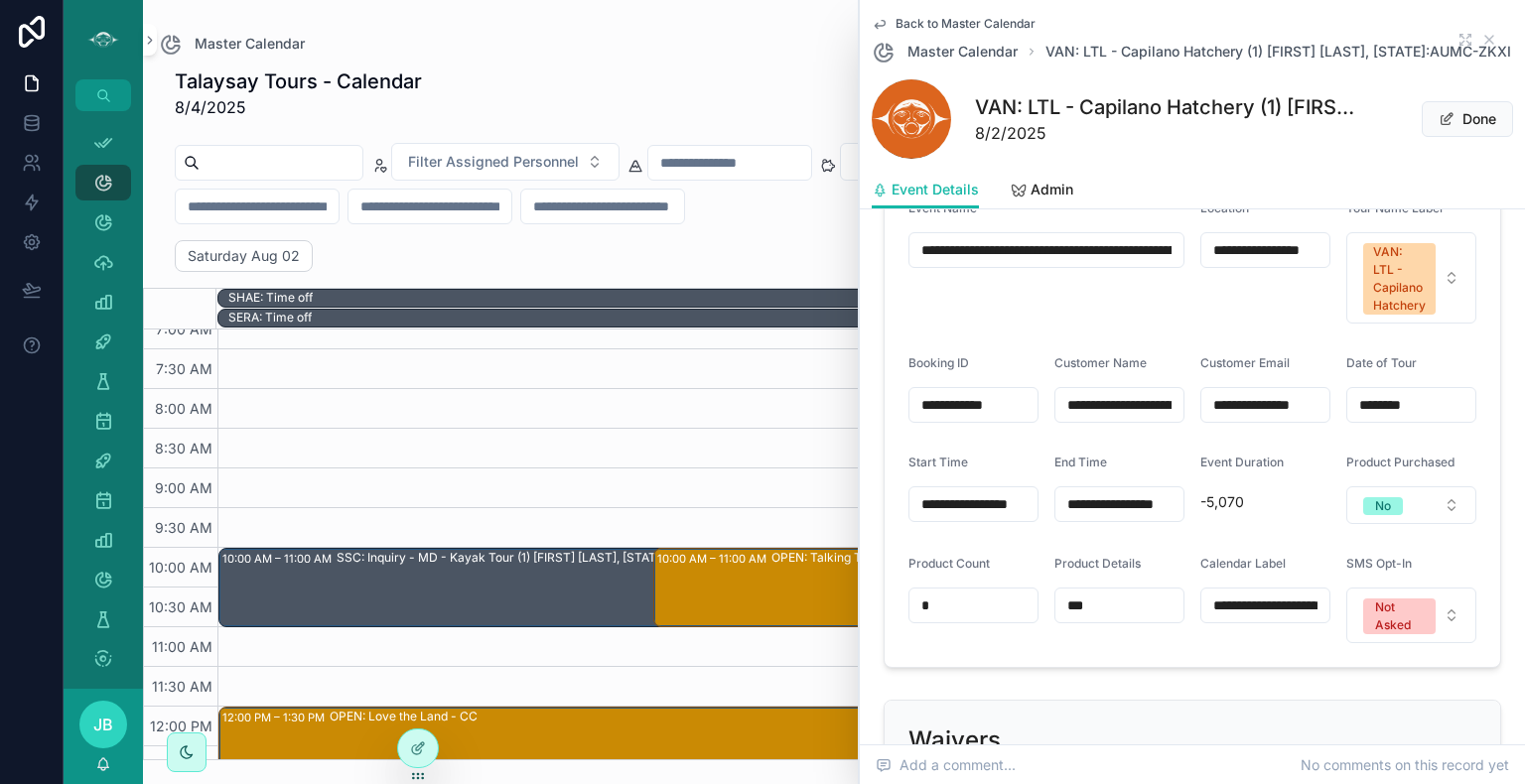scroll, scrollTop: 1159, scrollLeft: 0, axis: vertical 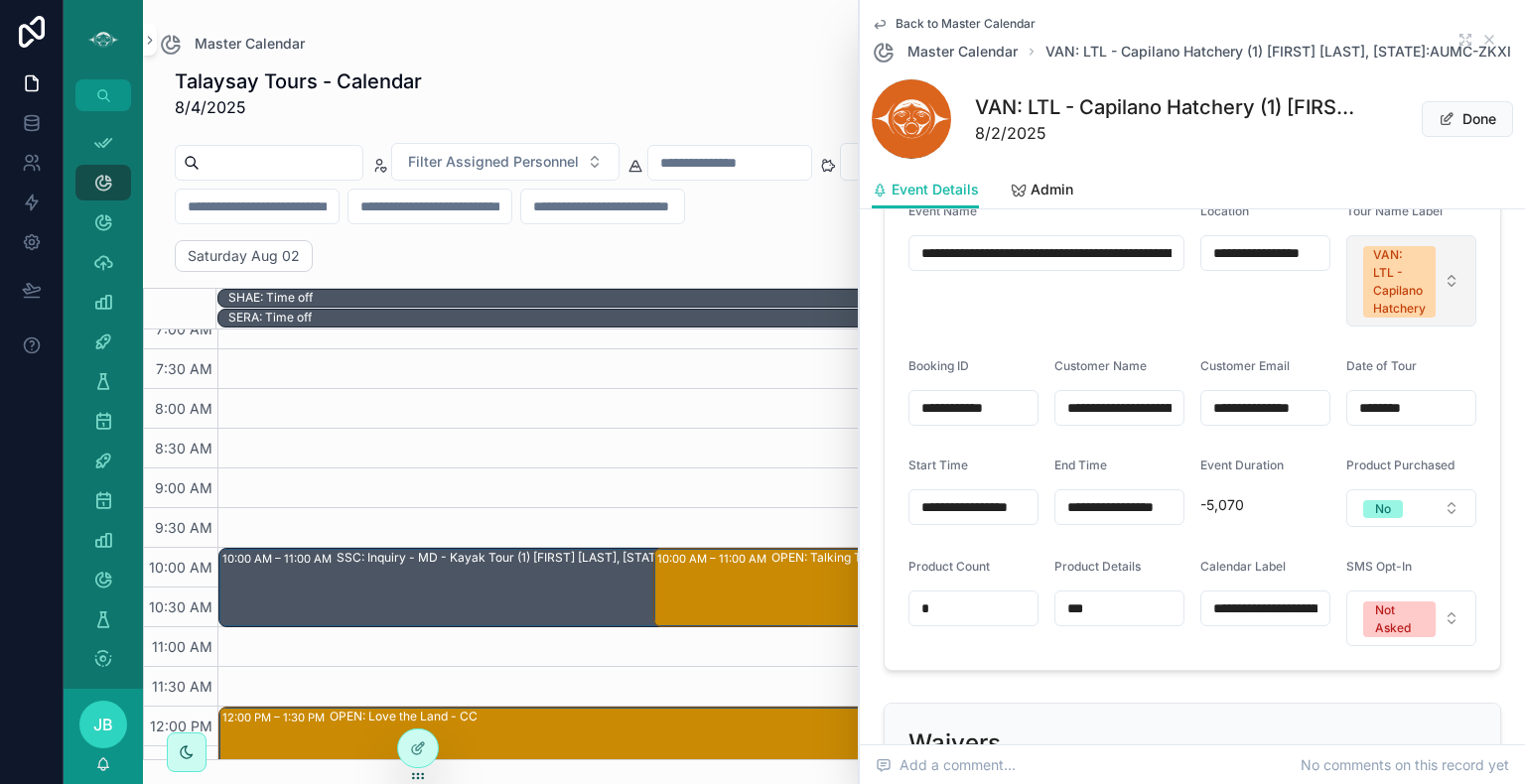 click on "VAN: LTL - Capilano Hatchery" at bounding box center [1411, 281] 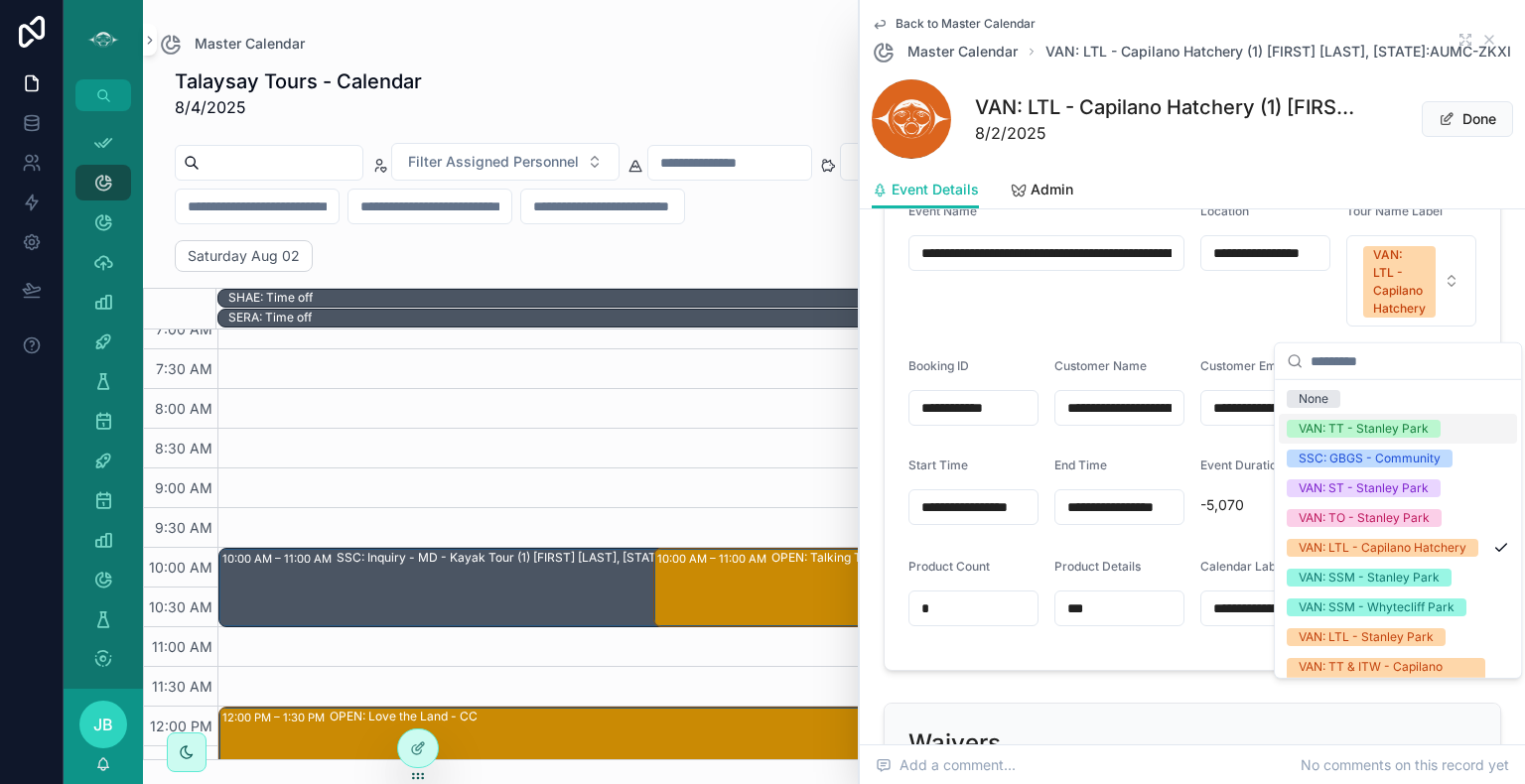 click on "VAN: TT - Stanley Park" at bounding box center [1363, 429] 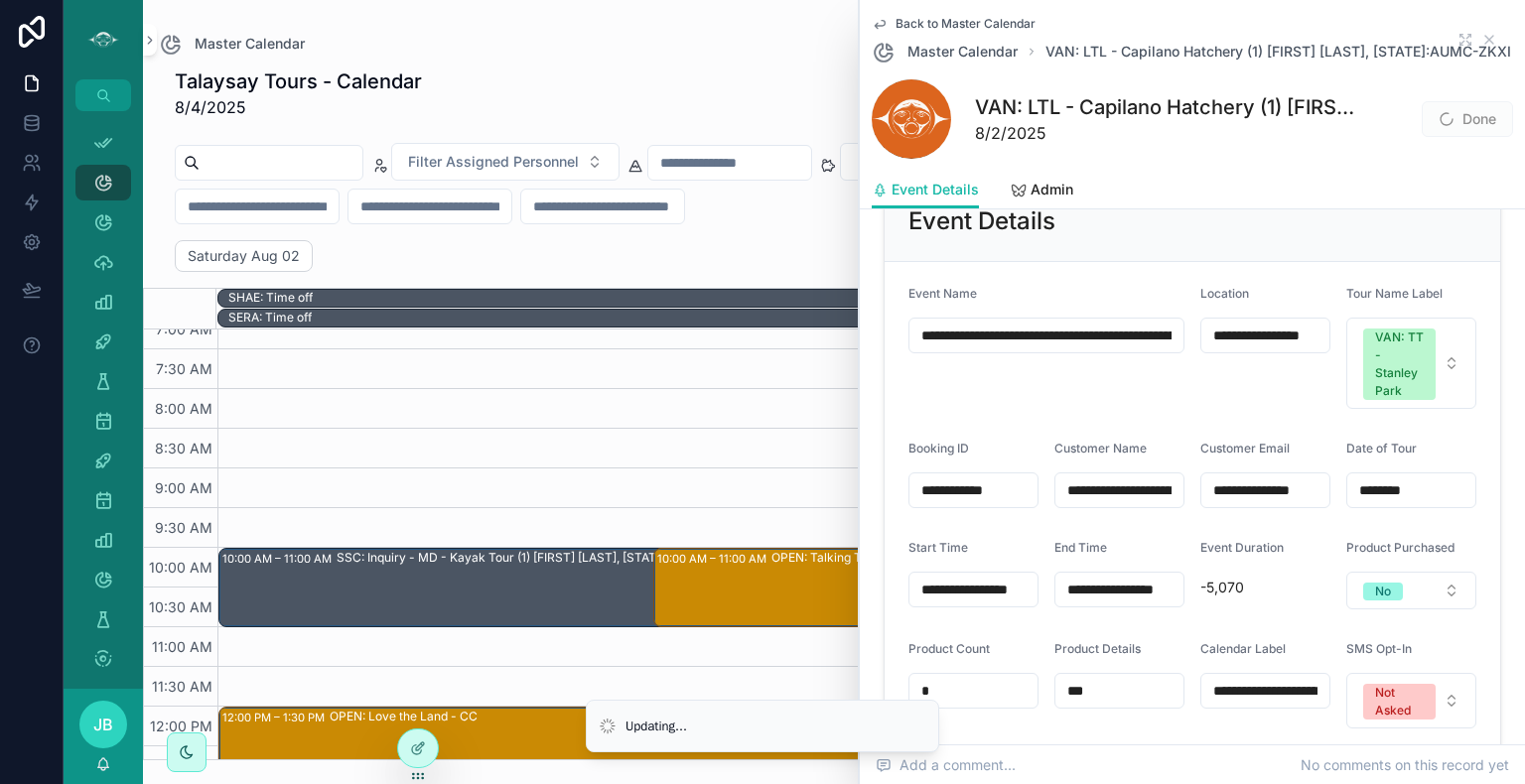 scroll, scrollTop: 1033, scrollLeft: 0, axis: vertical 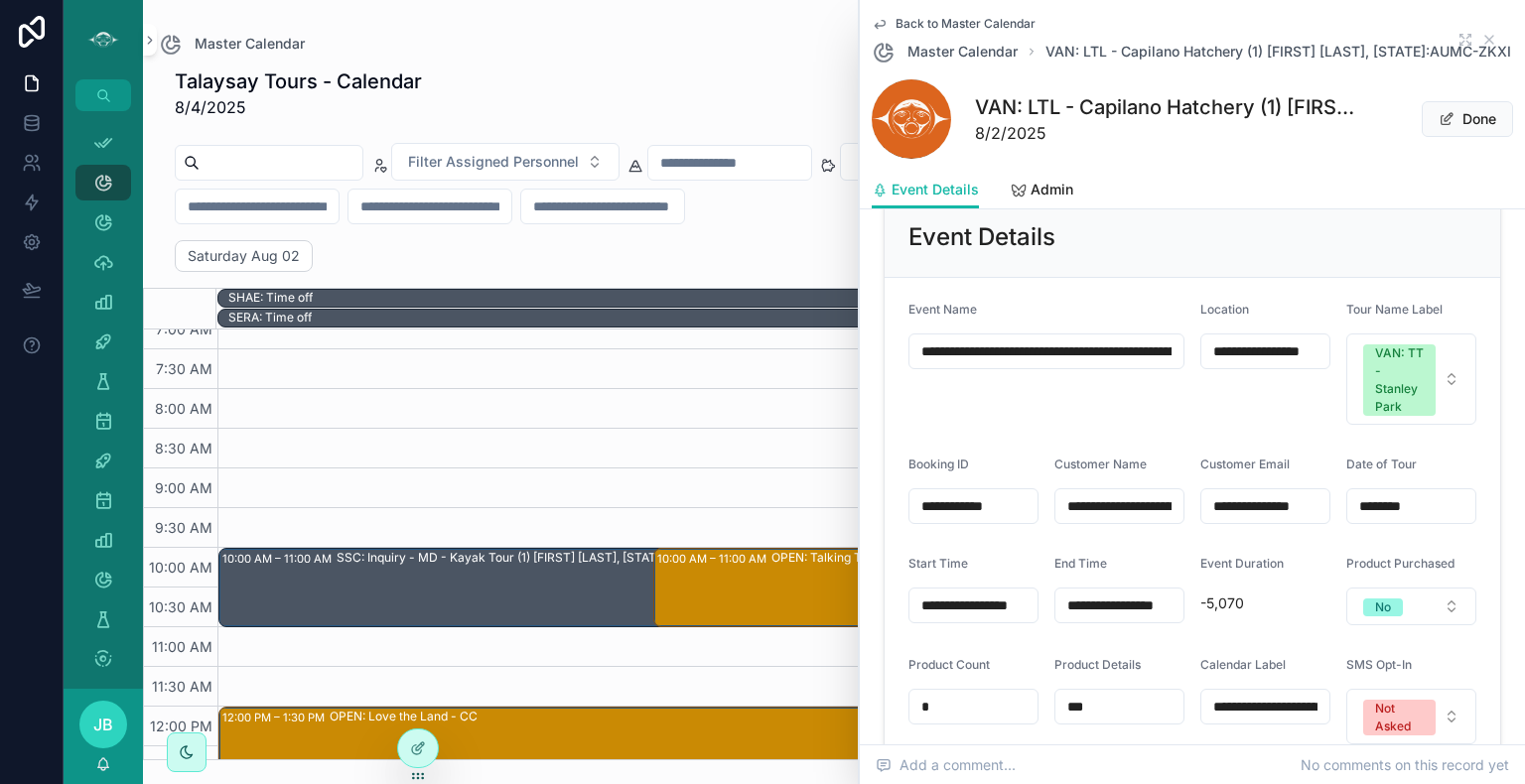 click on "**********" at bounding box center (1046, 351) 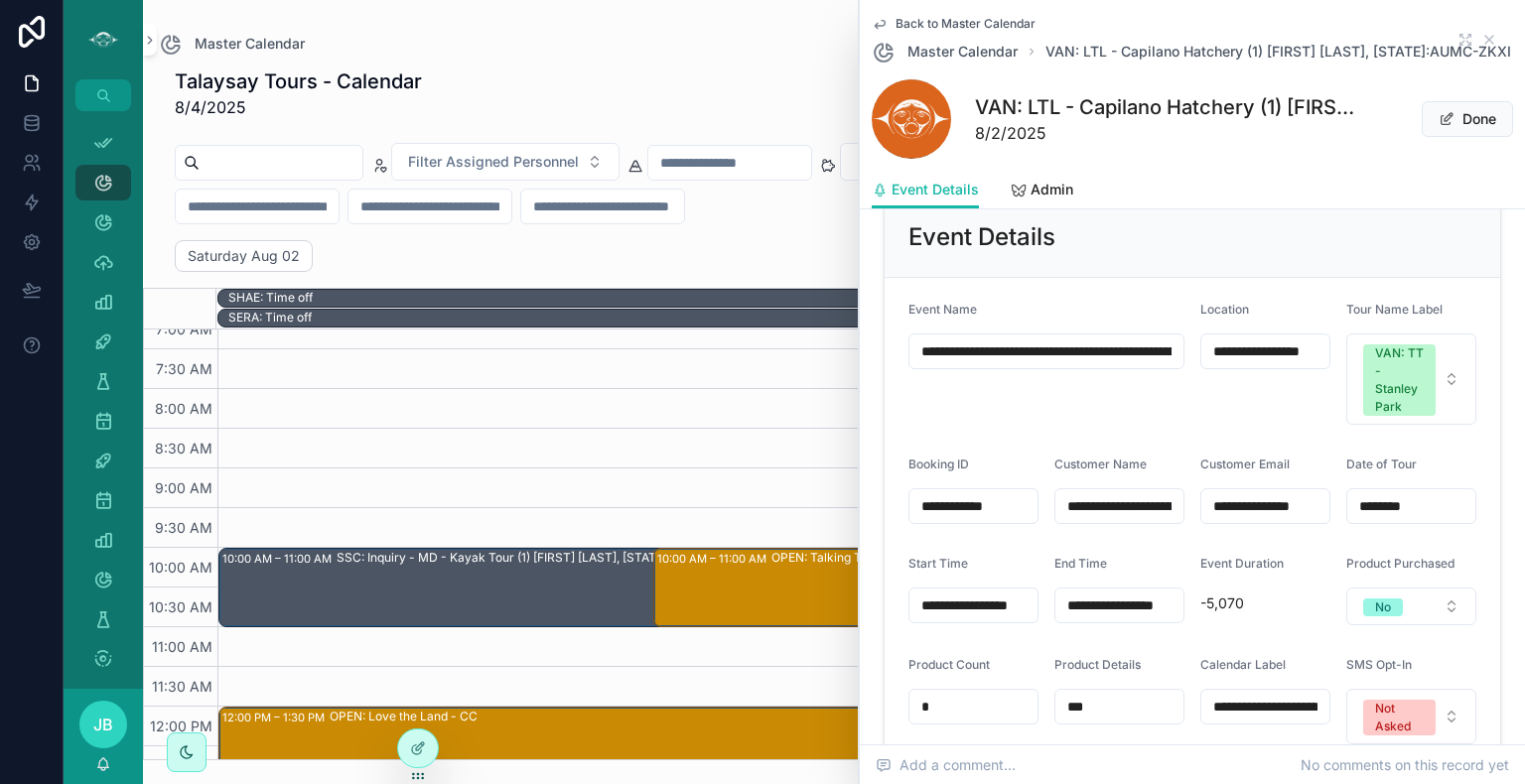 type on "**********" 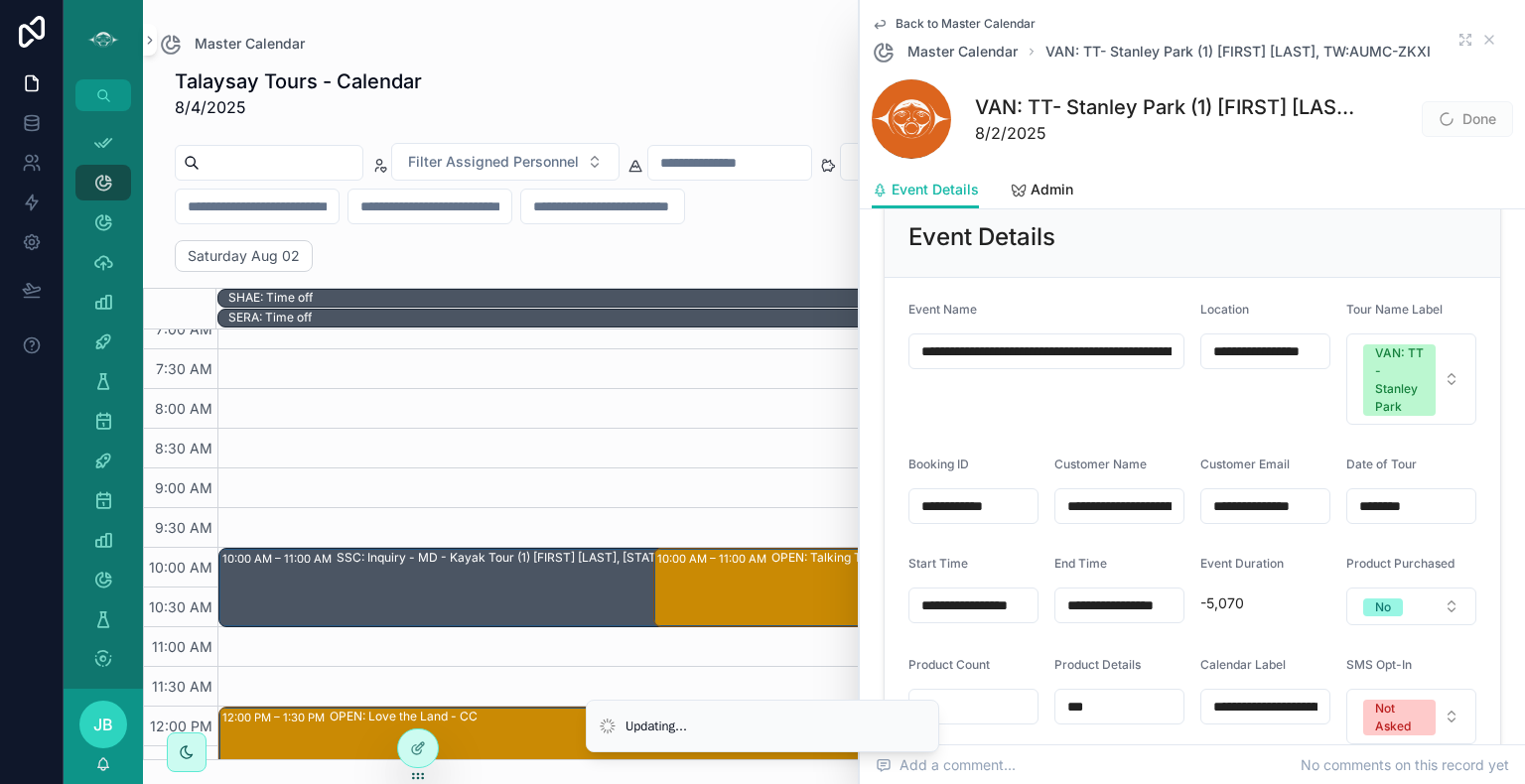 click on "**********" at bounding box center [1192, 523] 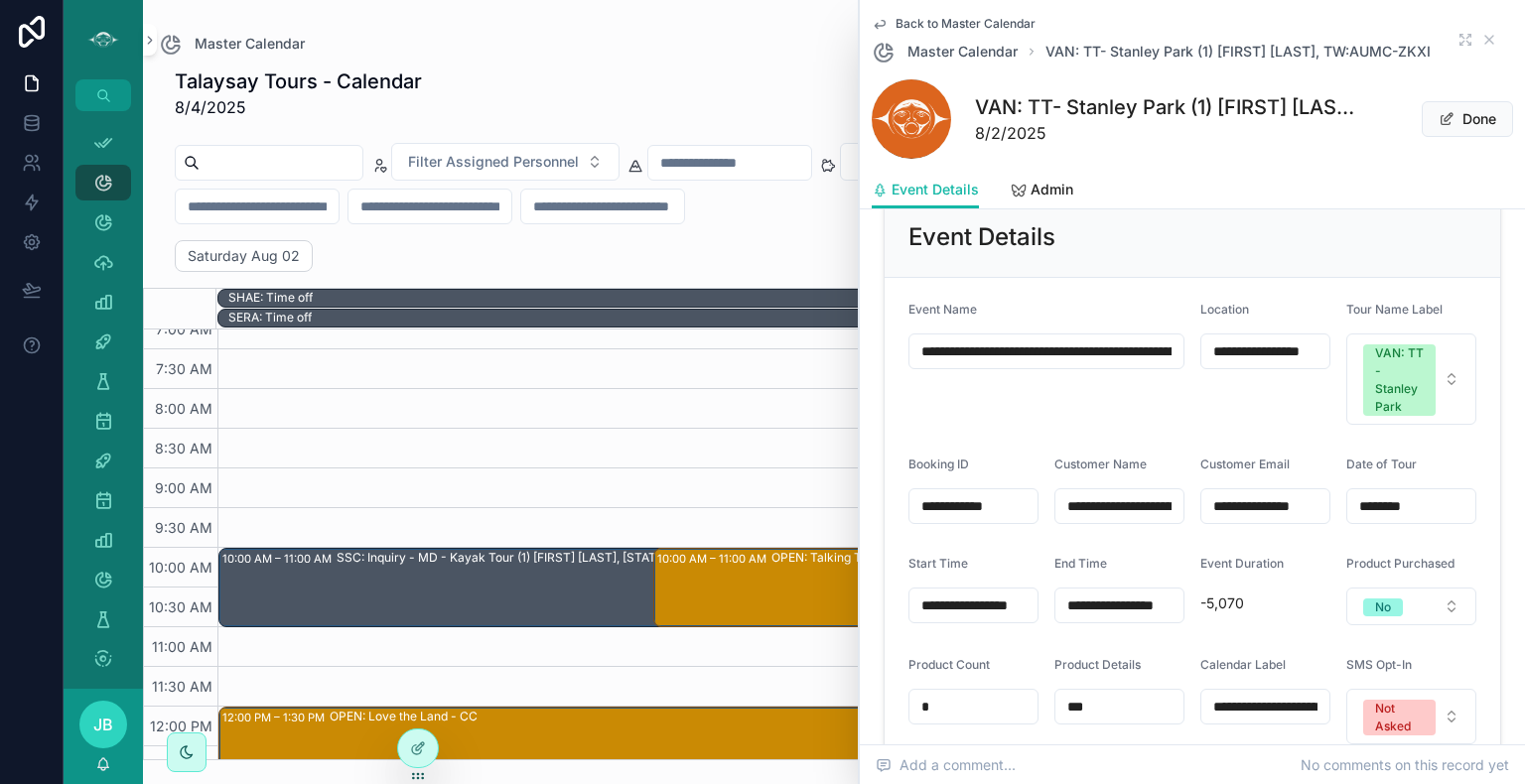 click on "**********" at bounding box center [1265, 351] 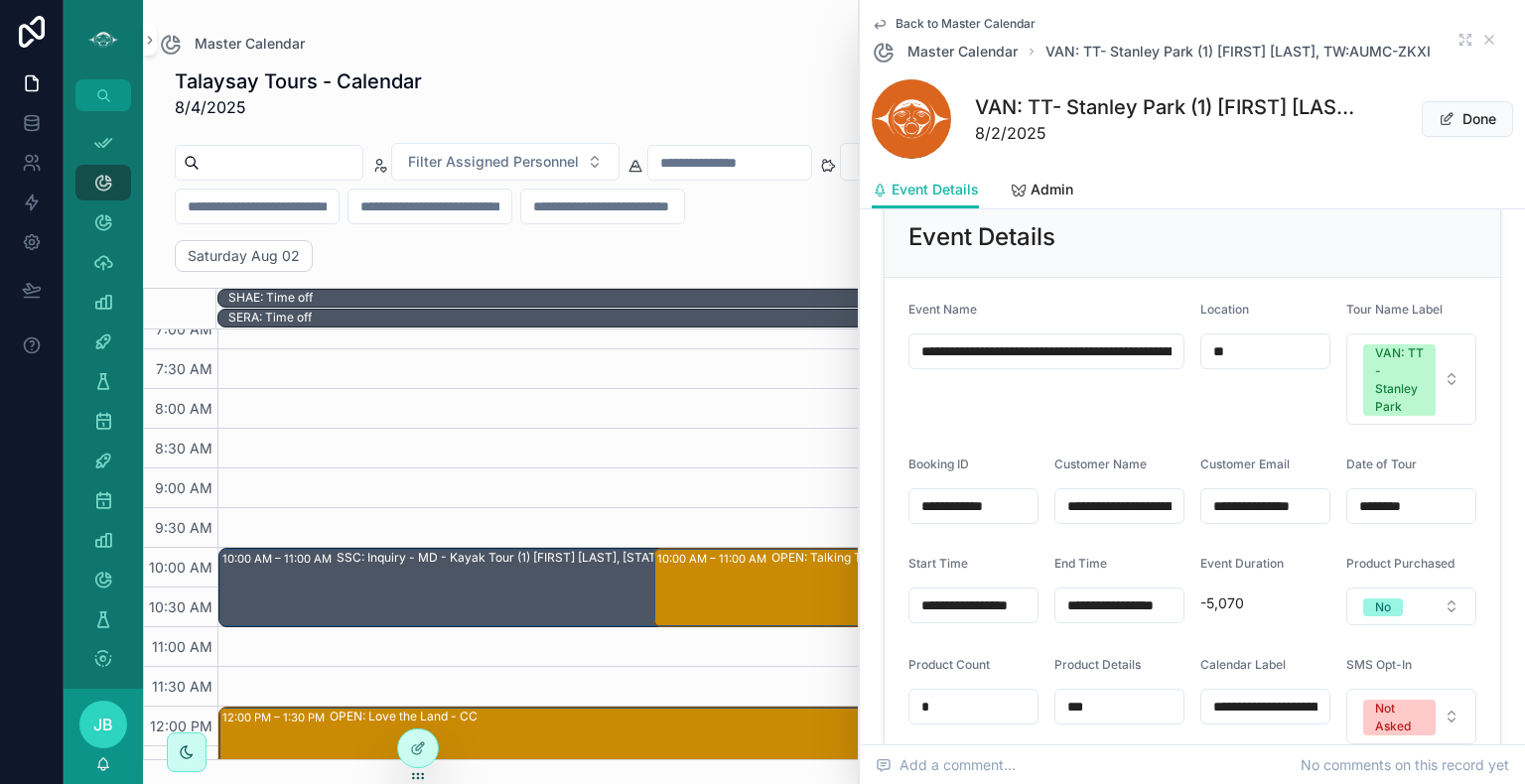 type on "*" 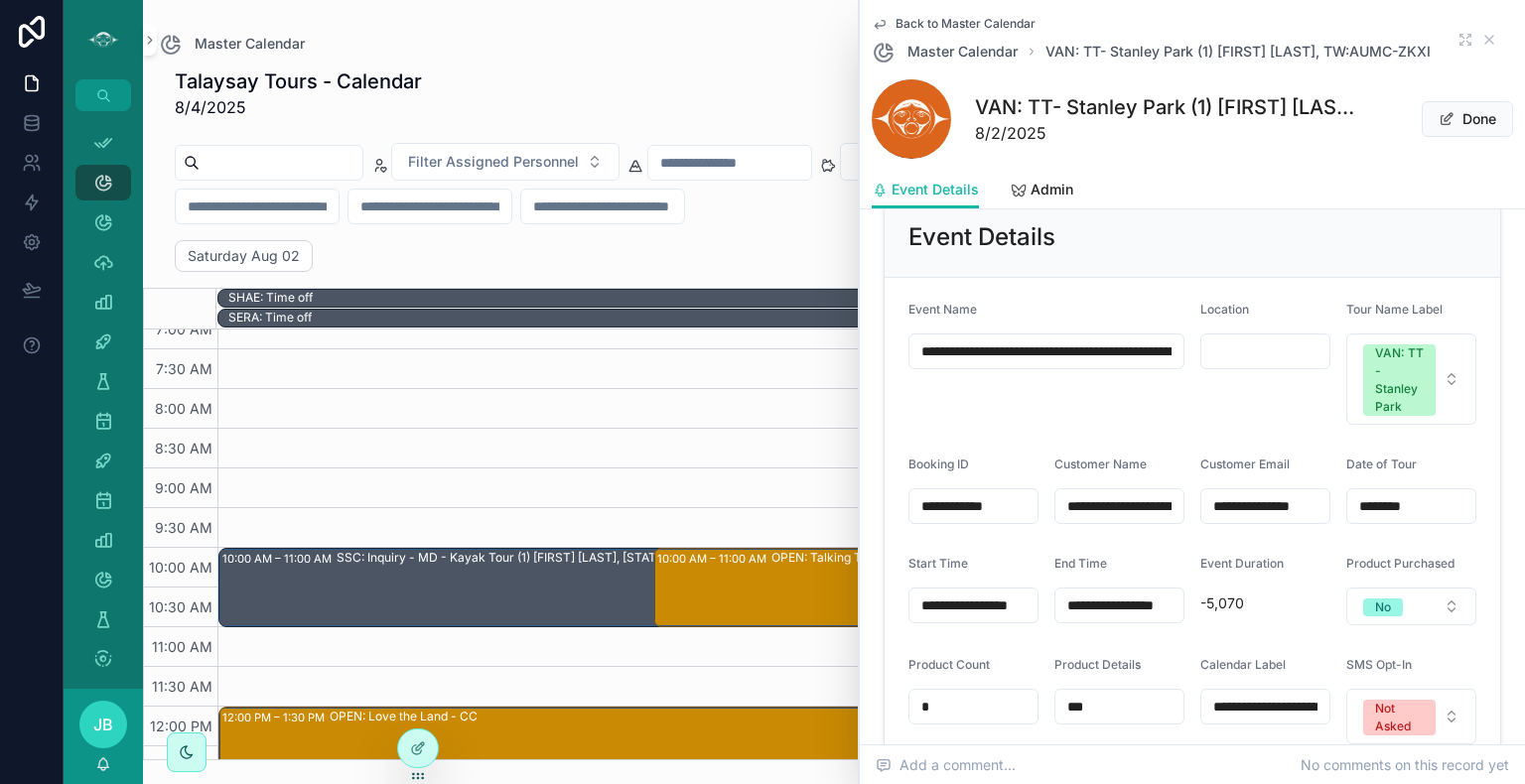 type 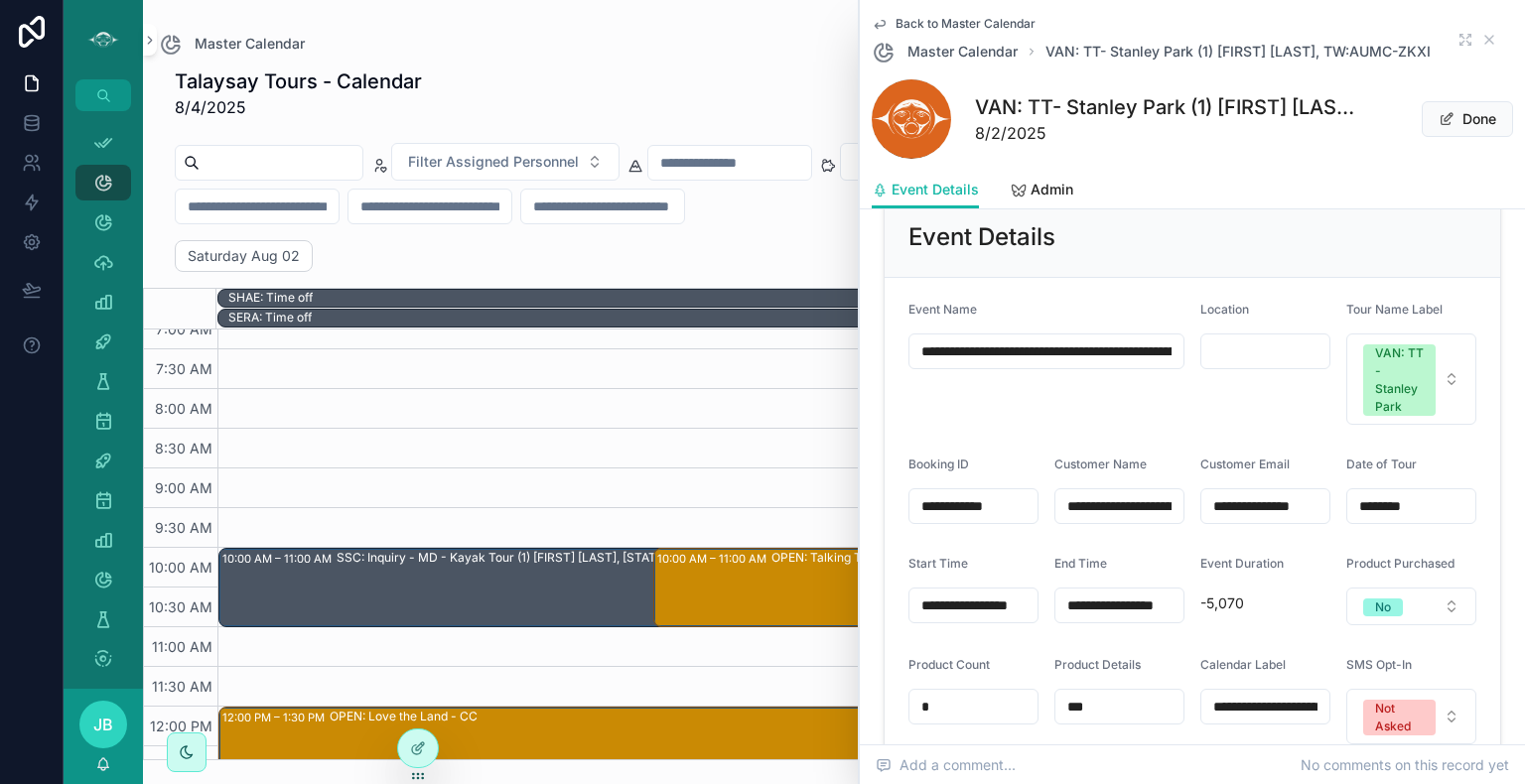 click on "**********" at bounding box center [1046, 363] 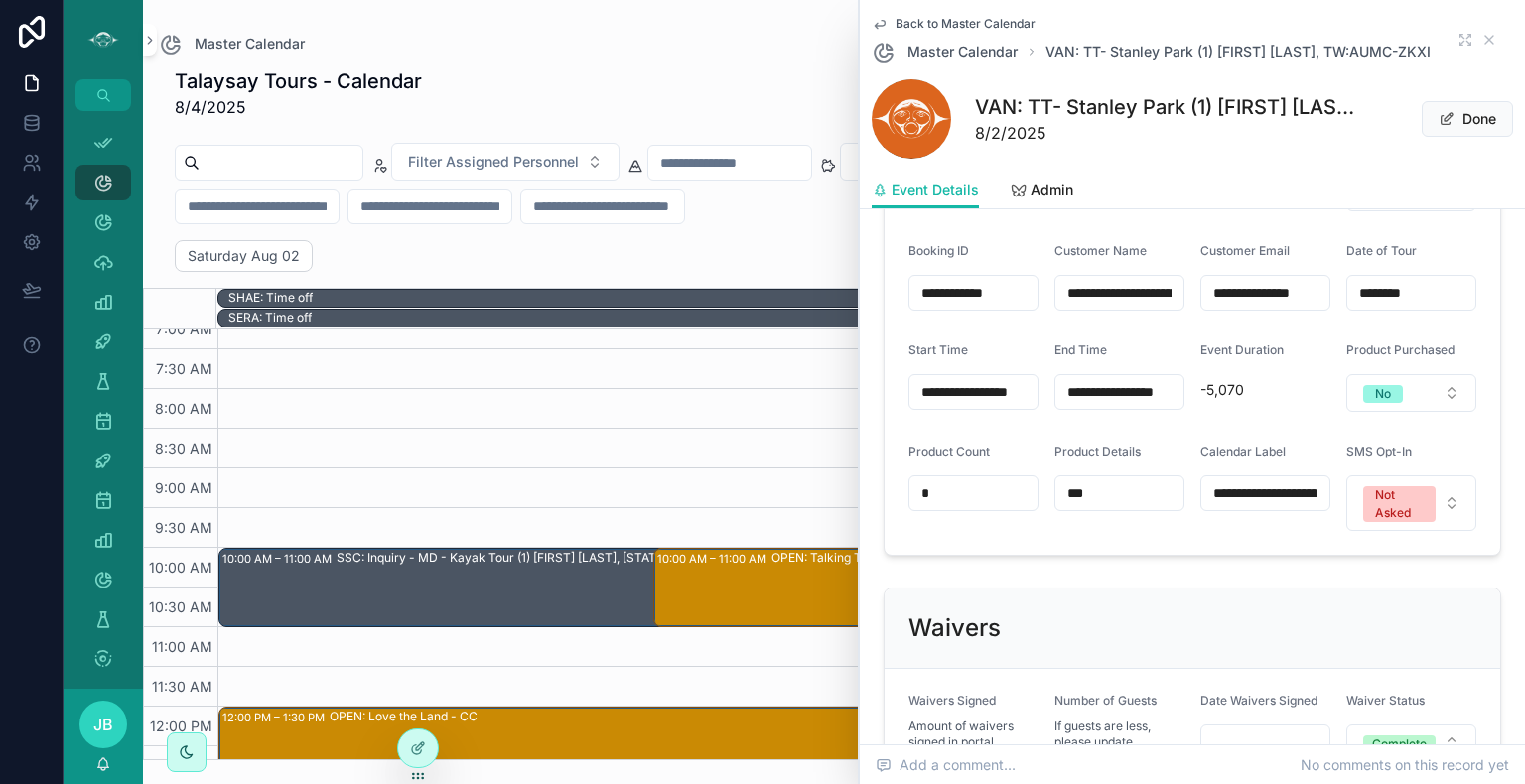 scroll, scrollTop: 1262, scrollLeft: 0, axis: vertical 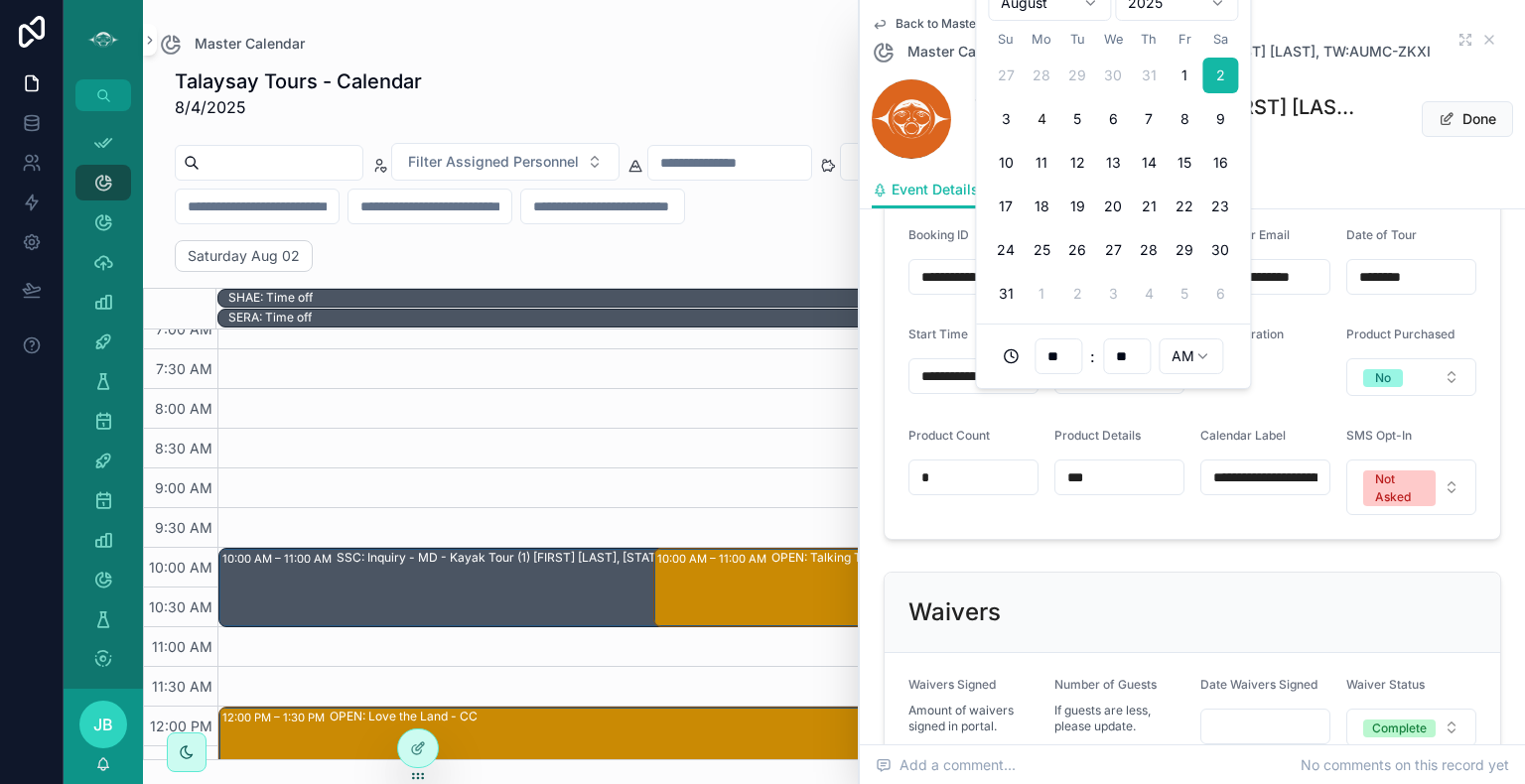 click on "**********" at bounding box center (1119, 376) 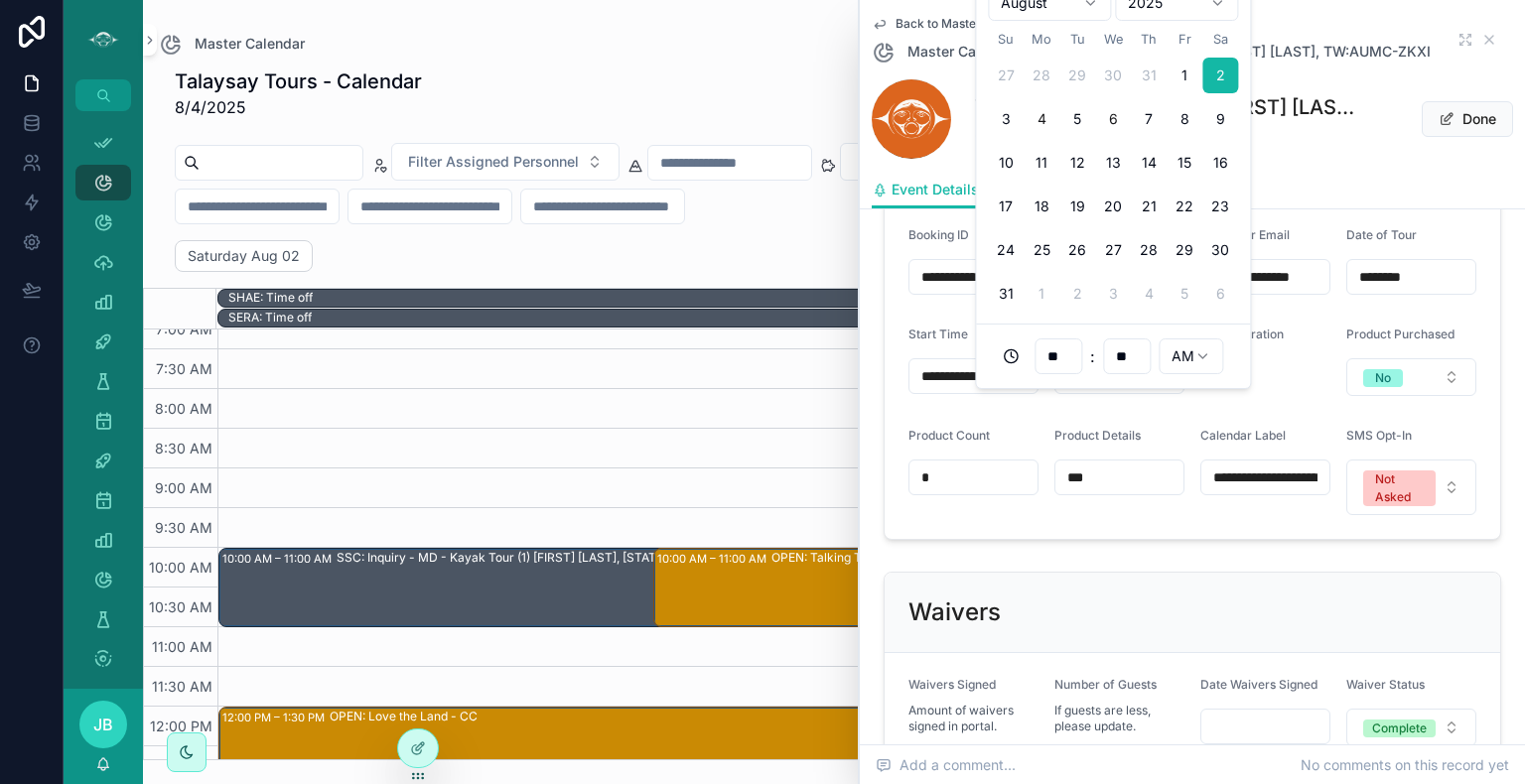 click on "6" at bounding box center [1113, 119] 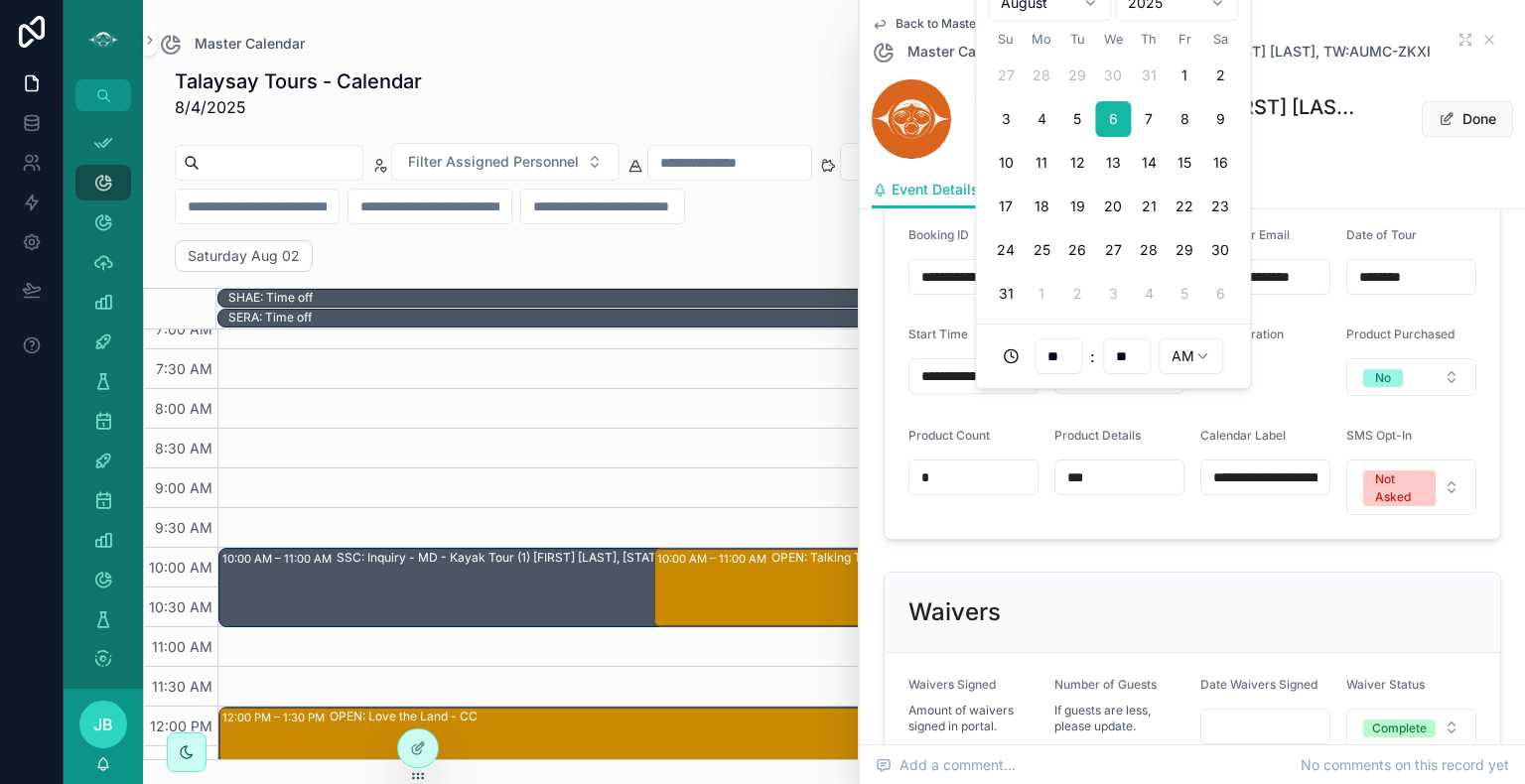 click on "**********" at bounding box center [1119, 376] 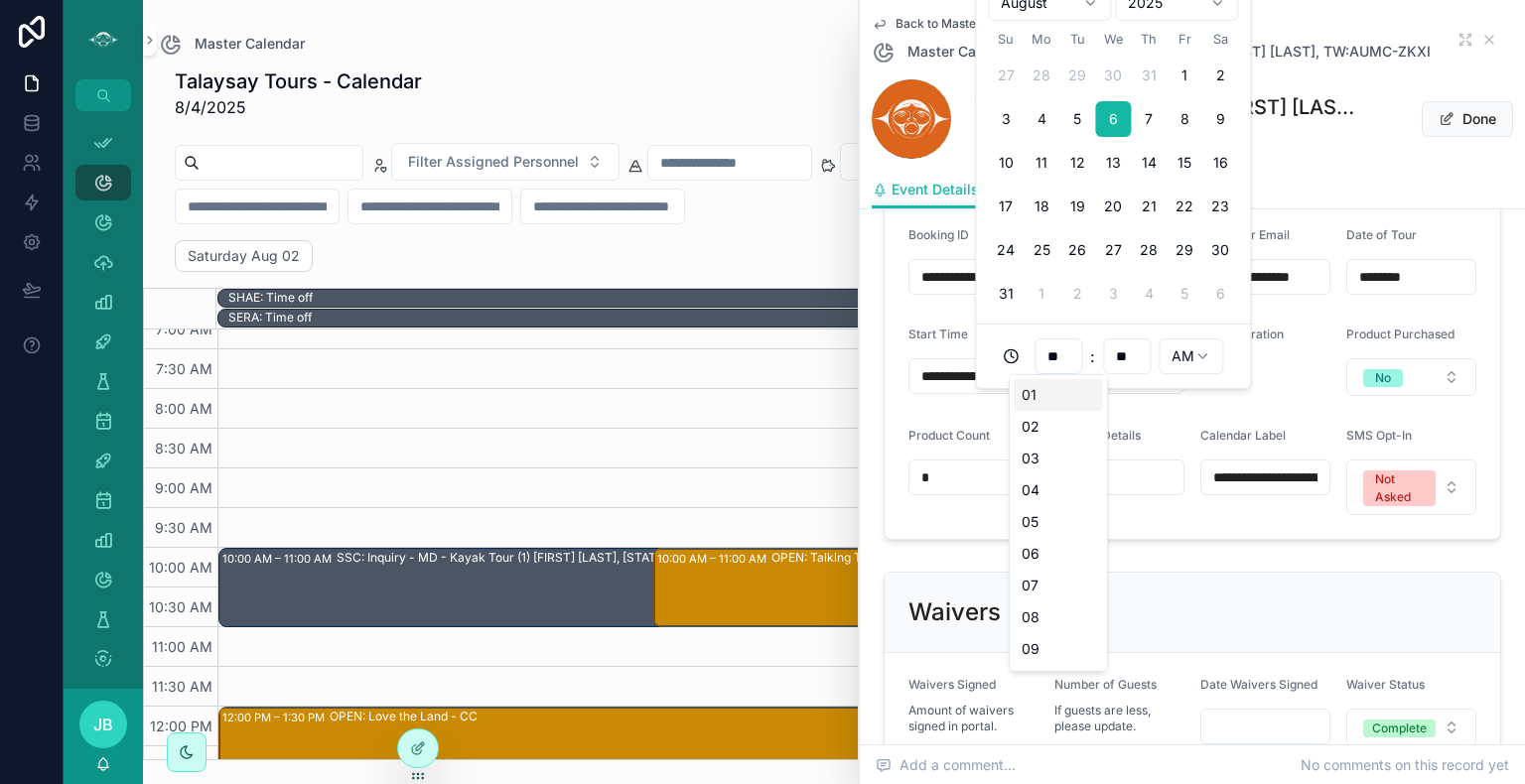 click on "**" at bounding box center [1058, 356] 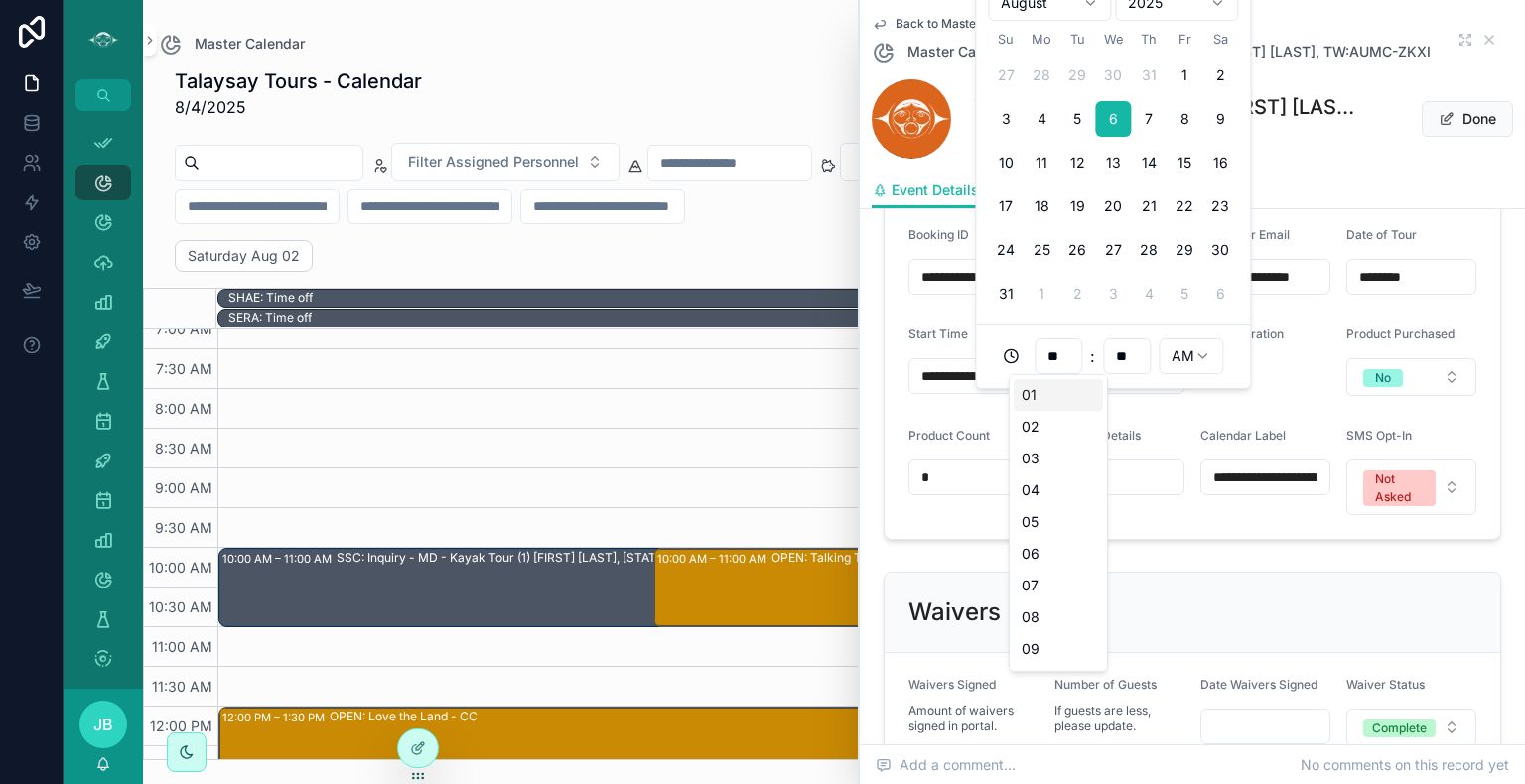 type on "**" 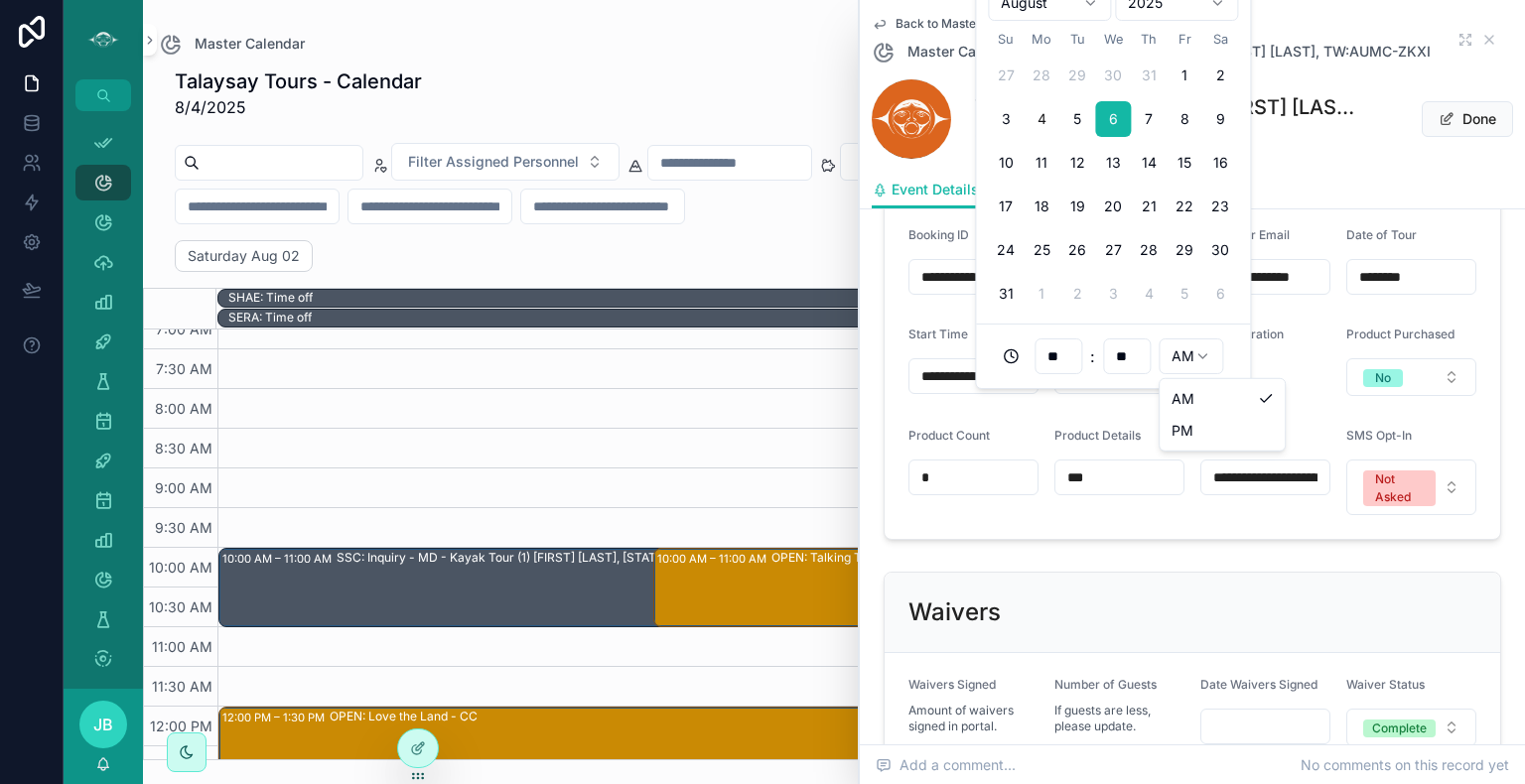 click on "App Setup Master Calendar 1,255 List View Events - Master Calendar (clone) 107 SSC Team Calendar 95 Assignments 396 Ticket Line Items 1 Timesheets 168 Expenses 3 Pay Period Summary 14 My Expenses 3 My Assignments 396 My Calendar 1,255 My Timesheets 168 Becky's Calendar Personnel - Calendar JB [FIRST] [LAST] Master Calendar Talaysay Tours - Calendar 8/4/2025 Add New Event Filter Assigned Personnel Filter Payment Status Filter Tour Name Filter Source Saturday Aug 02 Today Day 02 Sat SHAE: Time off SERA: Time off 6:00 AM 6:30 AM 7:00 AM 7:30 AM 8:00 AM 8:30 AM 9:00 AM 9:30 AM 10:00 AM 10:30 AM 11:00 AM 11:30 AM 12:00 PM 12:30 PM 1:00 PM 1:30 PM 2:00 PM 2:30 PM 3:00 PM 3:30 PM 4:00 PM 4:30 PM 5:00 PM 5:30 PM 6:00 PM 6:30 PM 7:00 PM 7:30 PM 8:00 PM 8:30 PM 10:00 AM – 11:00 AM SSC: Inquiry - MD - Kayak Tour (1) [FIRST] [LAST], TW:BWGC-QGVK 12:00 PM – 1:30 PM OPEN: Love the Land - CC 10:00 AM – 11:00 AM OPEN: Talking Trees - CC 1:15 PM – 4:15 PM 10:00 AM – 11:00 AM 2:00 PM – 3:15 PM 8/2/2025" at bounding box center (762, 392) 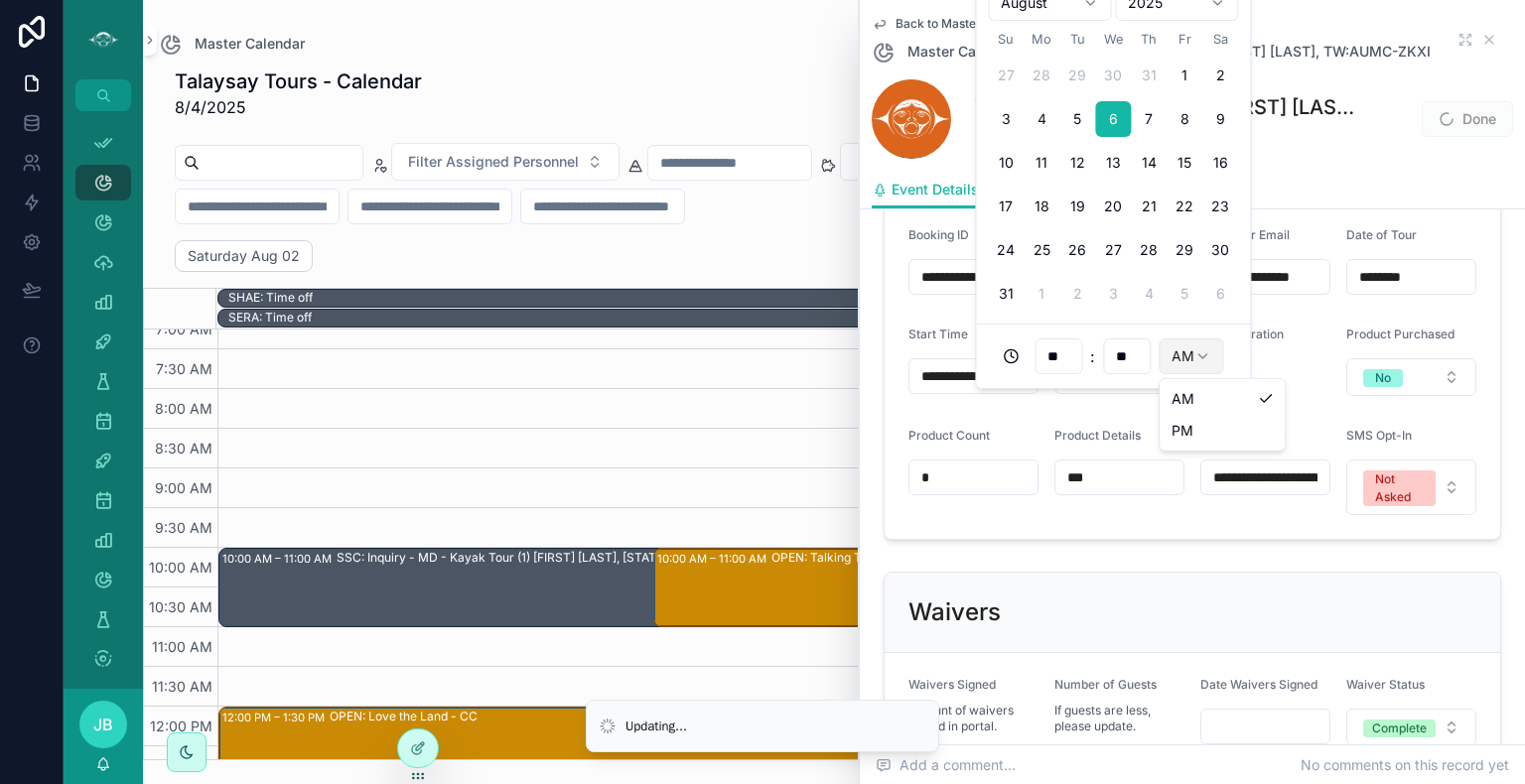 type on "**********" 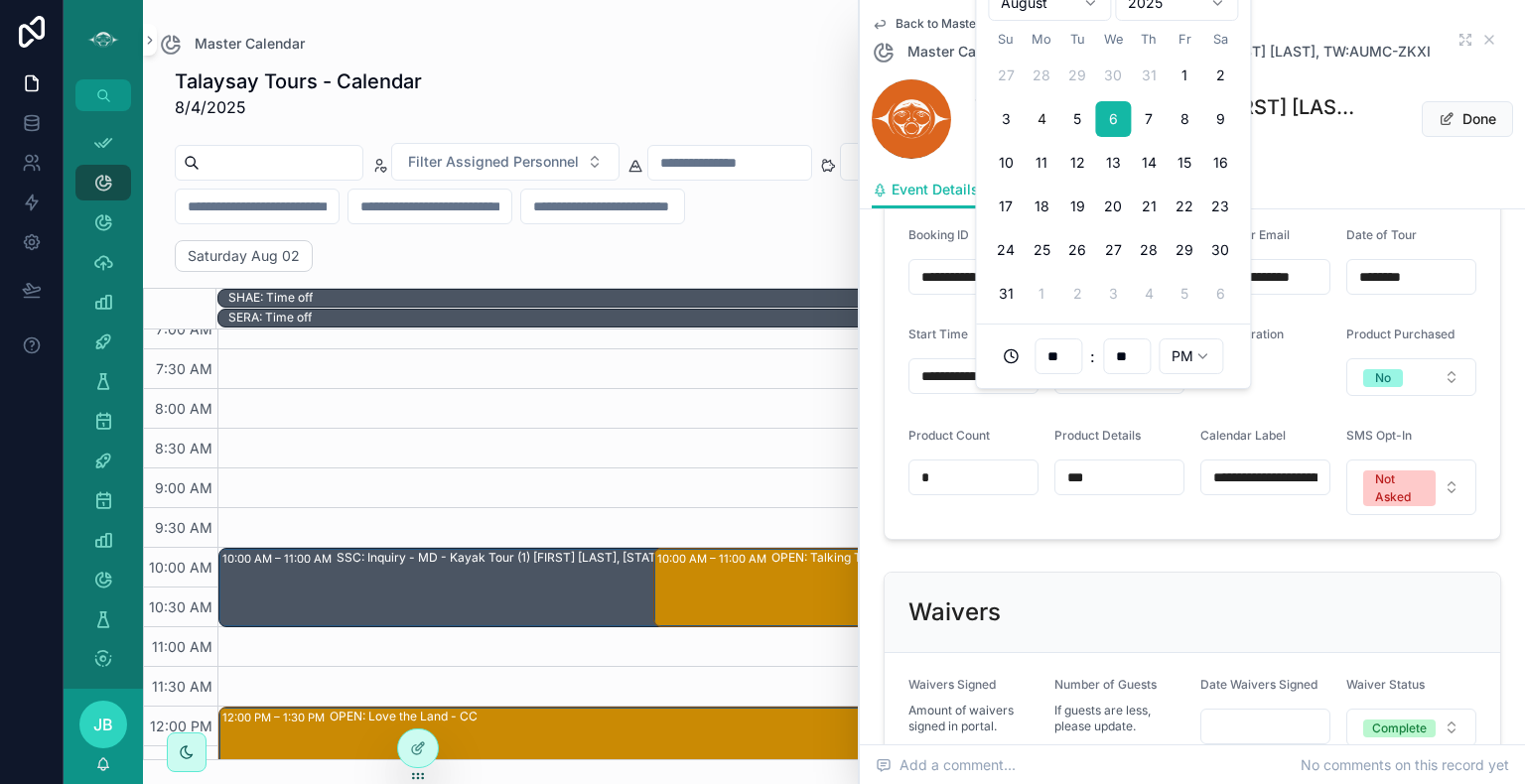 click on "**********" at bounding box center [1192, 294] 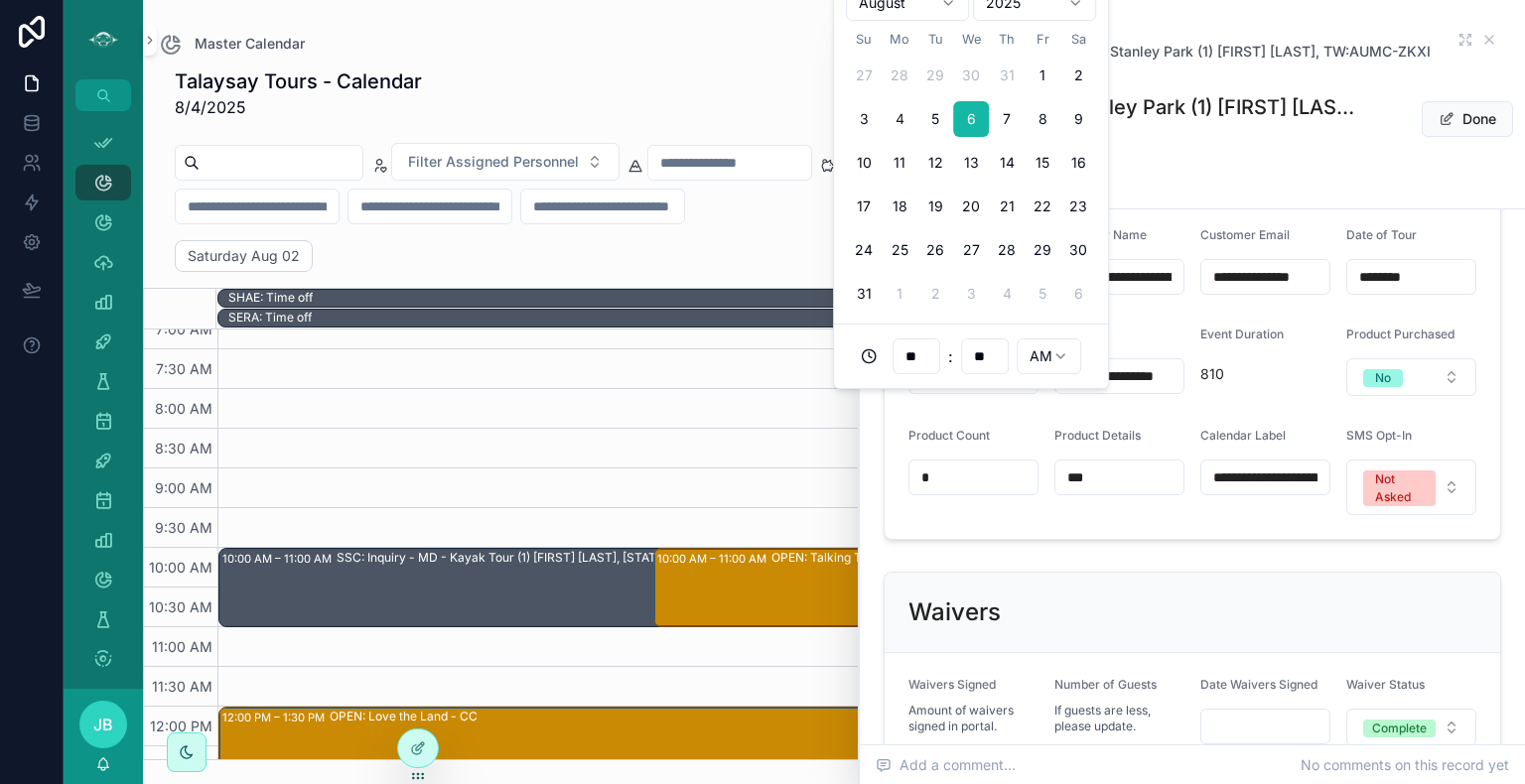 click on "**********" at bounding box center [973, 376] 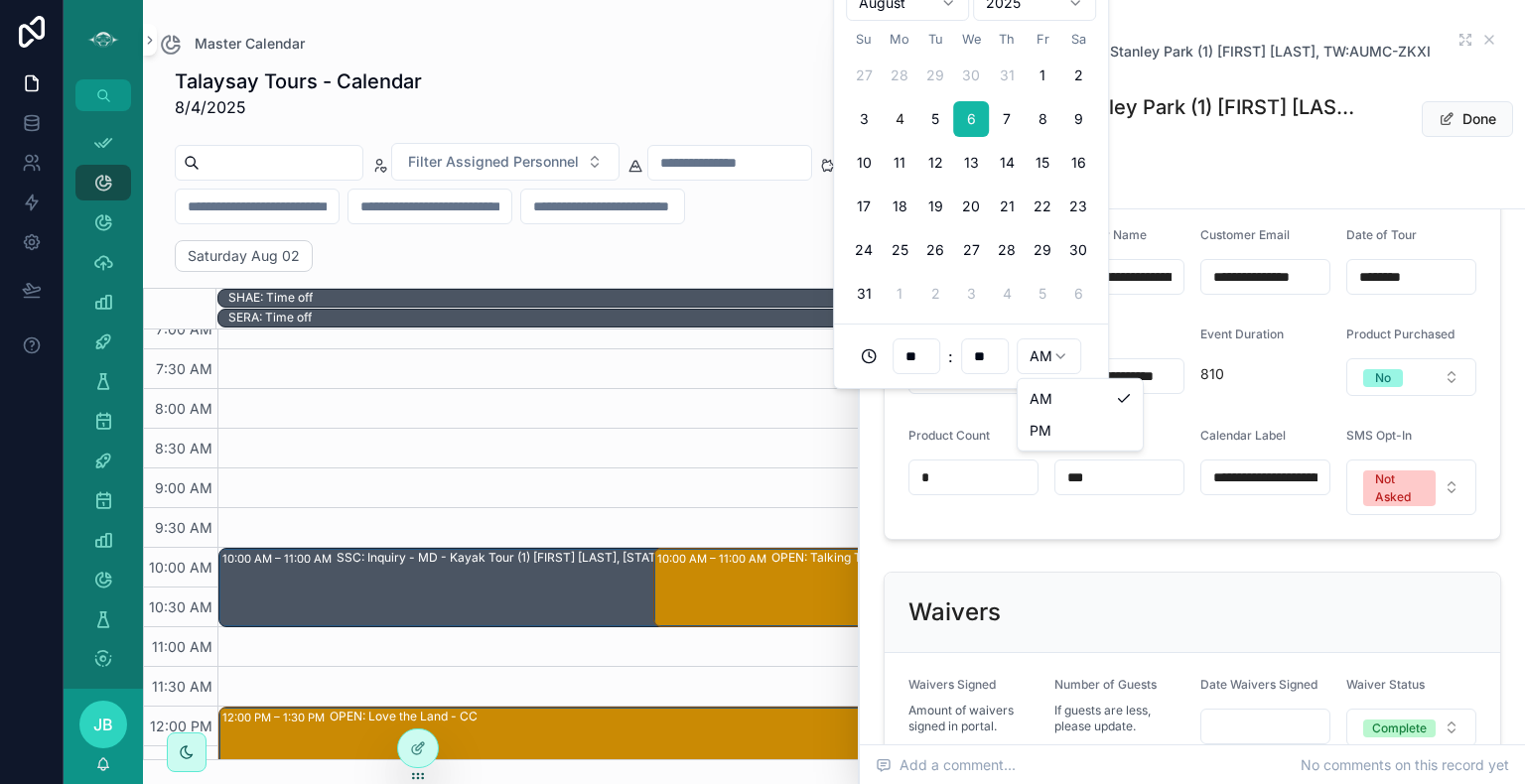 click on "App Setup Master Calendar 1,255 List View Events - Master Calendar (clone) 107 SSC Team Calendar 95 Assignments 396 Ticket Line Items 1 Timesheets 168 Expenses 3 Pay Period Summary 14 My Expenses 3 My Assignments 396 My Calendar 1,255 My Timesheets 168 Becky's Calendar Personnel - Calendar JB [FIRST] [LAST] Master Calendar Talaysay Tours - Calendar 8/4/2025 Add New Event Filter Assigned Personnel Filter Payment Status Filter Tour Name Filter Source Saturday Aug 02 Today Day 02 Sat SHAE: Time off SERA: Time off 6:00 AM 6:30 AM 7:00 AM 7:30 AM 8:00 AM 8:30 AM 9:00 AM 9:30 AM 10:00 AM 10:30 AM 11:00 AM 11:30 AM 12:00 PM 12:30 PM 1:00 PM 1:30 PM 2:00 PM 2:30 PM 3:00 PM 3:30 PM 4:00 PM 4:30 PM 5:00 PM 5:30 PM 6:00 PM 6:30 PM 7:00 PM 7:30 PM 8:00 PM 8:30 PM 10:00 AM – 11:00 AM SSC: Inquiry - MD - Kayak Tour (1) [FIRST] [LAST], TW:BWGC-QGVK 12:00 PM – 1:30 PM OPEN: Love the Land - CC 10:00 AM – 11:00 AM OPEN: Talking Trees - CC 1:15 PM – 4:15 PM 10:00 AM – 11:00 AM 2:00 PM – 3:15 PM 8/2/2025" at bounding box center (762, 392) 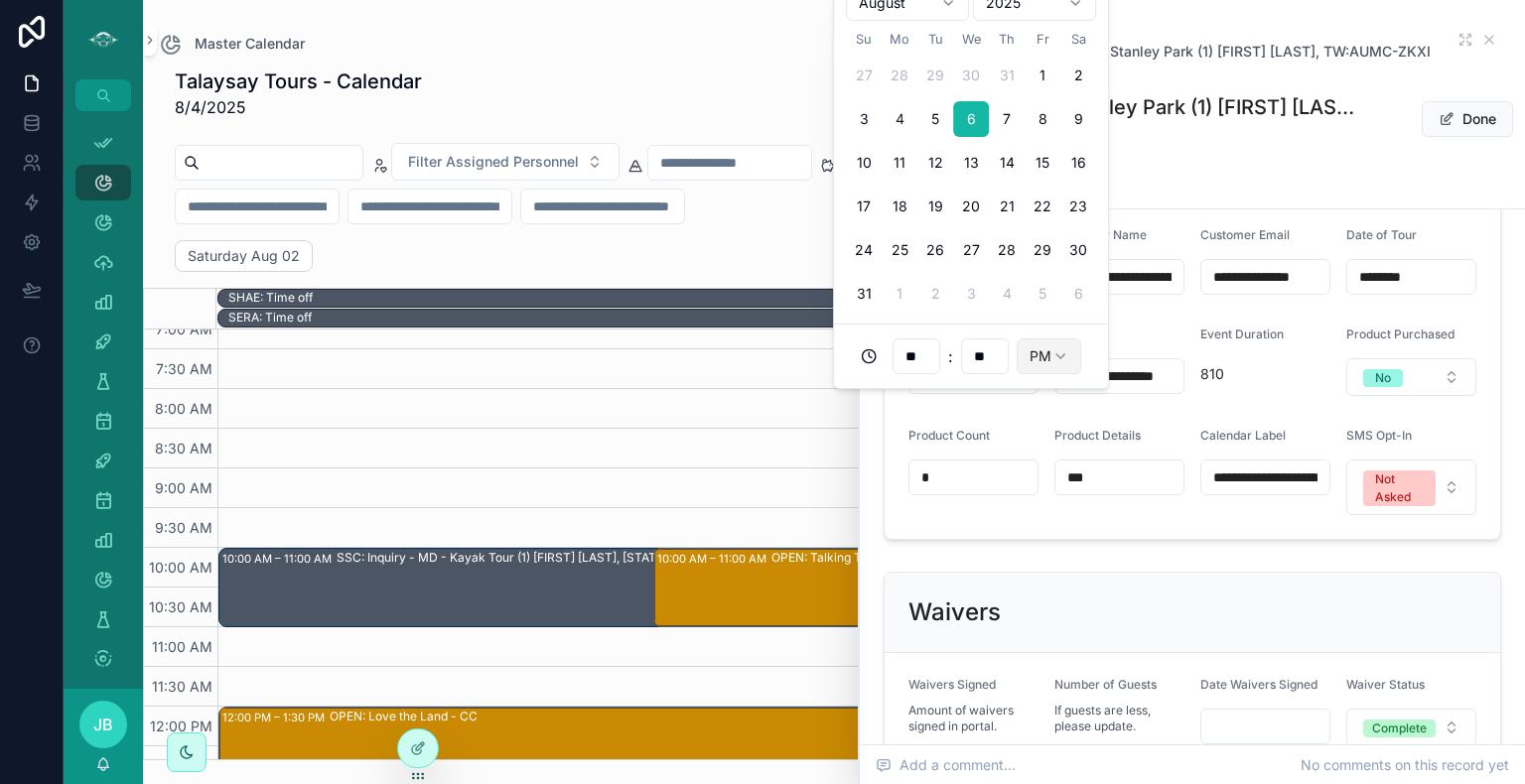 type on "**********" 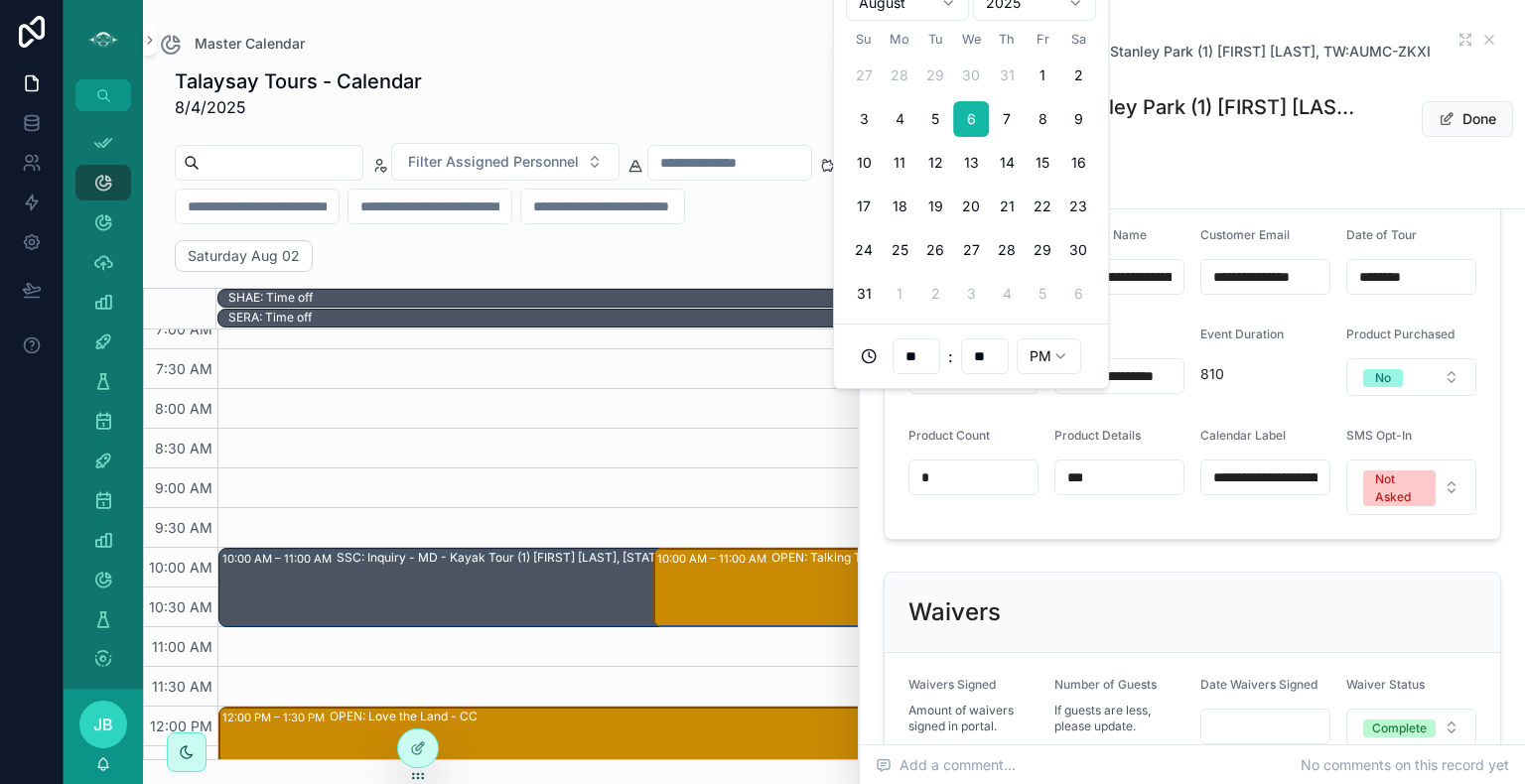 click on "**********" at bounding box center (1192, 294) 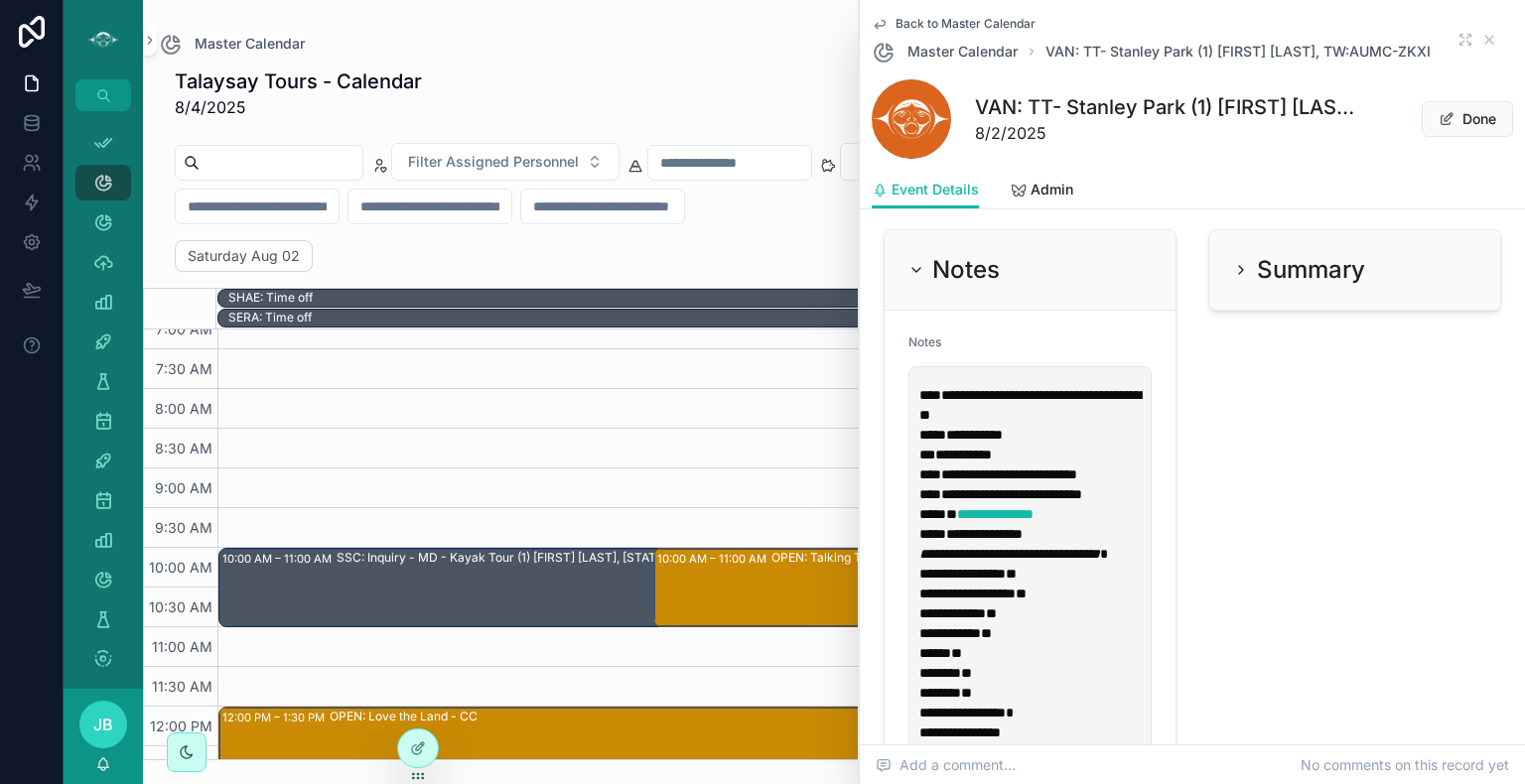 scroll, scrollTop: 2382, scrollLeft: 0, axis: vertical 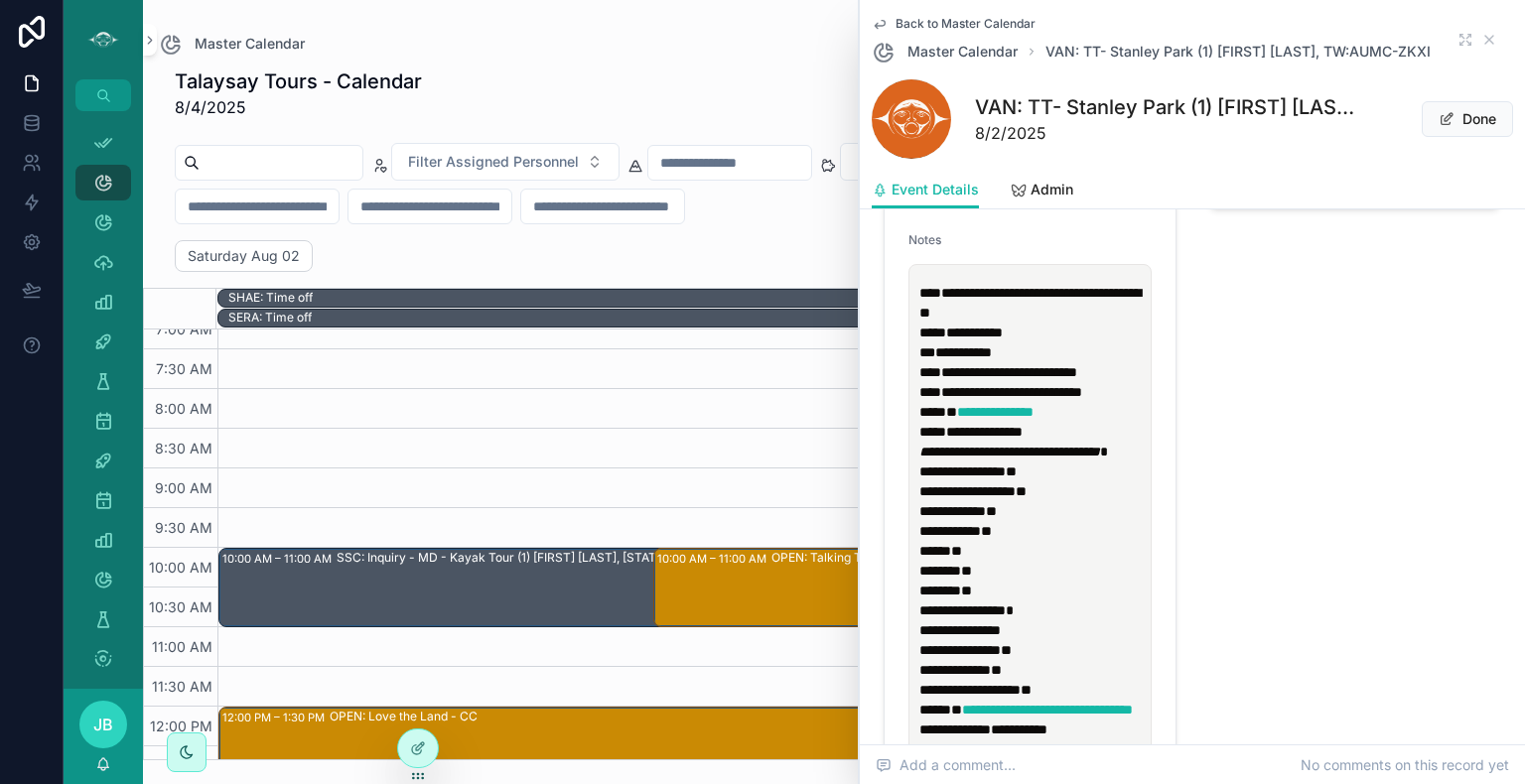 click on "**********" at bounding box center [1009, 372] 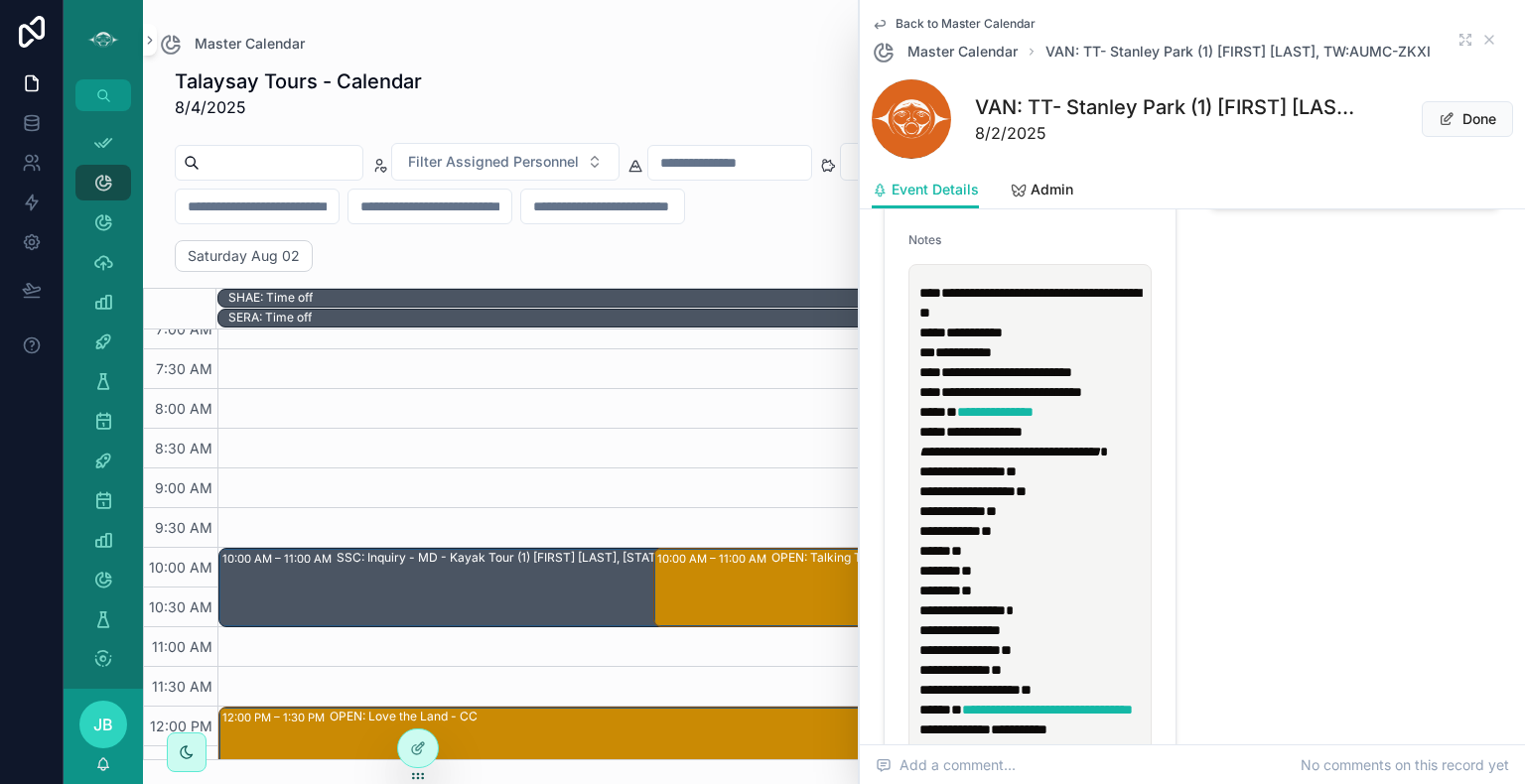 type 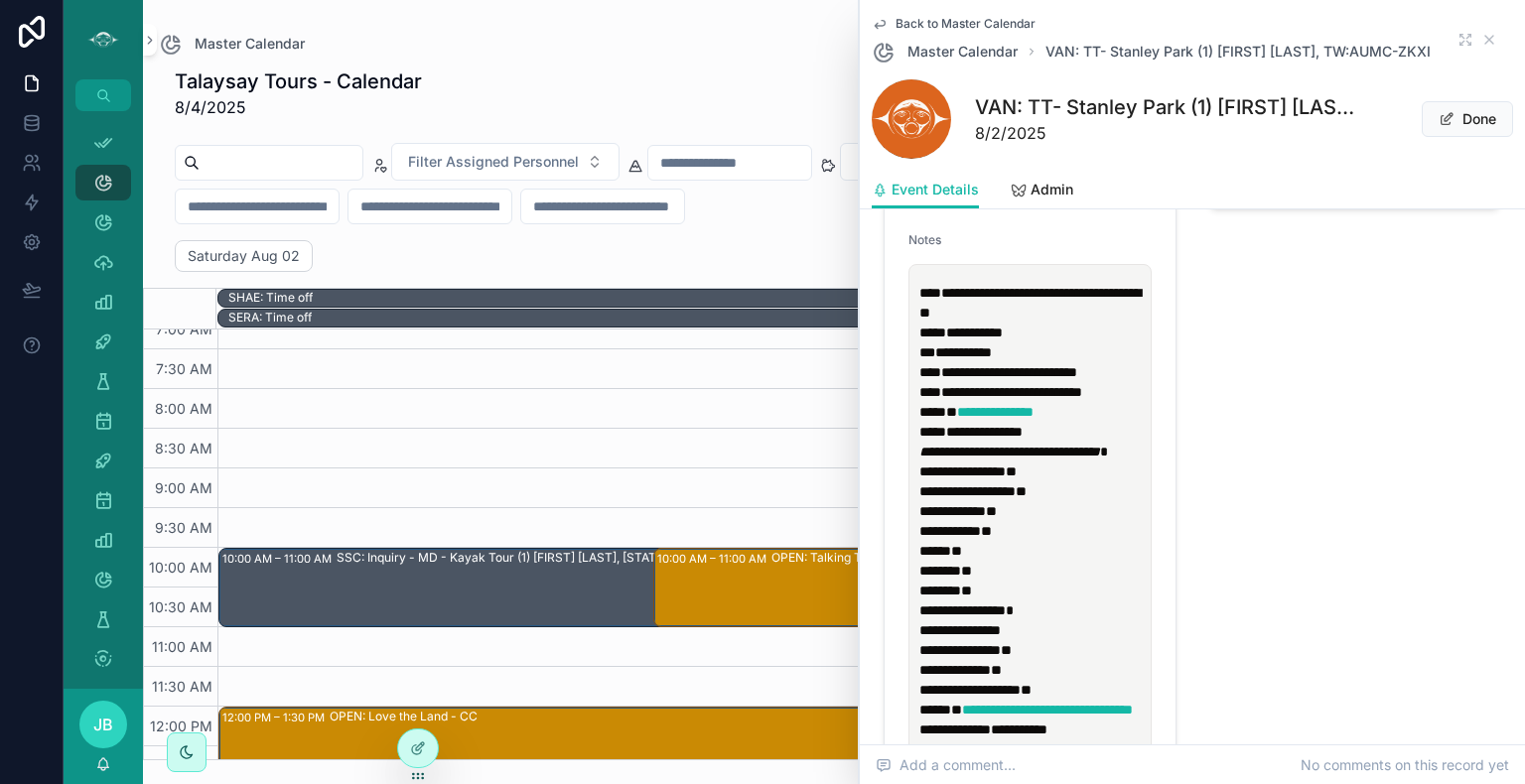 click on "**********" at bounding box center [1034, 362] 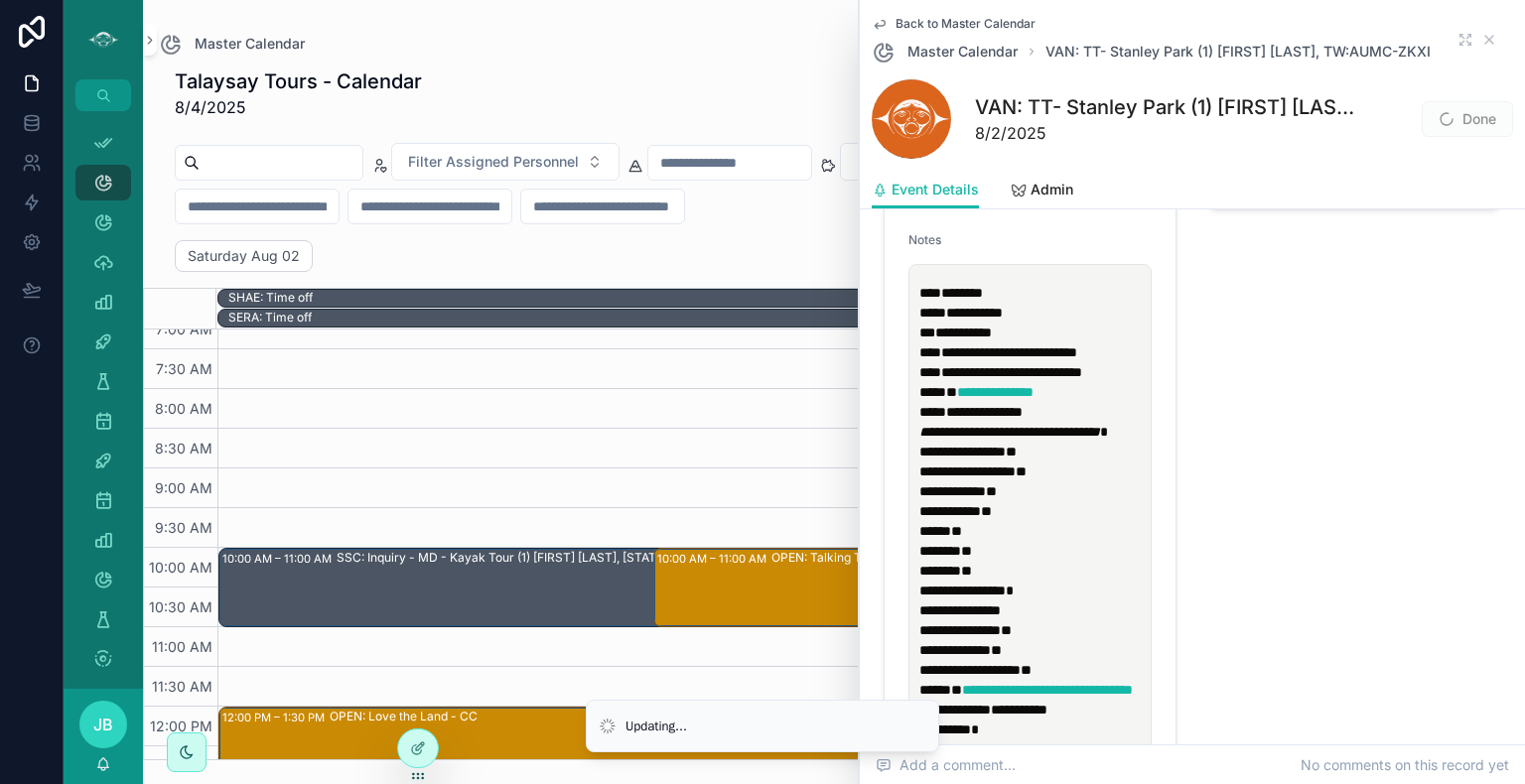 select on "****" 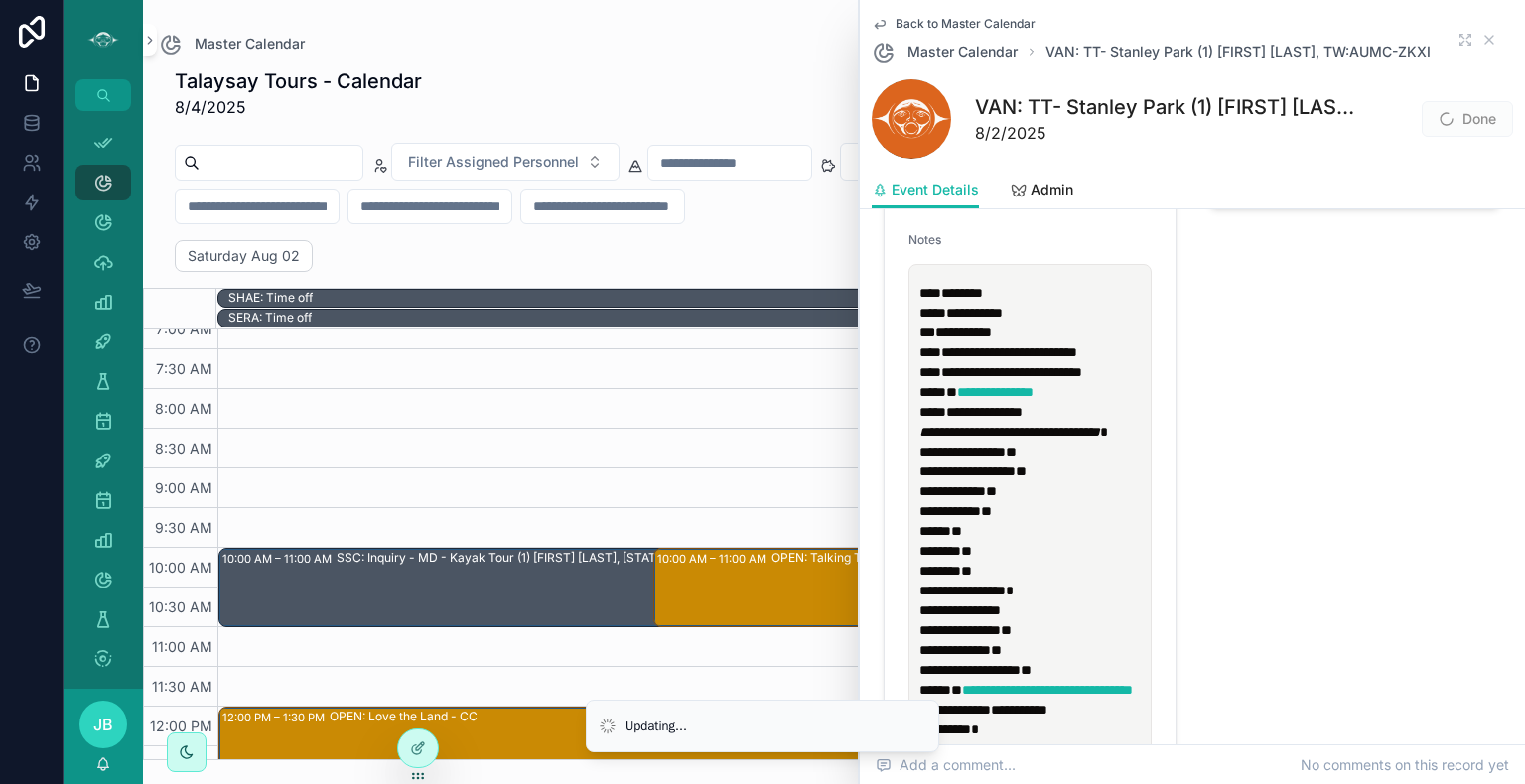 select on "*" 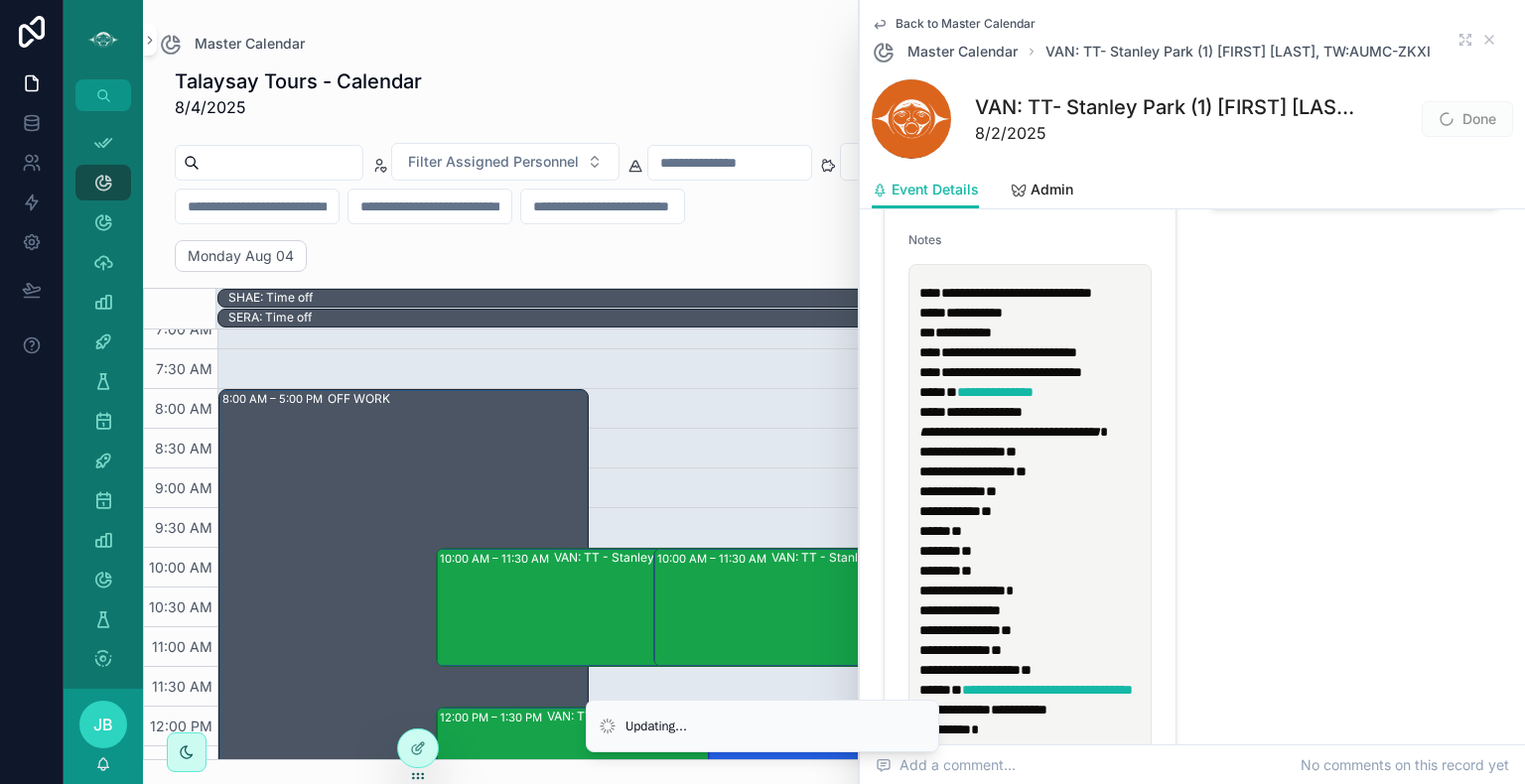 click on "**********" at bounding box center [1017, 293] 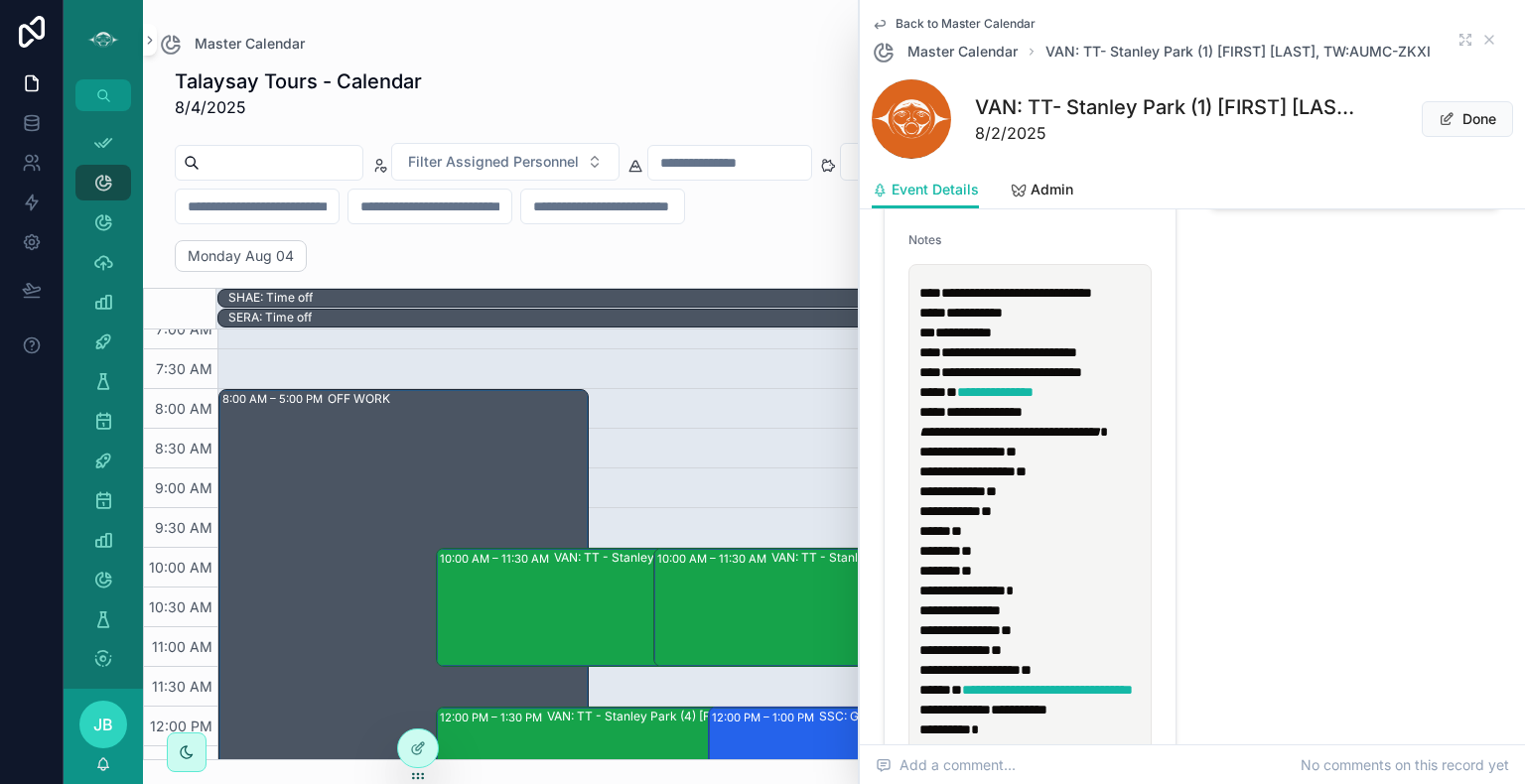 click on "**********" at bounding box center (974, 313) 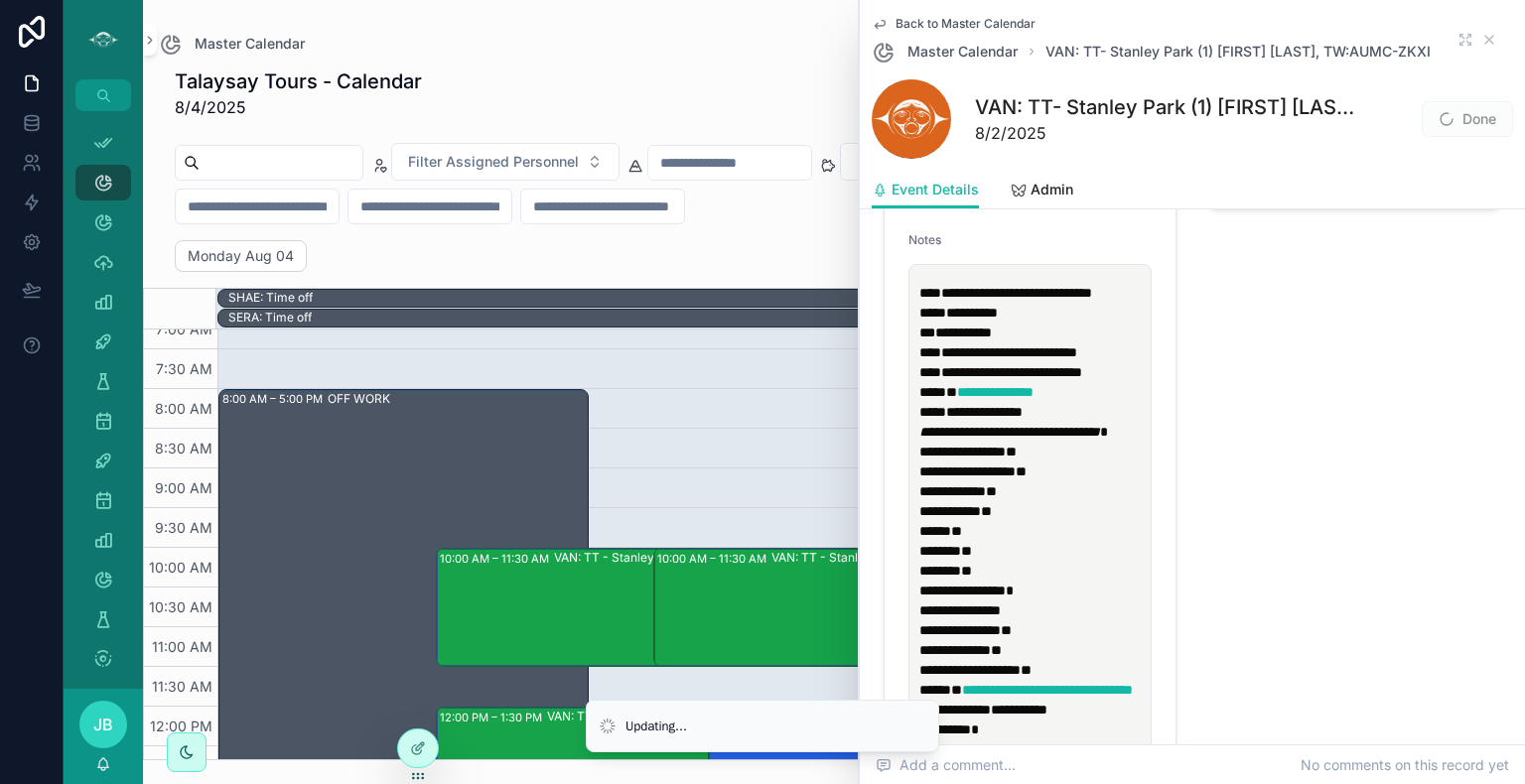 click on "**********" at bounding box center [963, 332] 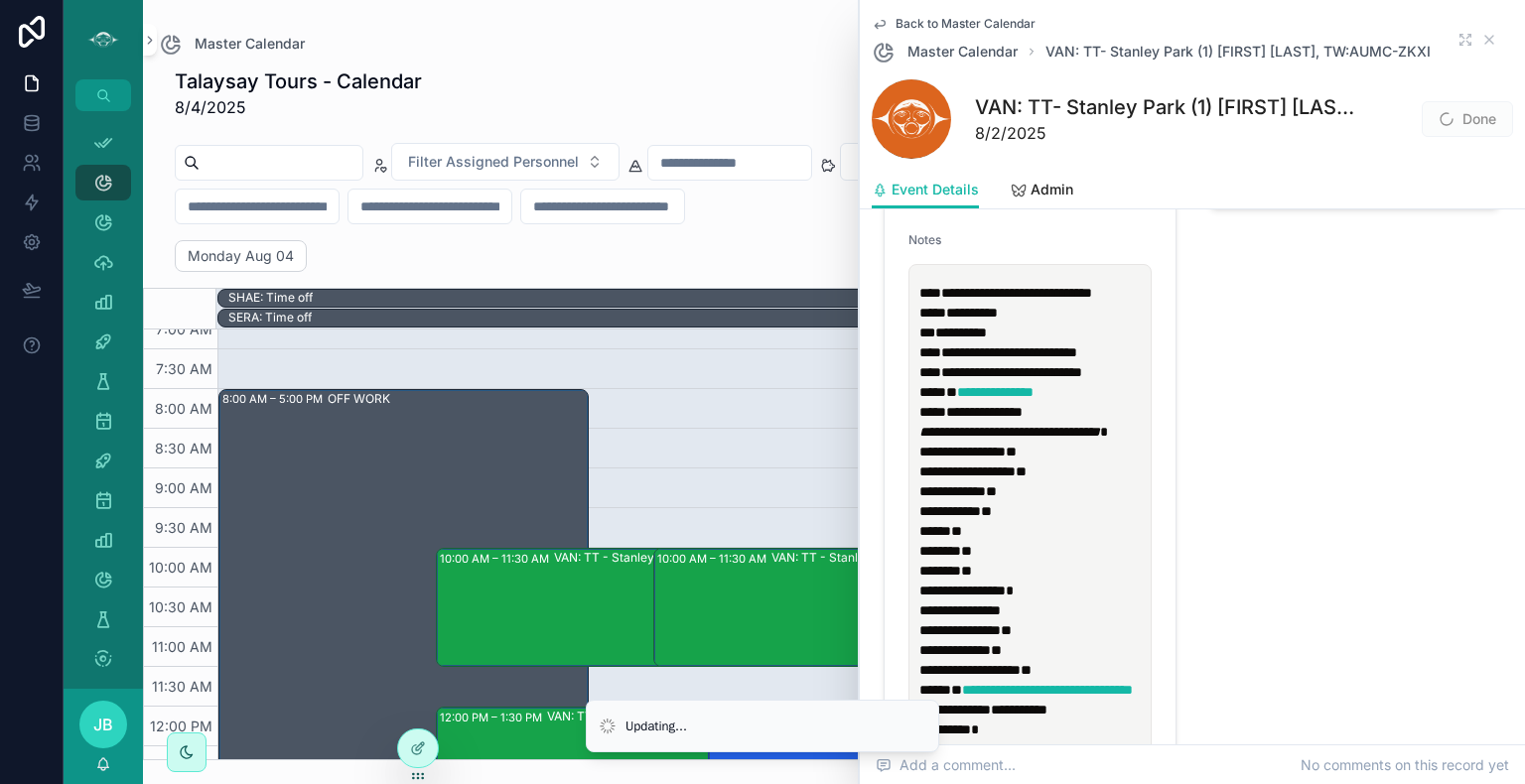 click on "**********" at bounding box center [961, 332] 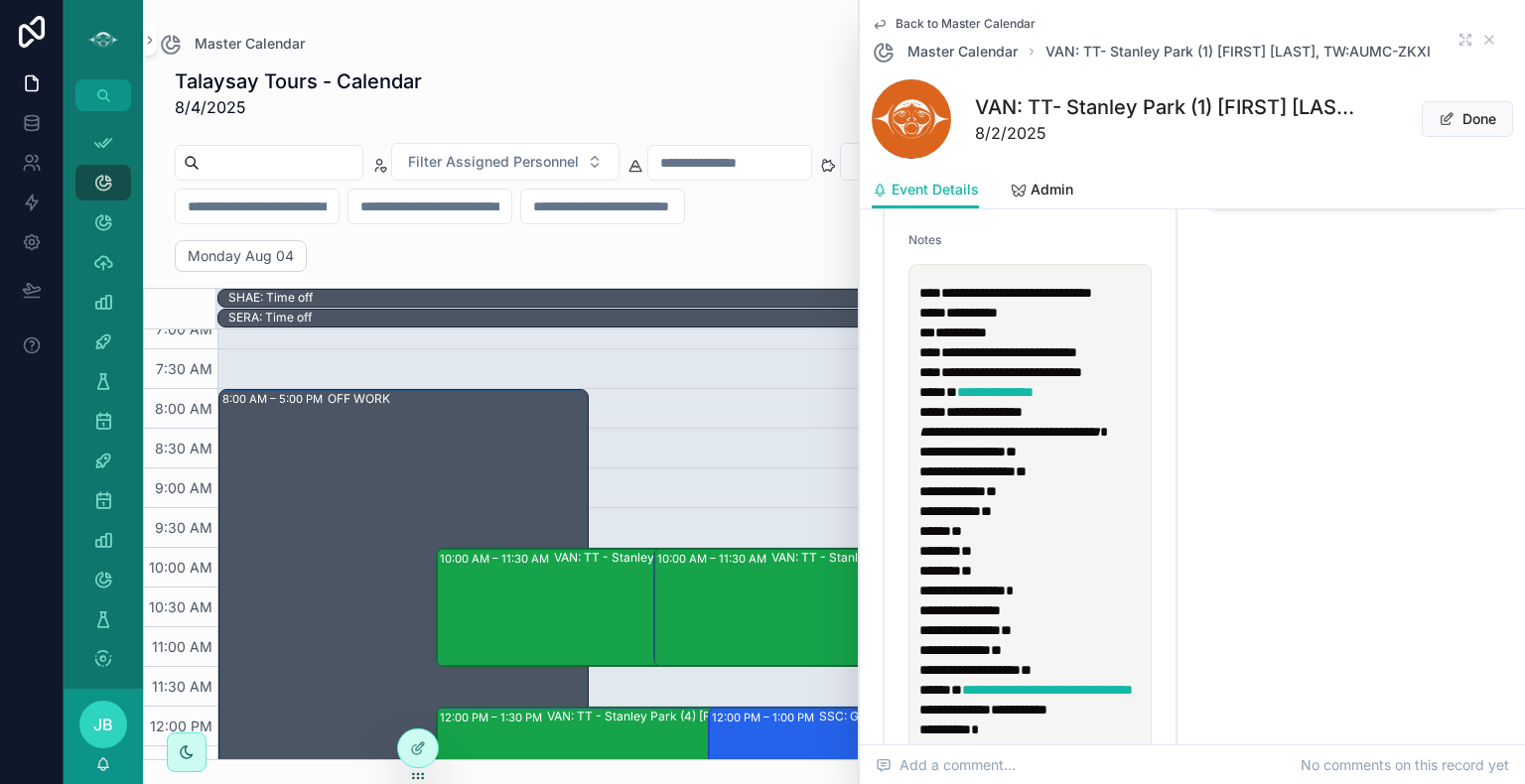 click on "**********" at bounding box center (1009, 352) 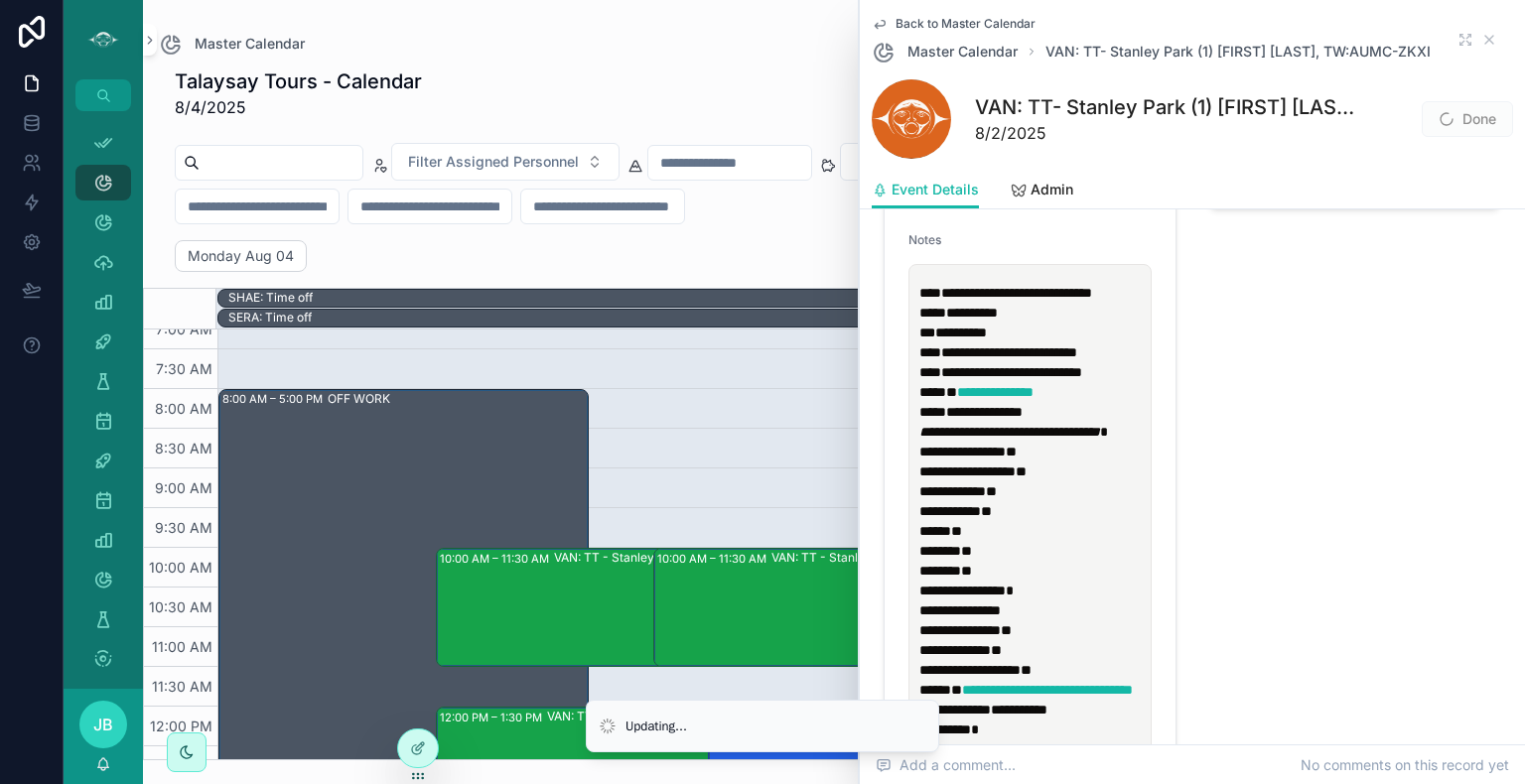 click on "**********" at bounding box center [1009, 352] 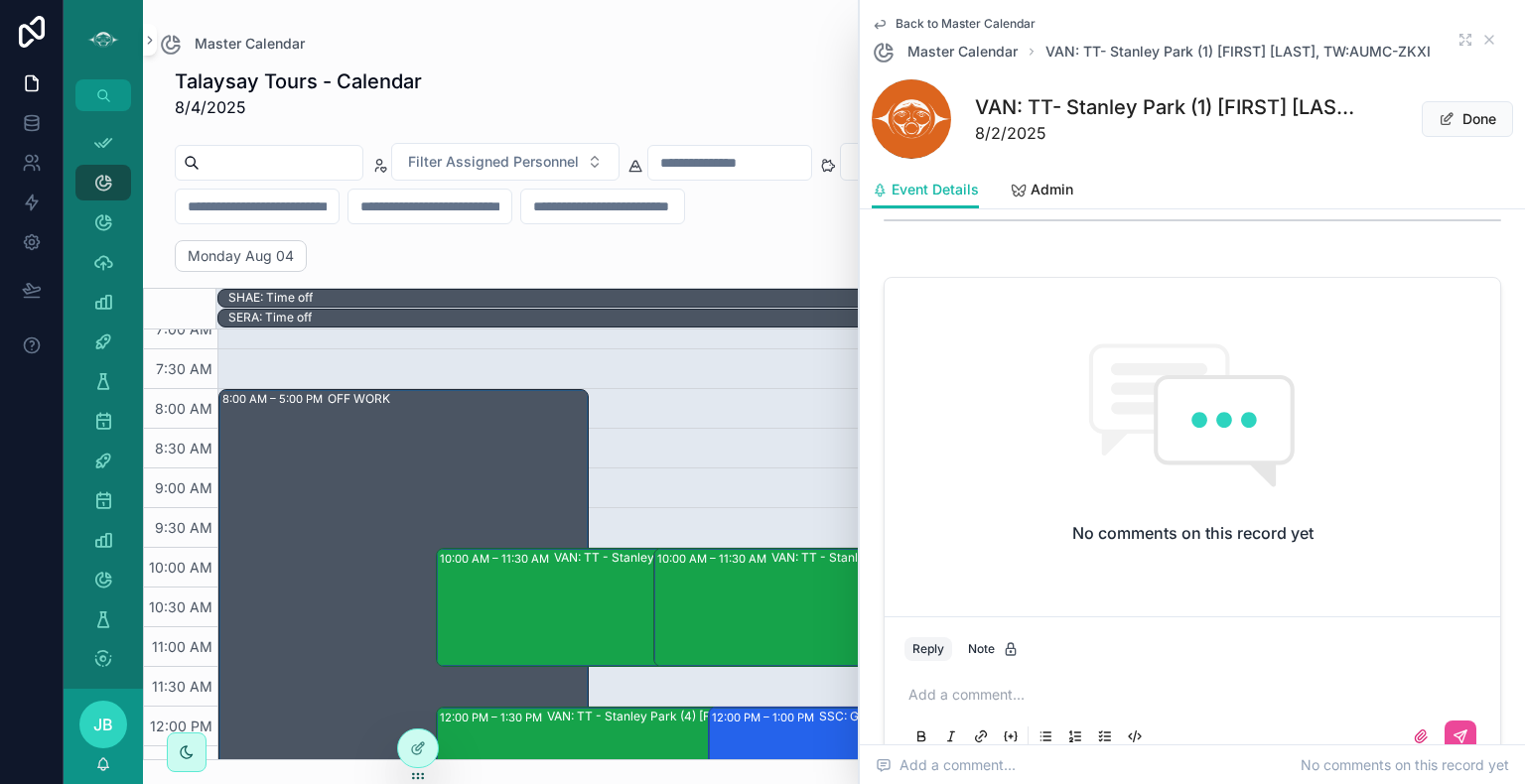 scroll, scrollTop: 3072, scrollLeft: 0, axis: vertical 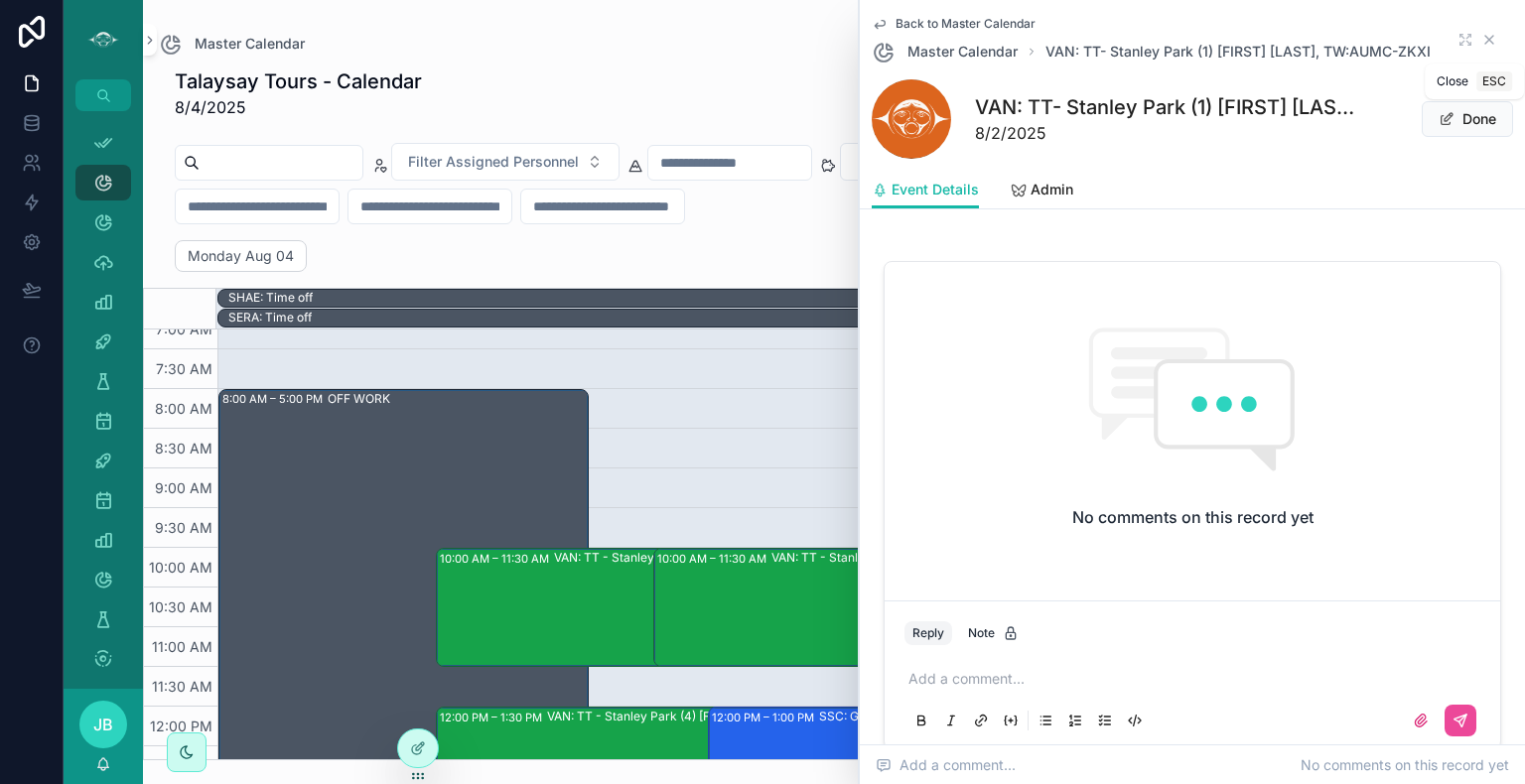 click 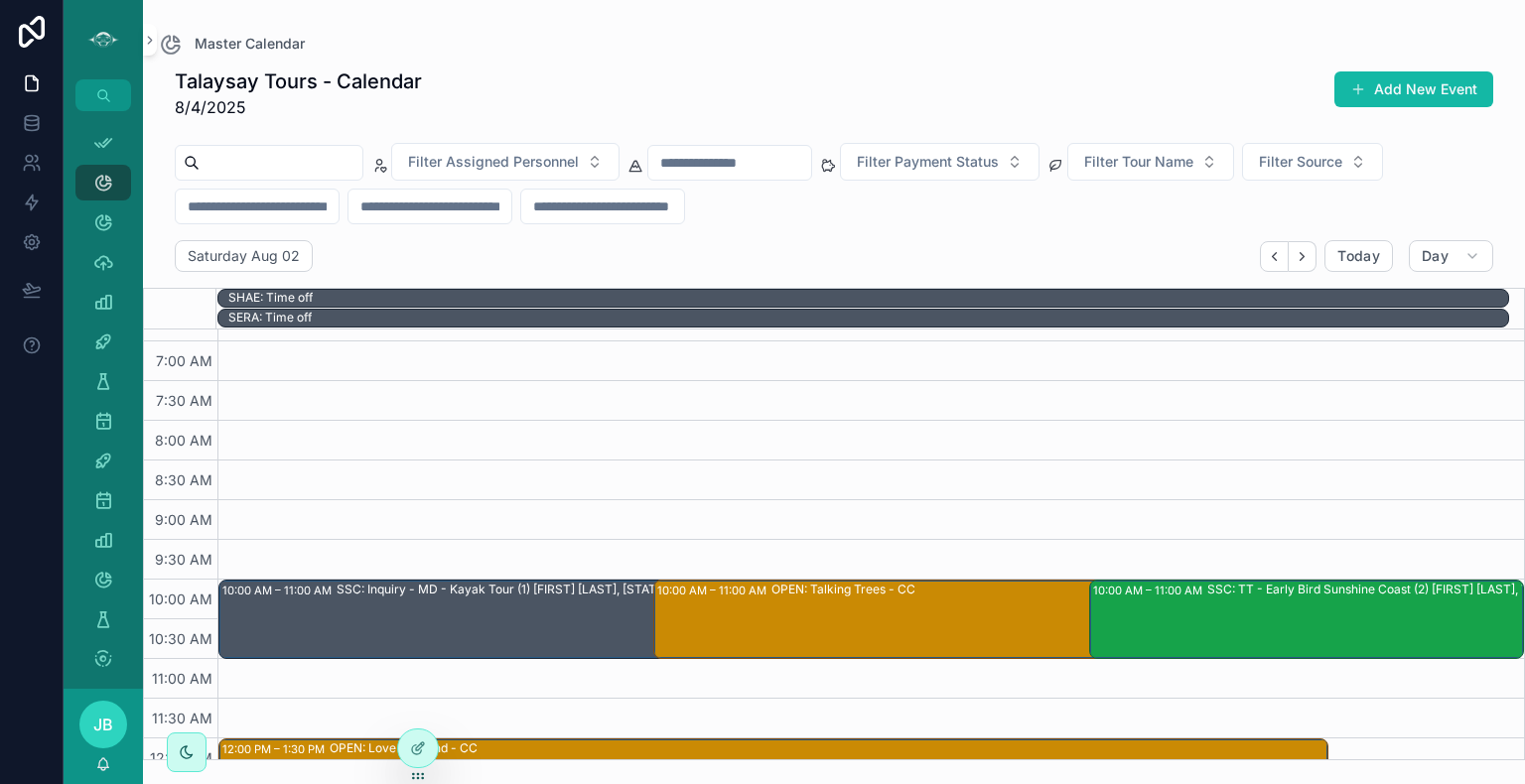 scroll, scrollTop: 62, scrollLeft: 0, axis: vertical 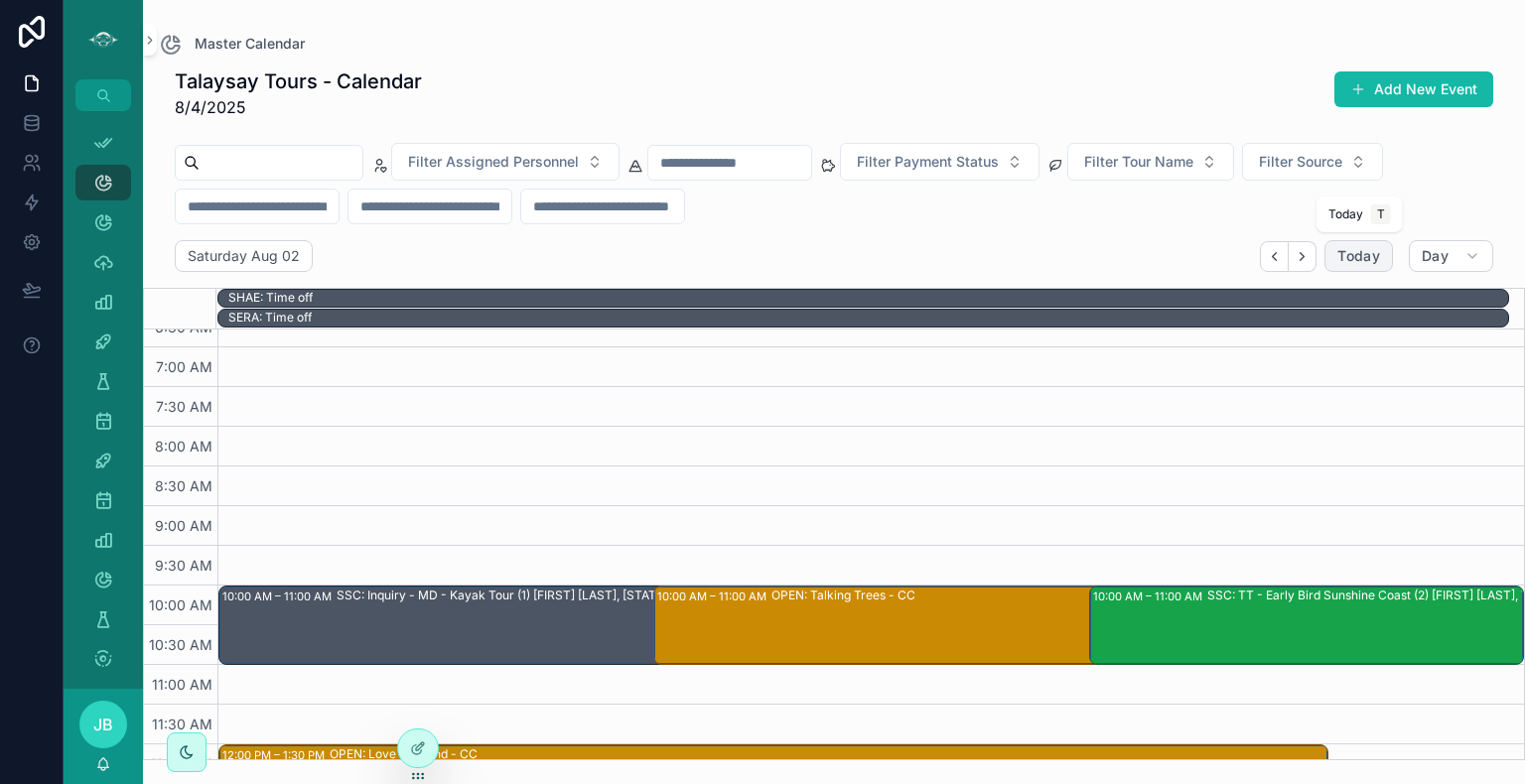 click on "Today" at bounding box center [1358, 256] 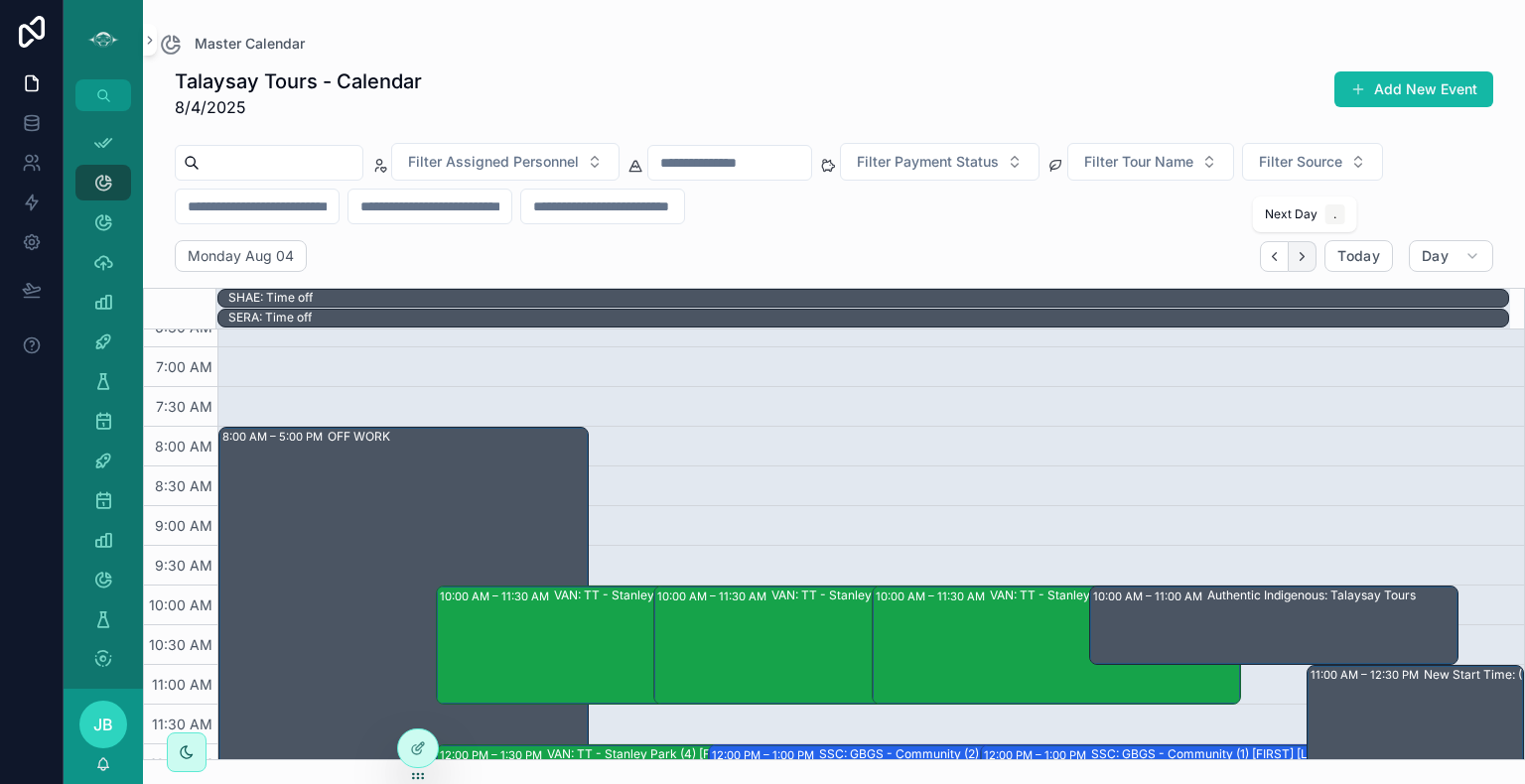 click 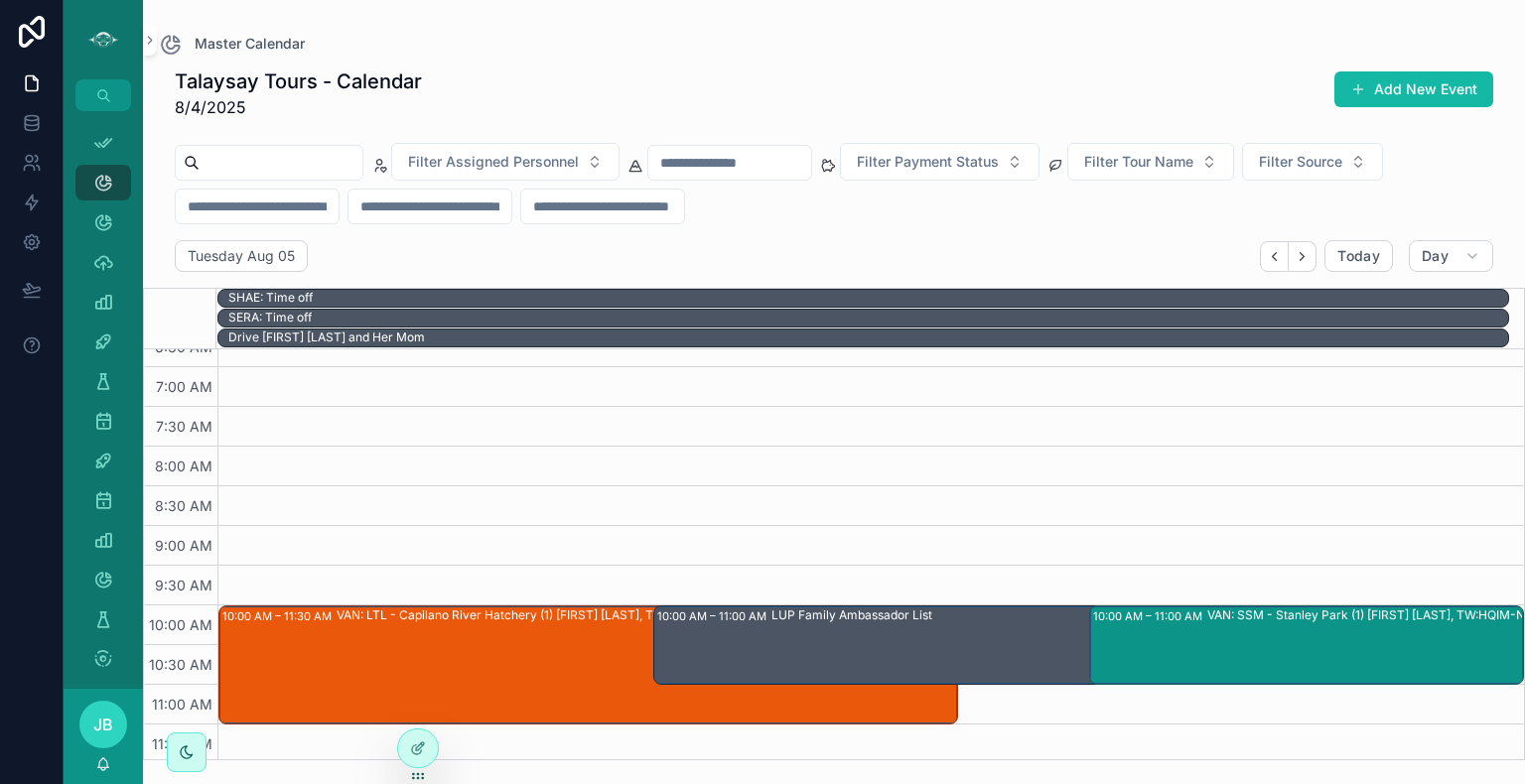 click 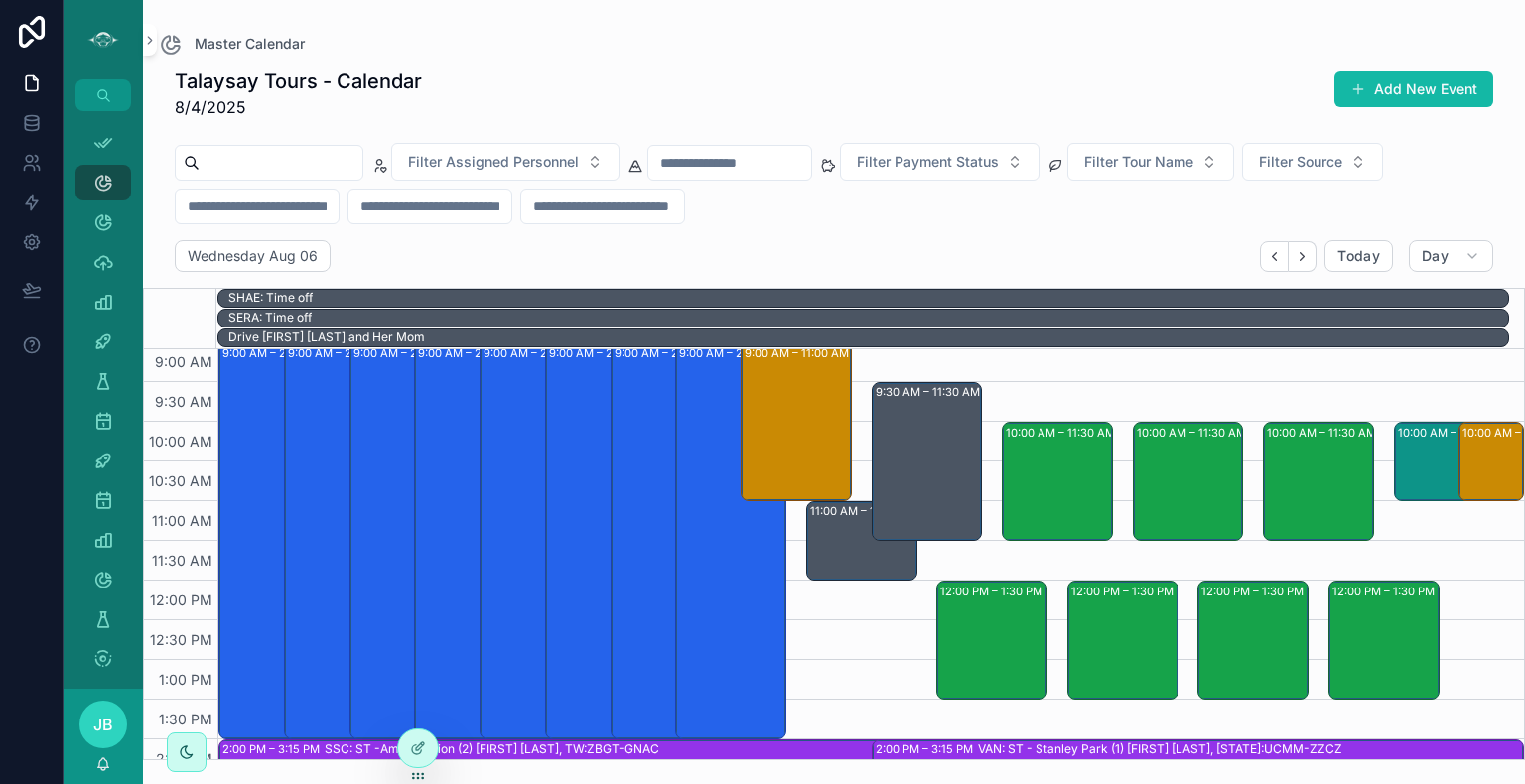 scroll, scrollTop: 241, scrollLeft: 0, axis: vertical 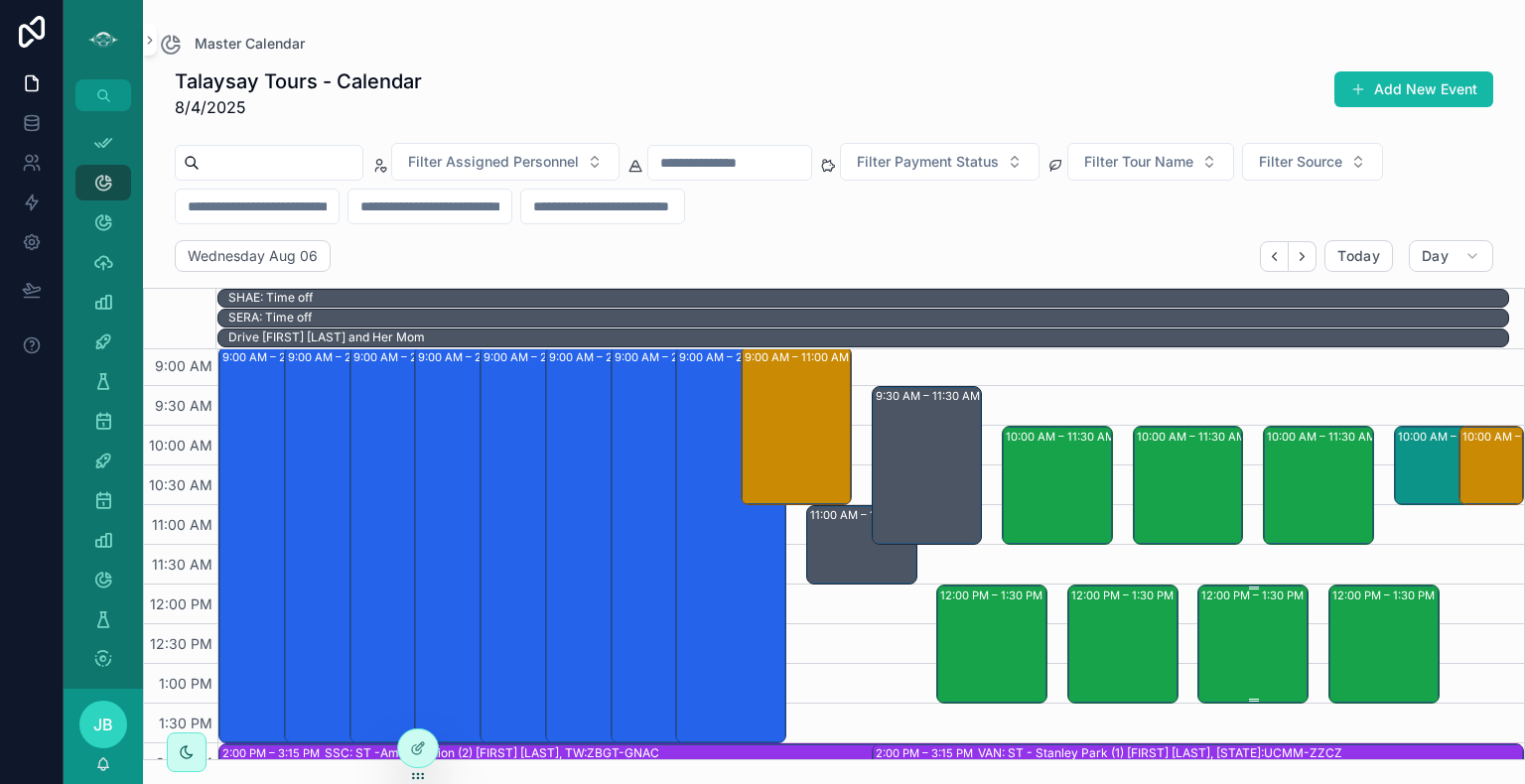 click on "12:00 PM – 1:30 PM VAN: TT- Stanley Park (1) [FIRST] [LAST], TW:AUMC-ZKXI" at bounding box center (1254, 644) 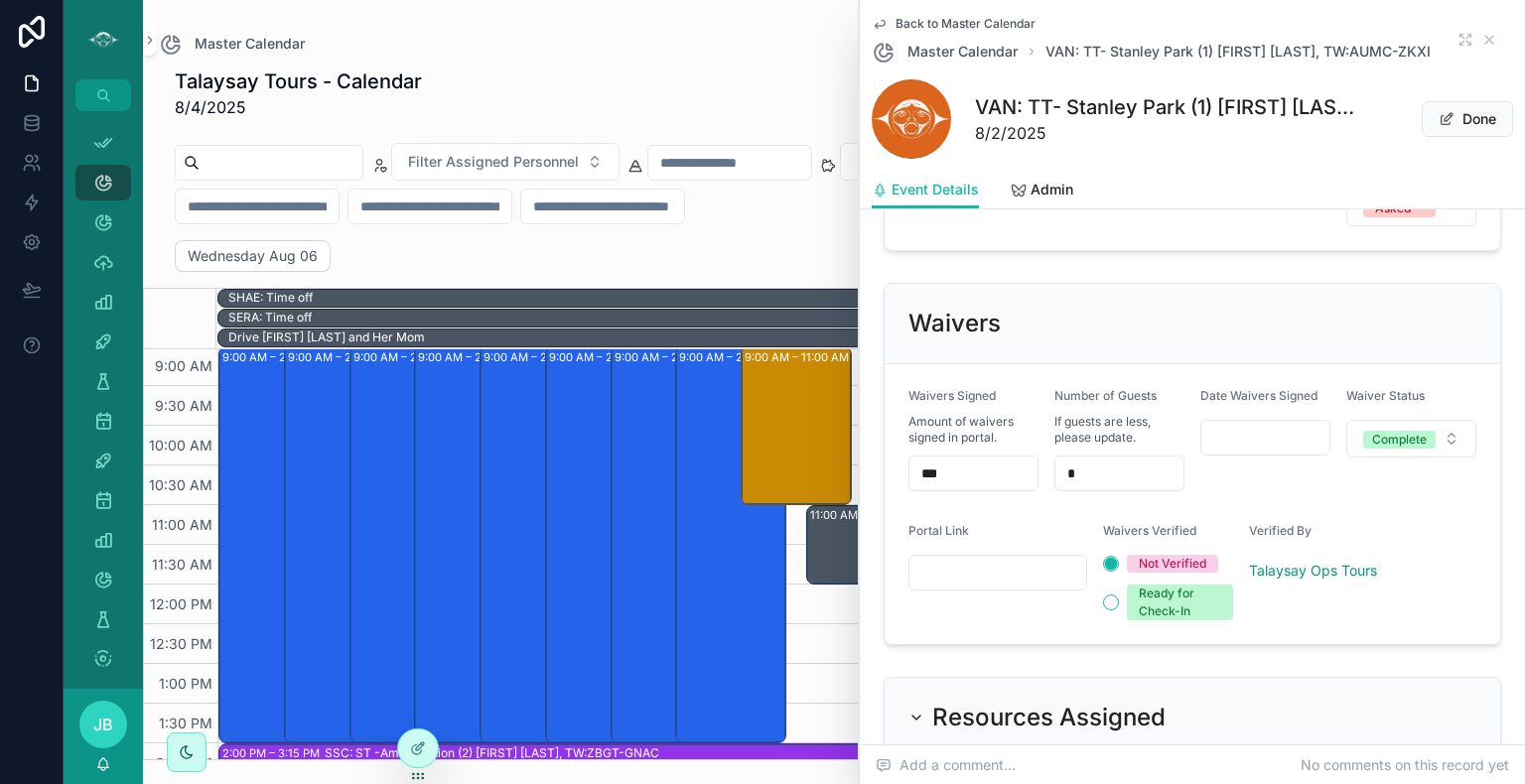 scroll, scrollTop: 1552, scrollLeft: 0, axis: vertical 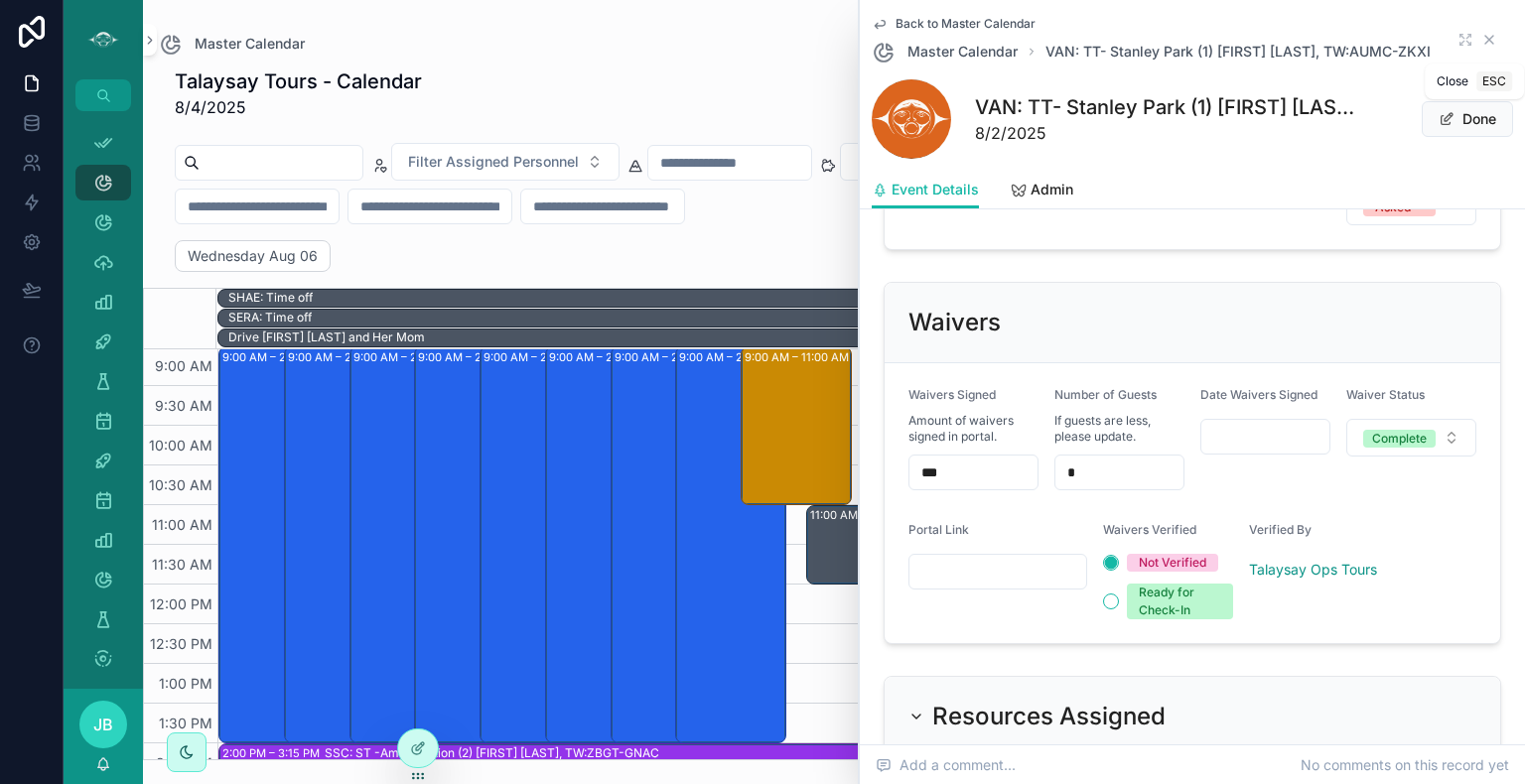 click 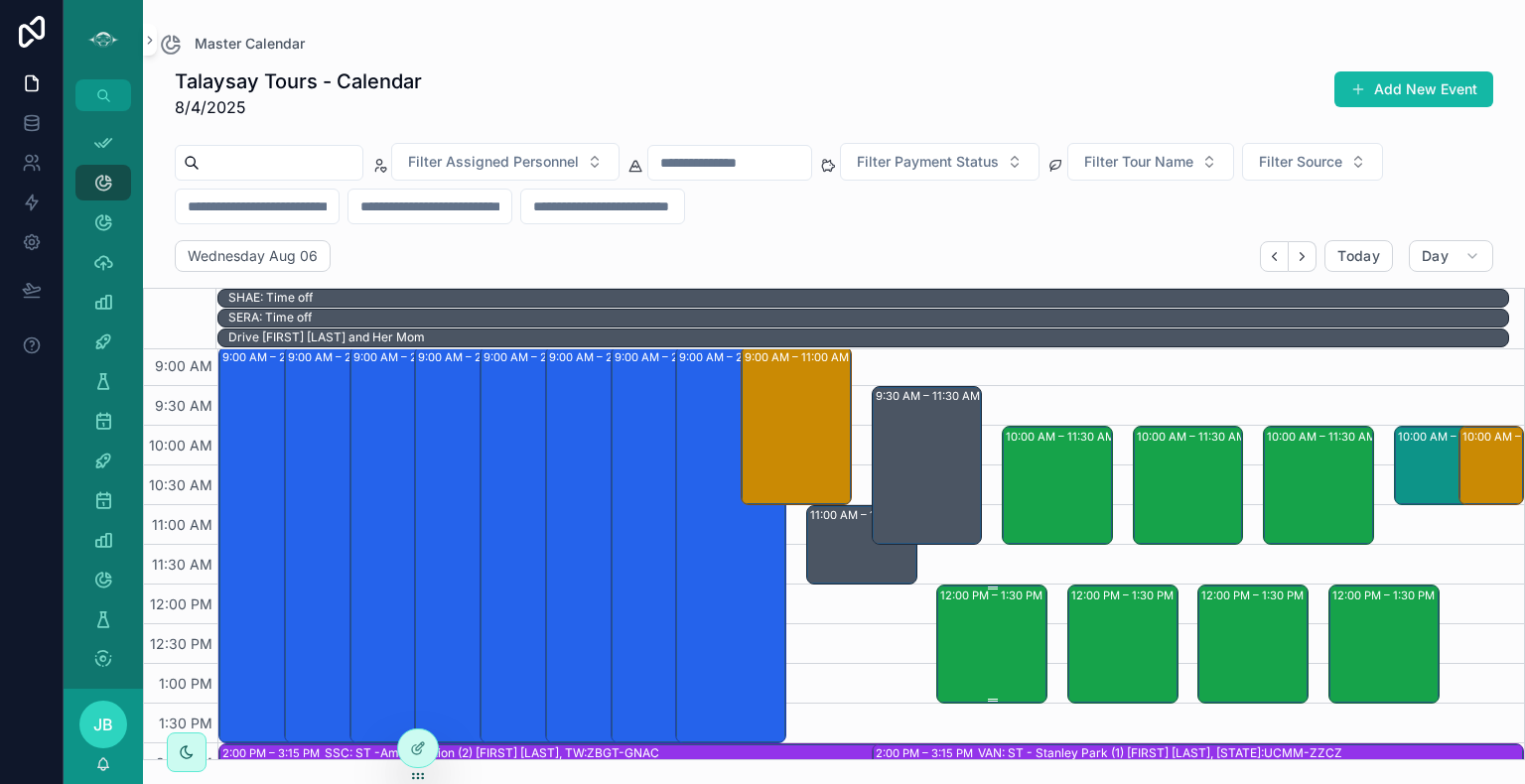 click on "12:00 PM – 1:30 PM VAN: TT - Stanley Park (1) [FIRST] [LAST], TW:KVAJ-FVRA" at bounding box center (993, 644) 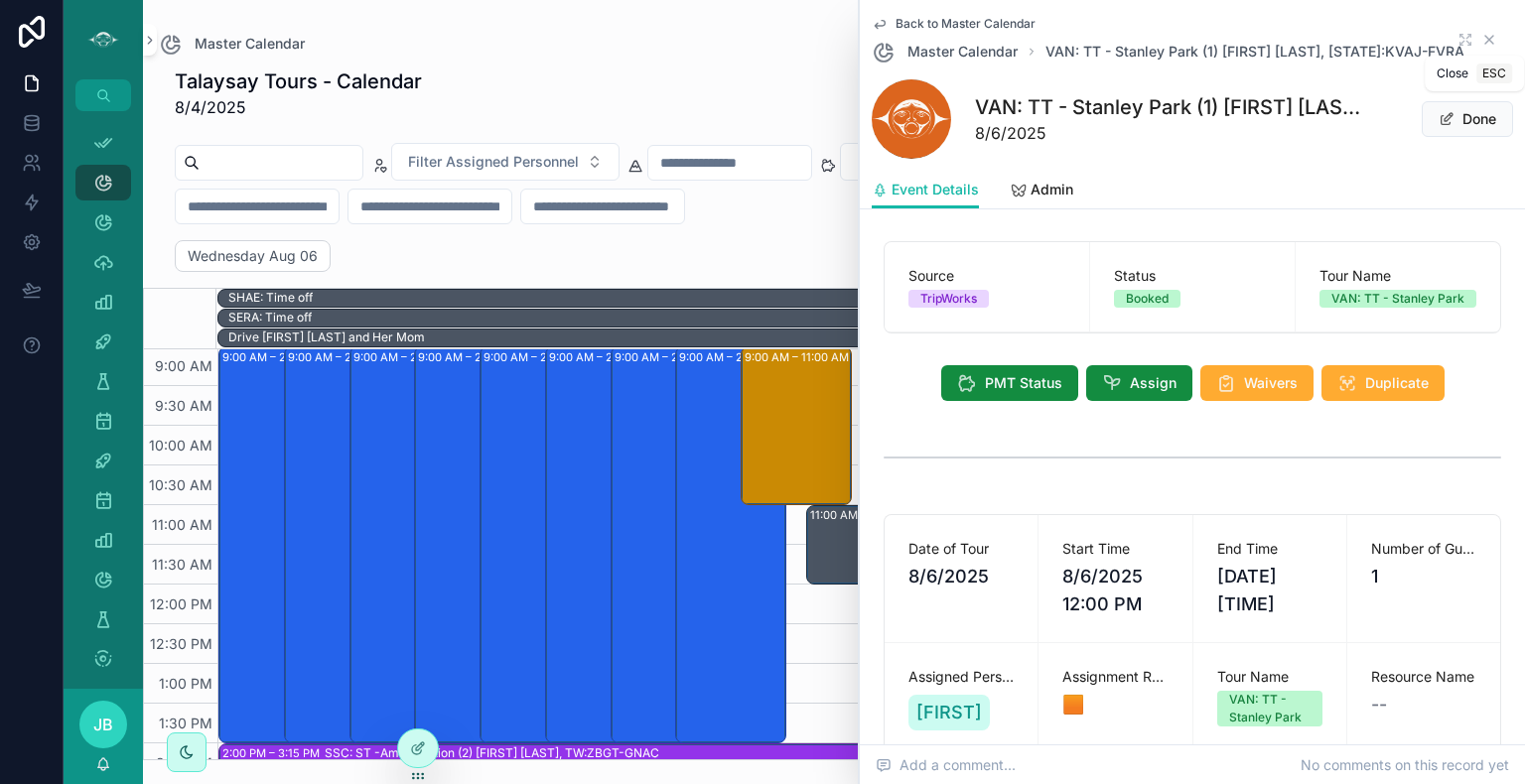 click 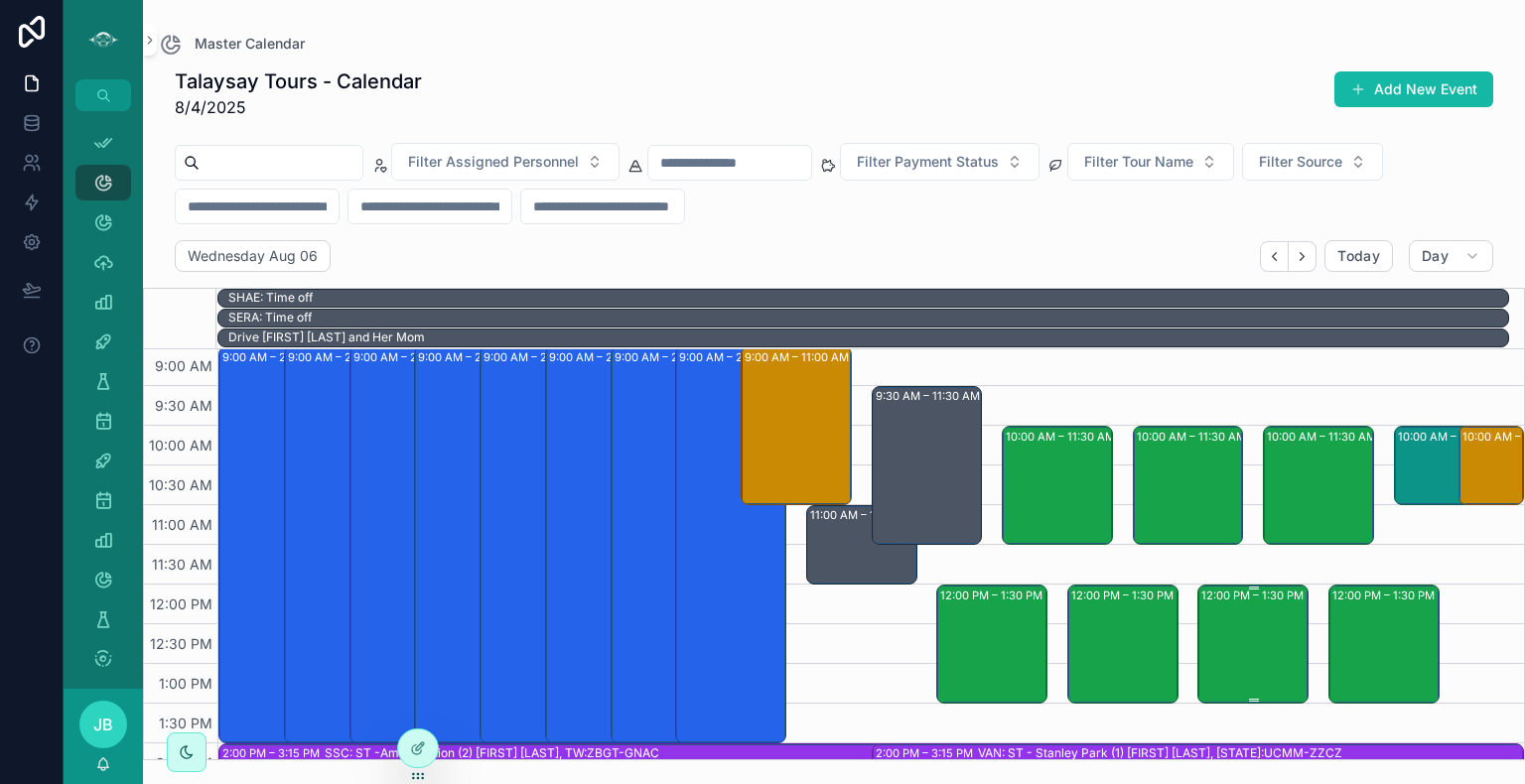 click on "12:00 PM – 1:30 PM VAN: TT- Stanley Park (1) [FIRST] [LAST], TW:AUMC-ZKXI" at bounding box center (1254, 644) 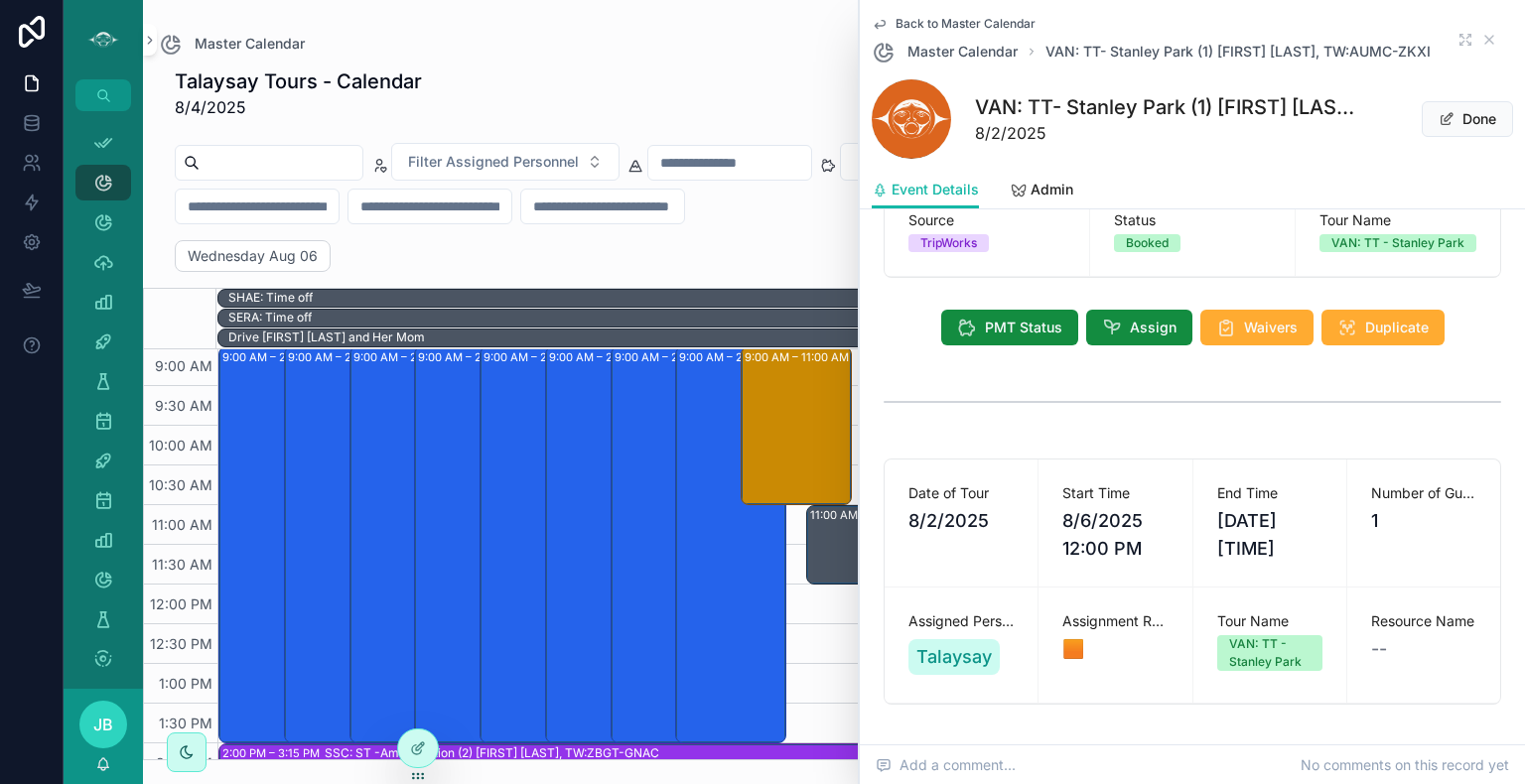 scroll, scrollTop: 47, scrollLeft: 0, axis: vertical 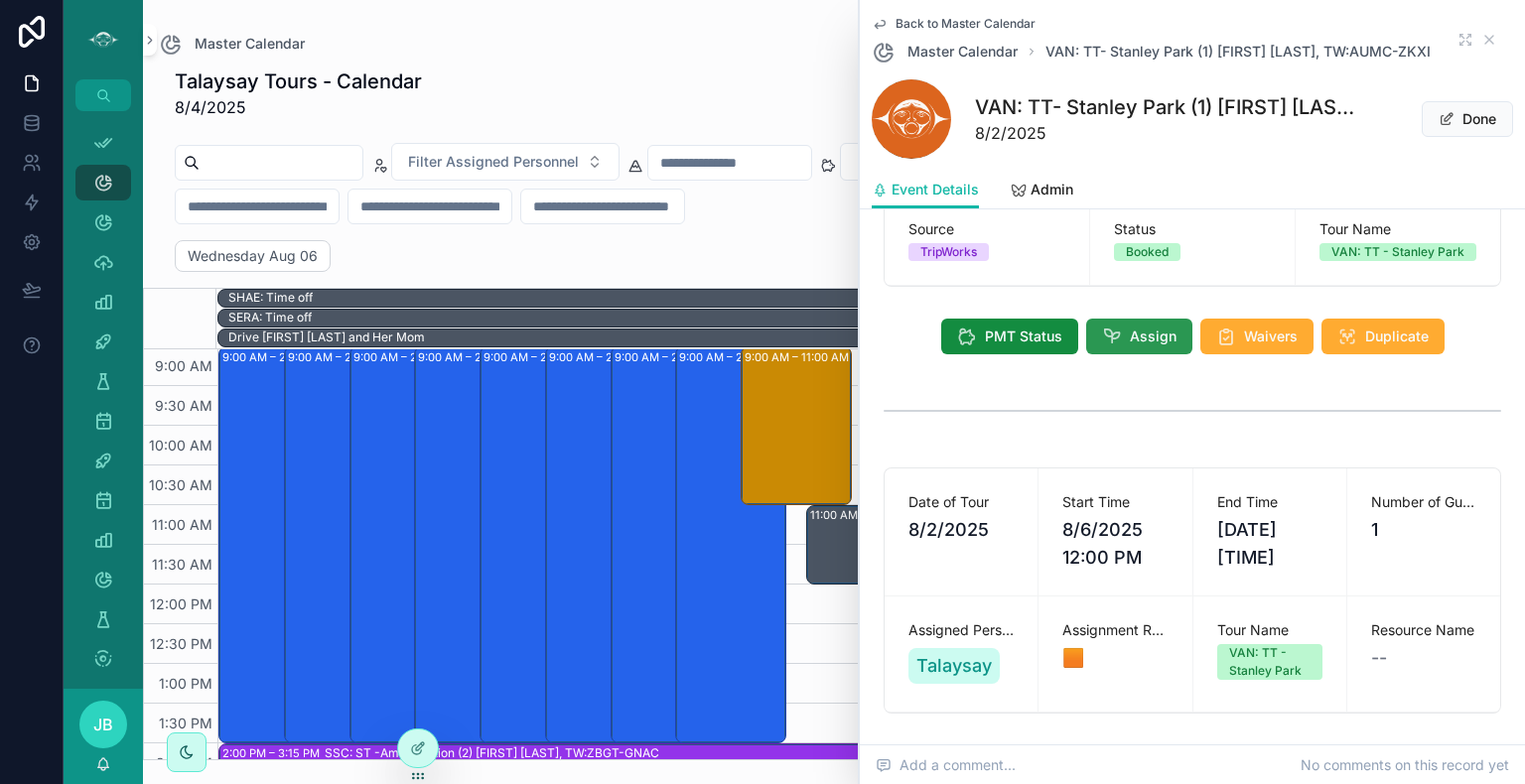 click on "Assign" at bounding box center [1139, 336] 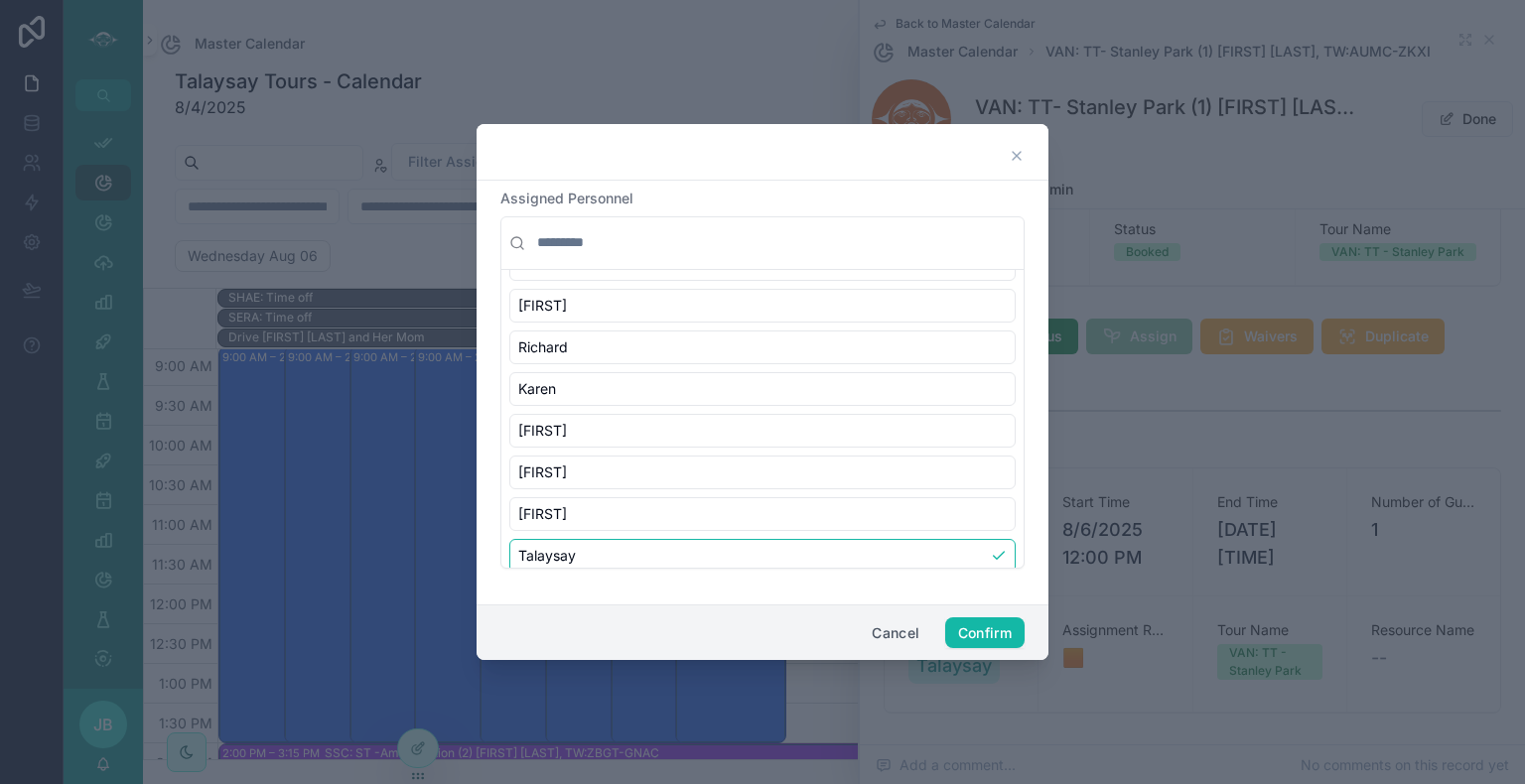 scroll, scrollTop: 750, scrollLeft: 0, axis: vertical 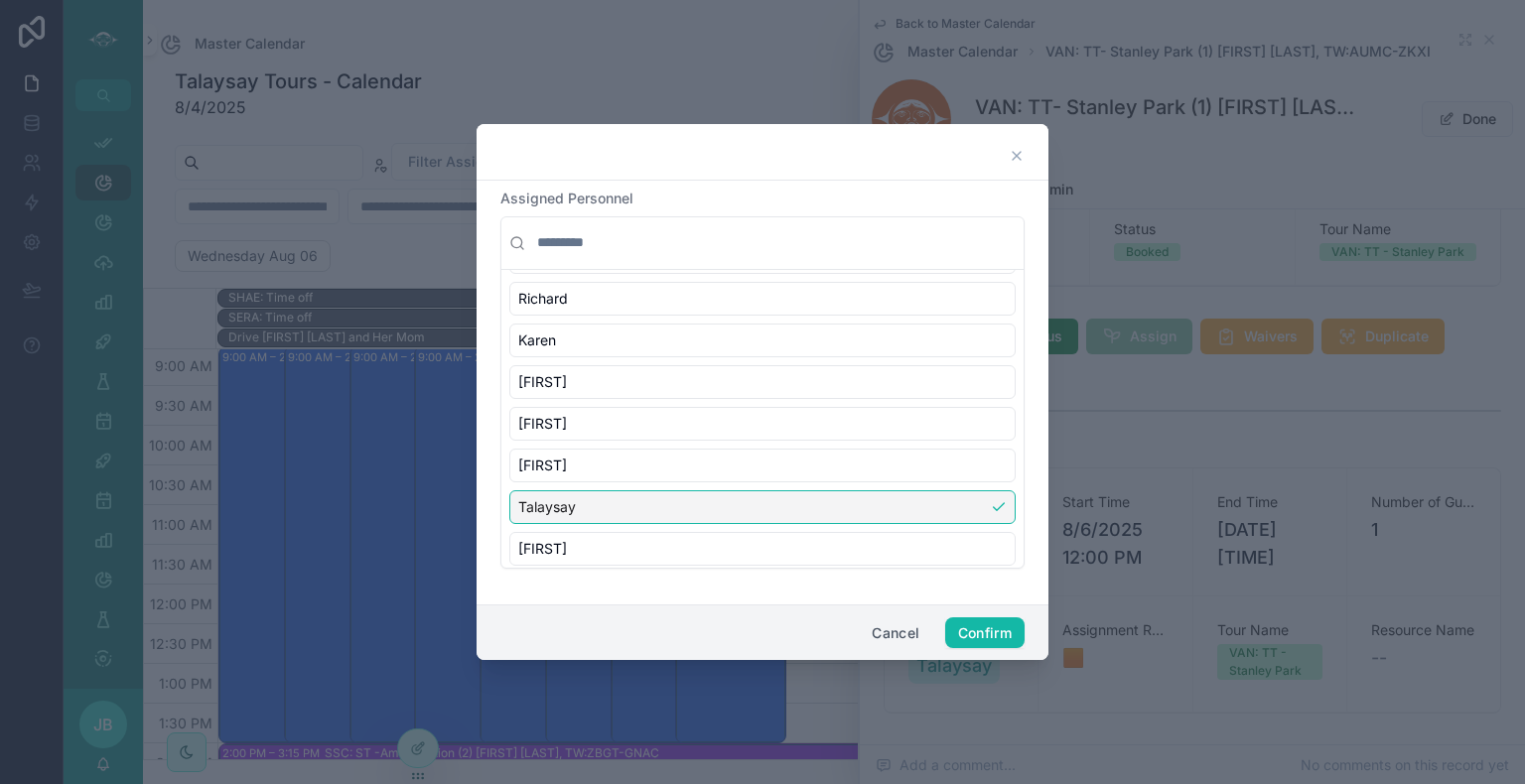 click on "Talaysay" at bounding box center (762, 507) 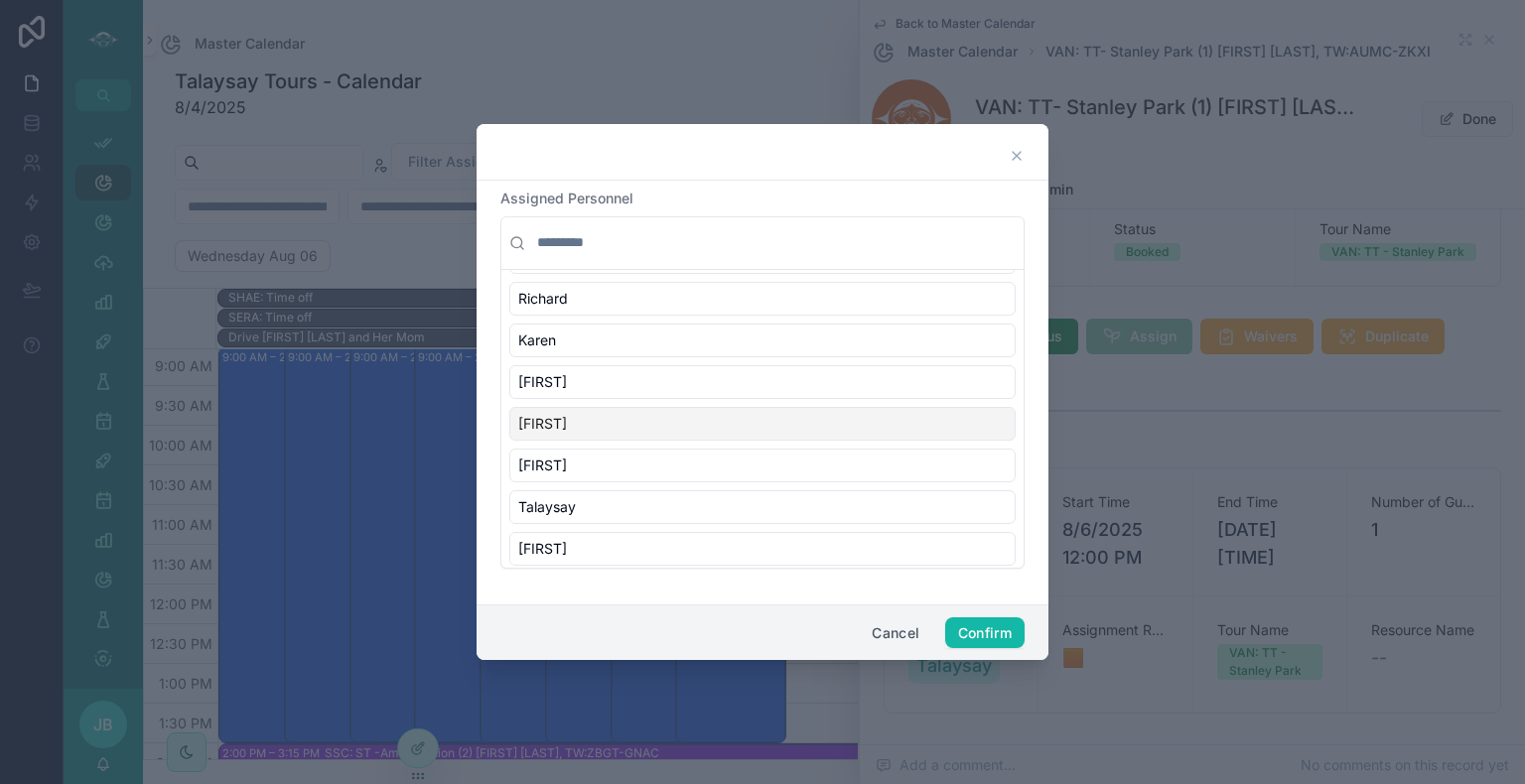 click on "[FIRST]" at bounding box center [762, 424] 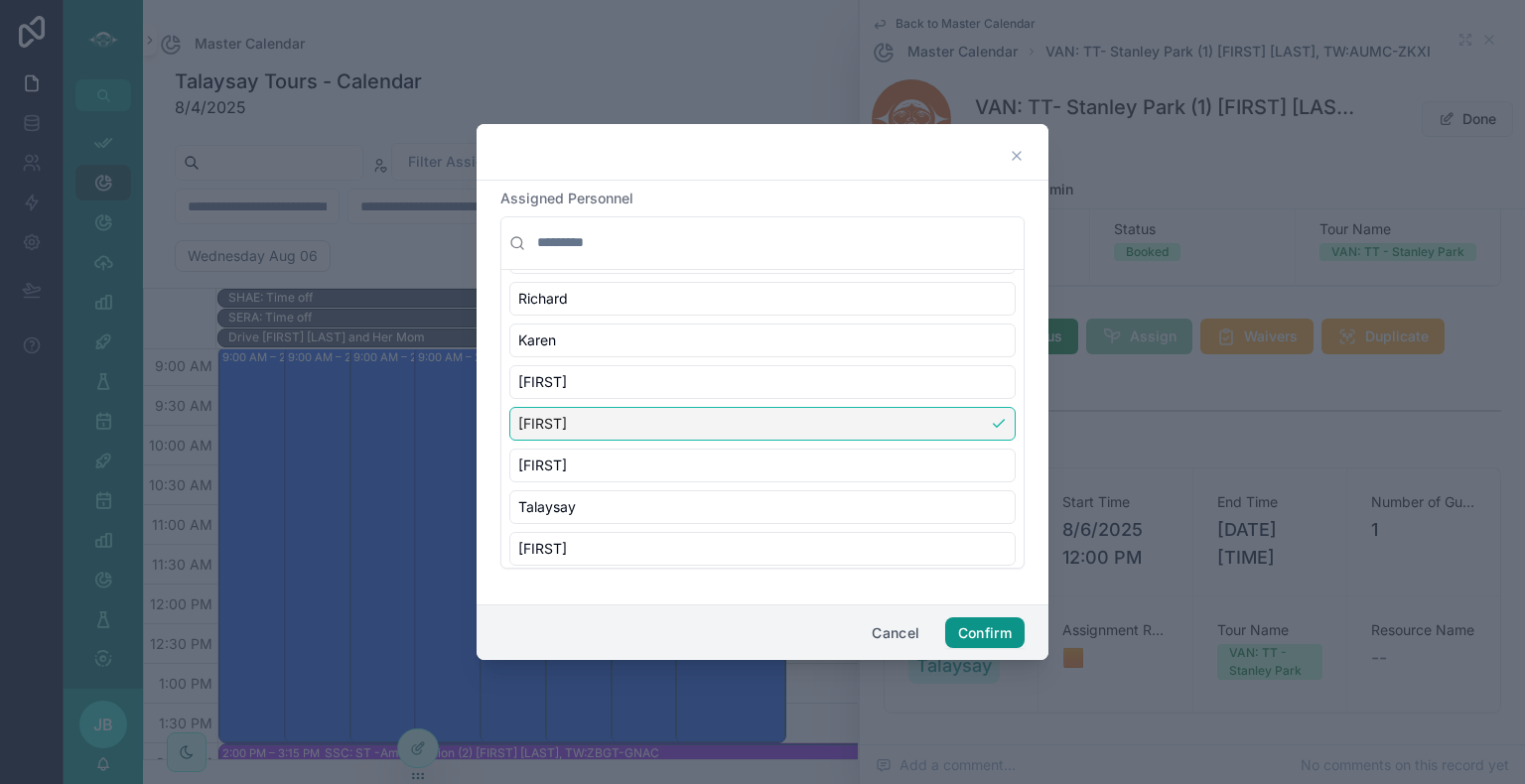 click on "Confirm" at bounding box center (985, 633) 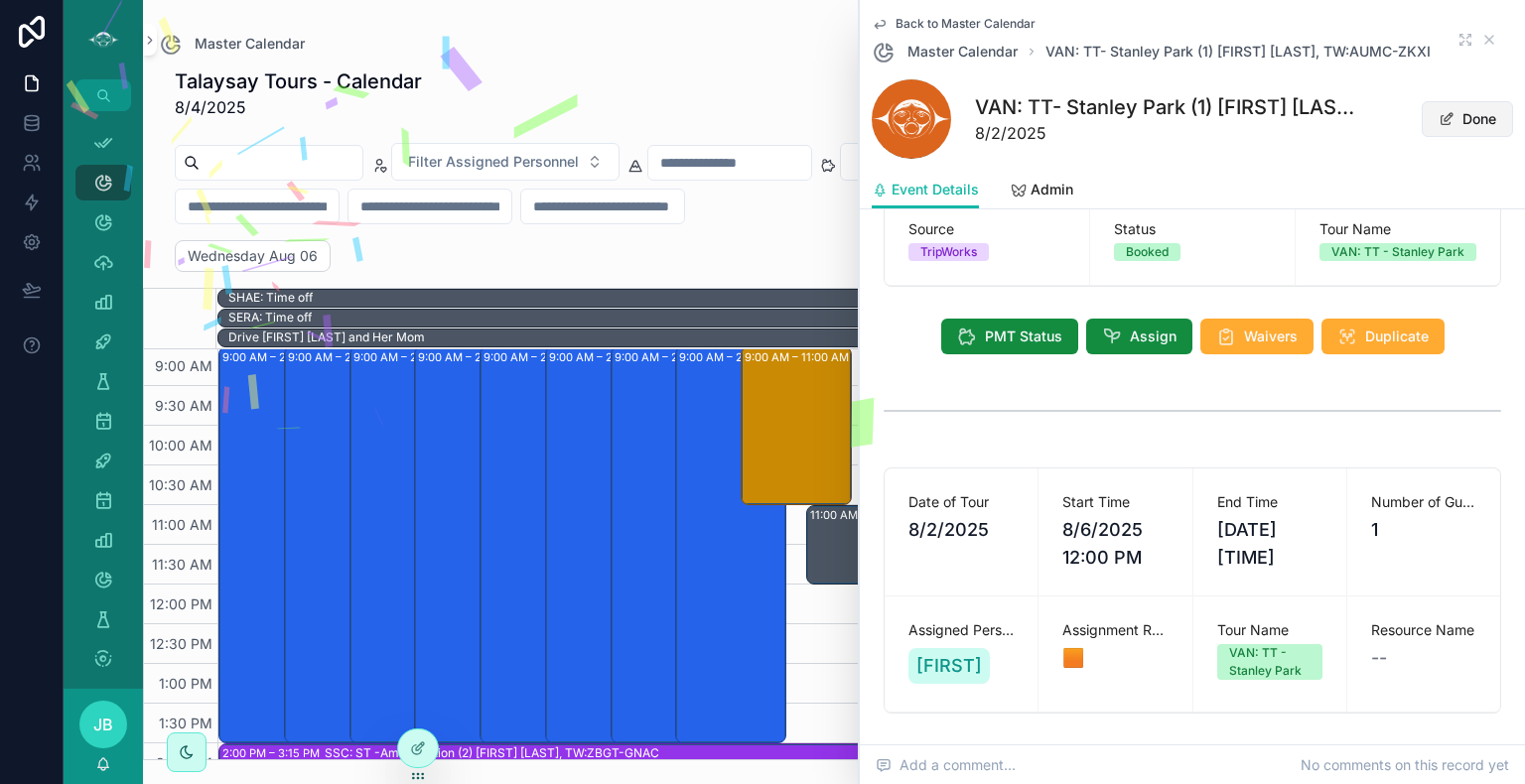 click on "Done" at bounding box center (1467, 119) 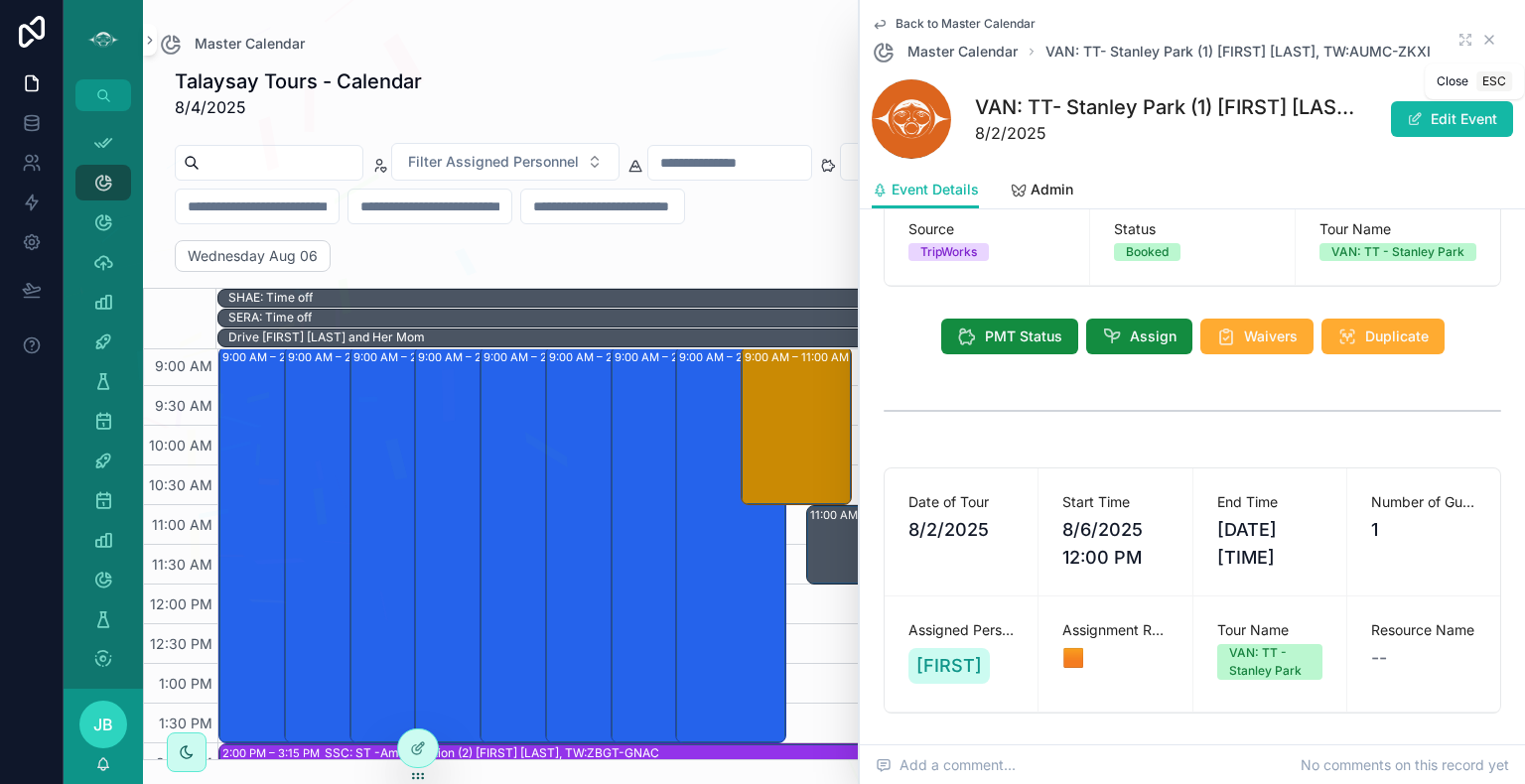 click 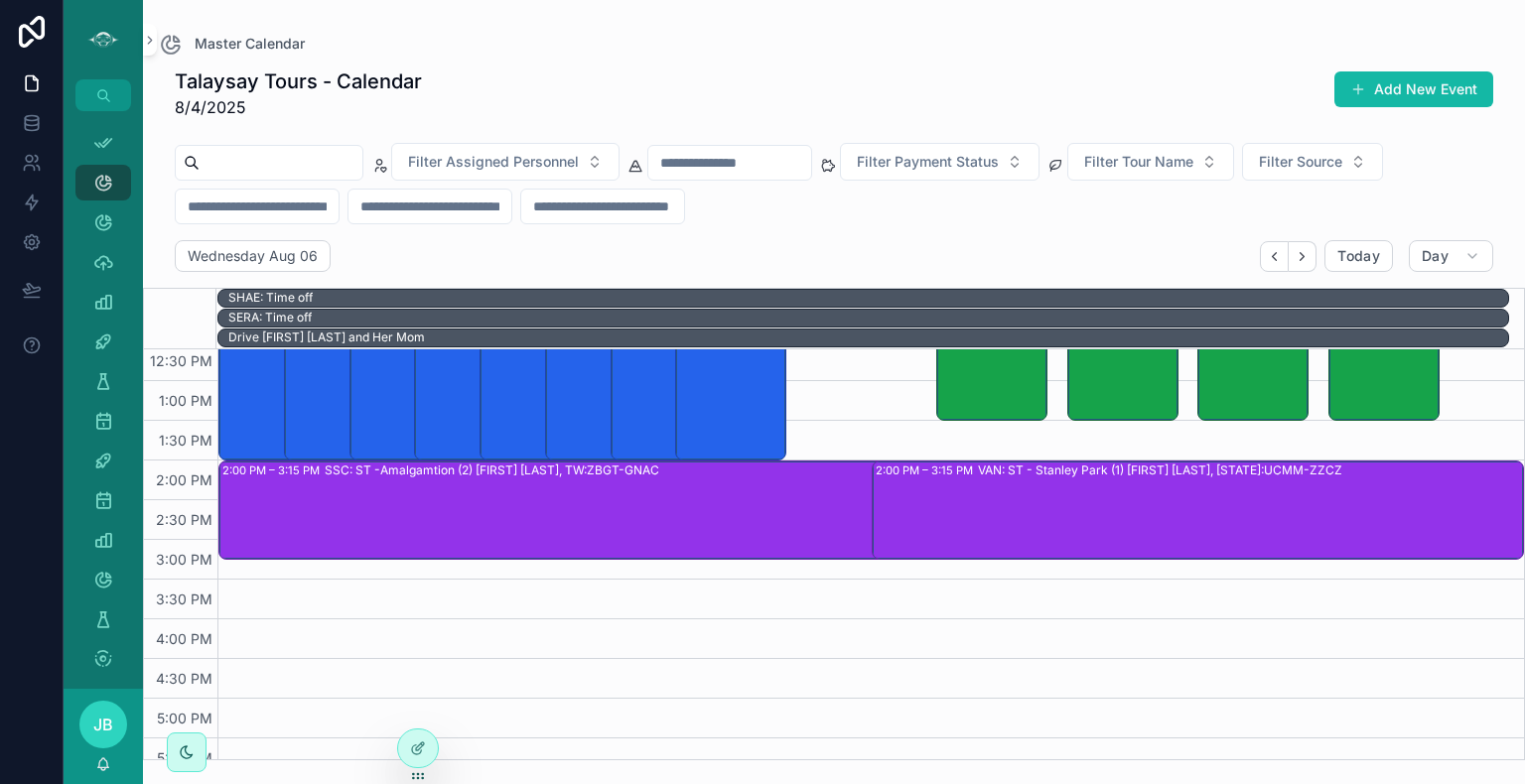 scroll, scrollTop: 522, scrollLeft: 0, axis: vertical 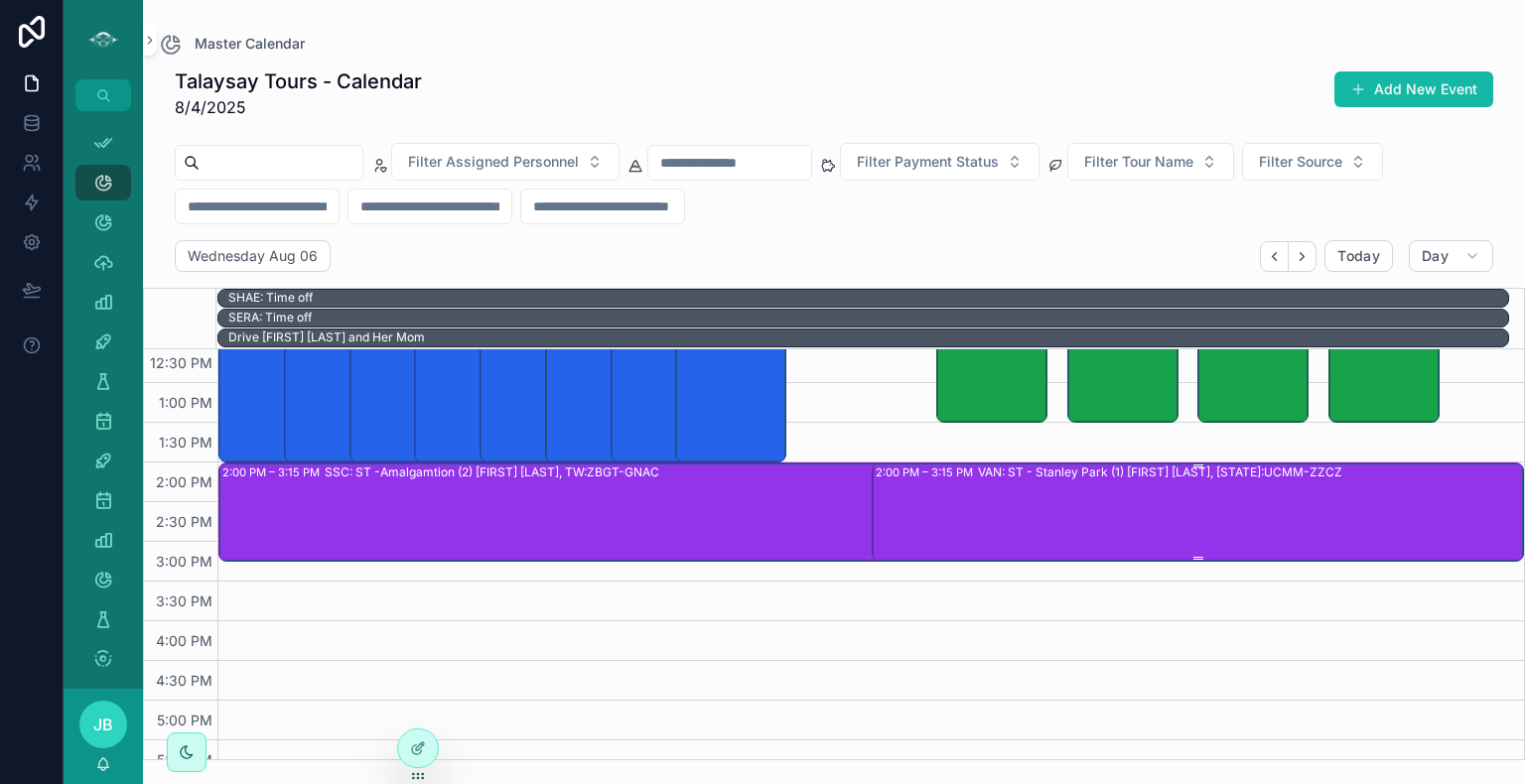 click on "VAN: ST - Stanley Park (1) [FIRST] [LAST], [STATE]:UCMM-ZZCZ" at bounding box center [1250, 511] 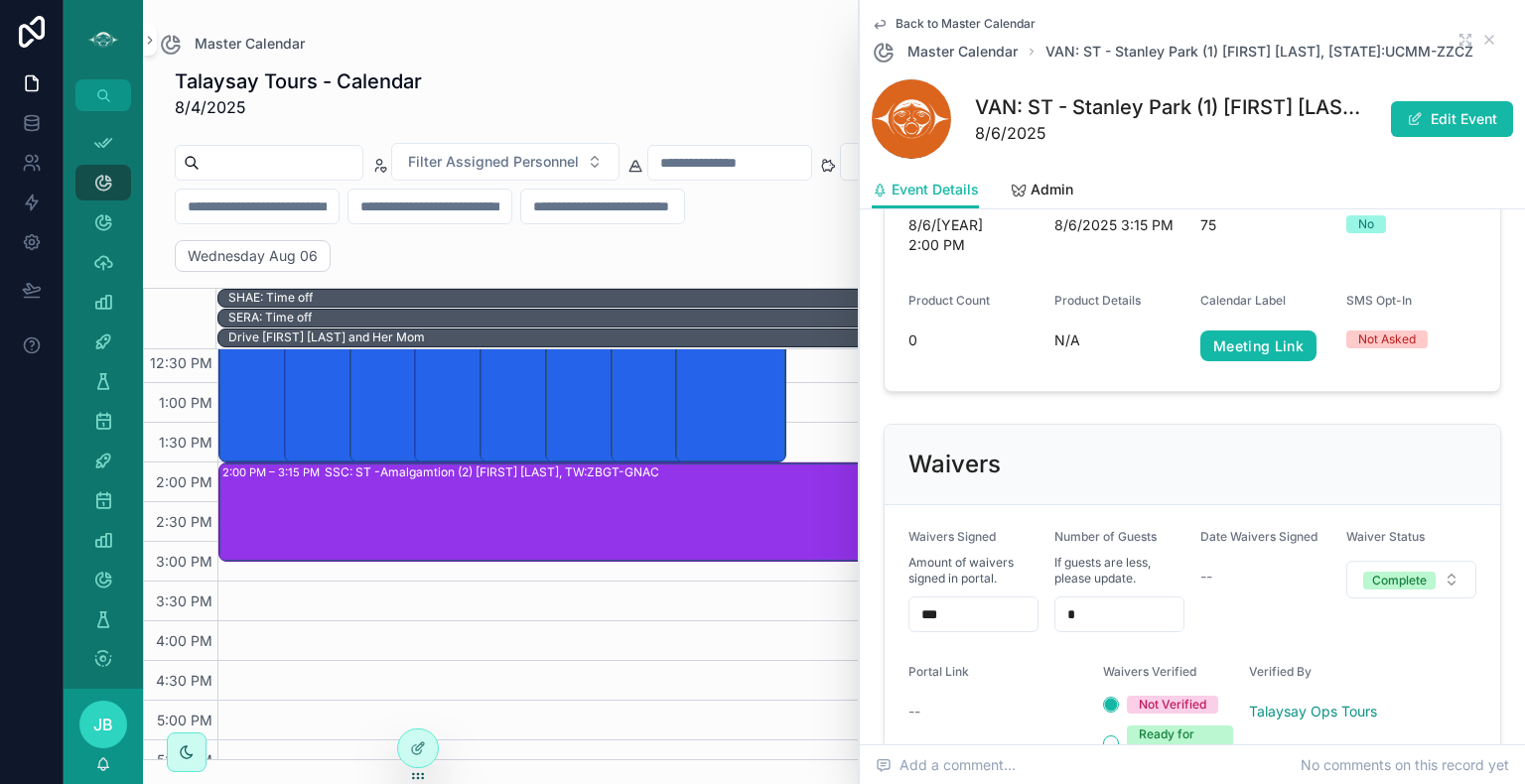 scroll, scrollTop: 1358, scrollLeft: 0, axis: vertical 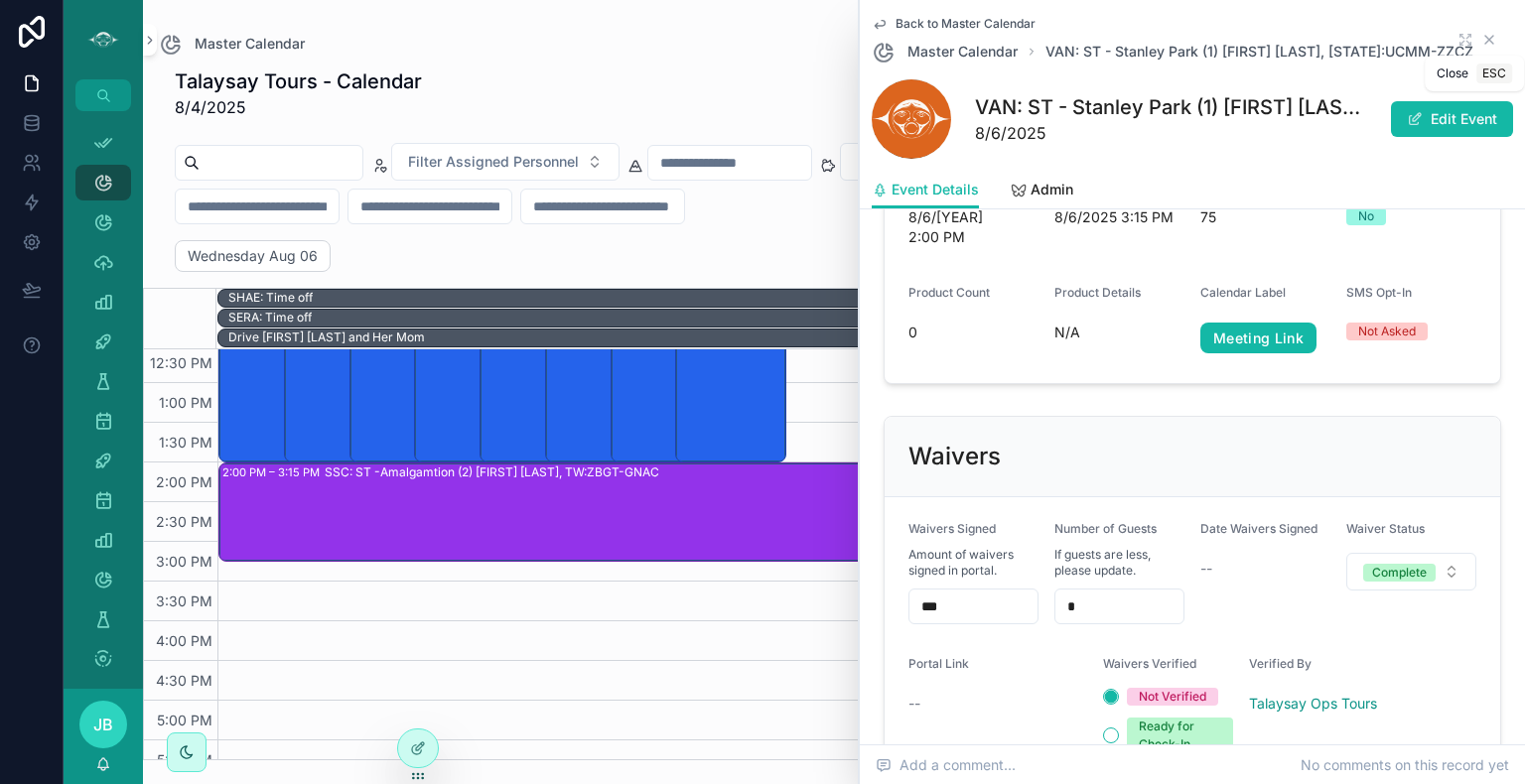click 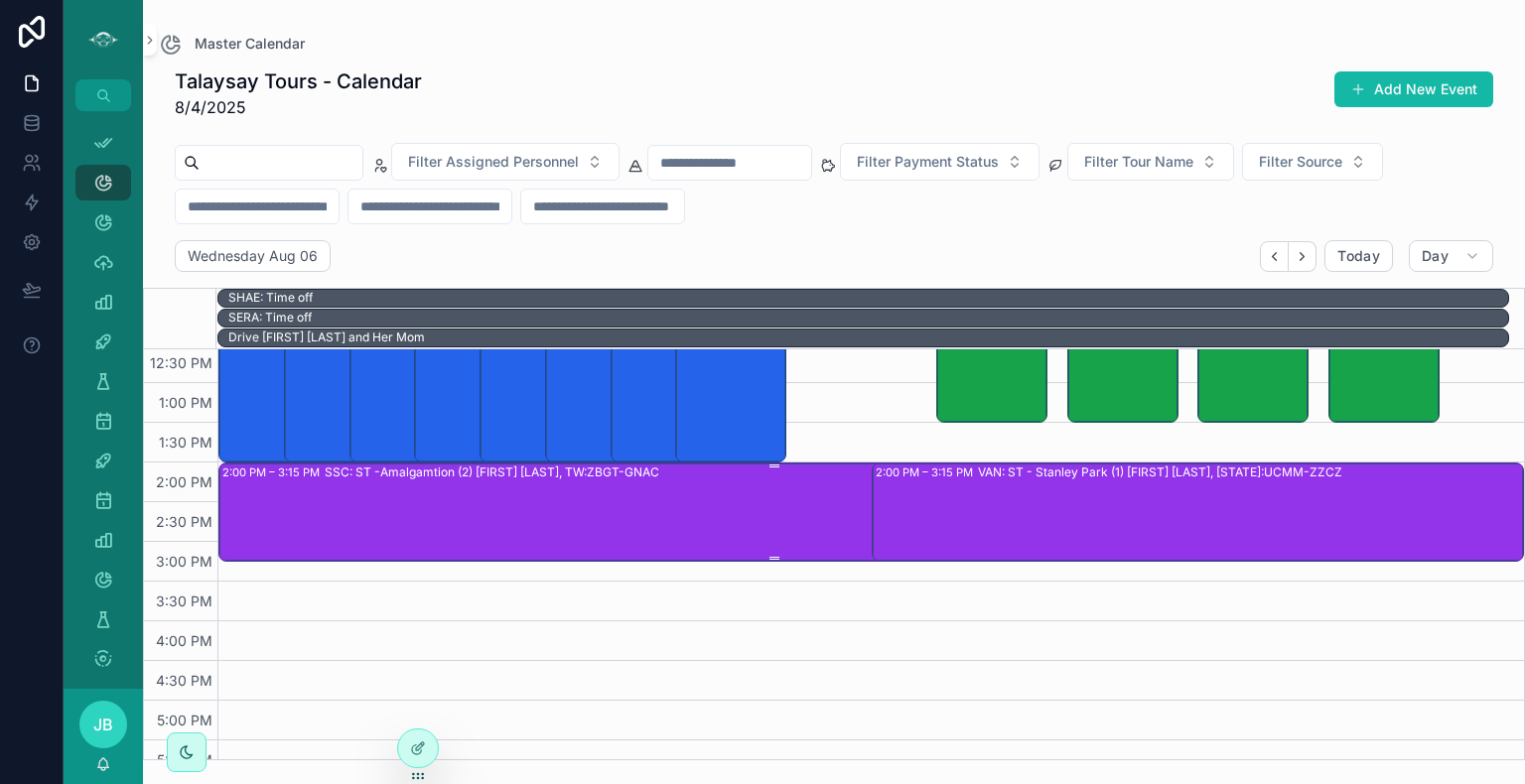 click on "SSC: ST -Amalgamtion (2) [FIRST] [LAST], TW:ZBGT-GNAC" at bounding box center [825, 511] 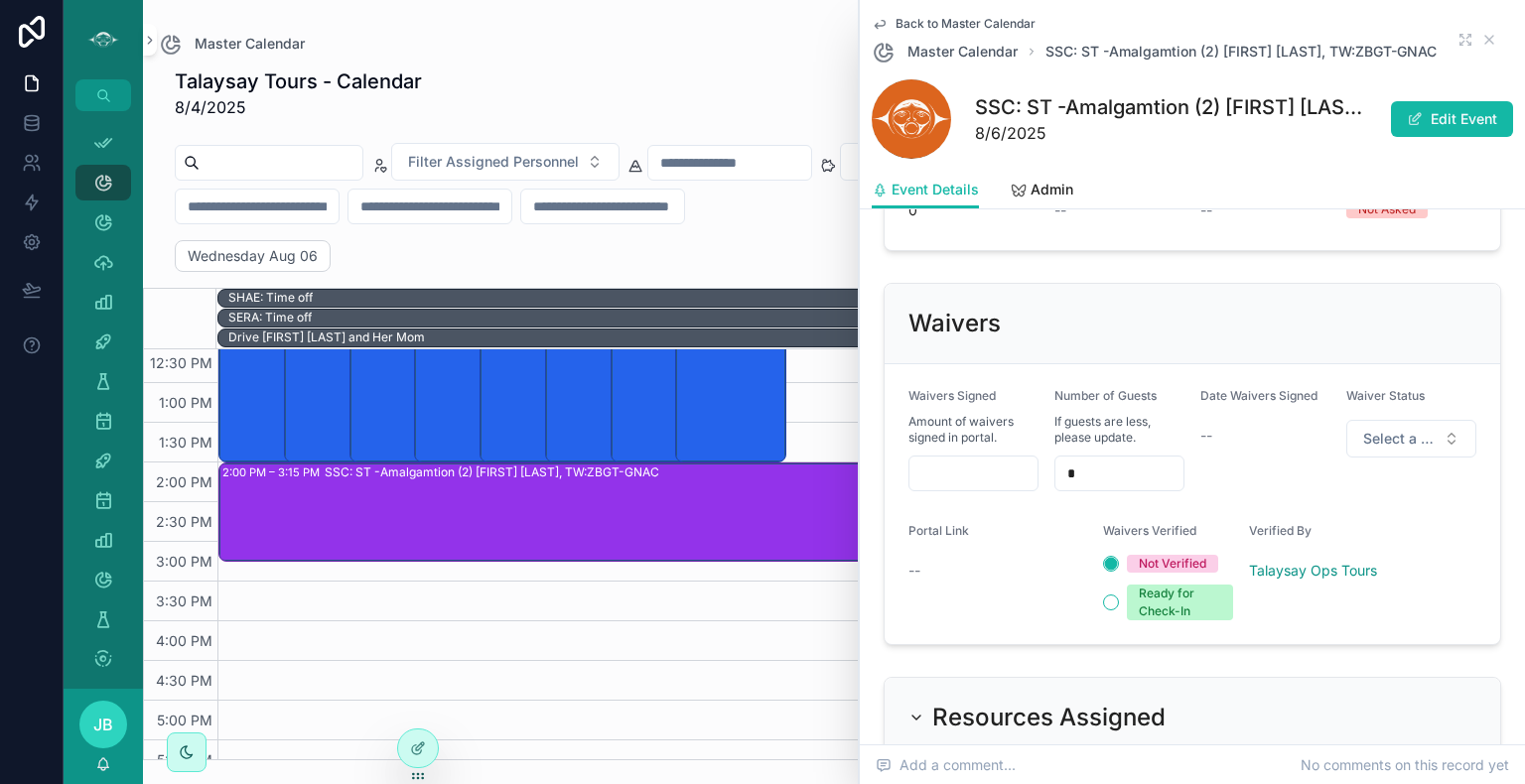 scroll, scrollTop: 1407, scrollLeft: 0, axis: vertical 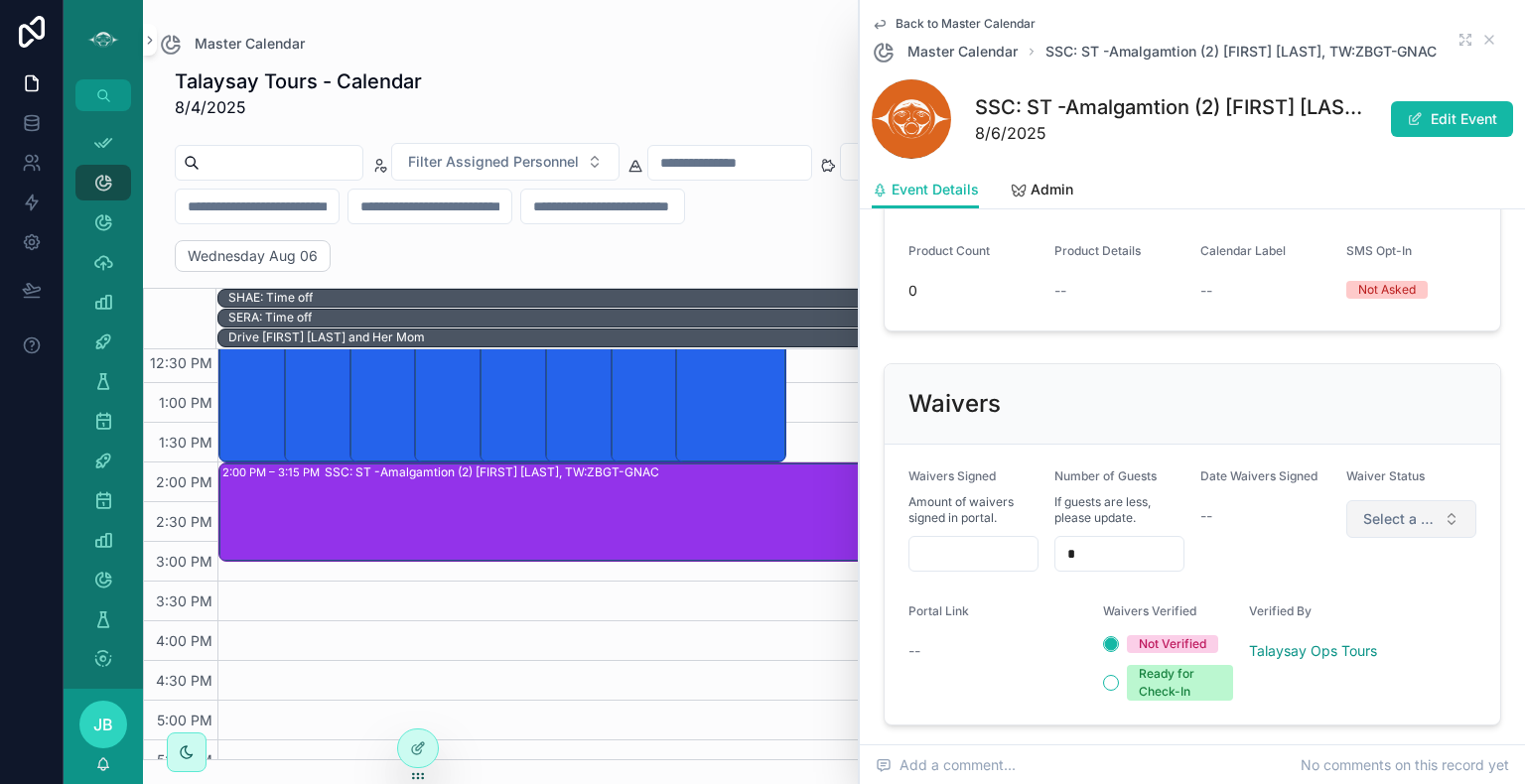 click on "Select a Waiver Status" at bounding box center [1399, 519] 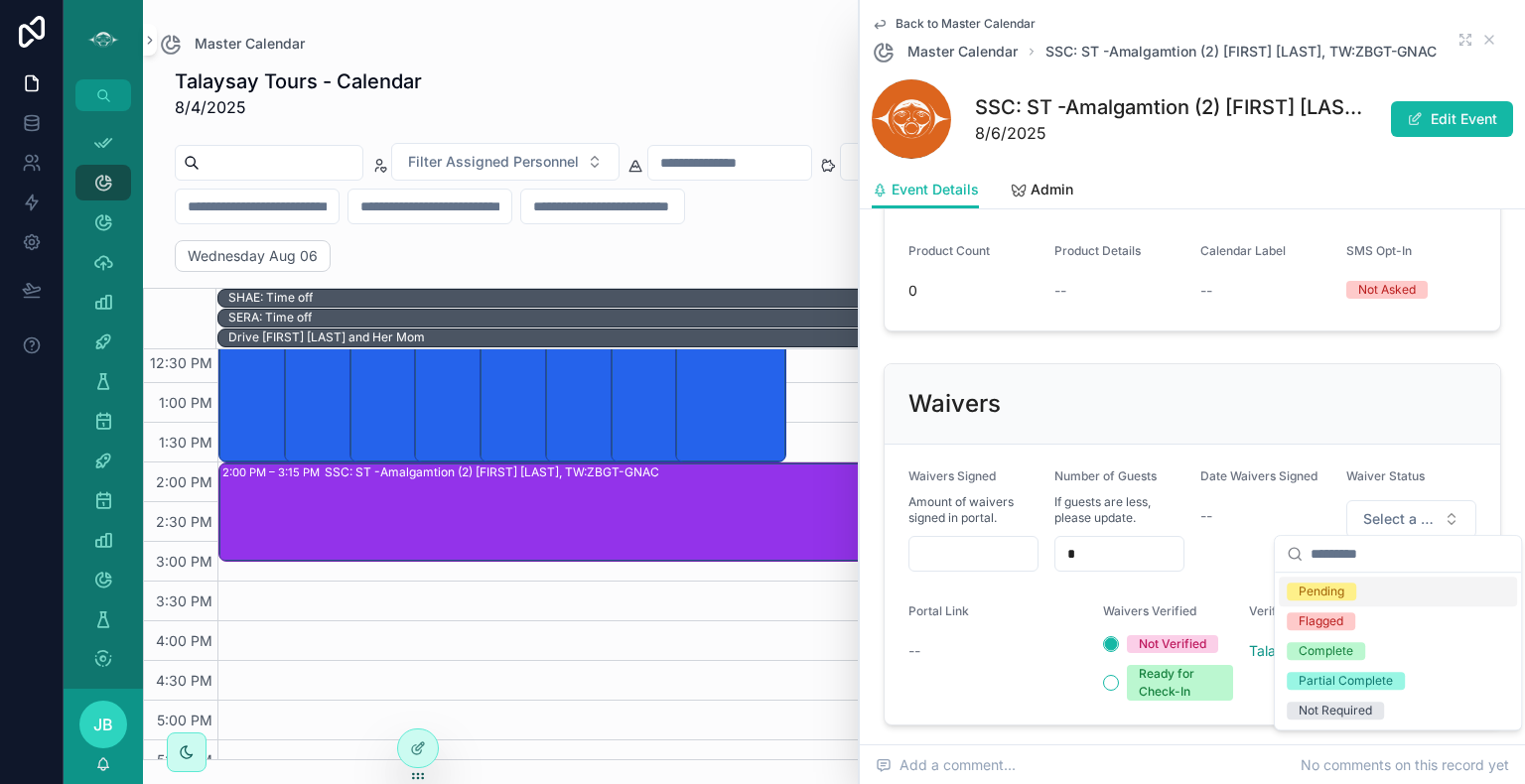 click on "Pending" at bounding box center (1321, 591) 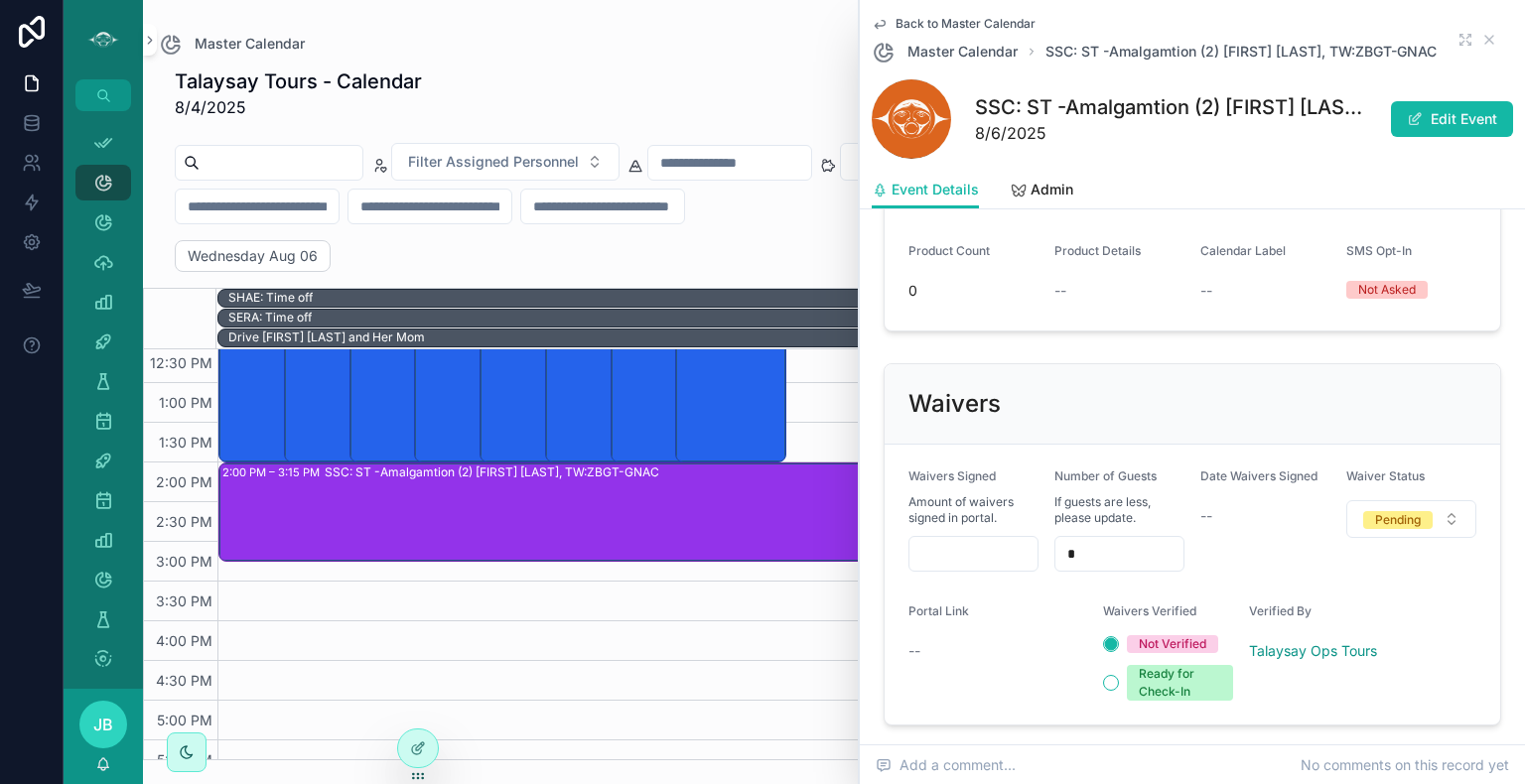 click at bounding box center (973, 554) 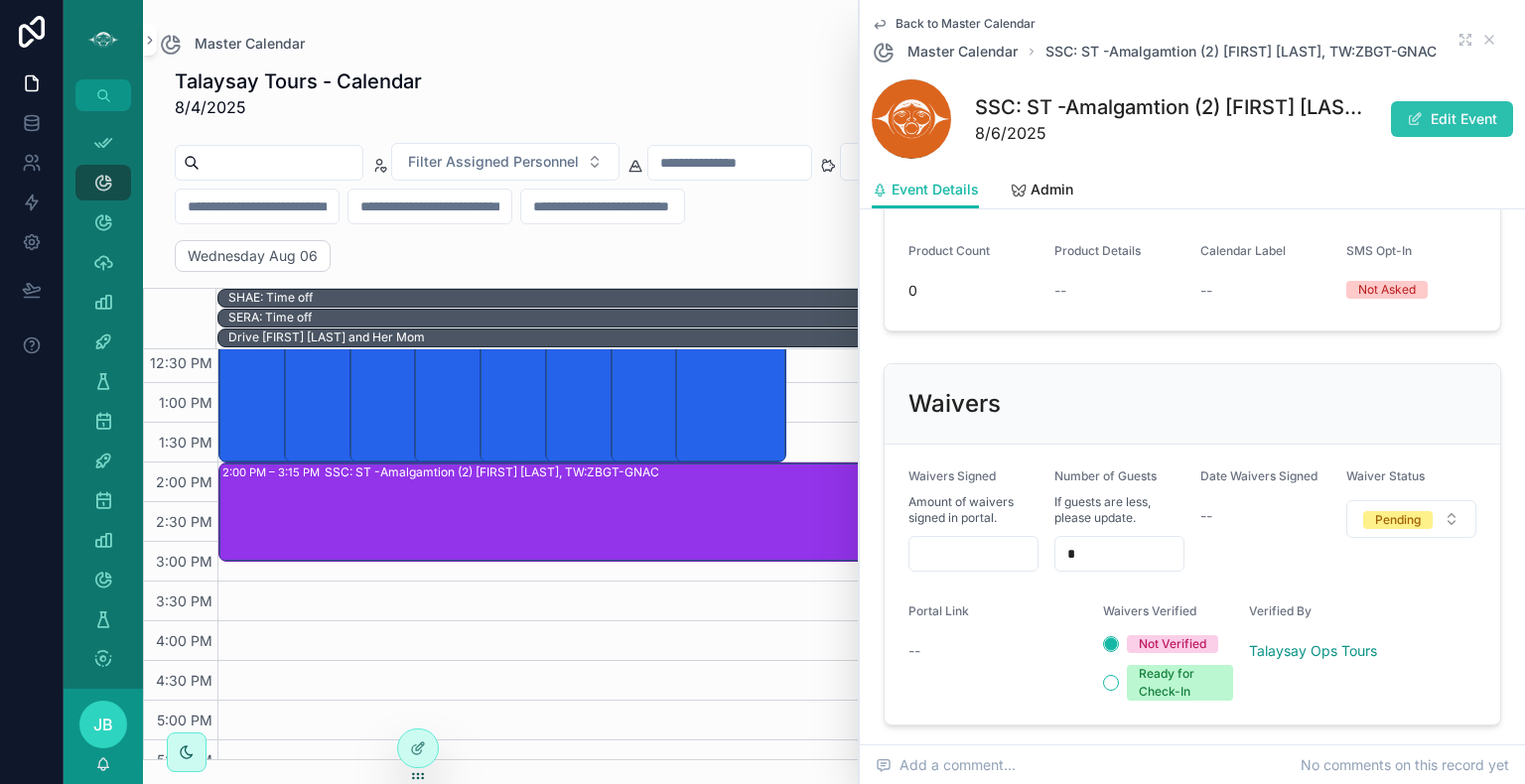 click on "Edit Event" at bounding box center [1452, 119] 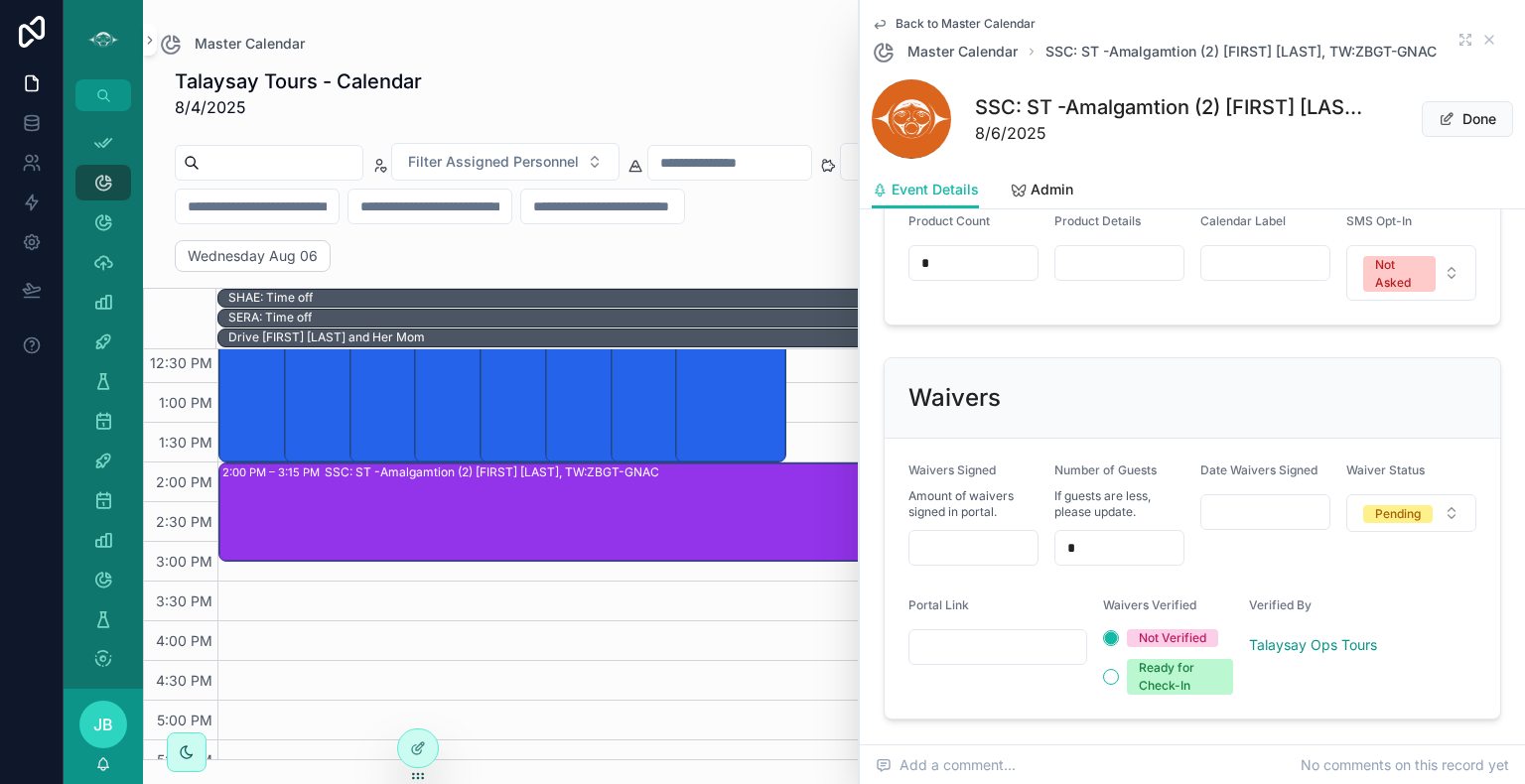 click at bounding box center [998, 647] 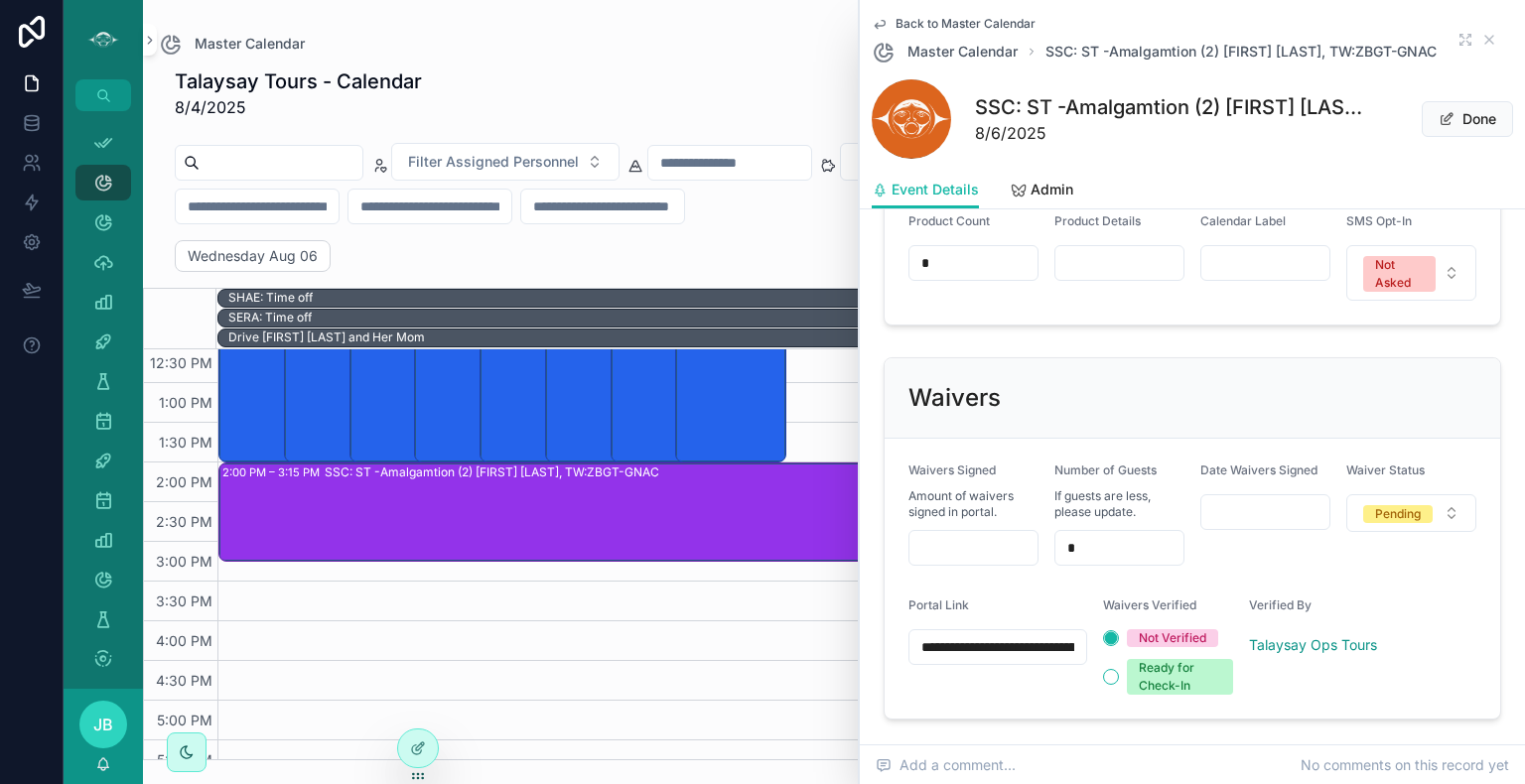 scroll, scrollTop: 0, scrollLeft: 531, axis: horizontal 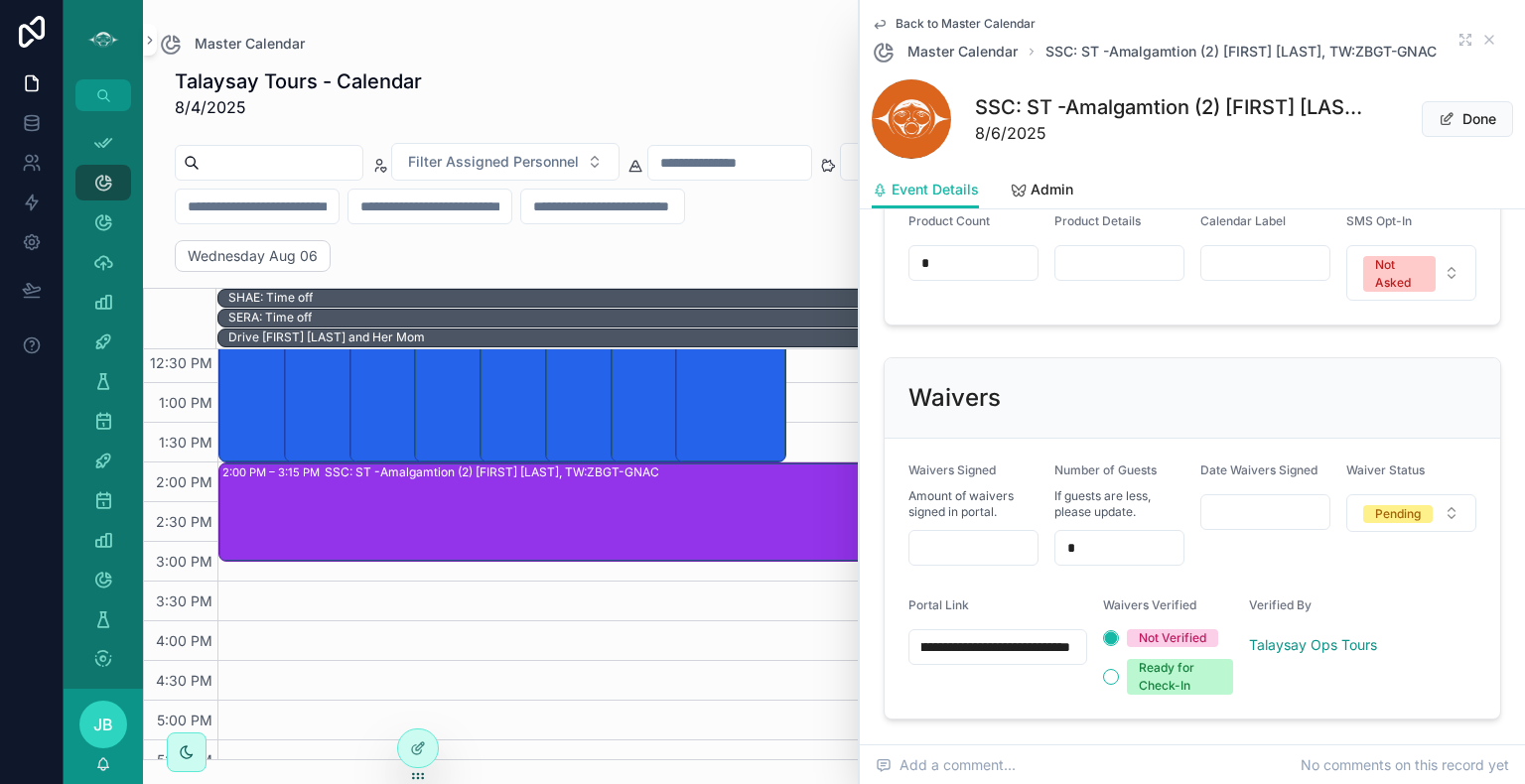 type on "**********" 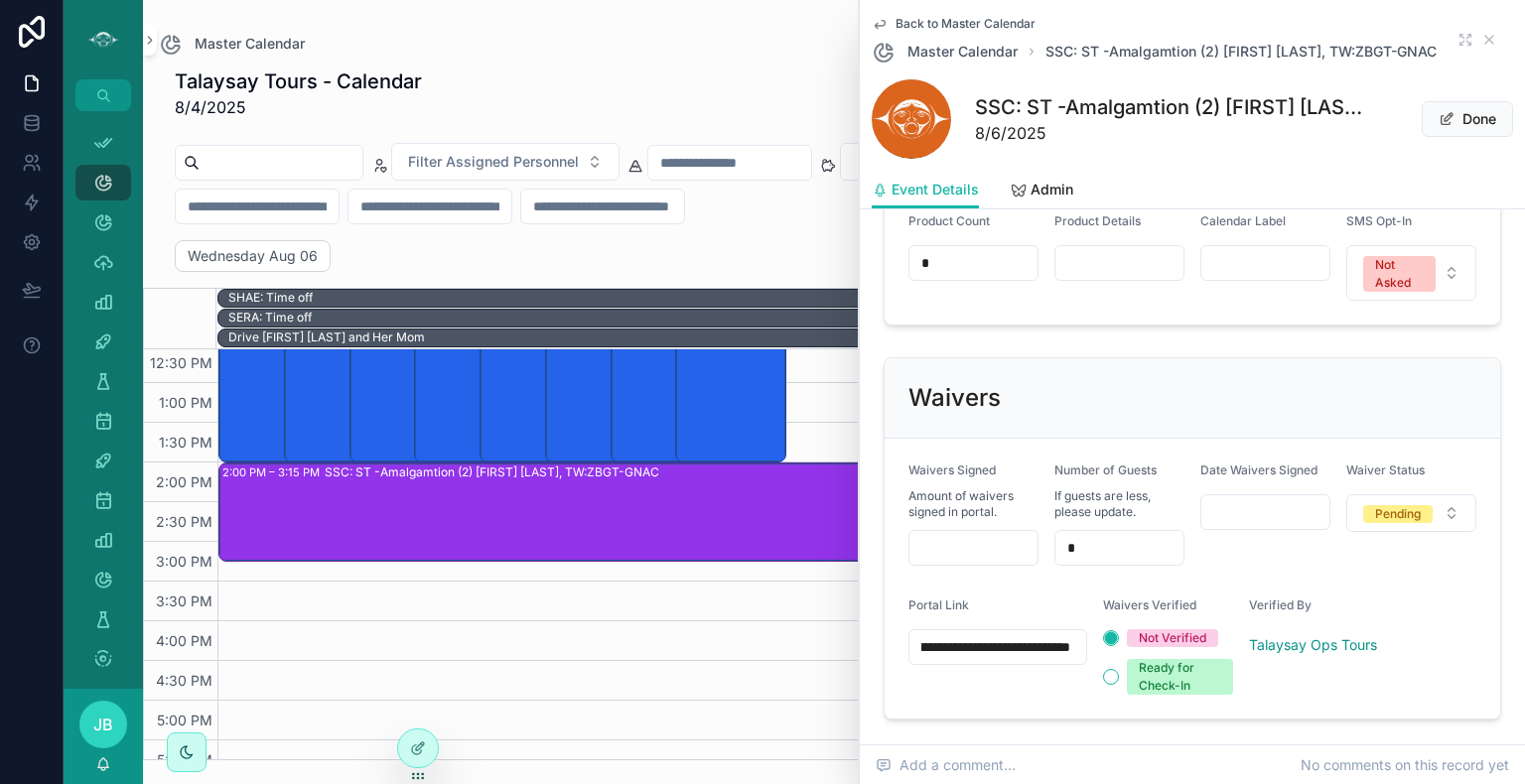 click on "Date Waivers Signed" at bounding box center (1265, 514) 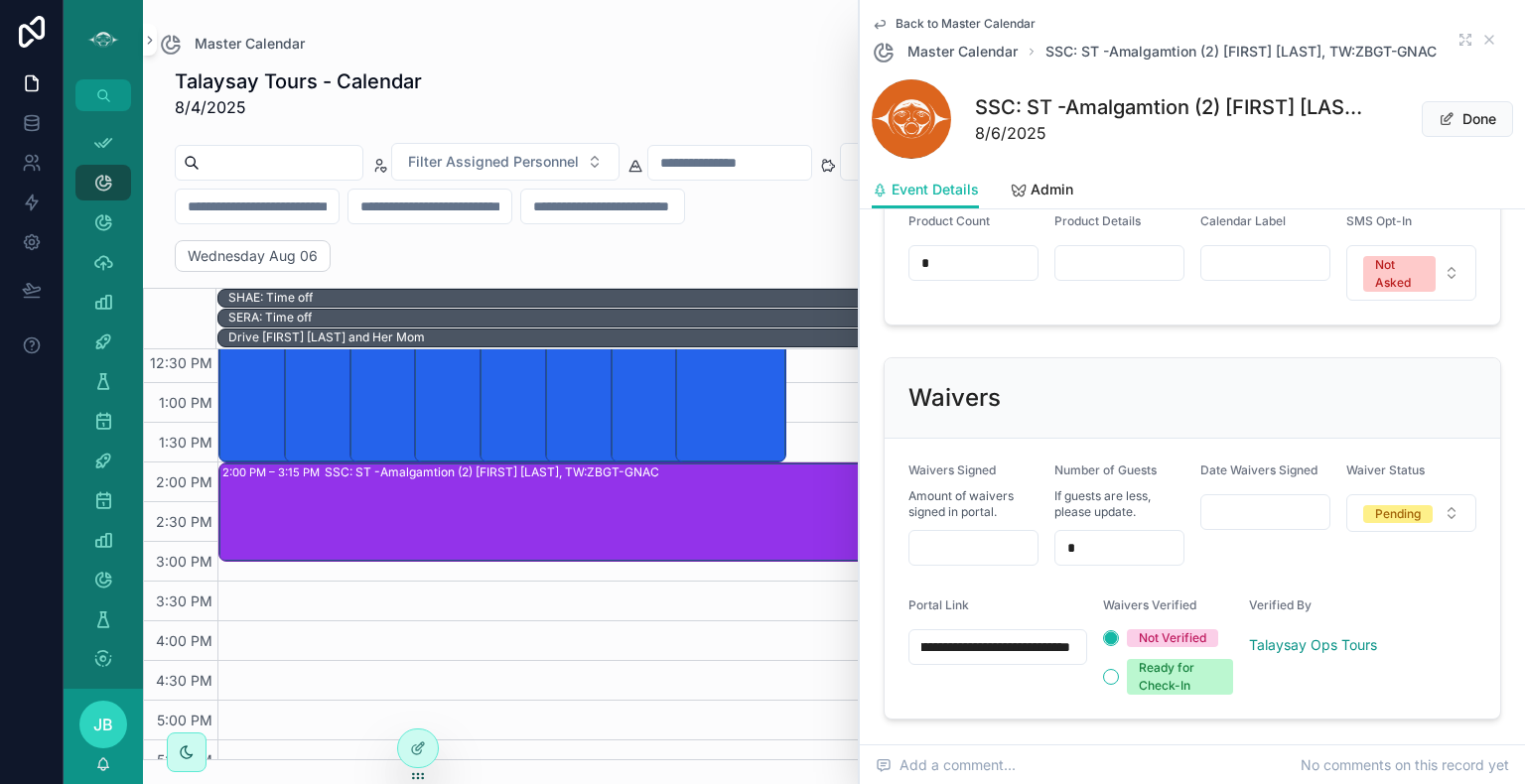 scroll, scrollTop: 0, scrollLeft: 0, axis: both 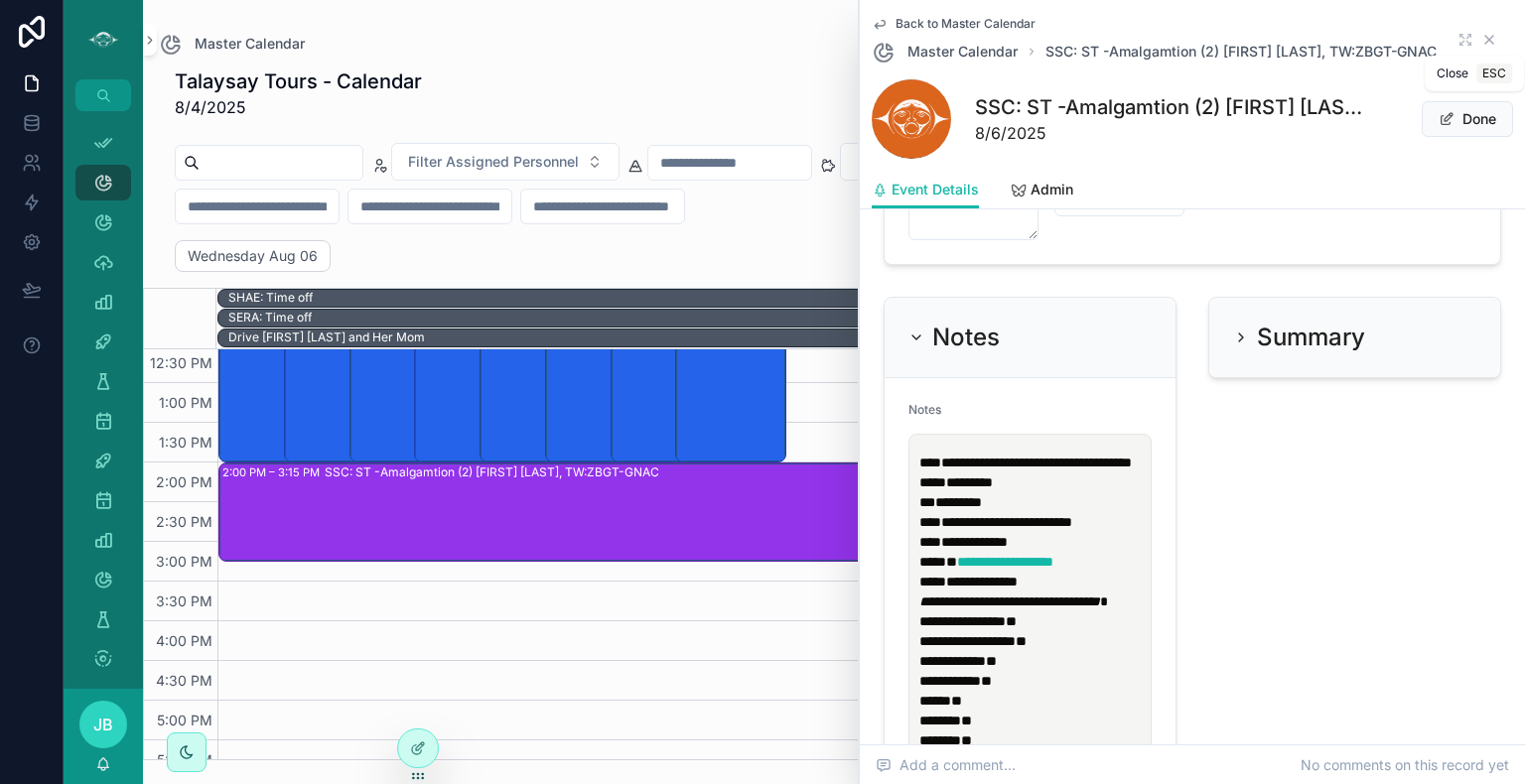 click 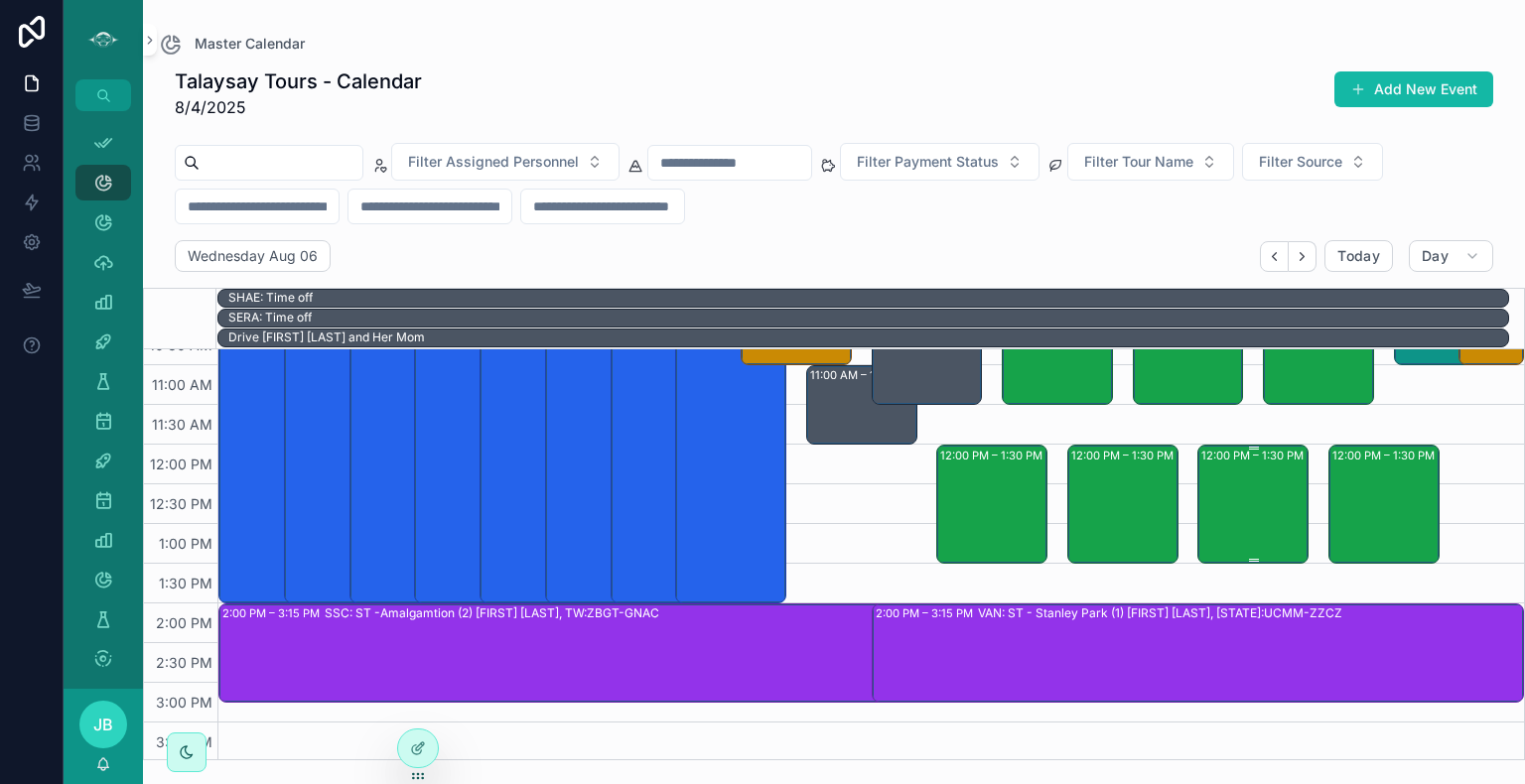 scroll, scrollTop: 384, scrollLeft: 0, axis: vertical 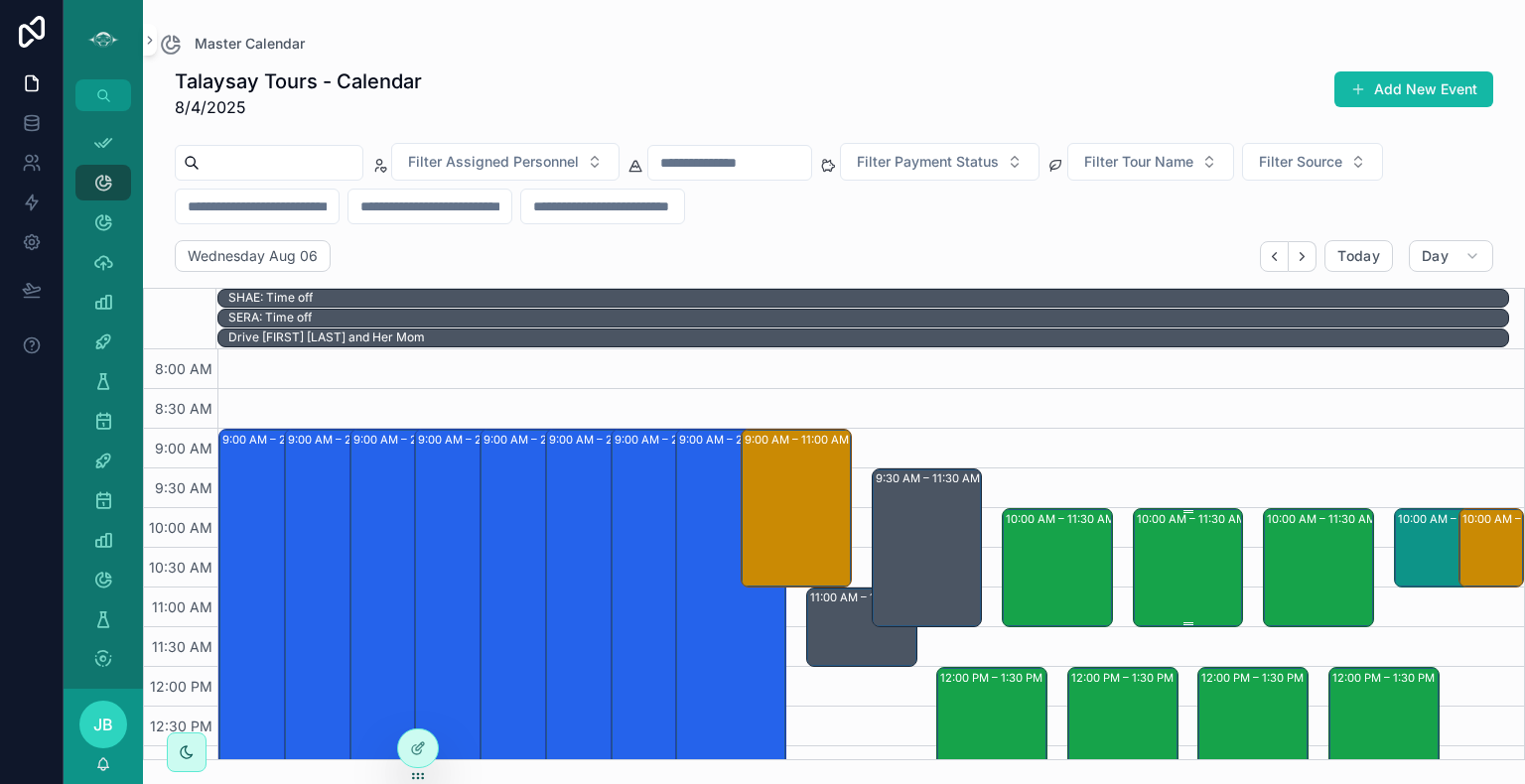 click on "10:00 AM – 11:30 AM WHI: TT - Whistler (13) [FIRST] [LAST], TW:NUSY-DTZE" at bounding box center [1189, 568] 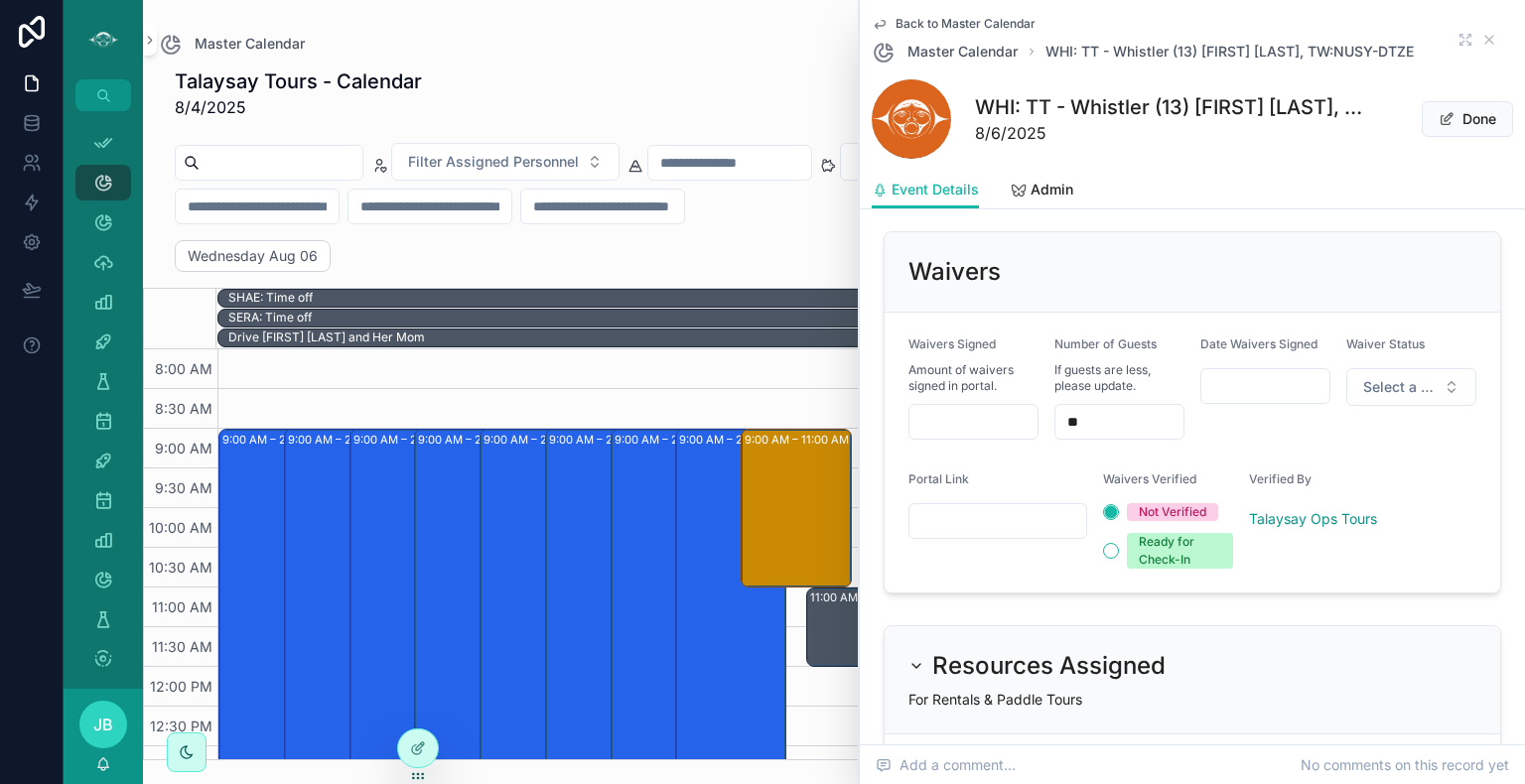 scroll, scrollTop: 1579, scrollLeft: 0, axis: vertical 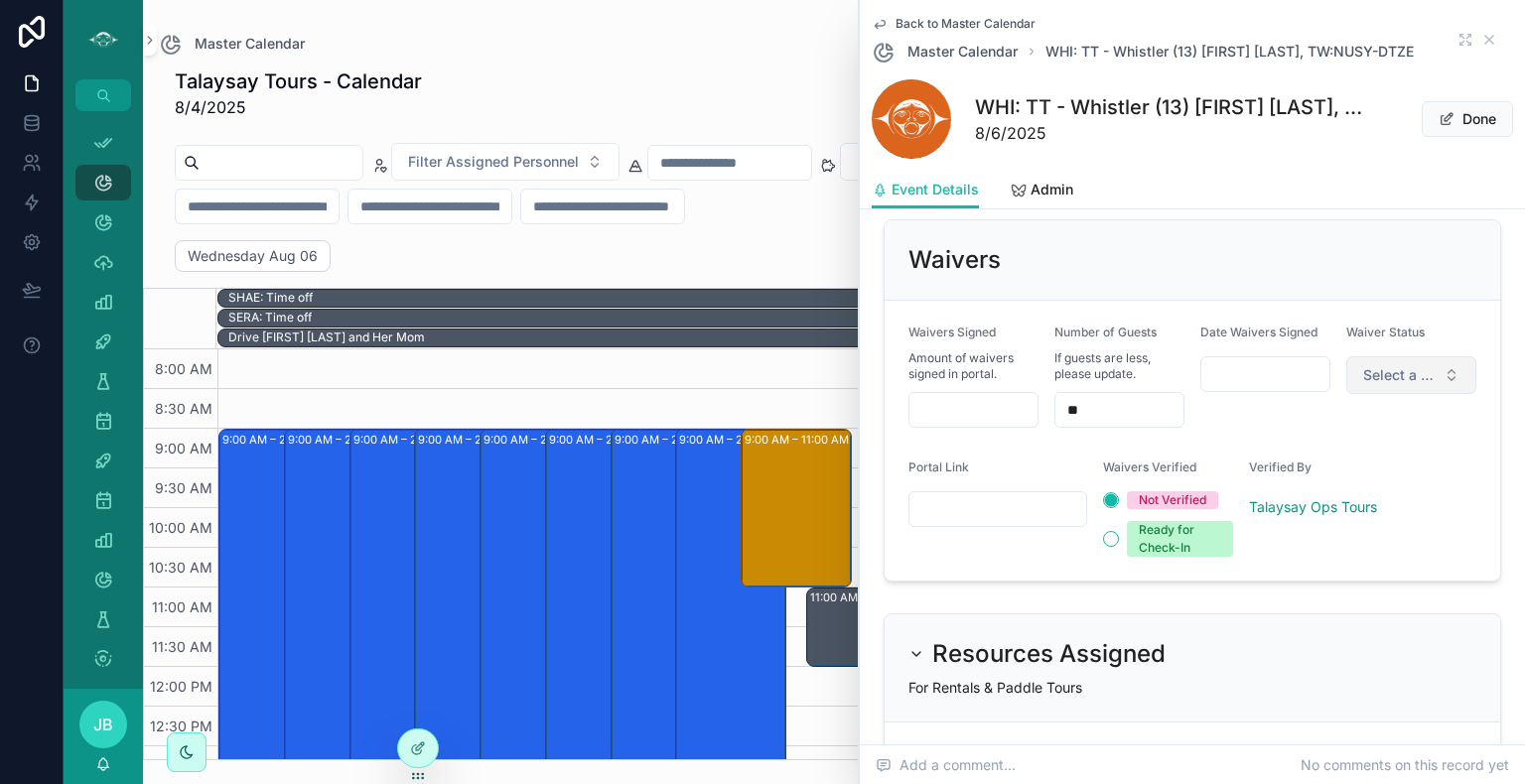 click on "Select a Waiver Status" at bounding box center (1399, 375) 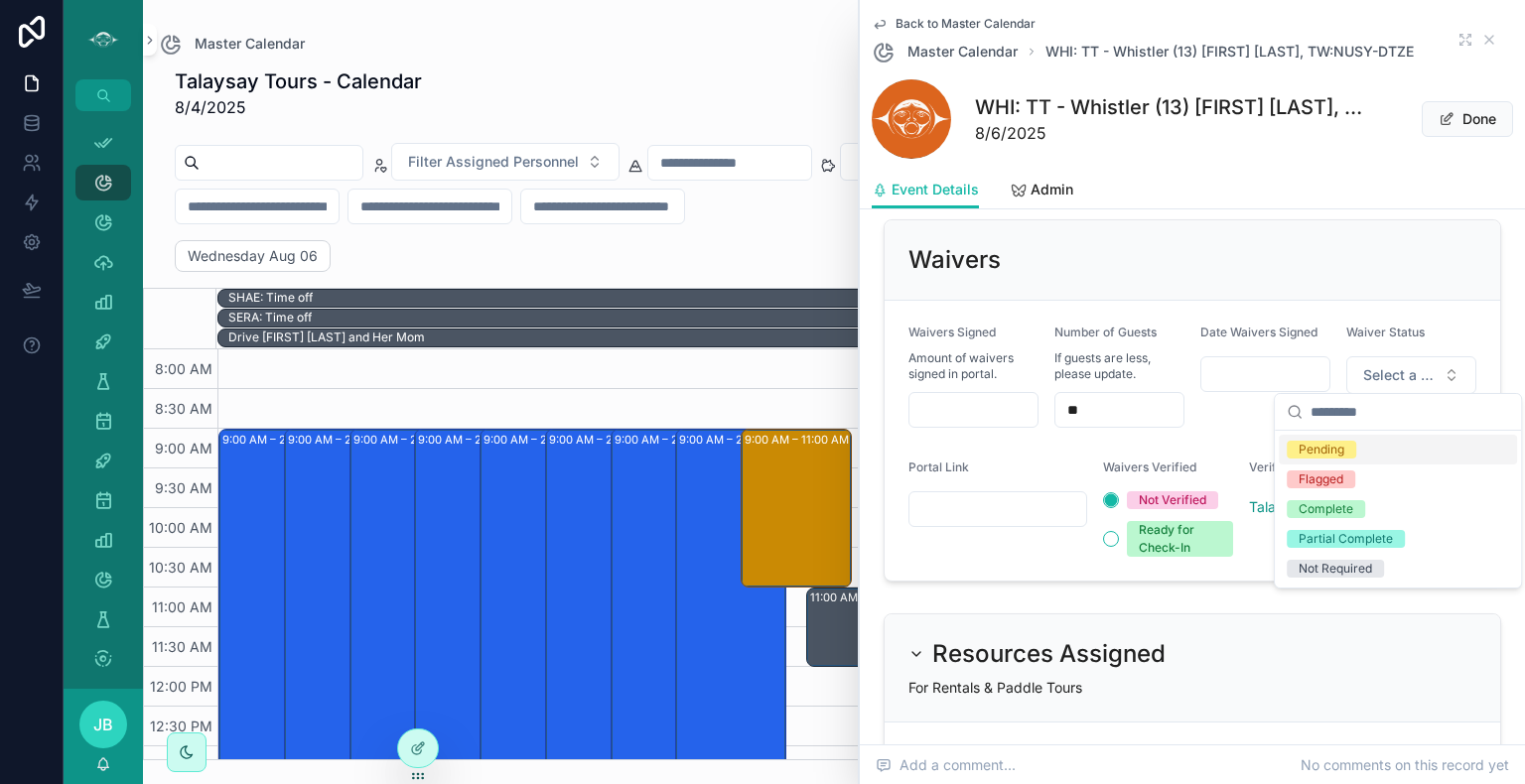 click on "Pending" at bounding box center [1321, 450] 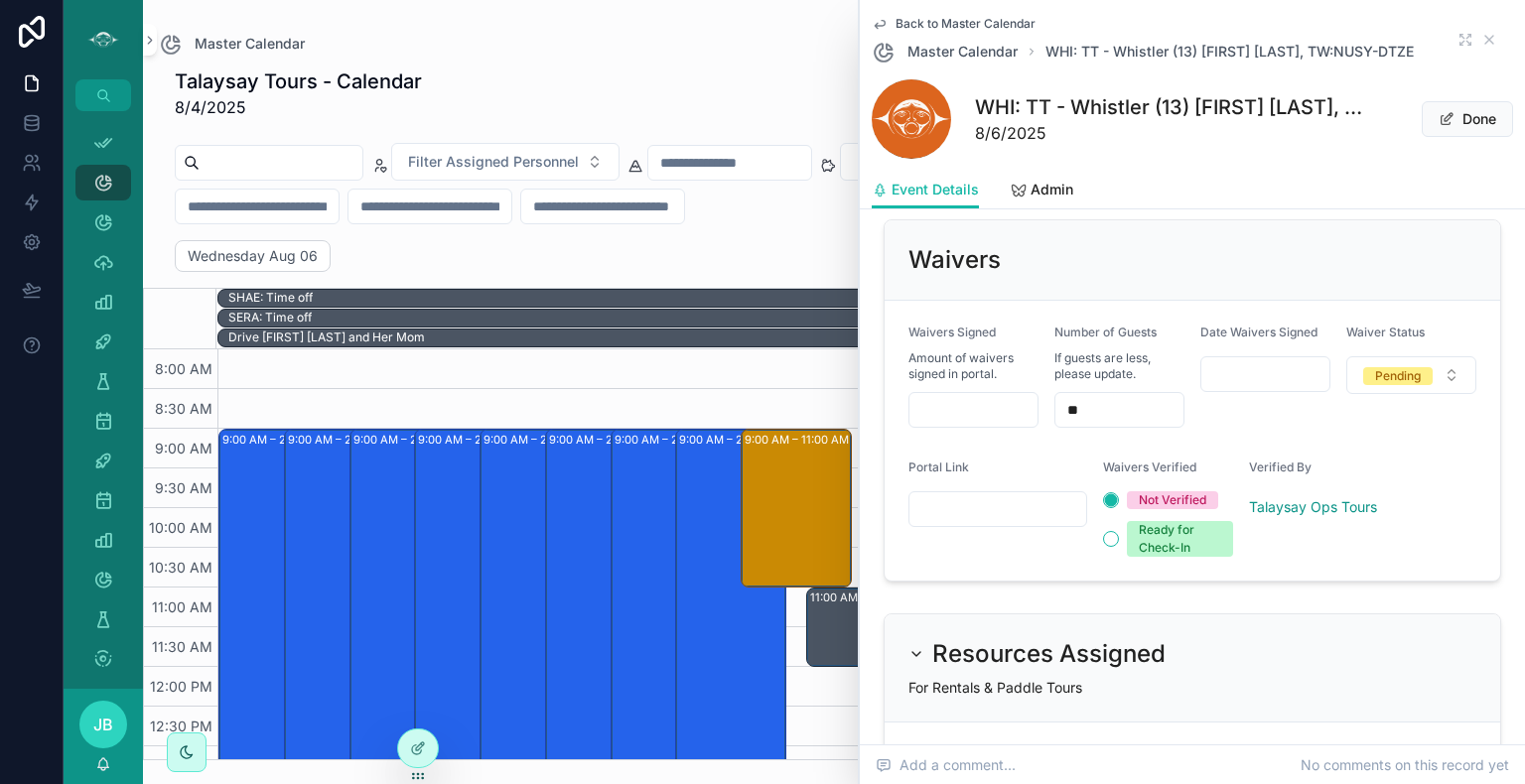 click at bounding box center [998, 509] 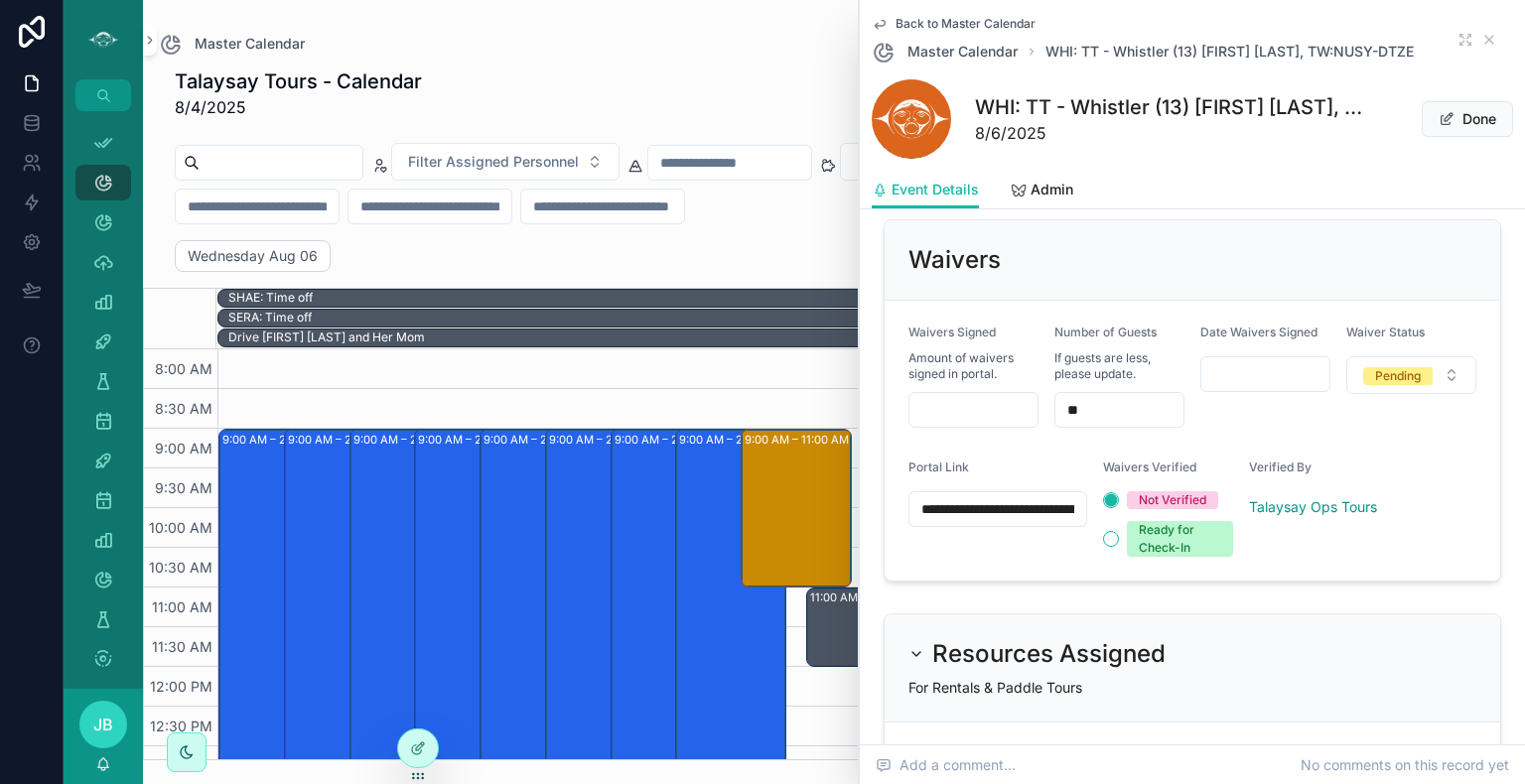 scroll, scrollTop: 0, scrollLeft: 533, axis: horizontal 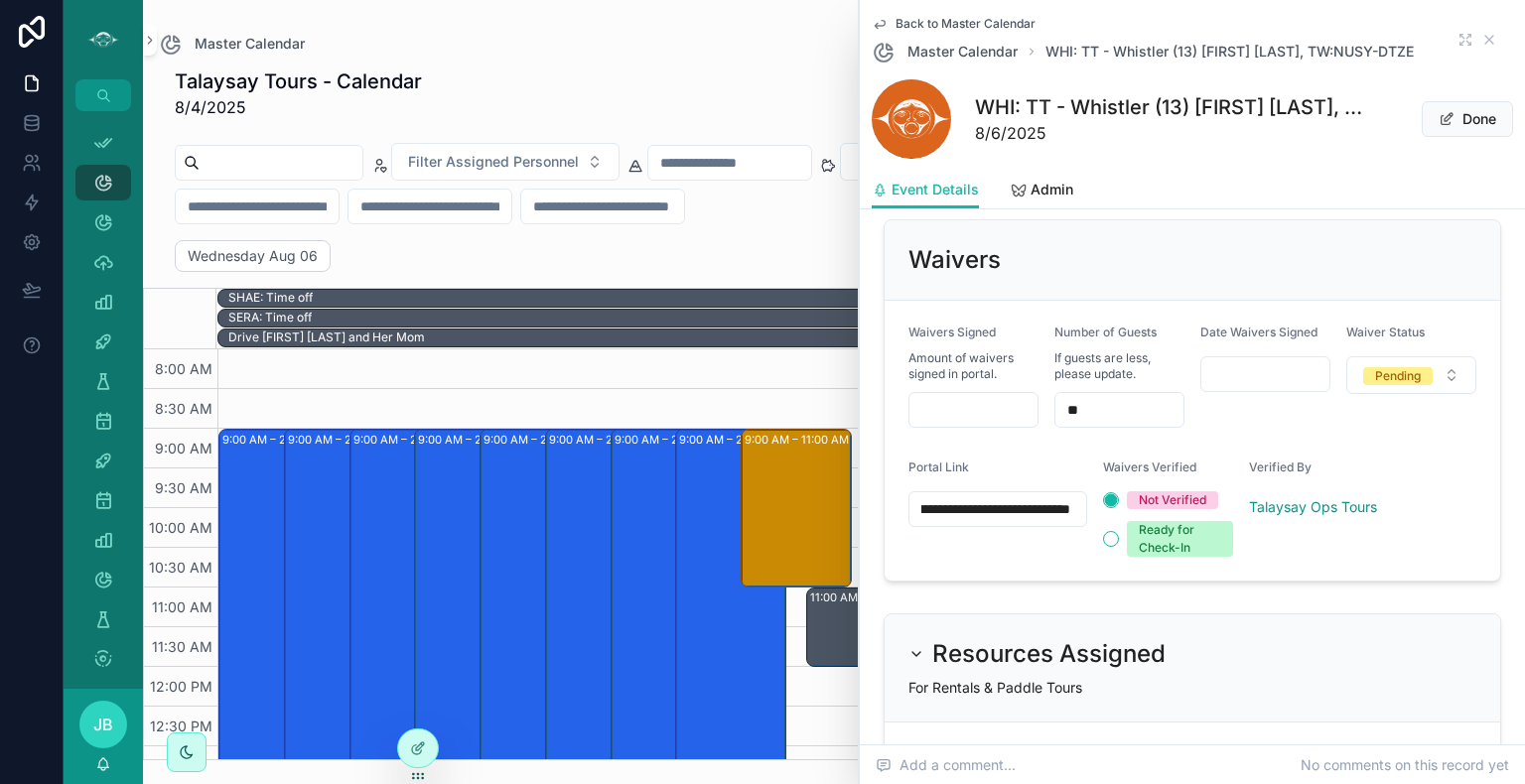 type on "**********" 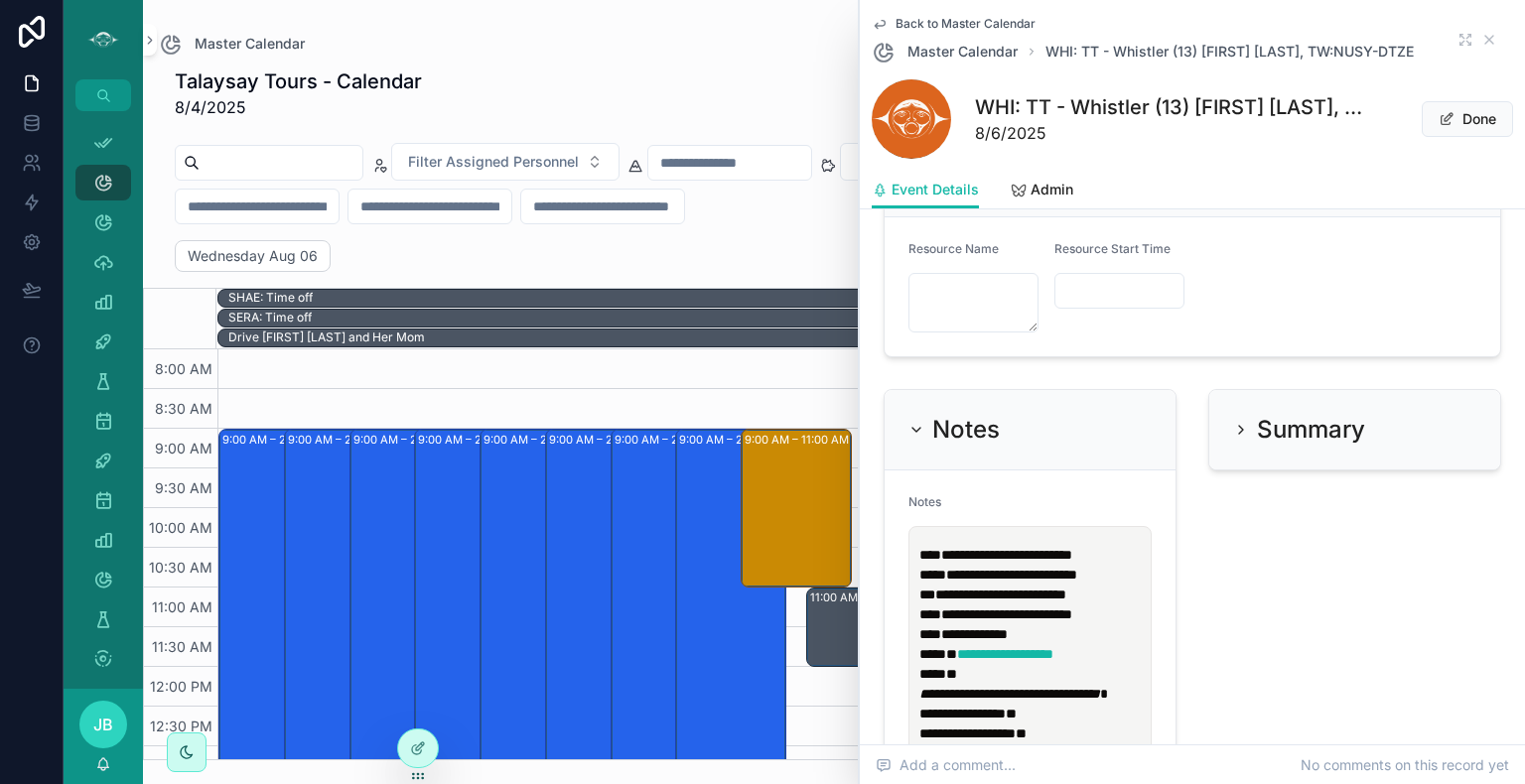 scroll, scrollTop: 2187, scrollLeft: 0, axis: vertical 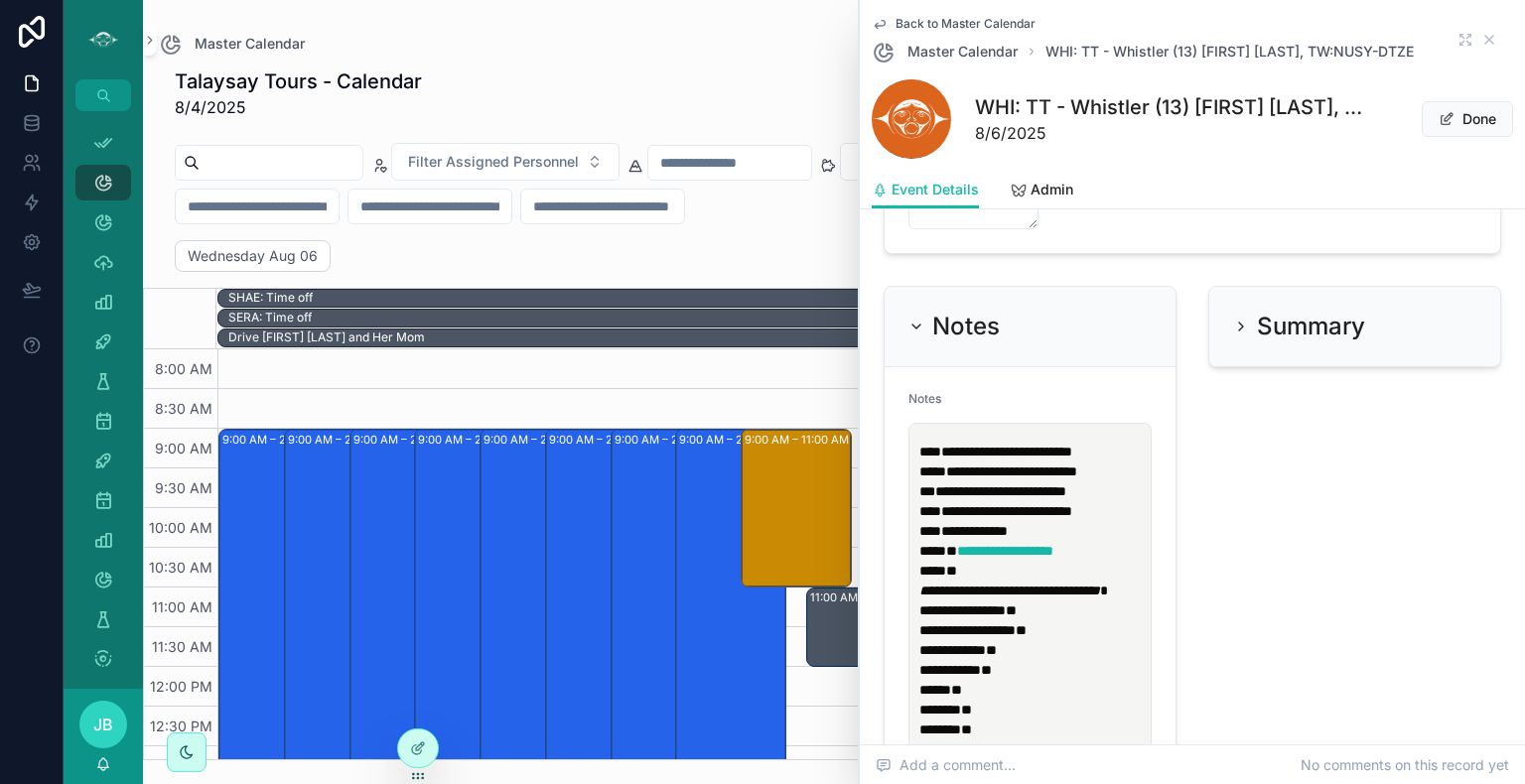 click on "**********" at bounding box center (1034, 481) 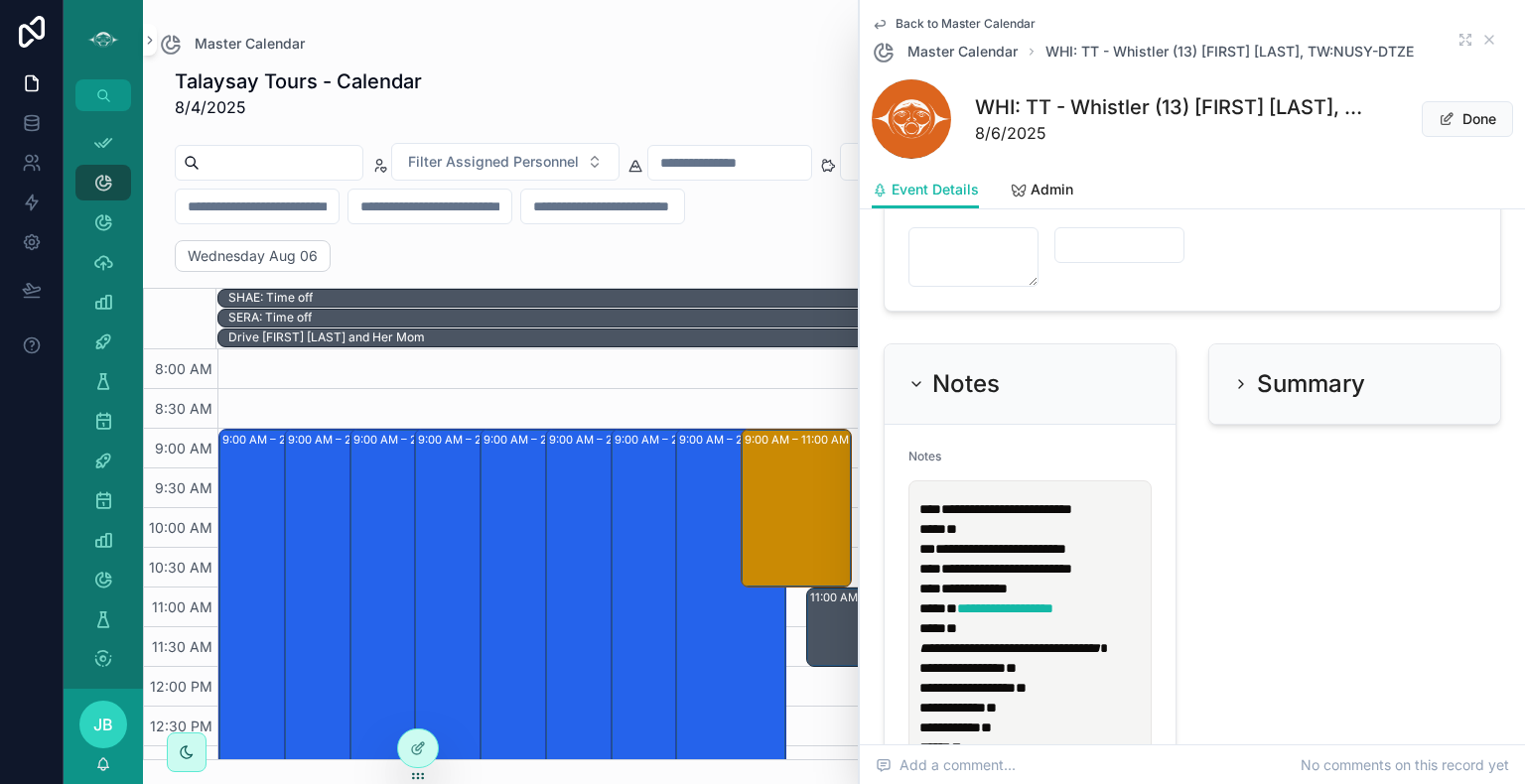 scroll, scrollTop: 2135, scrollLeft: 0, axis: vertical 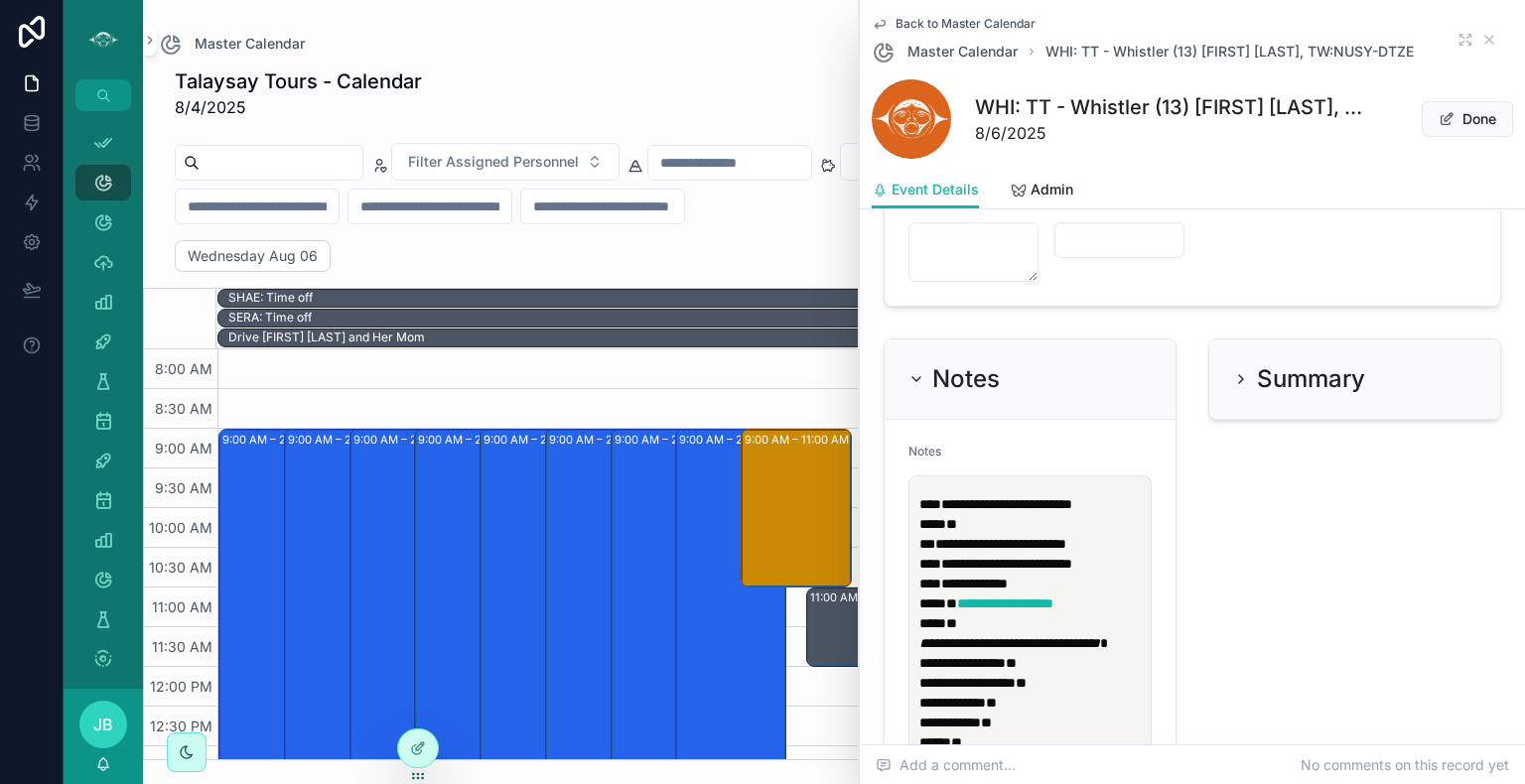 type 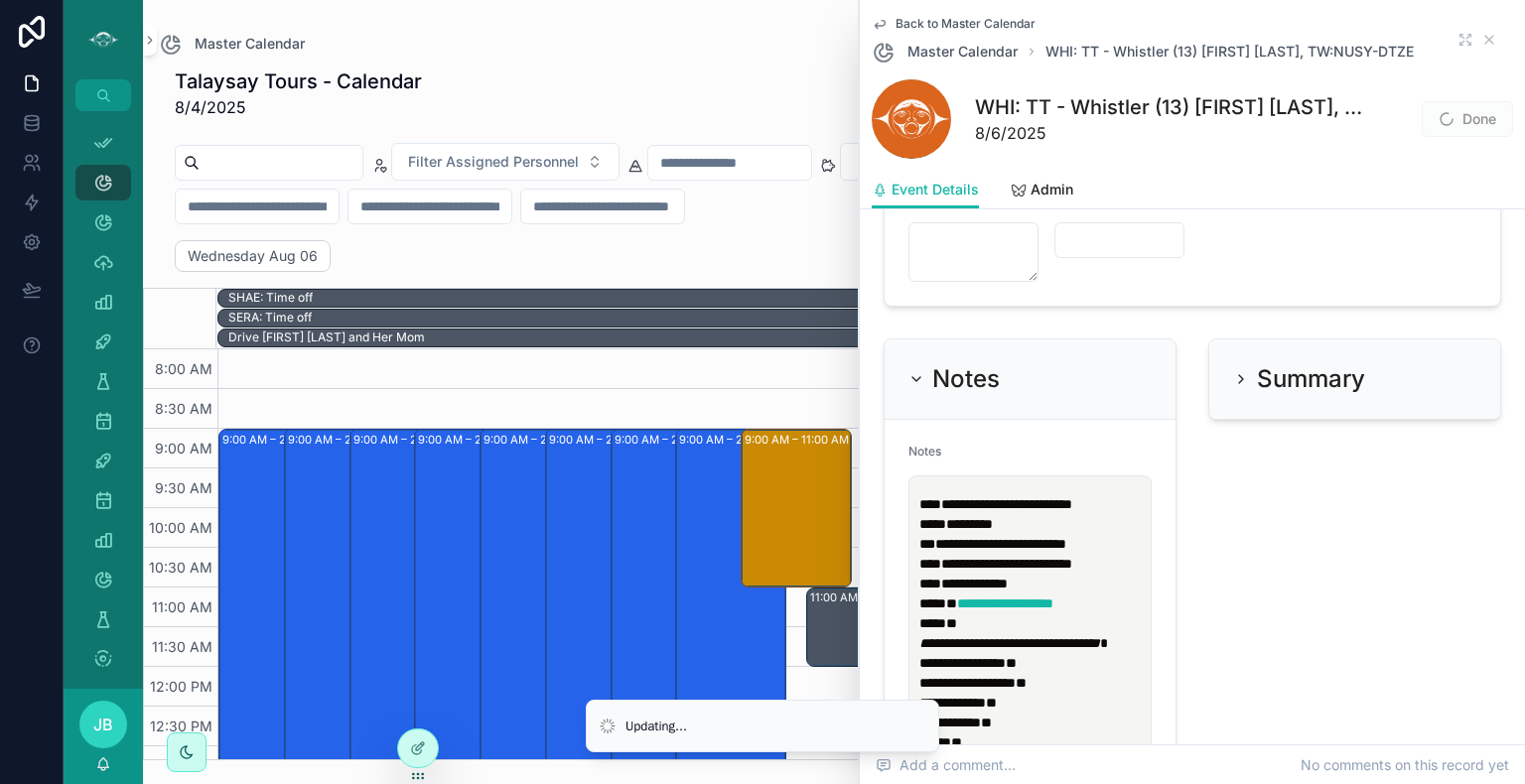 click on "**********" at bounding box center (1001, 544) 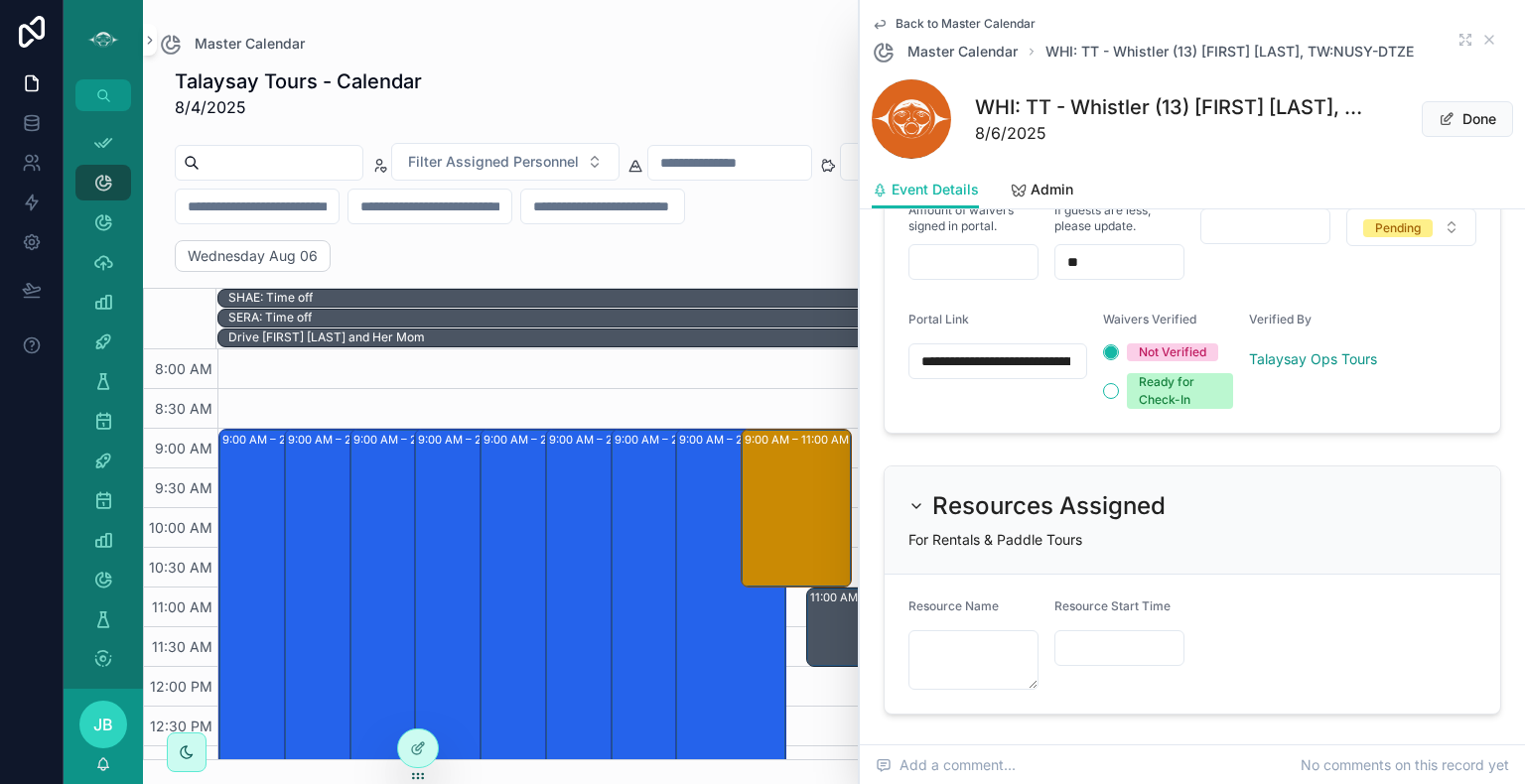scroll, scrollTop: 1397, scrollLeft: 0, axis: vertical 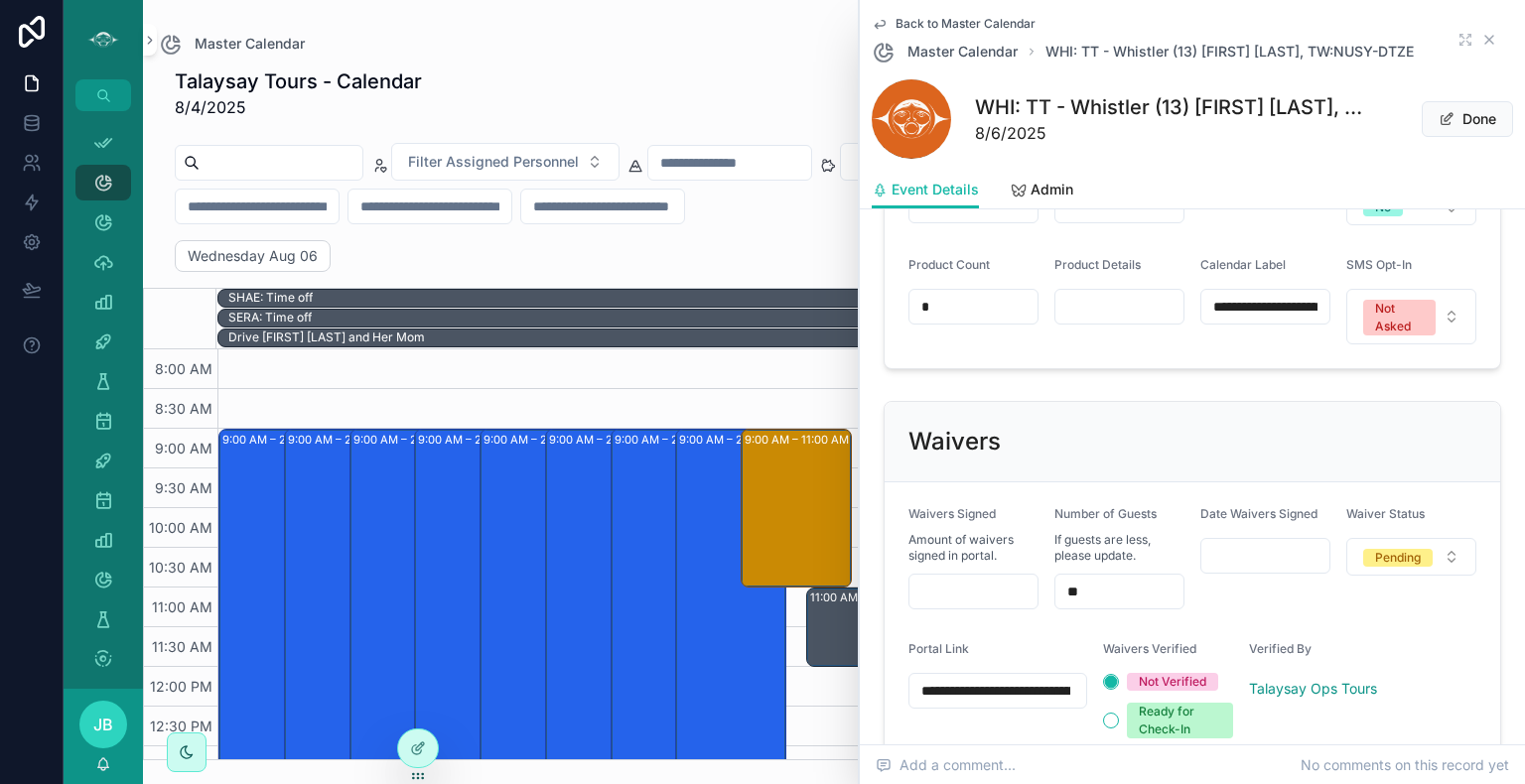 click 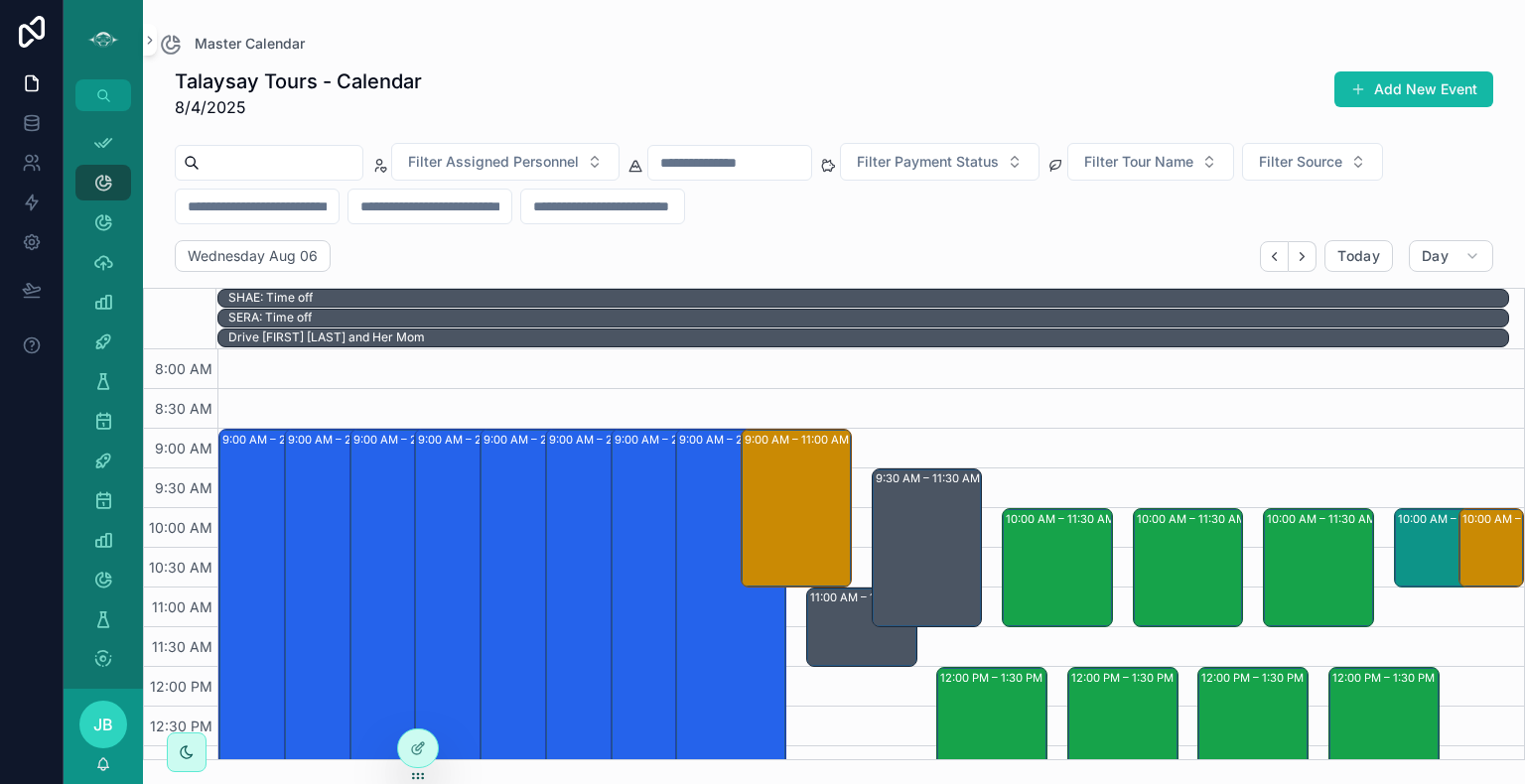 scroll, scrollTop: 450, scrollLeft: 0, axis: vertical 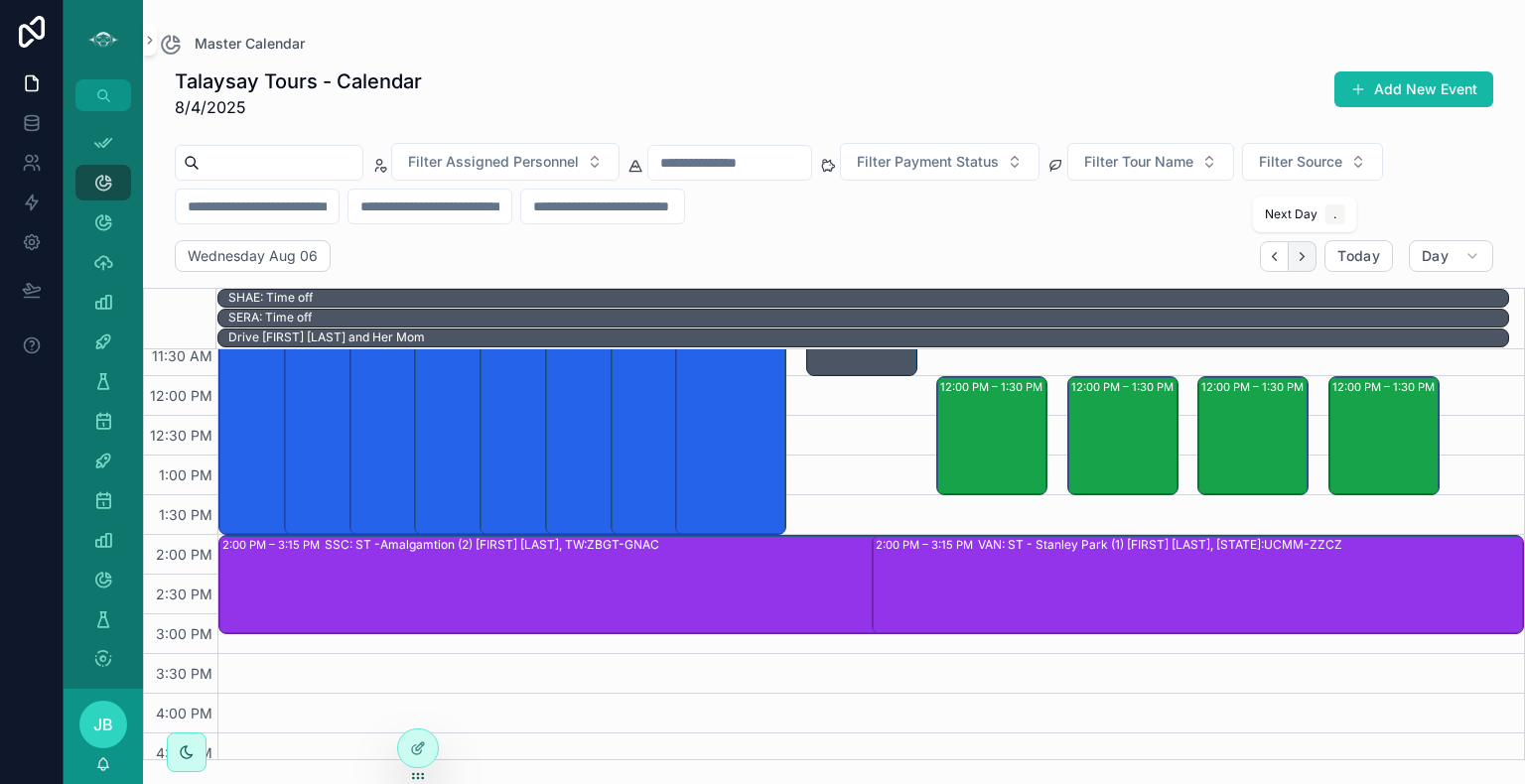 click 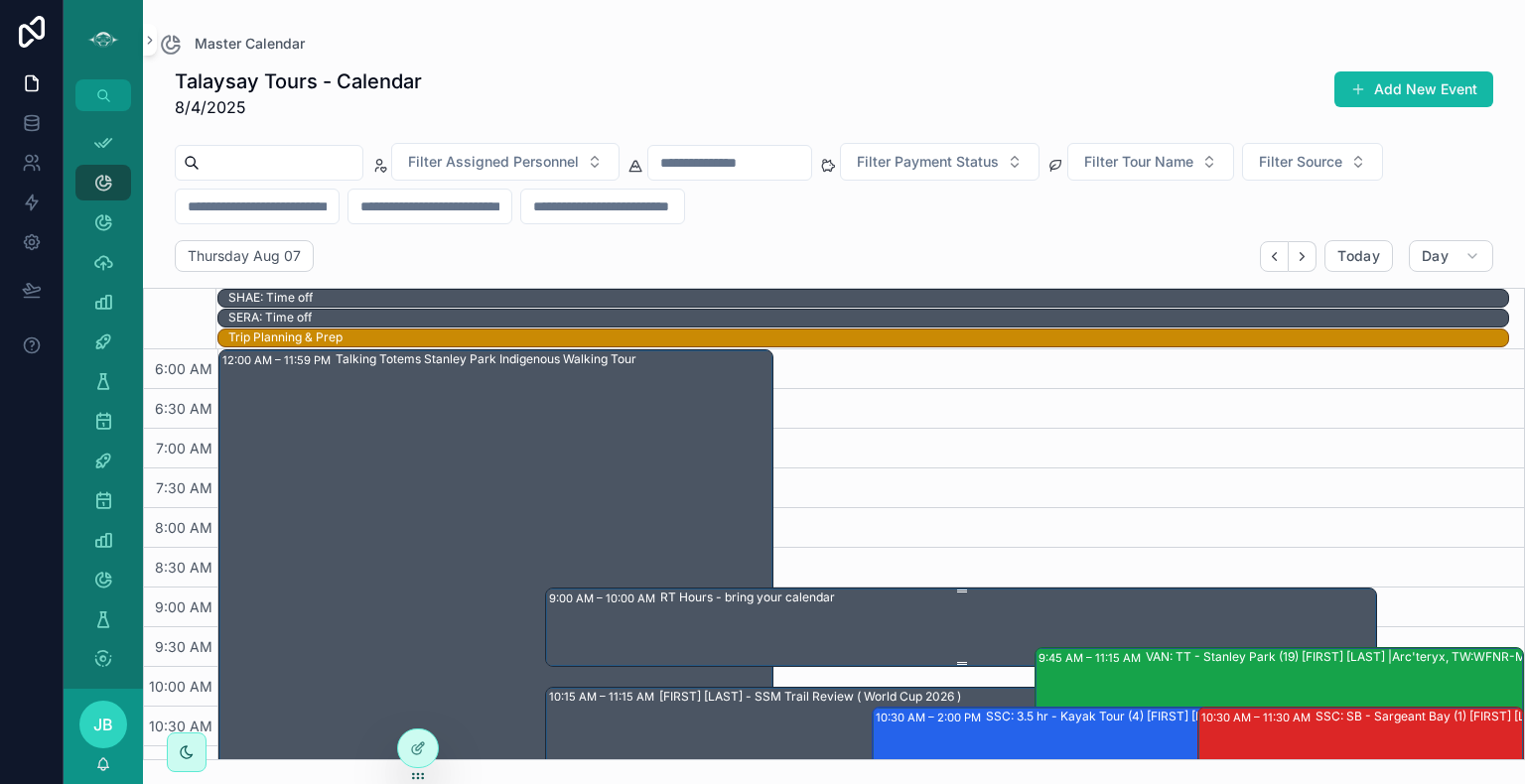 scroll, scrollTop: 131, scrollLeft: 0, axis: vertical 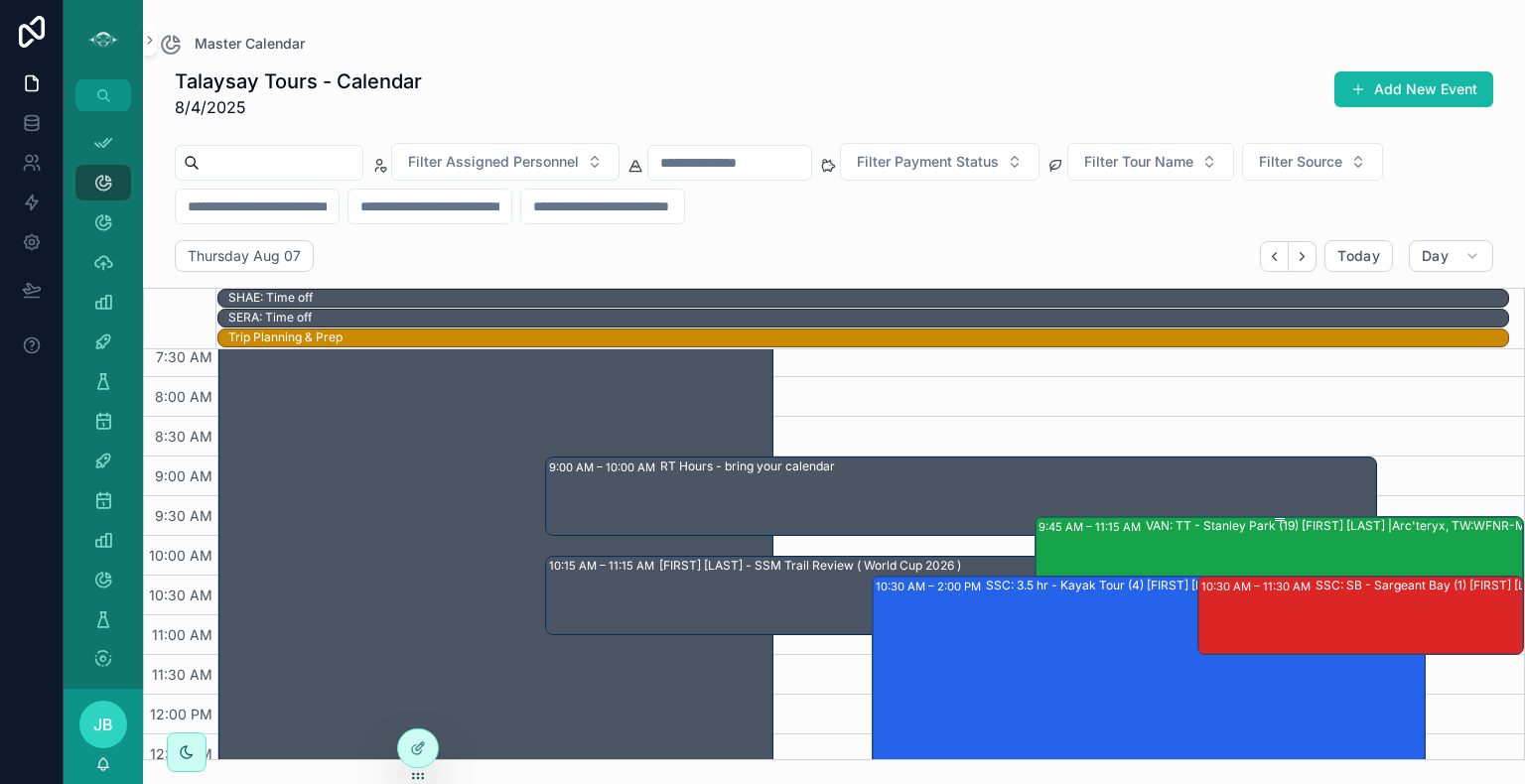 click on "VAN: TT - Stanley Park (19) [FIRST] [LAST] |Arc'teryx, TW:WFNR-MUPR" at bounding box center [1348, 575] 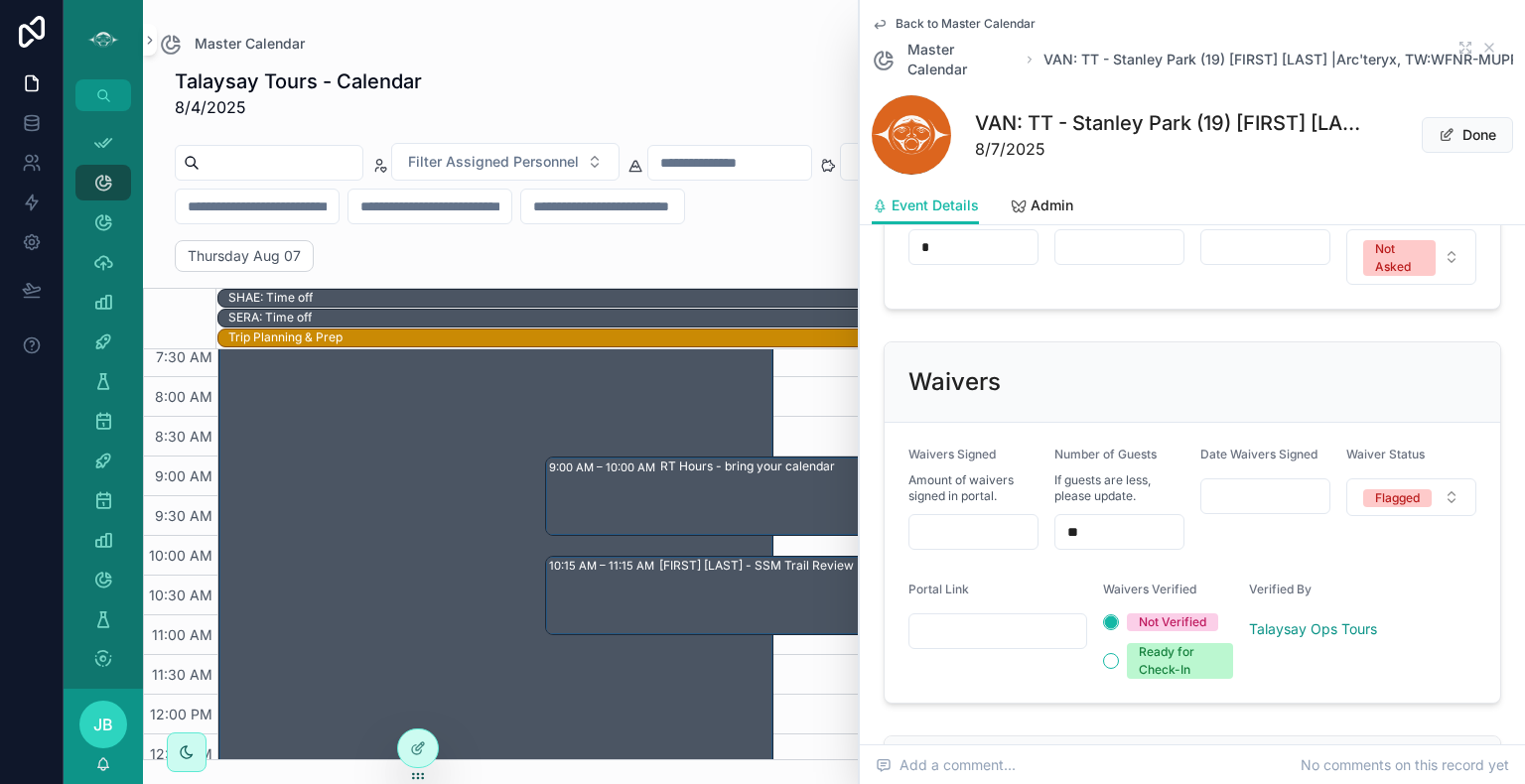scroll, scrollTop: 1551, scrollLeft: 0, axis: vertical 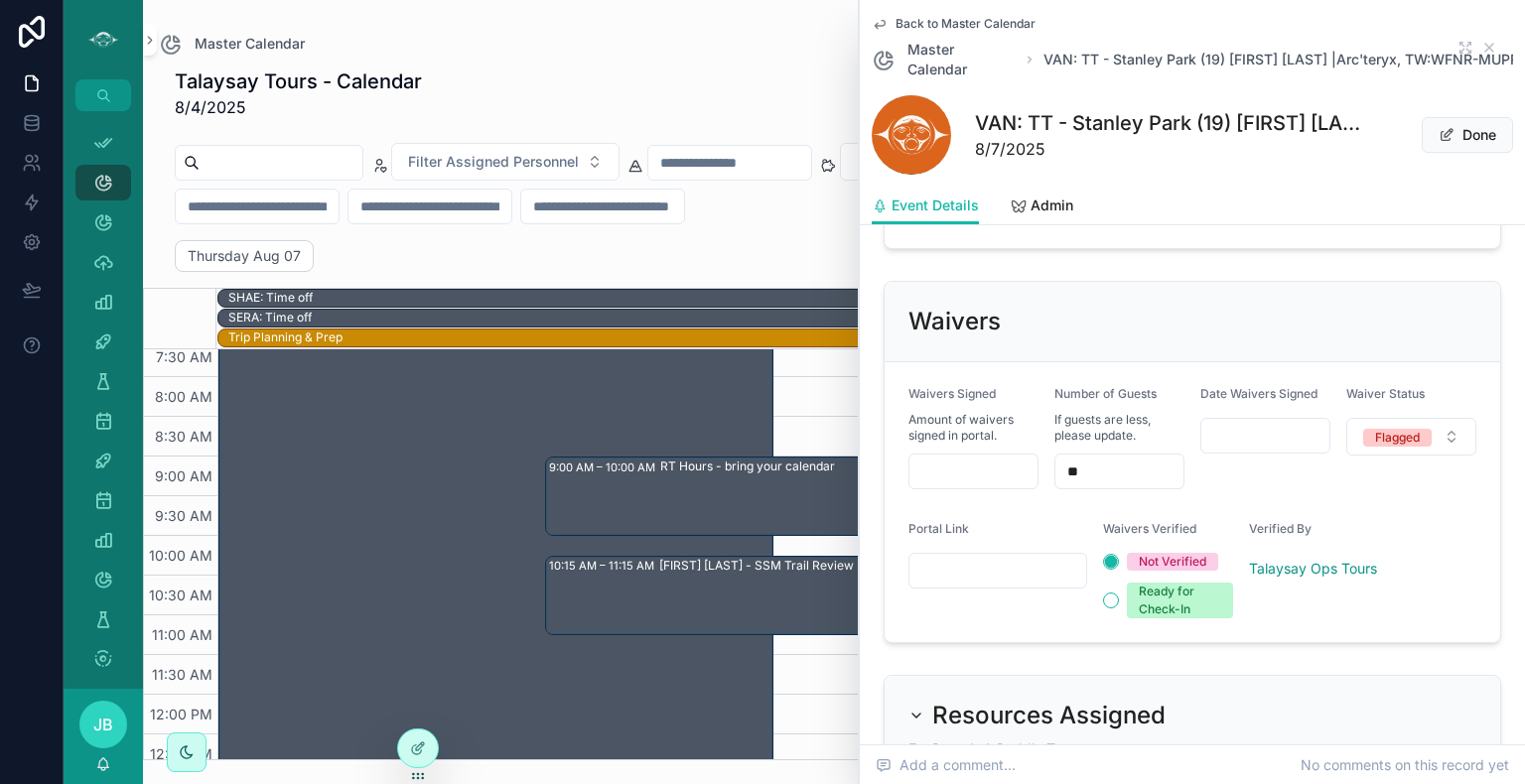click at bounding box center [973, 471] 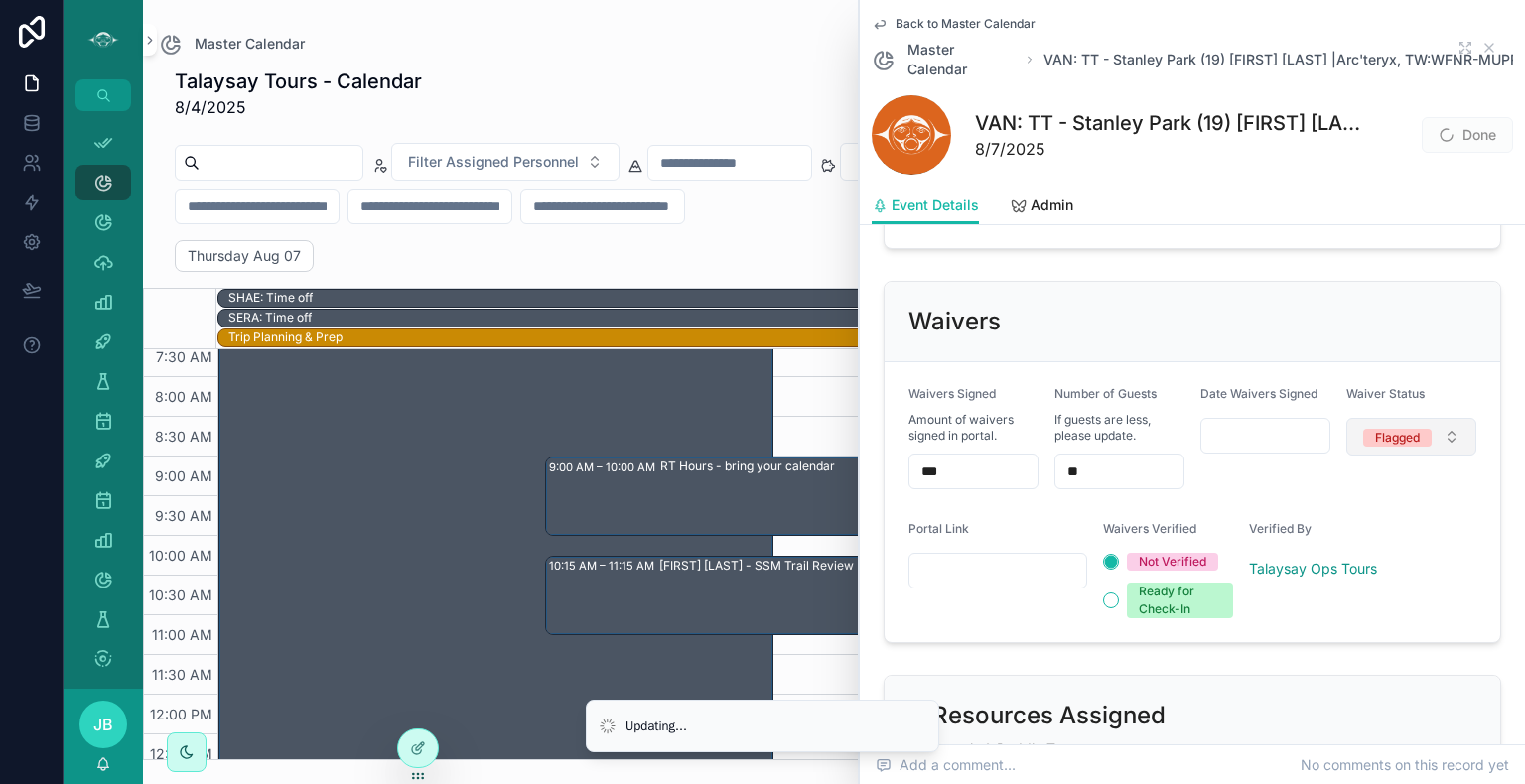 type on "***" 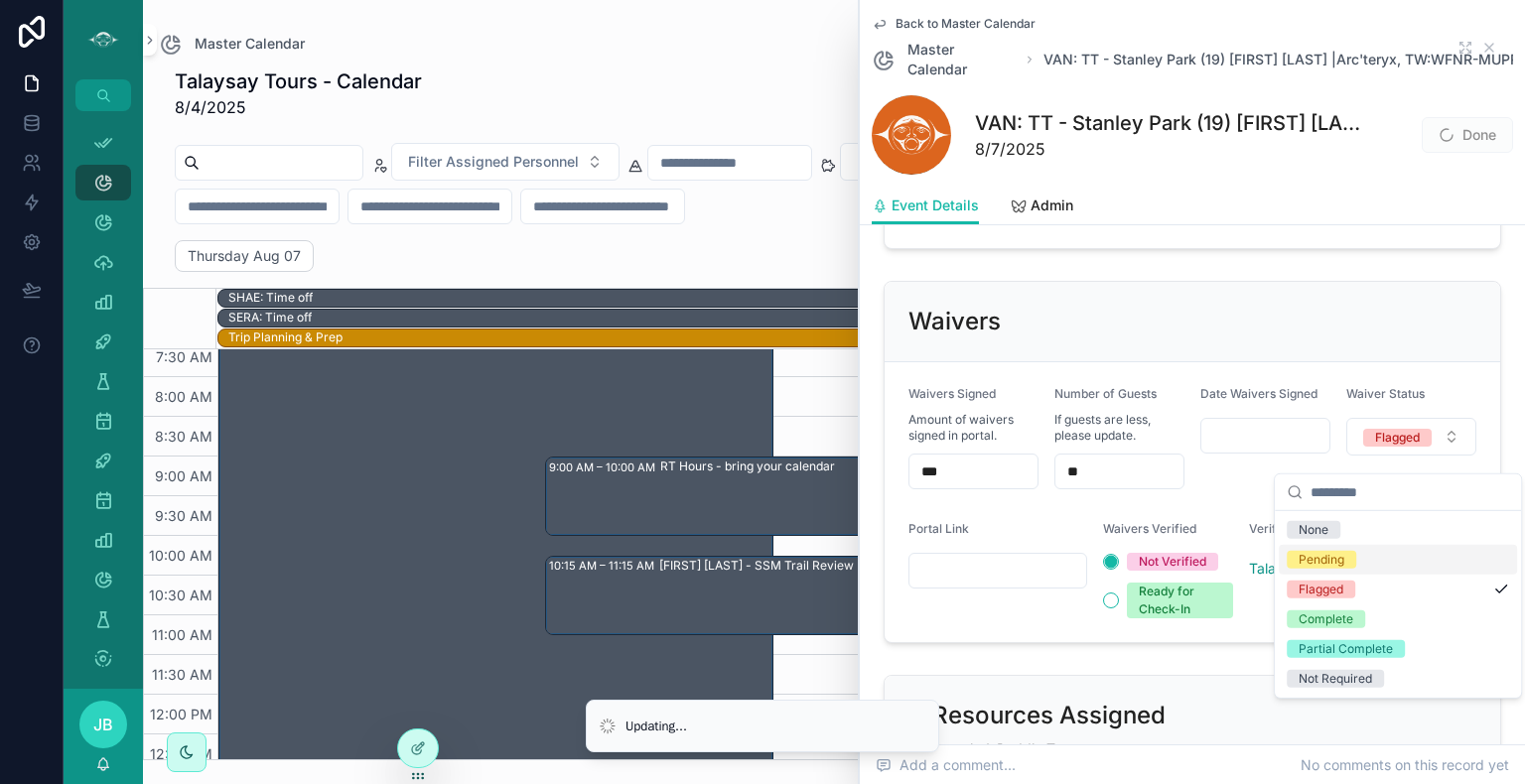 click on "Pending" at bounding box center [1321, 560] 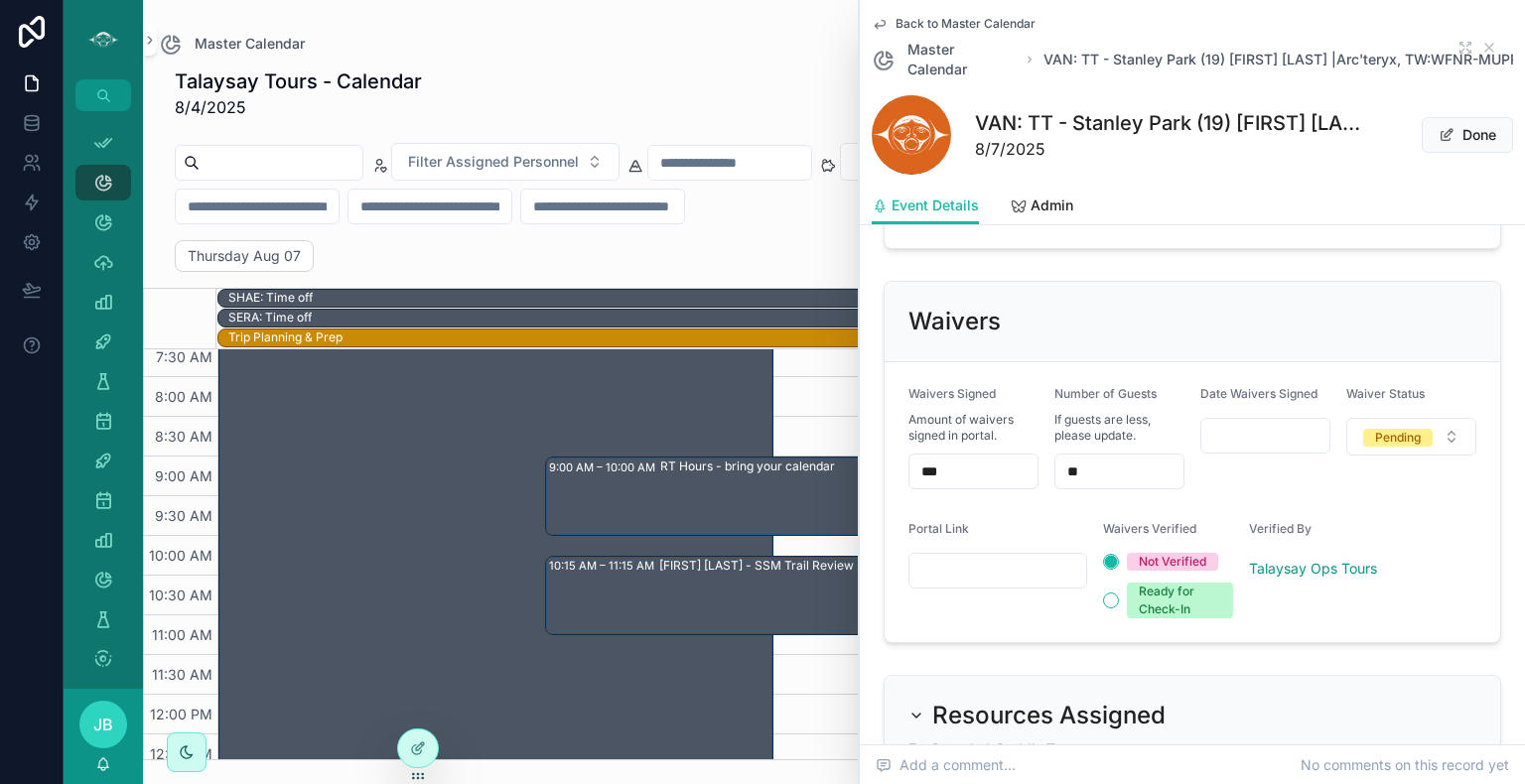 click at bounding box center (998, 571) 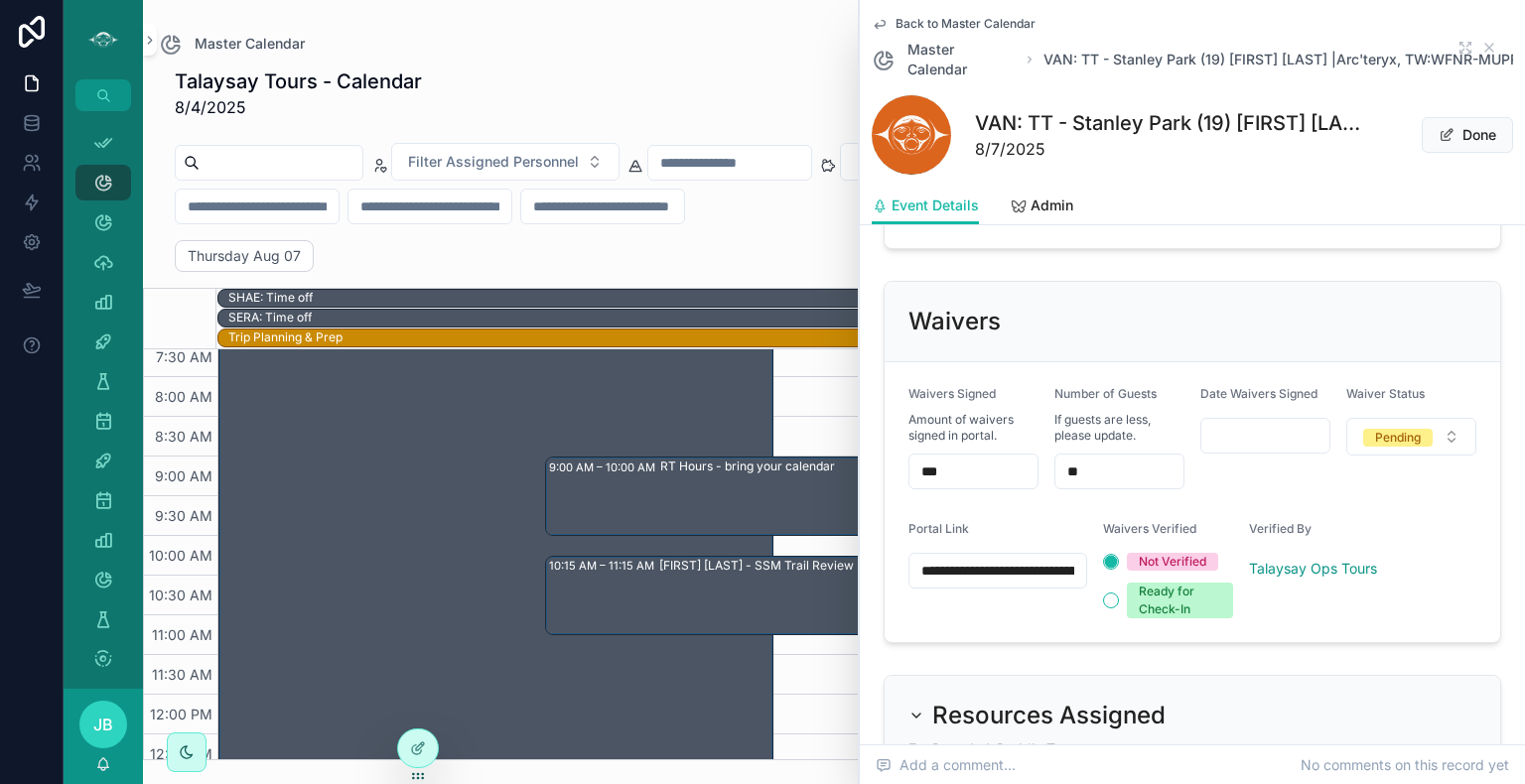 scroll, scrollTop: 0, scrollLeft: 543, axis: horizontal 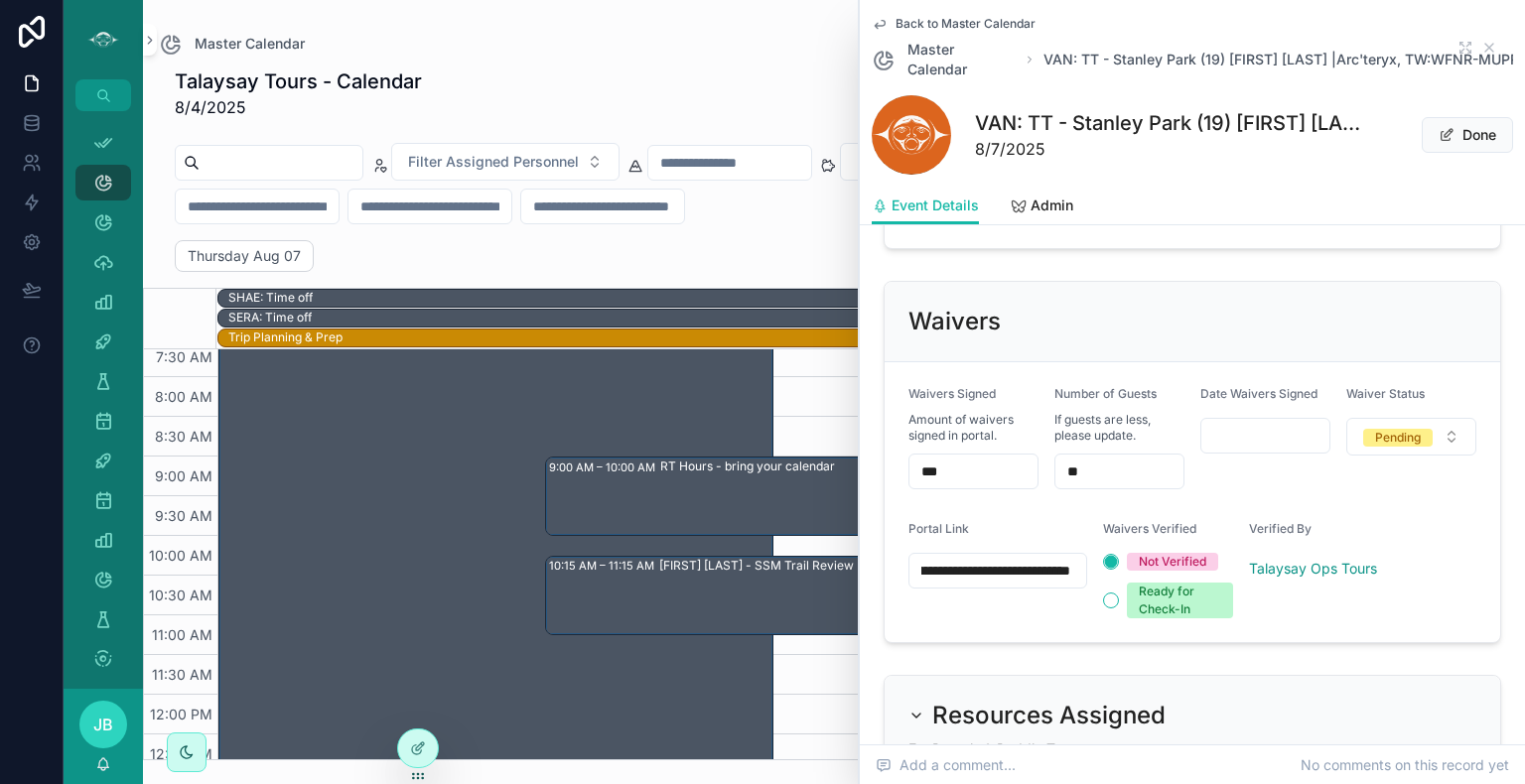 type on "**********" 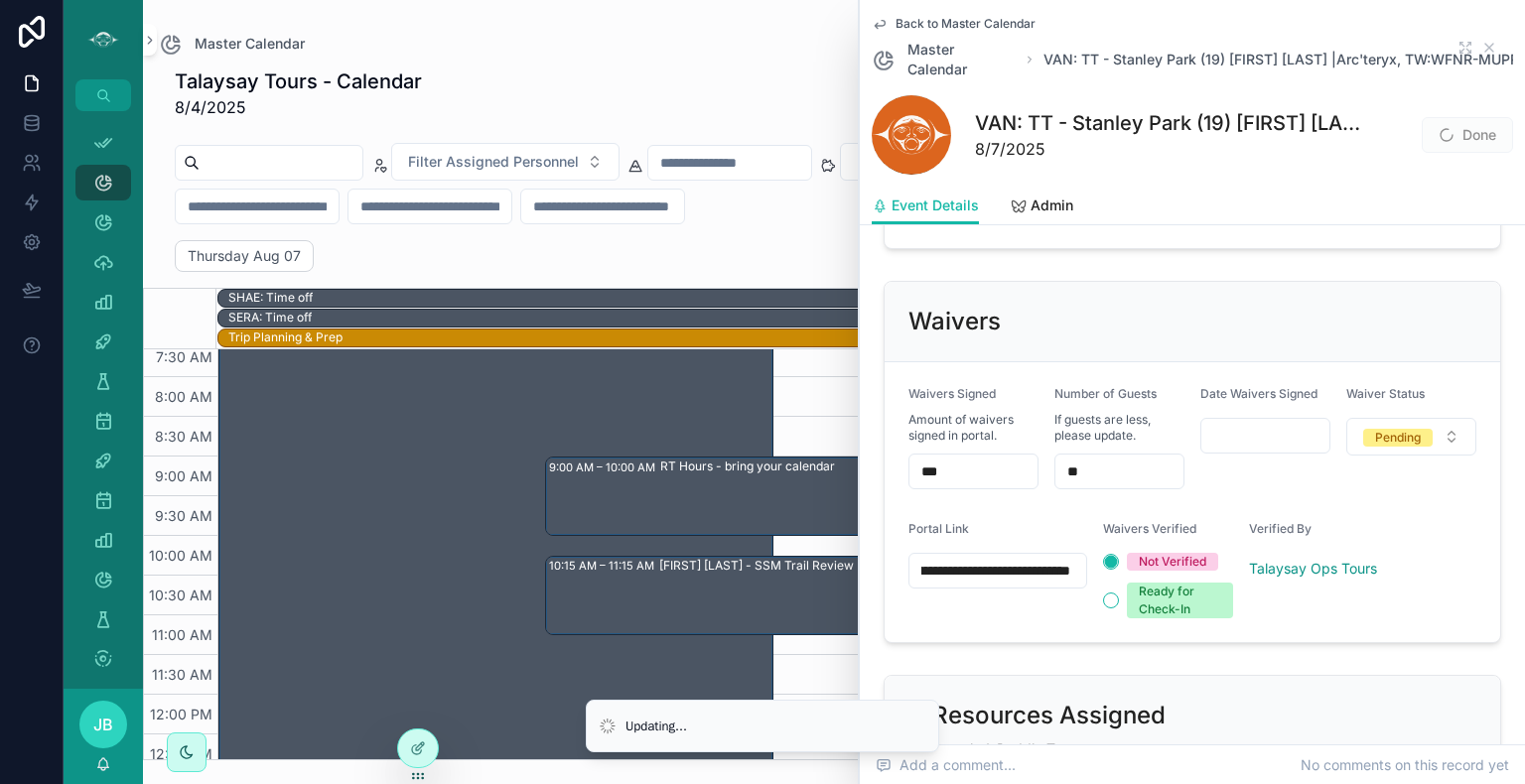 scroll, scrollTop: 0, scrollLeft: 0, axis: both 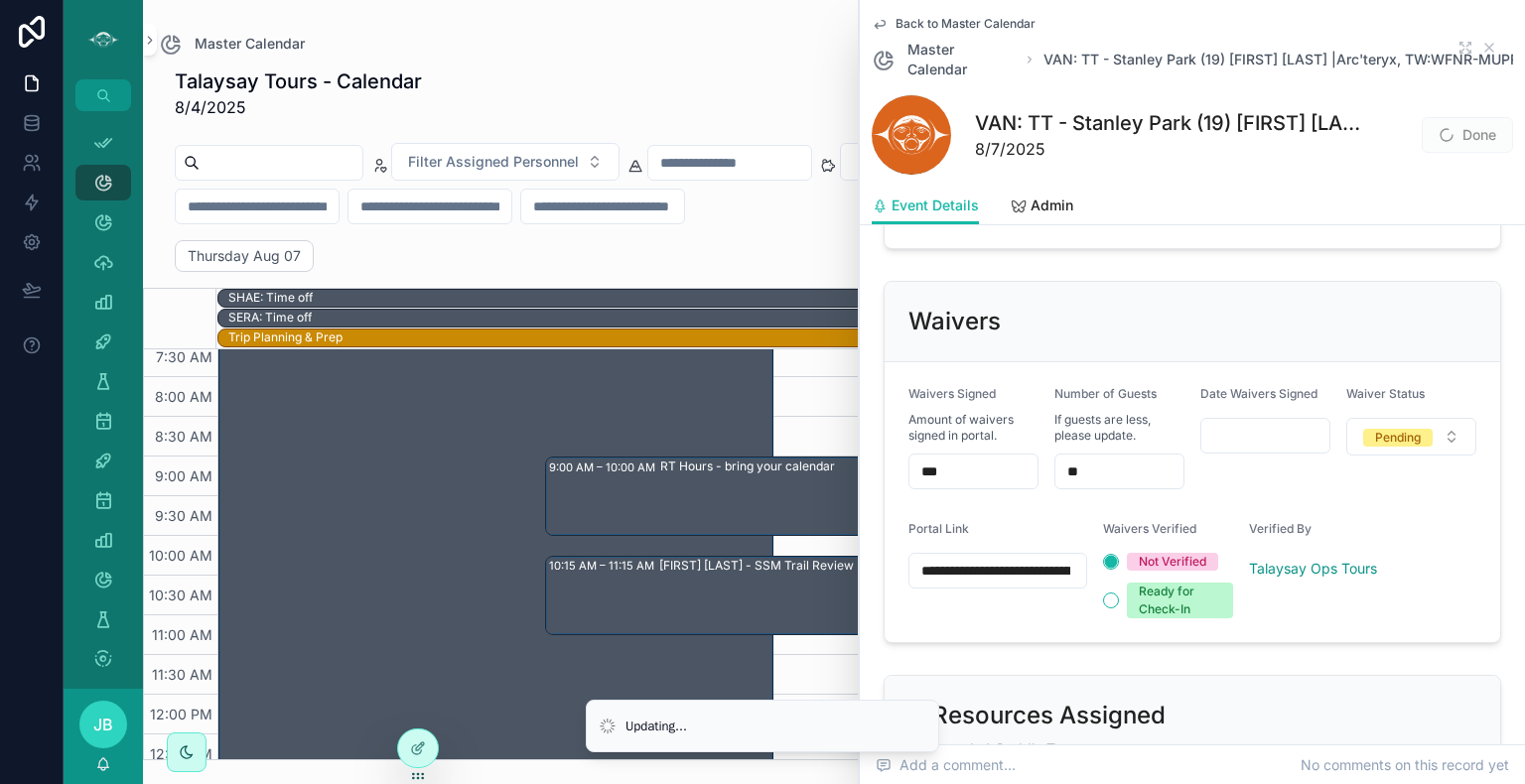click on "**********" at bounding box center [1192, 502] 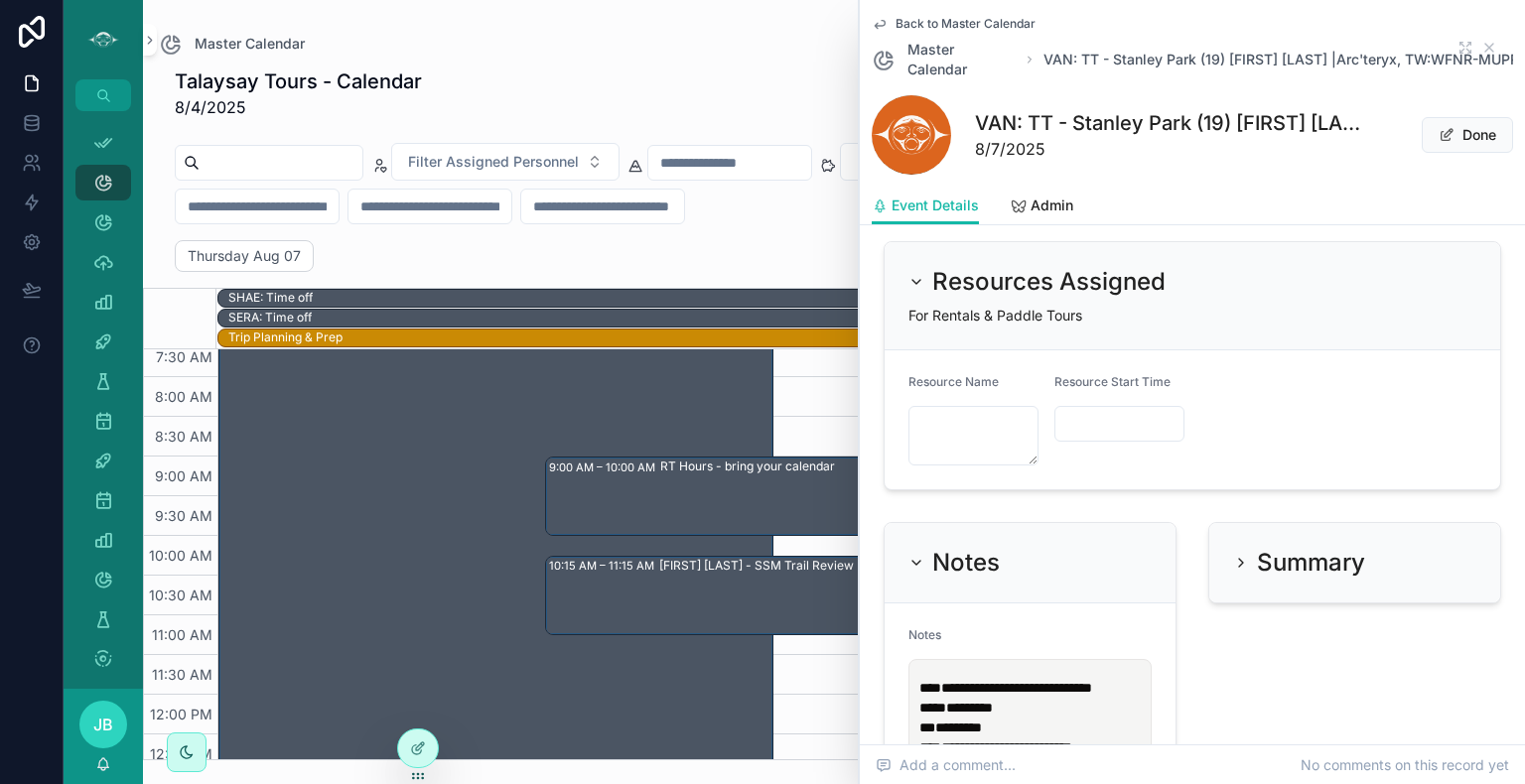 scroll, scrollTop: 1985, scrollLeft: 0, axis: vertical 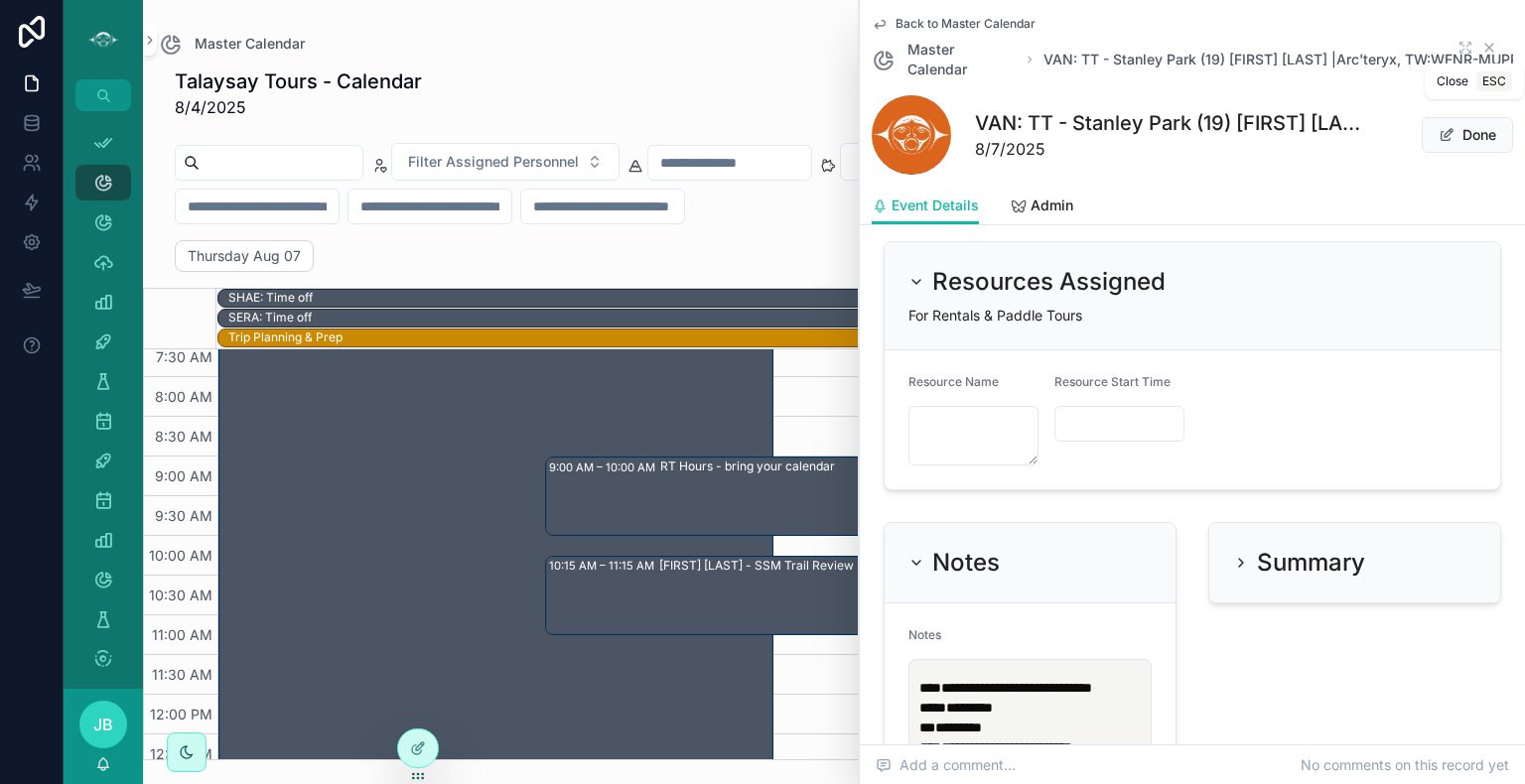 click 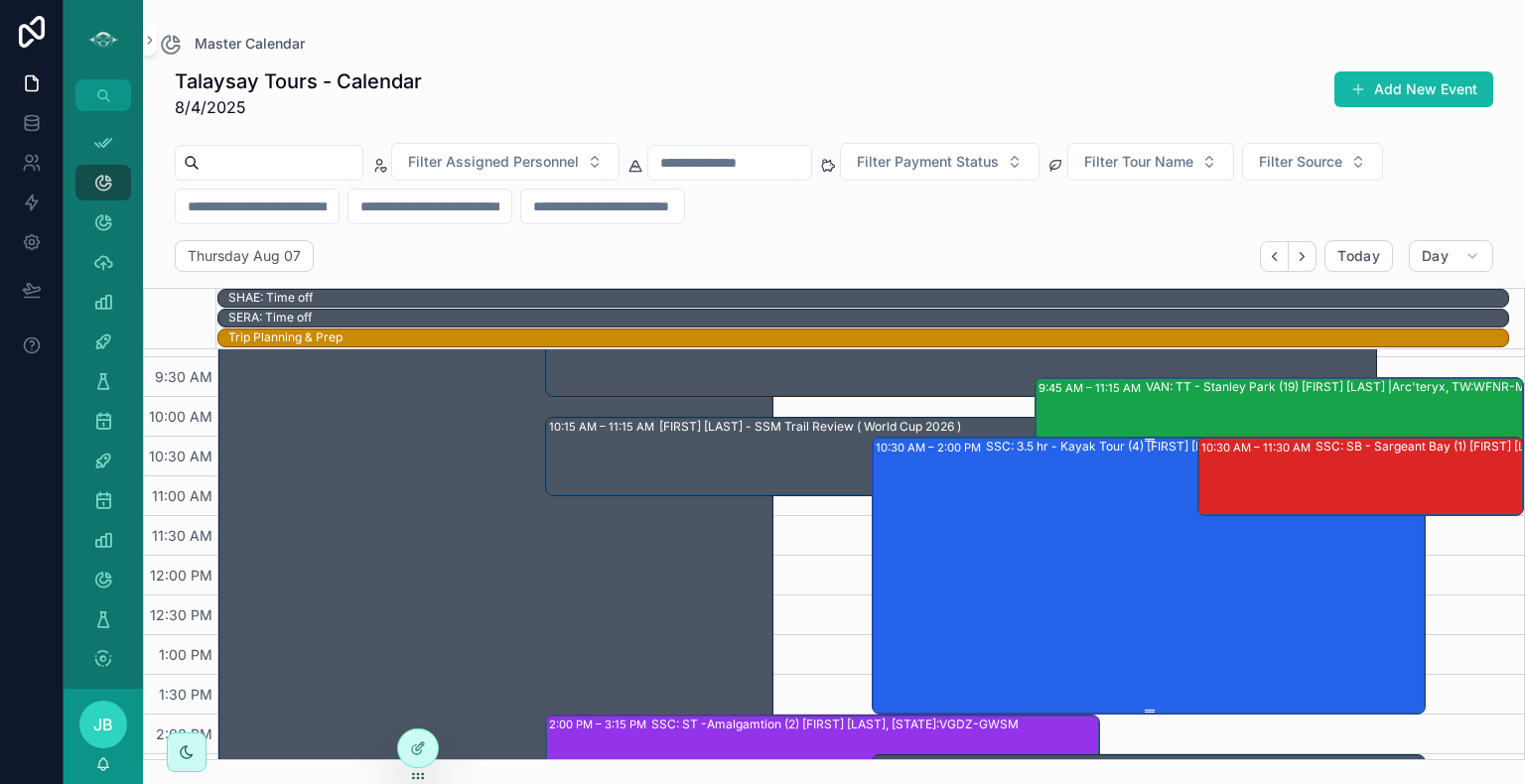scroll, scrollTop: 280, scrollLeft: 0, axis: vertical 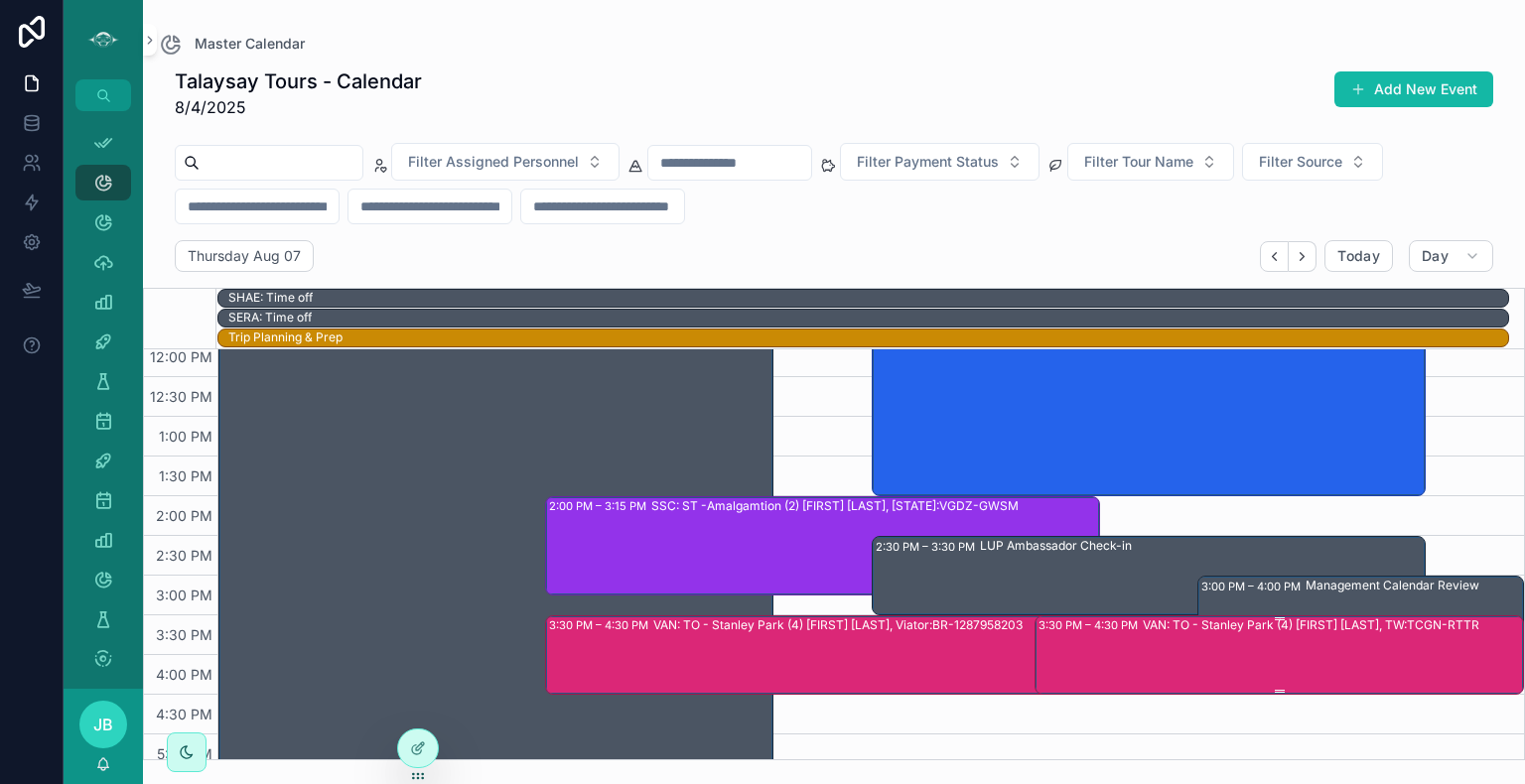 click on "VAN: TO - Stanley Park (4) [FIRST] [LAST], TW:TCGN-RTTR" at bounding box center [1332, 654] 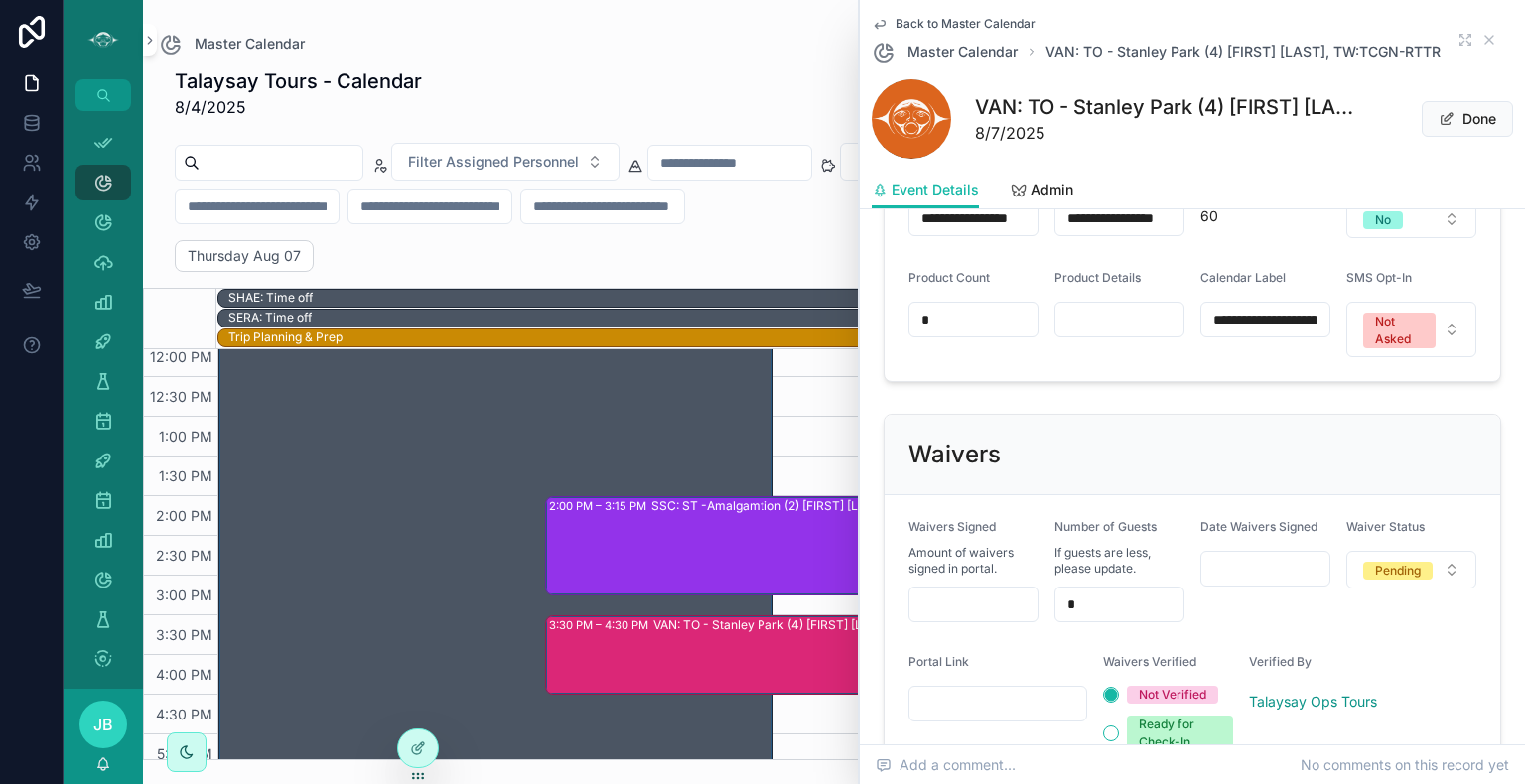 scroll, scrollTop: 1421, scrollLeft: 0, axis: vertical 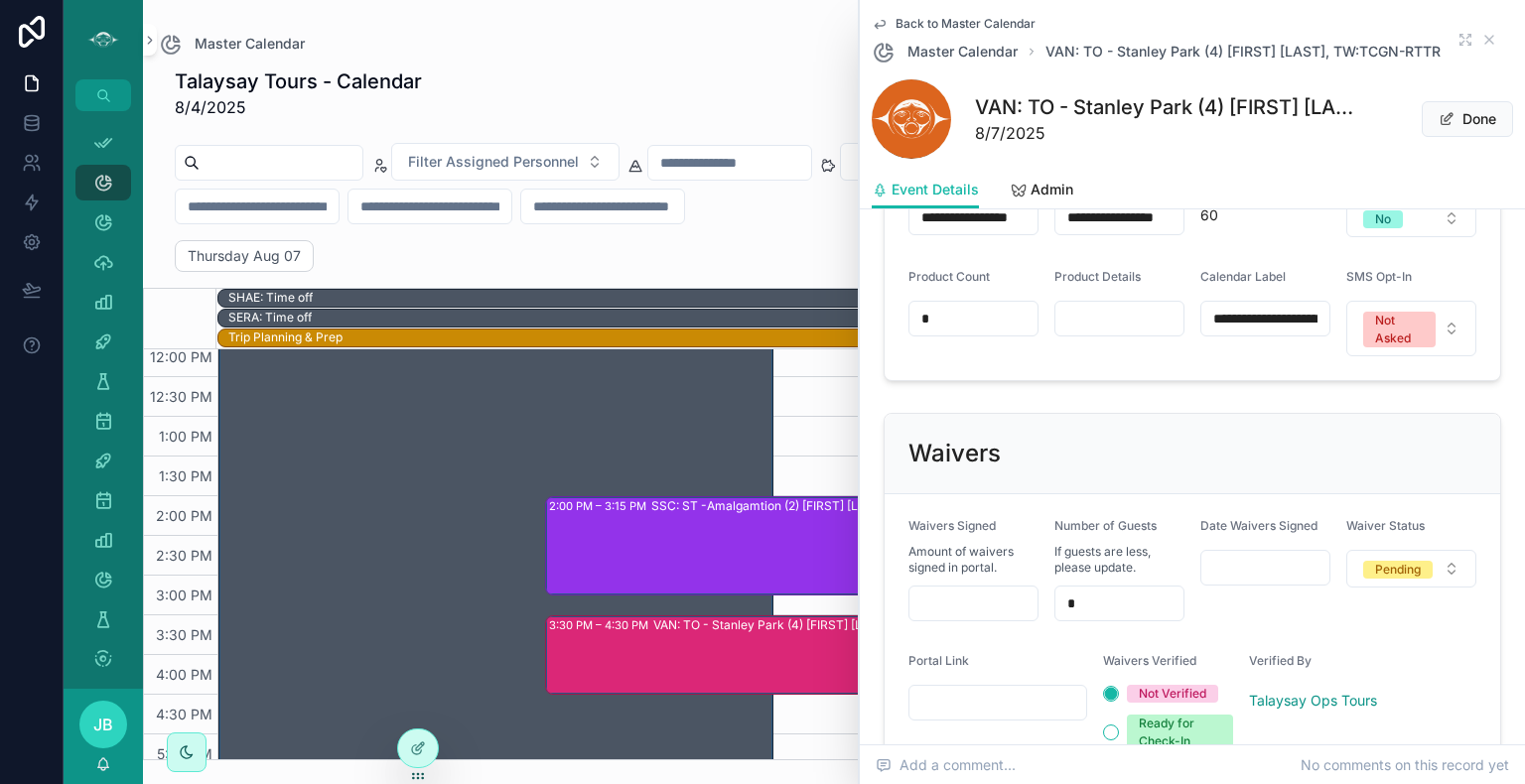 click at bounding box center (998, 703) 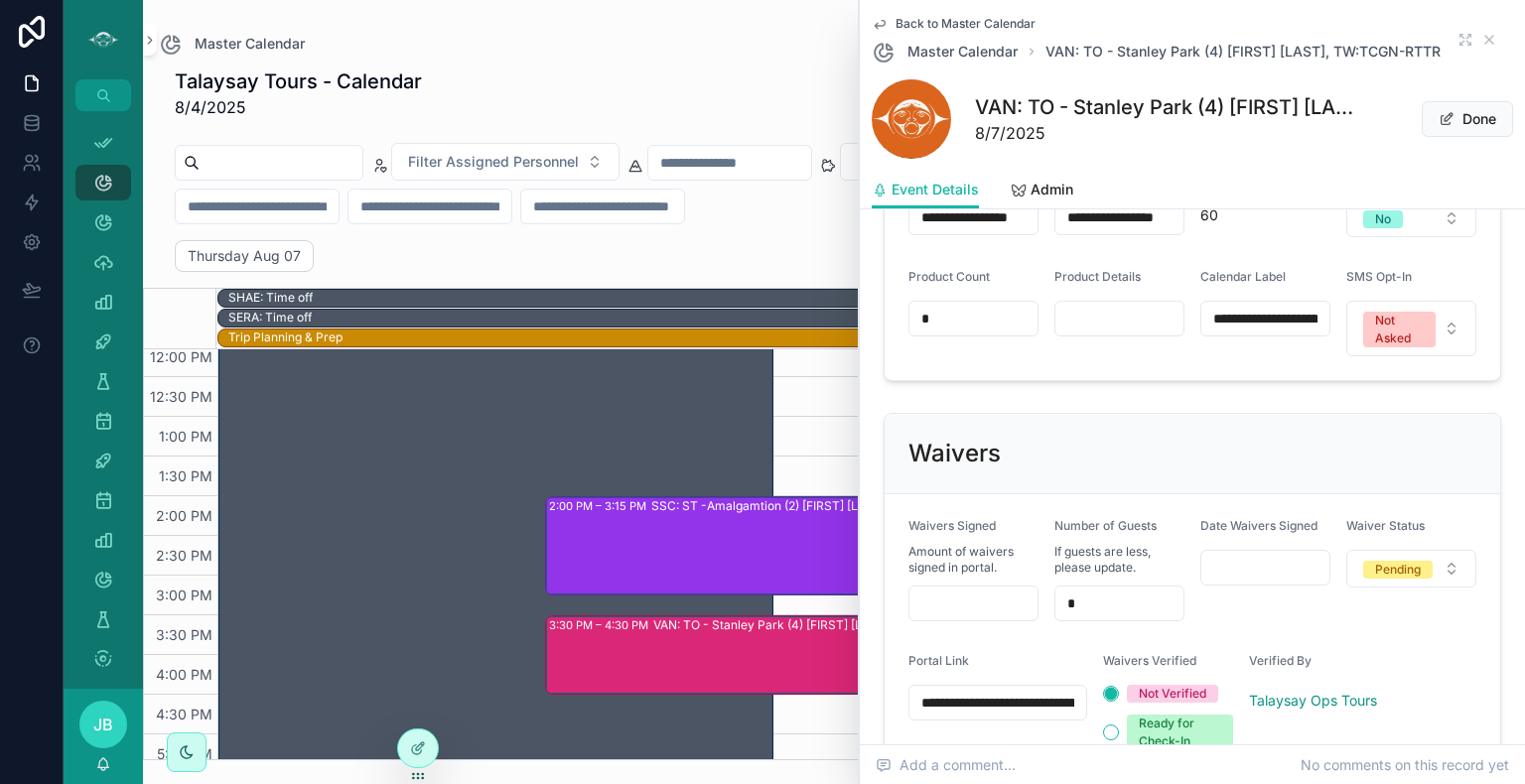 scroll, scrollTop: 0, scrollLeft: 525, axis: horizontal 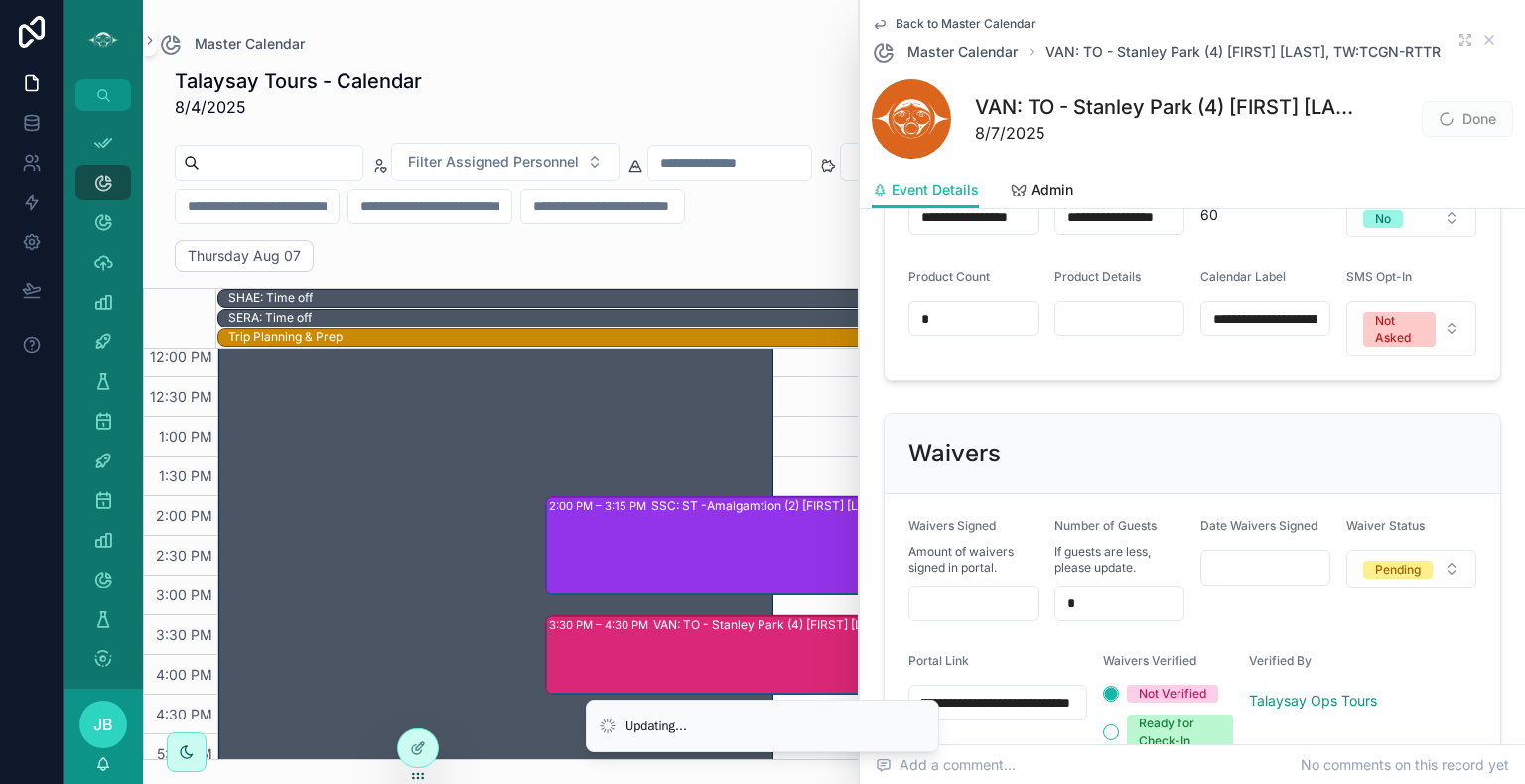 type on "**********" 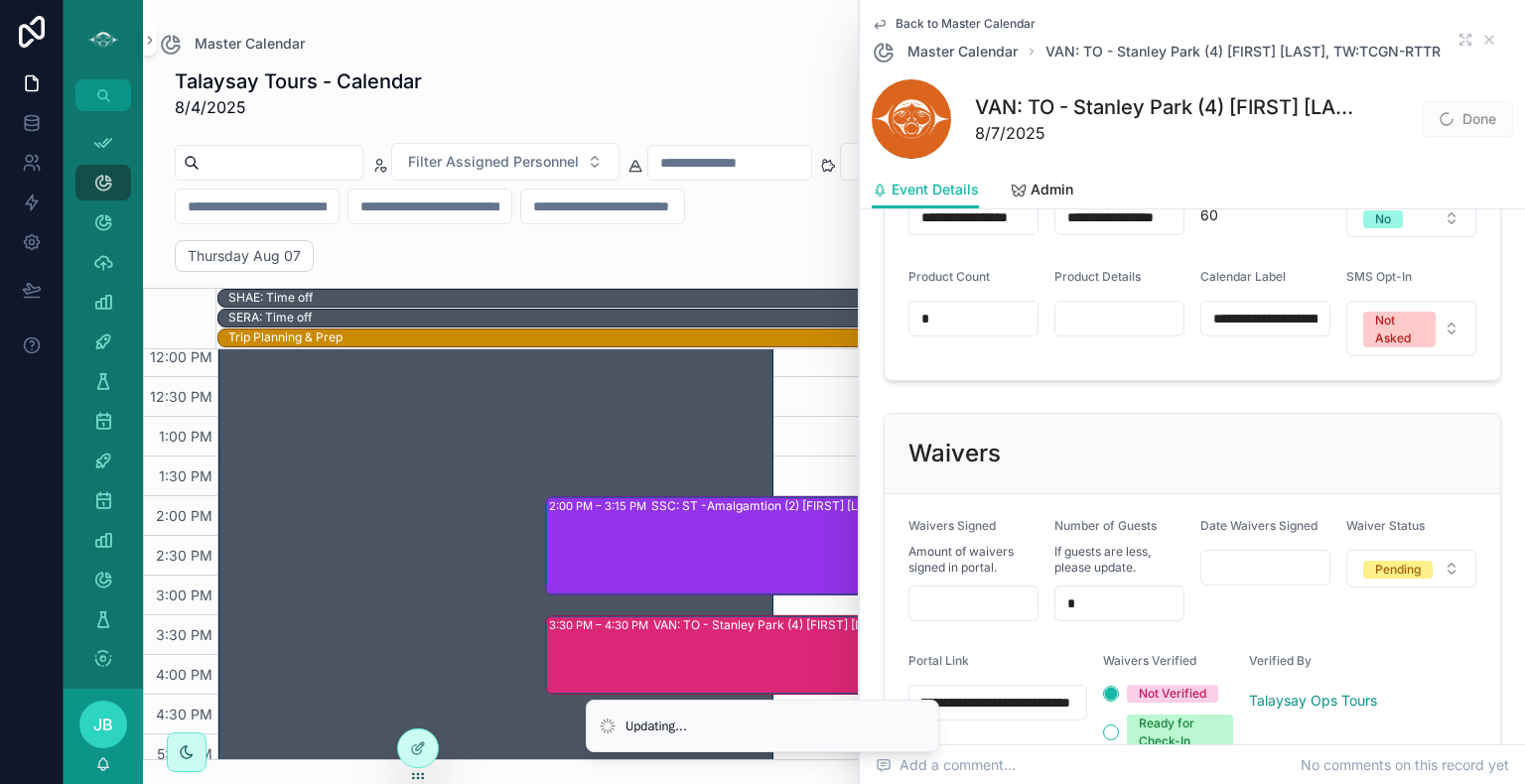 scroll, scrollTop: 0, scrollLeft: 0, axis: both 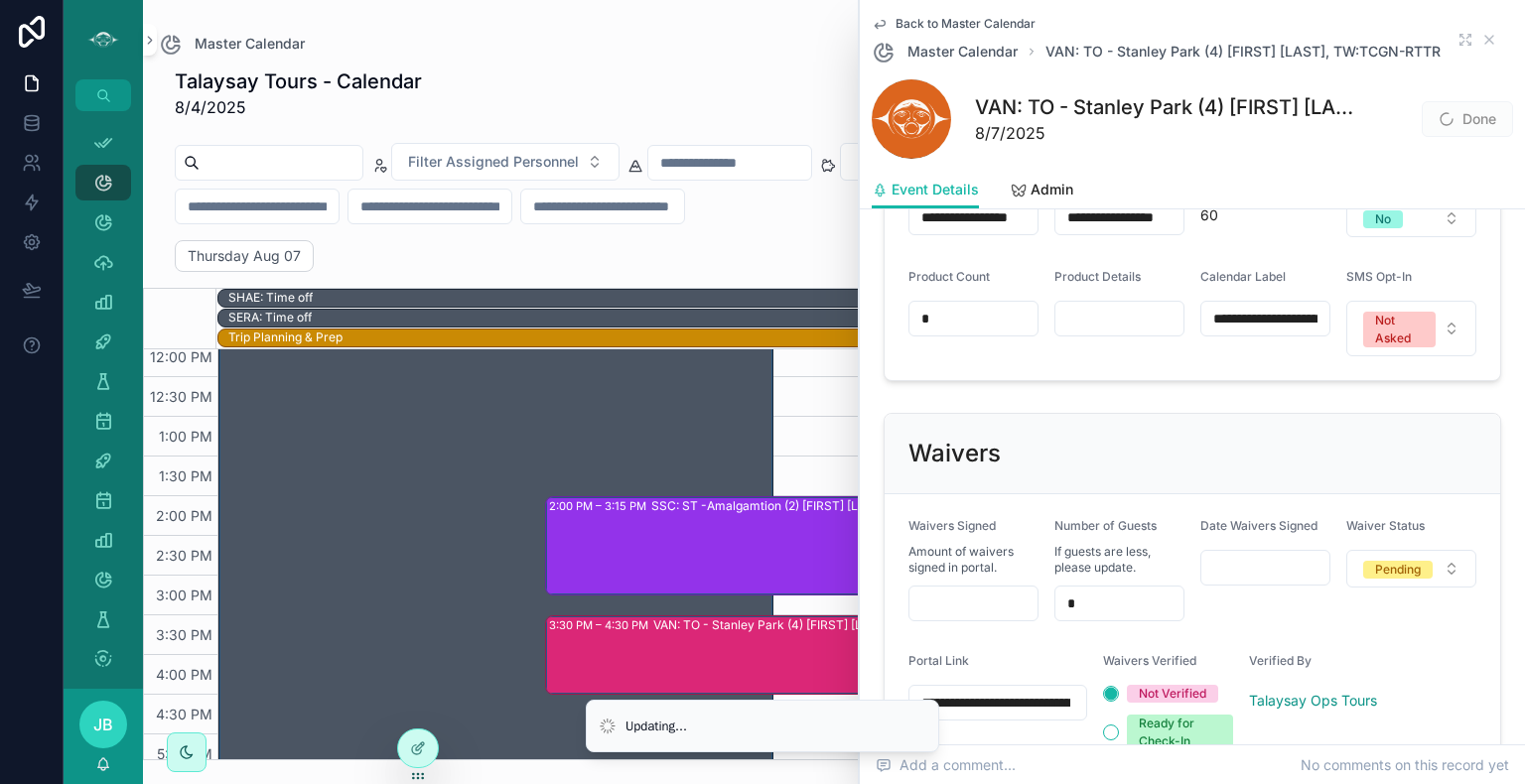 click on "**********" at bounding box center [1192, 634] 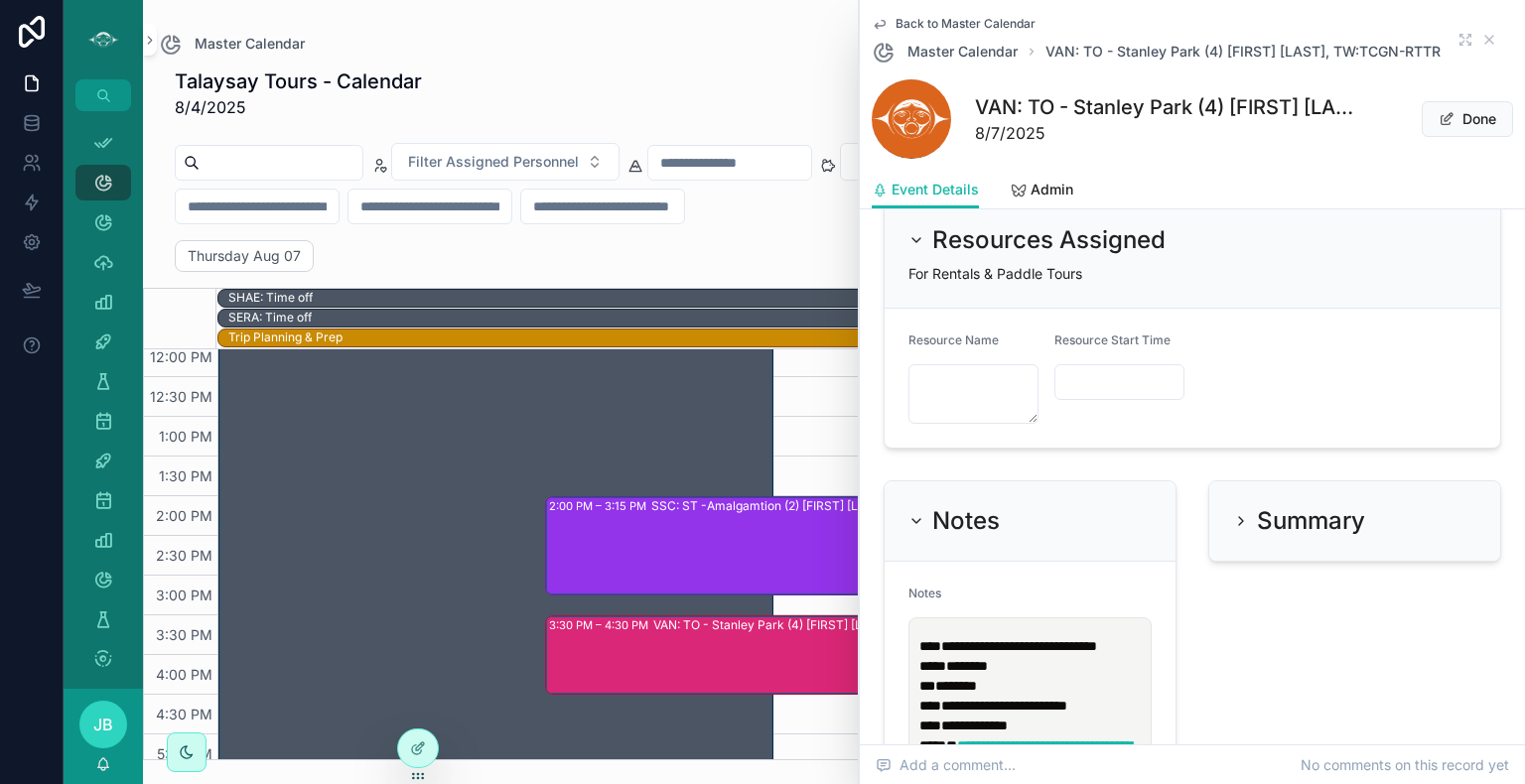 scroll, scrollTop: 2106, scrollLeft: 0, axis: vertical 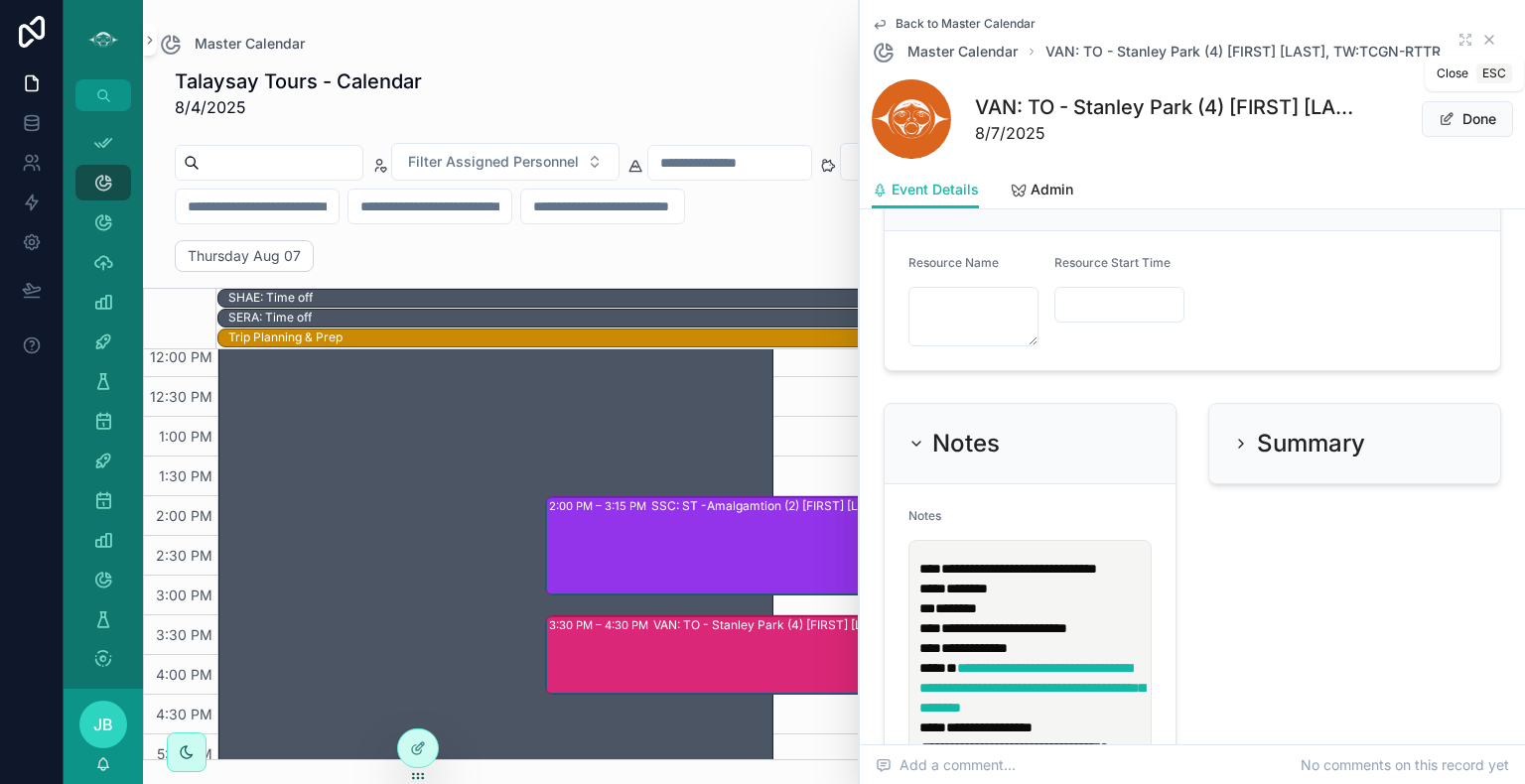 click 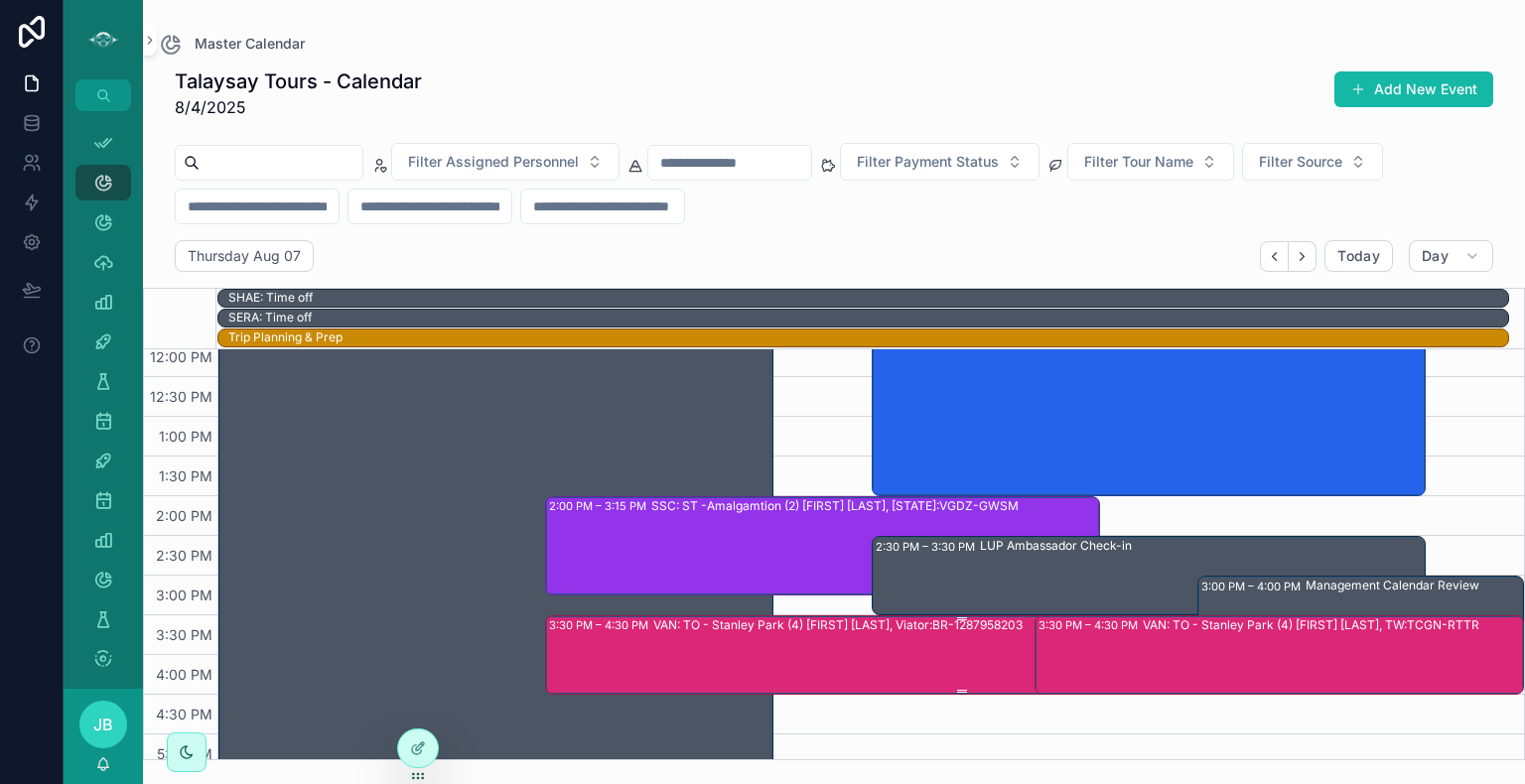 click on "VAN: TO - Stanley Park (4) [FIRST] [LAST], Viator:BR-1287958203" at bounding box center [1014, 654] 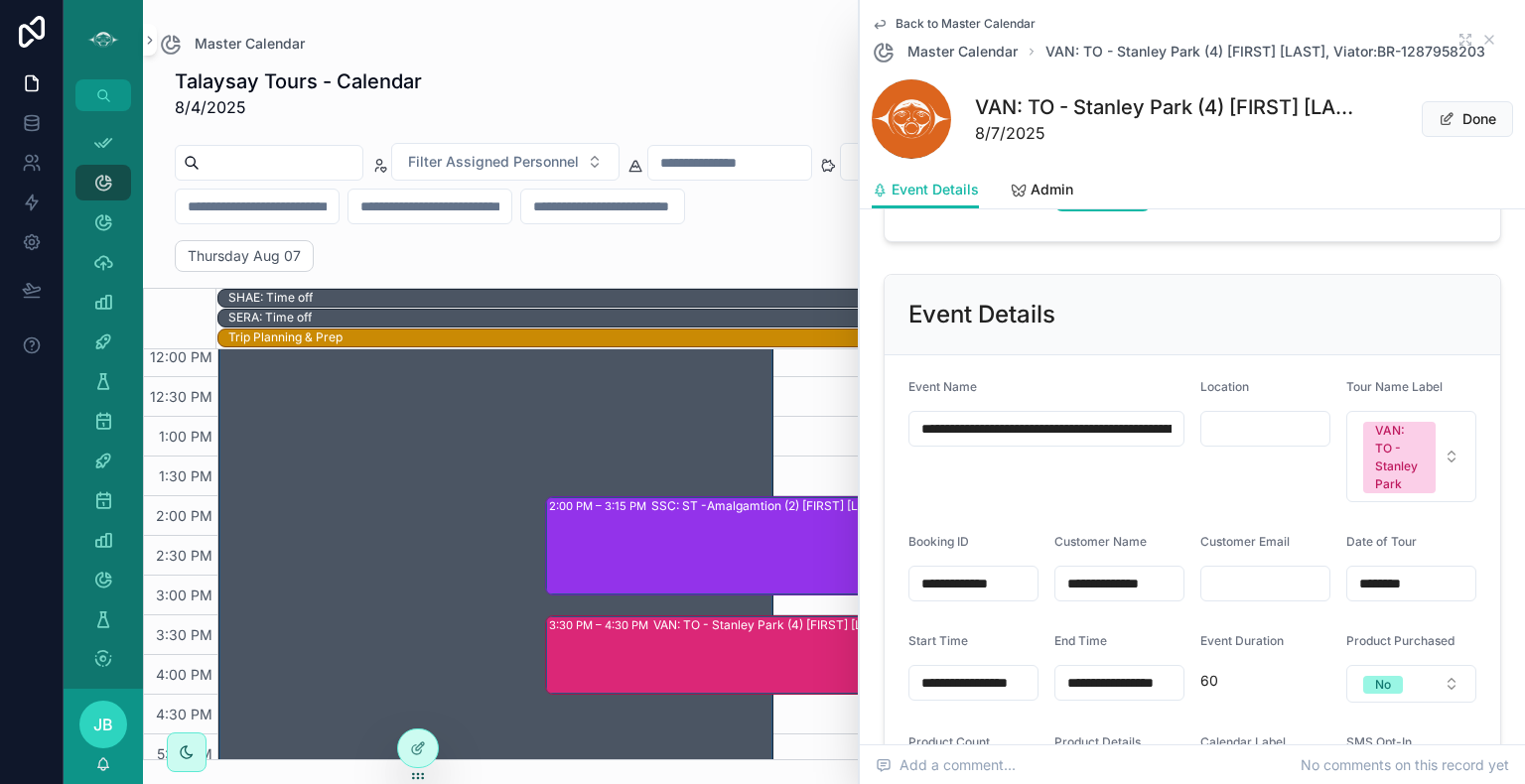 scroll, scrollTop: 969, scrollLeft: 0, axis: vertical 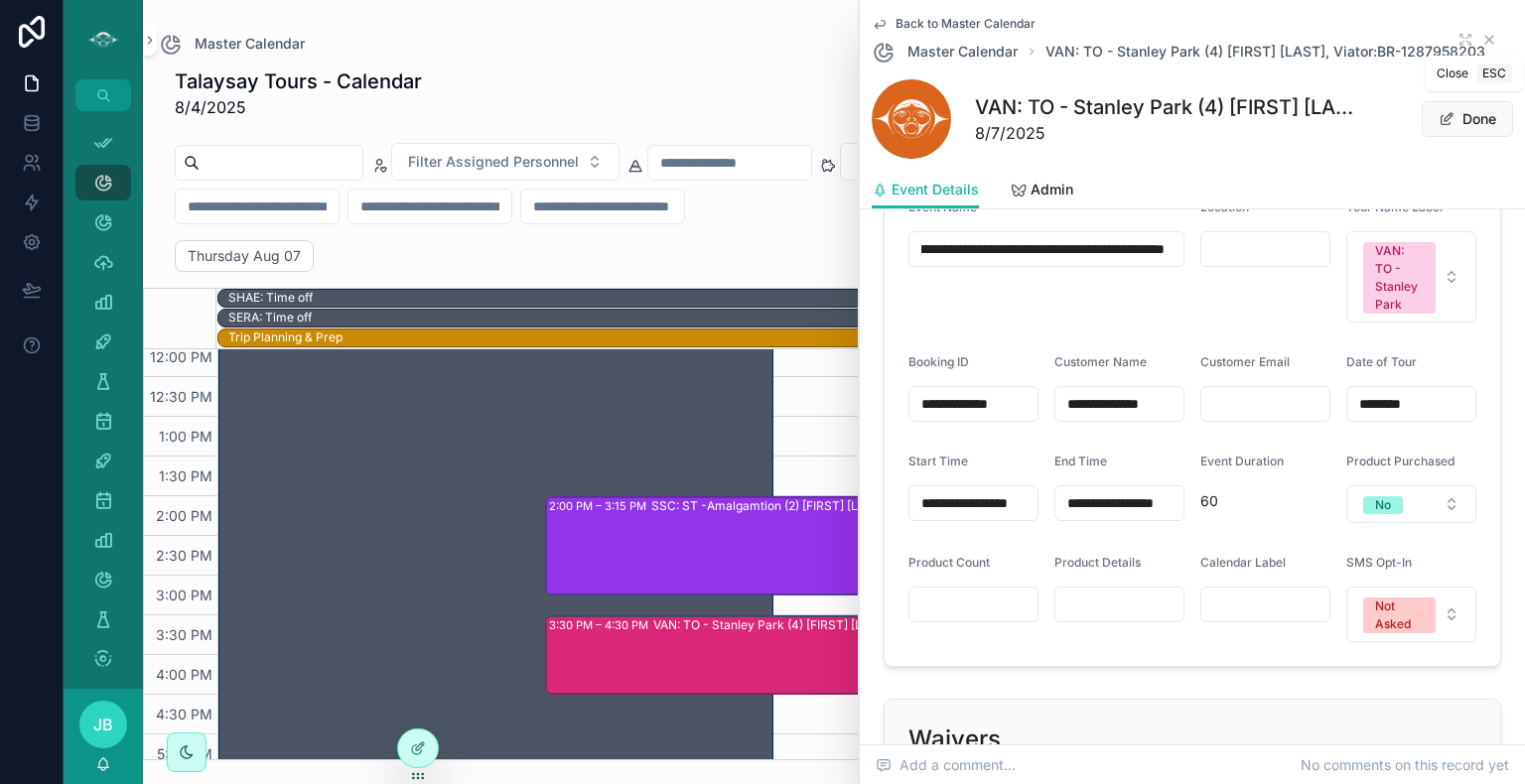 click 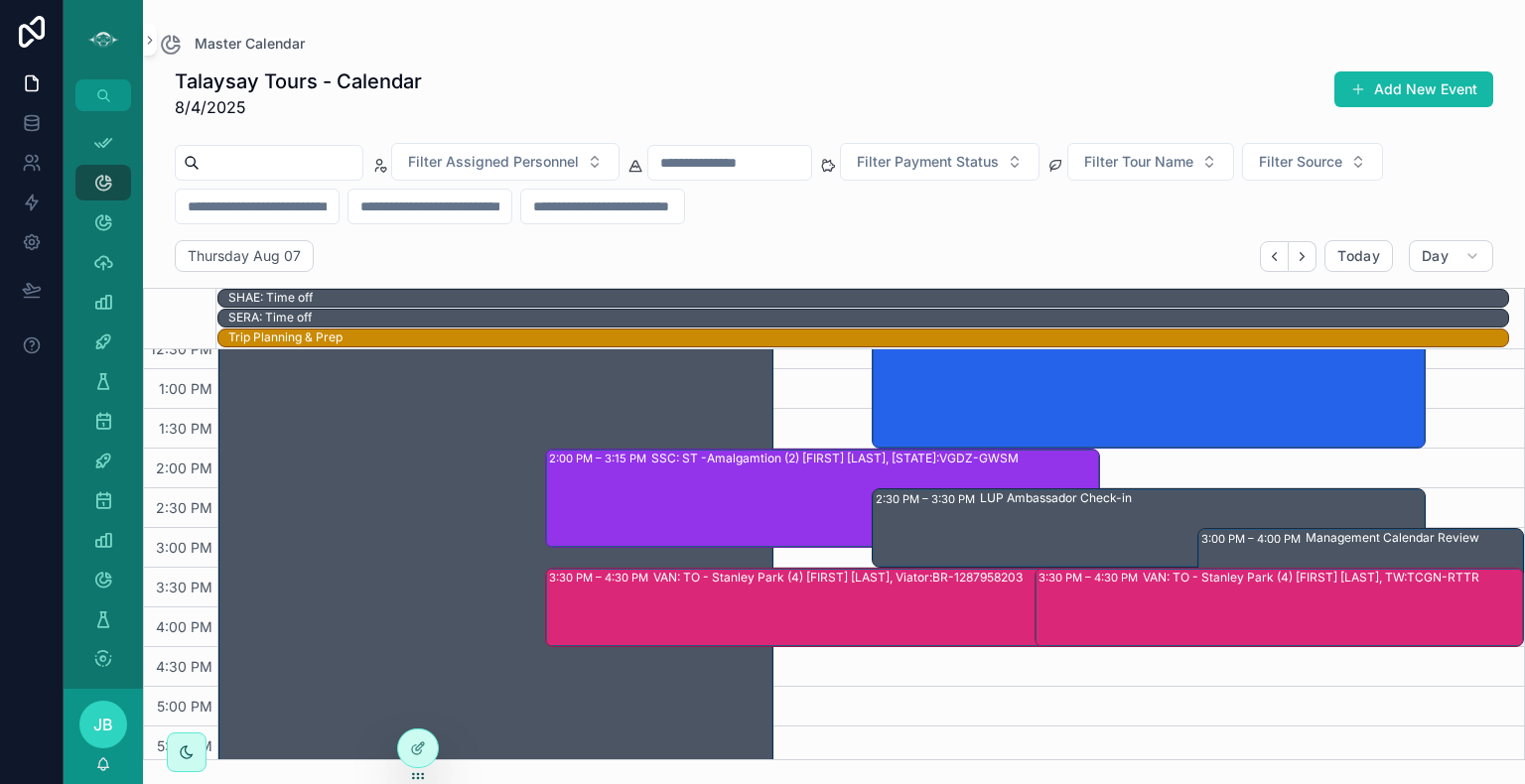 scroll, scrollTop: 532, scrollLeft: 0, axis: vertical 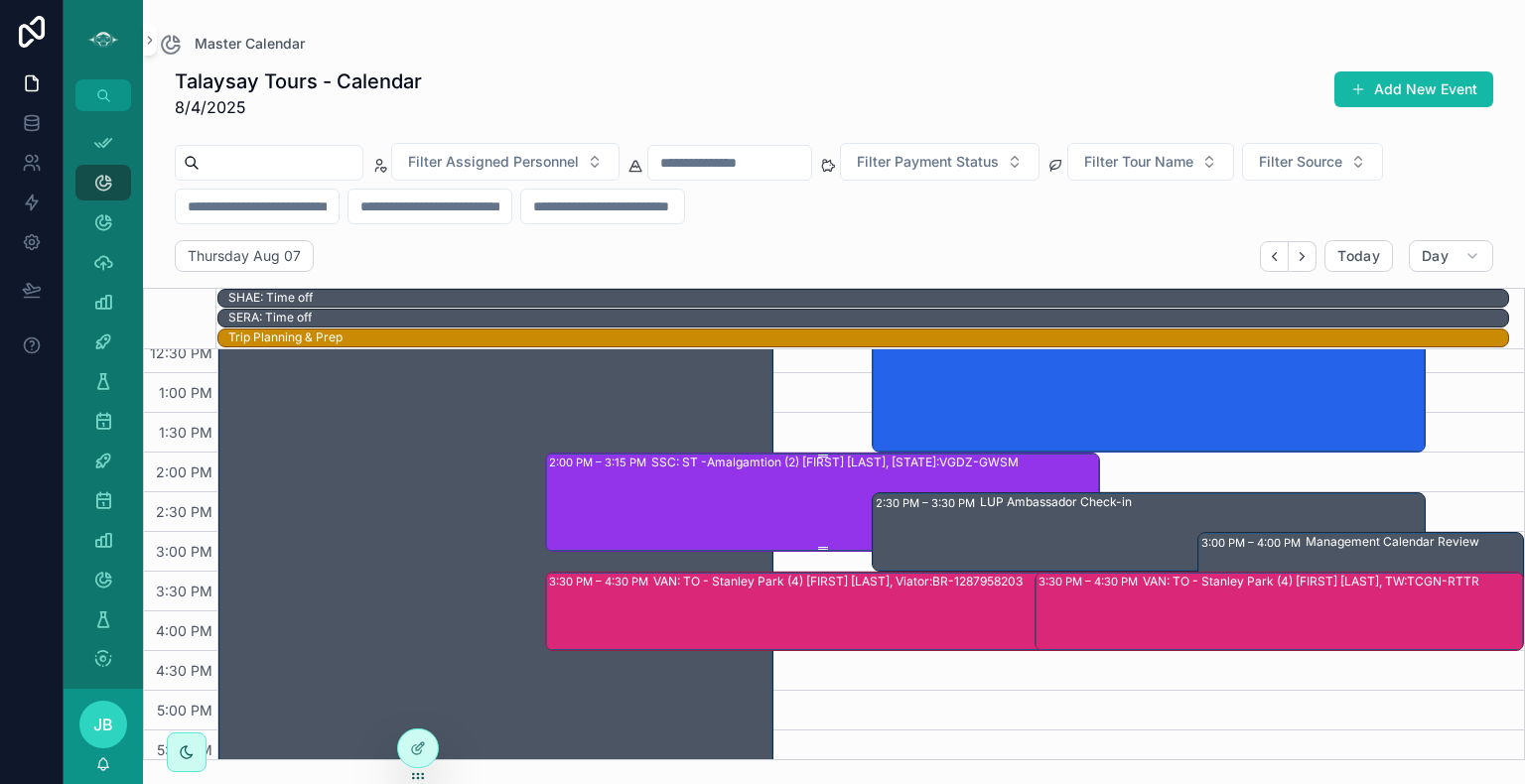 click on "SSC: ST -Amalgamtion (2) [FIRST] [LAST], [STATE]:VGDZ-GWSM" at bounding box center [875, 501] 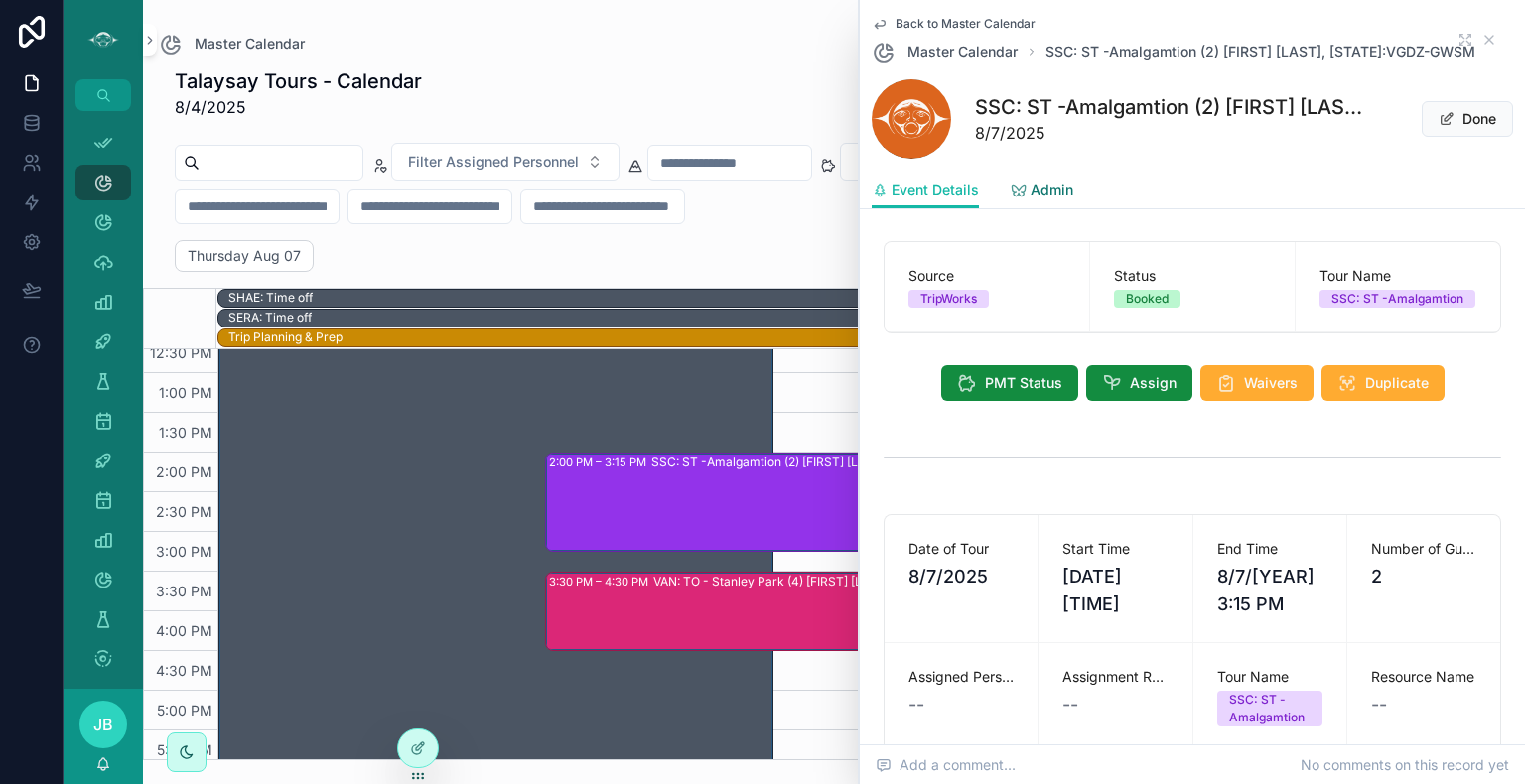click on "Admin" at bounding box center [1051, 190] 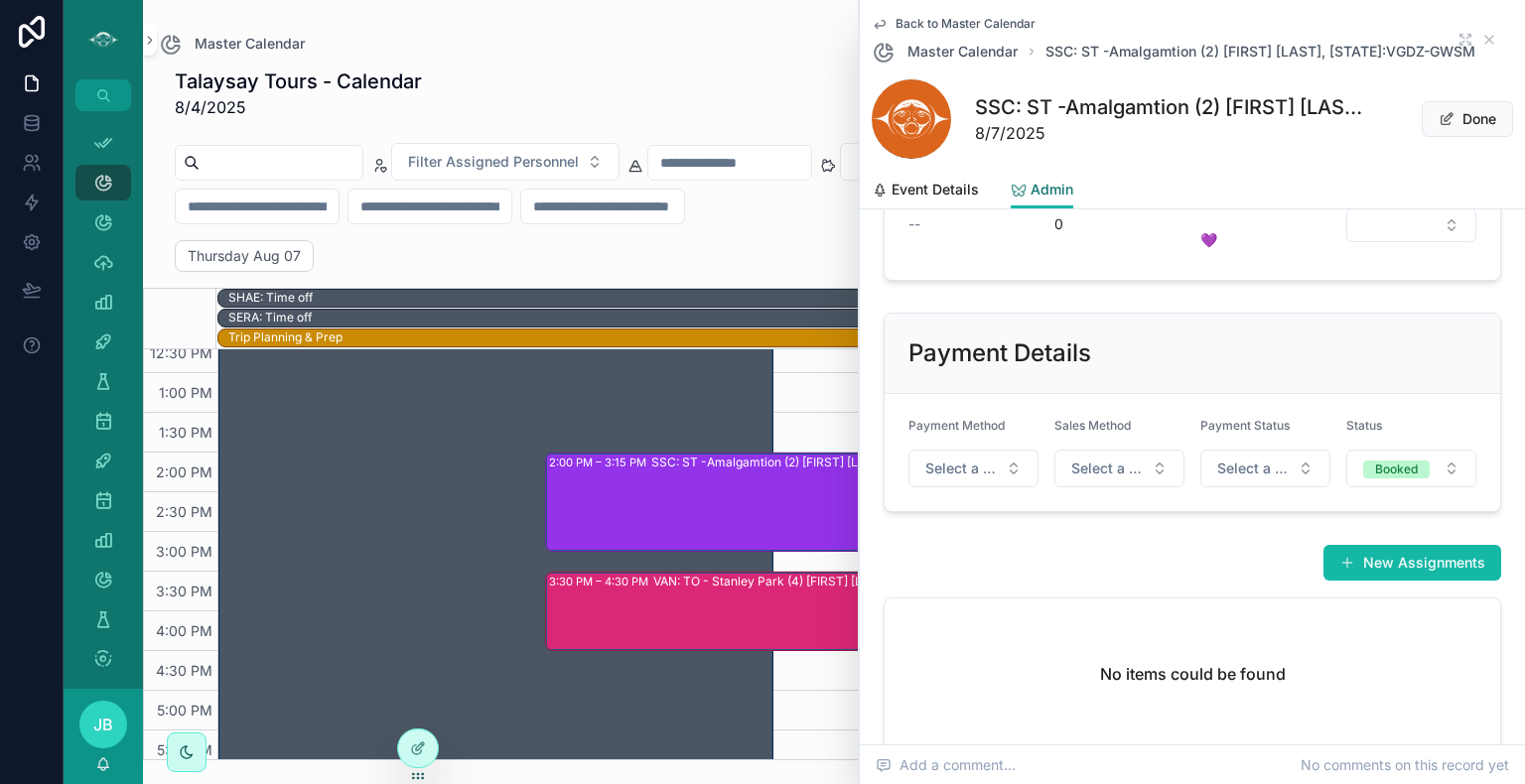 scroll, scrollTop: 631, scrollLeft: 0, axis: vertical 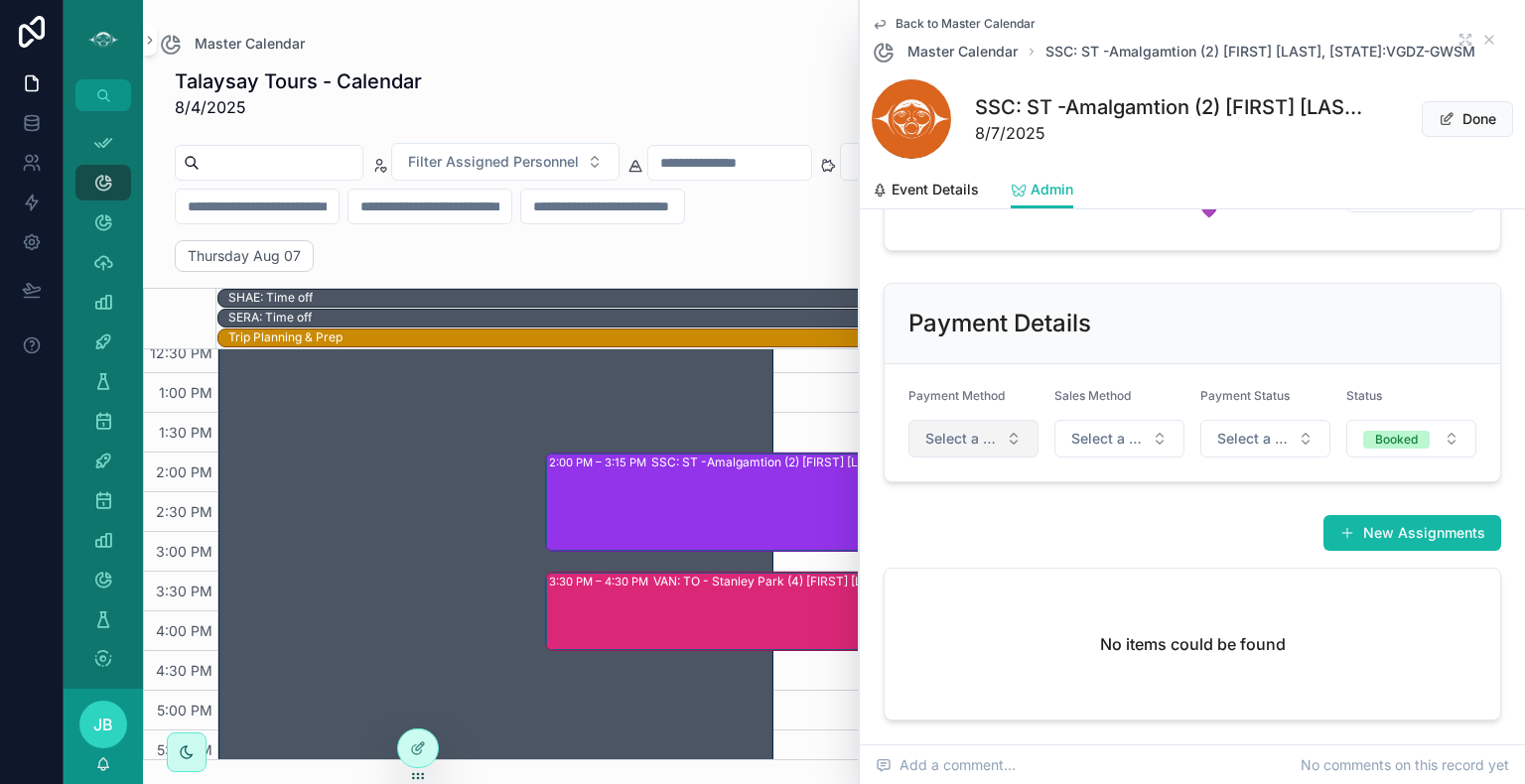 click on "Select a Payment Method" at bounding box center (973, 439) 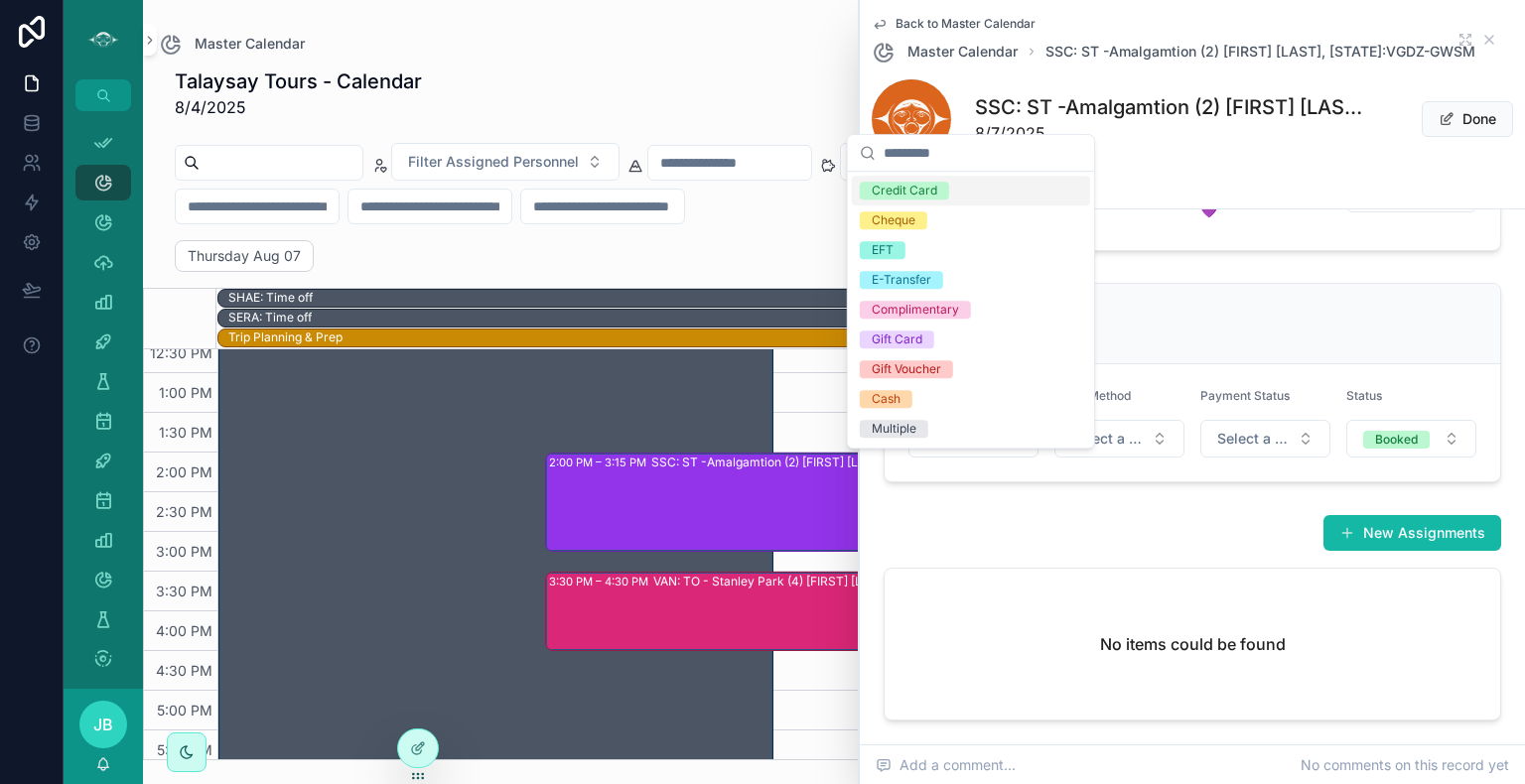 click on "Credit Card" at bounding box center (971, 191) 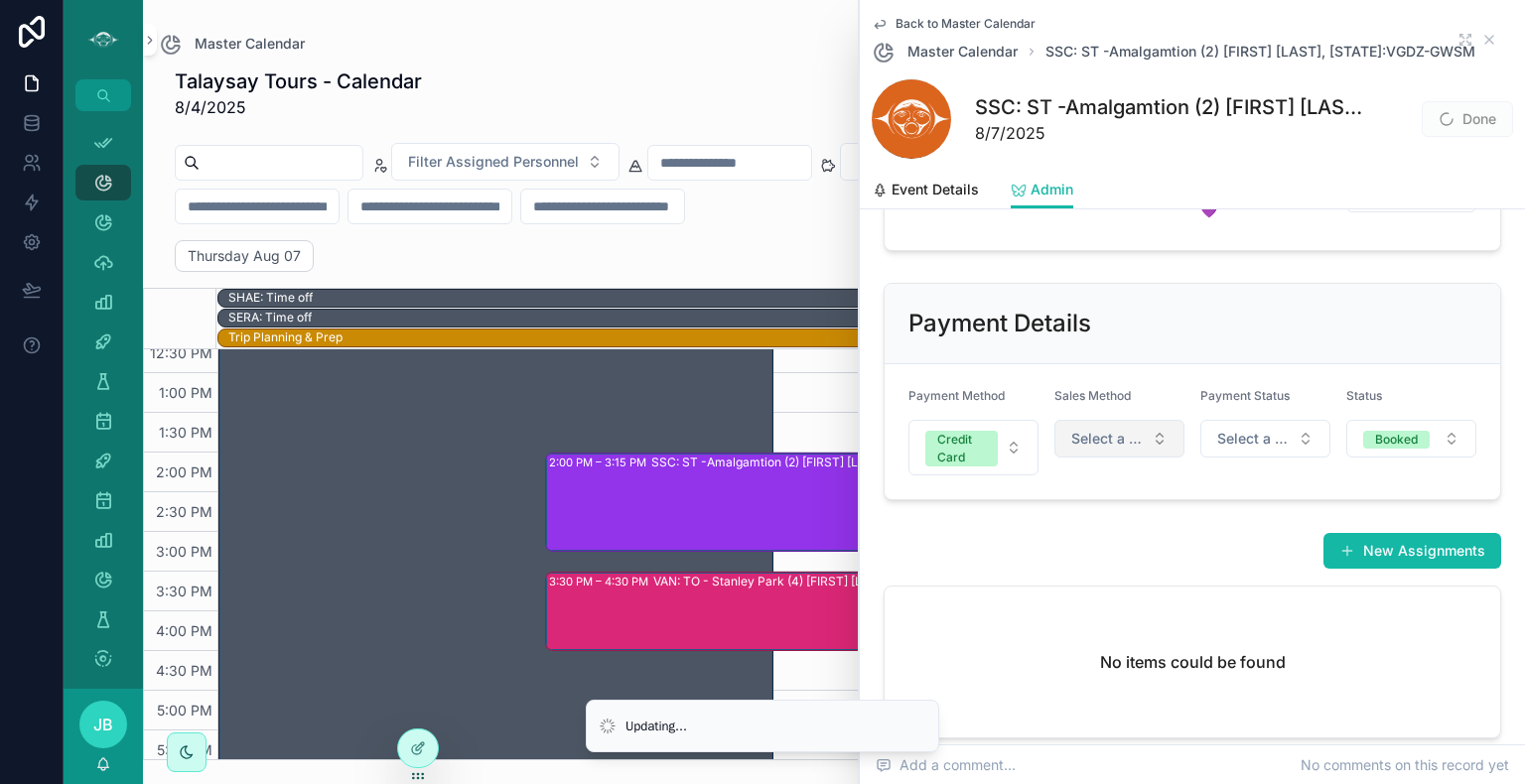 click on "Select a Sales Method" at bounding box center (1107, 439) 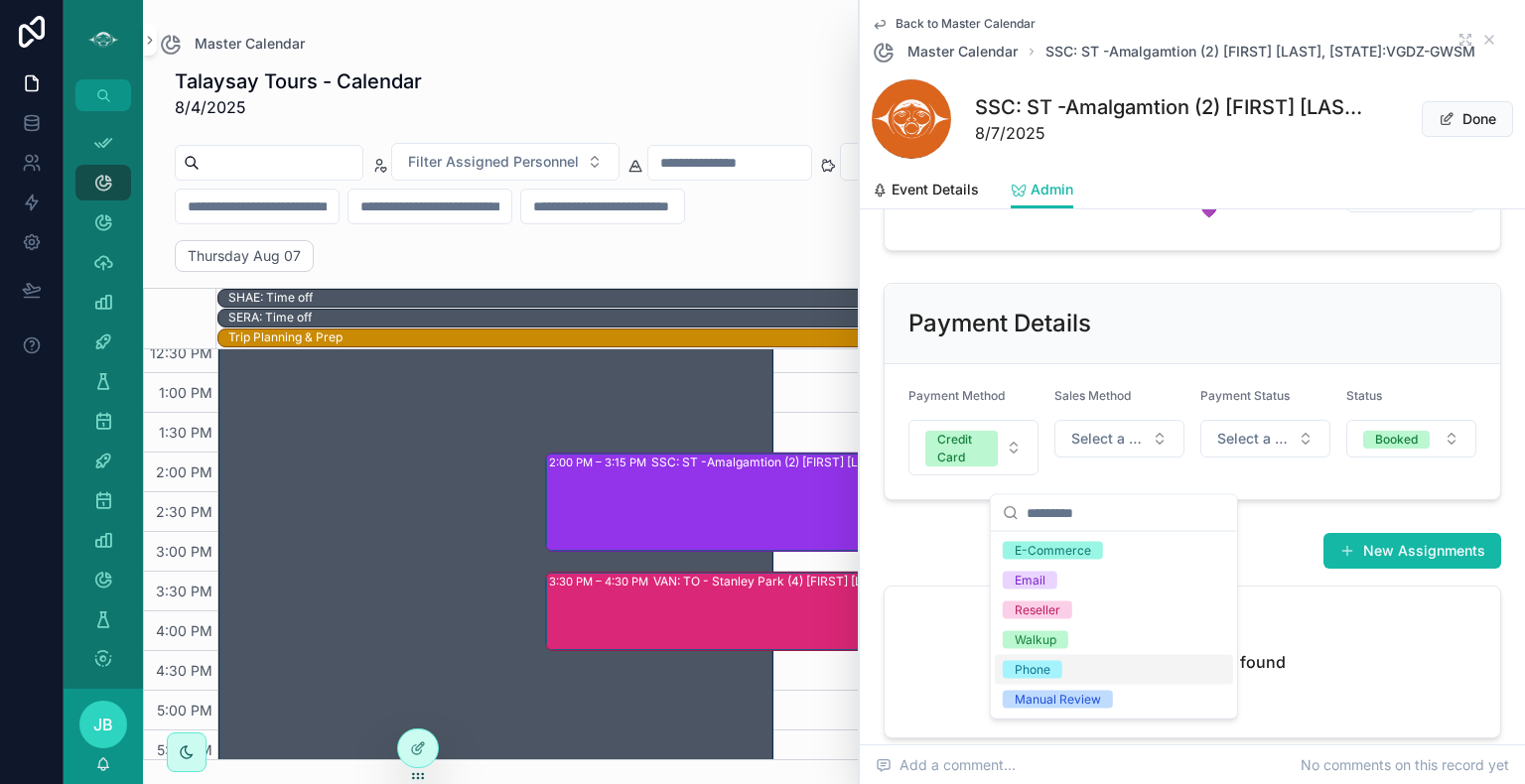 click on "Phone" at bounding box center [1114, 670] 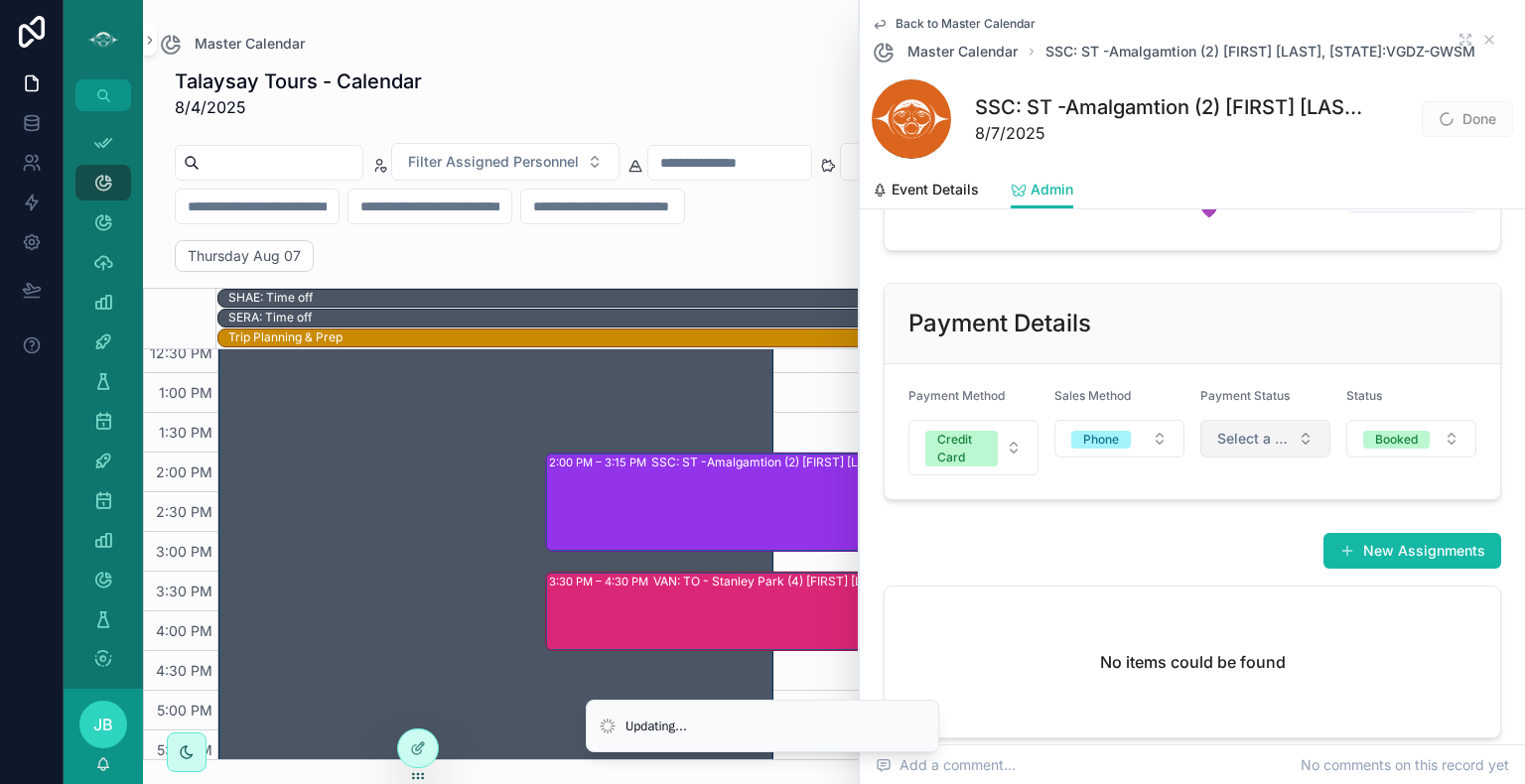 click on "Select a Payment Status" at bounding box center (1253, 439) 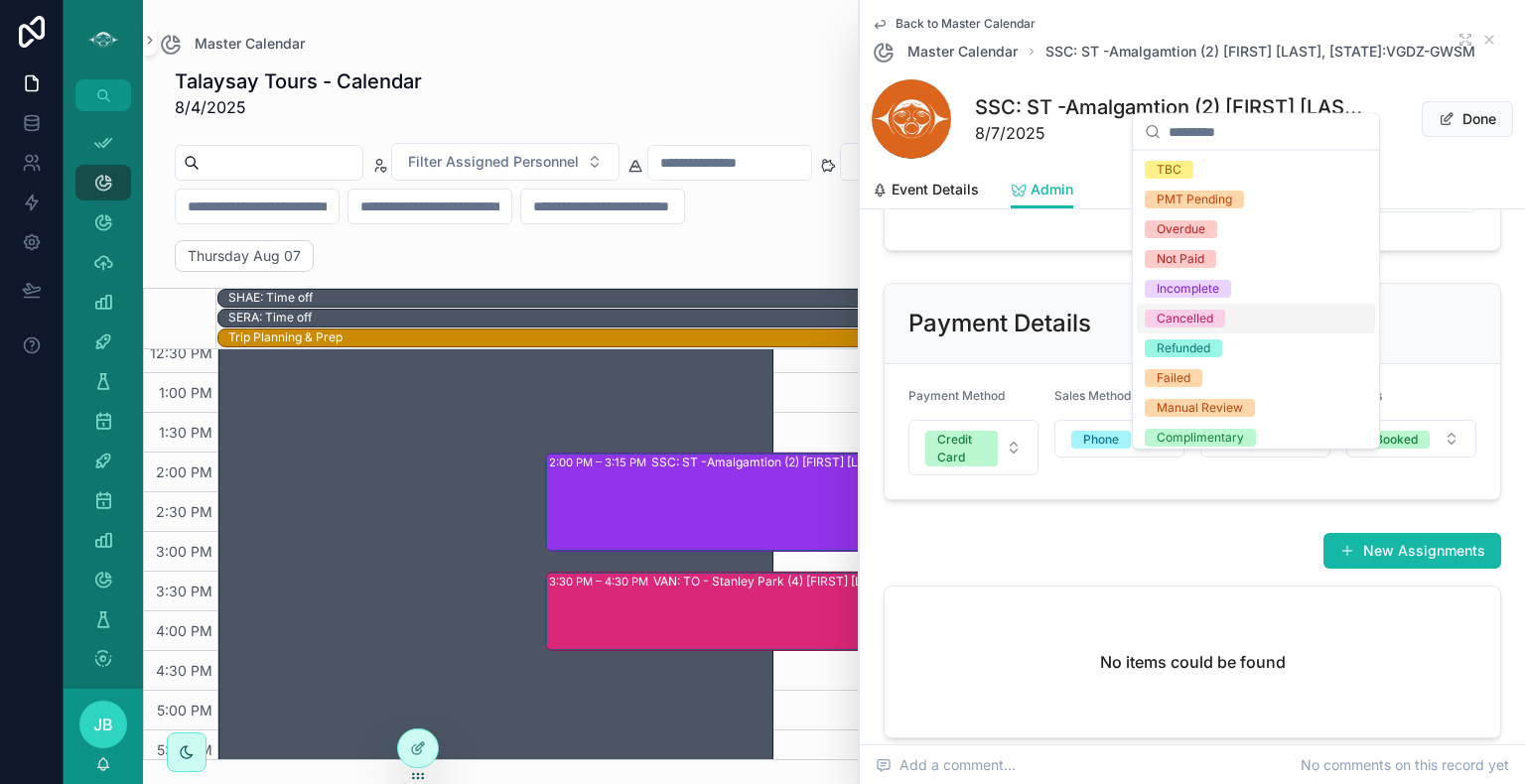 scroll, scrollTop: 67, scrollLeft: 0, axis: vertical 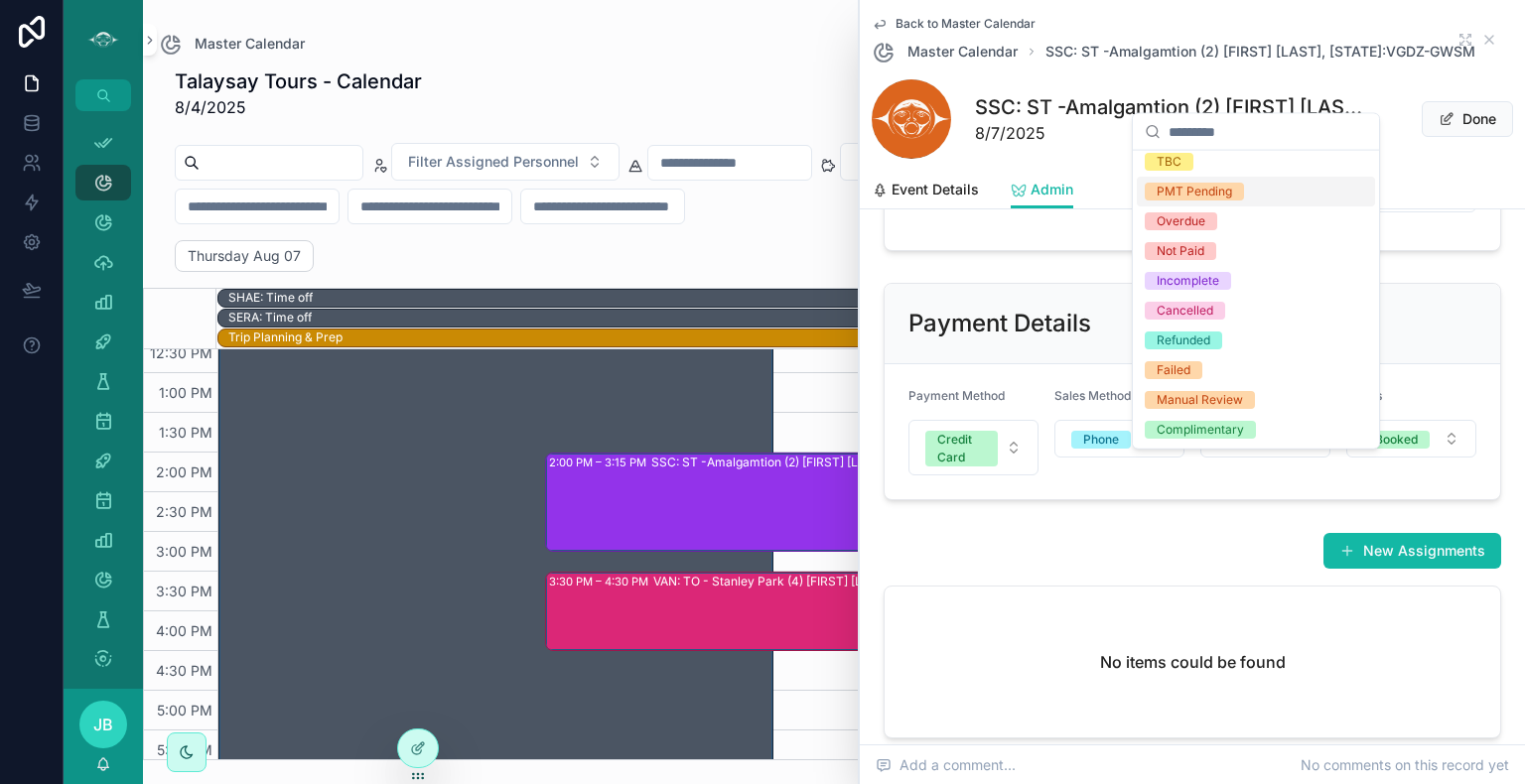 click on "PMT Pending" at bounding box center [1194, 192] 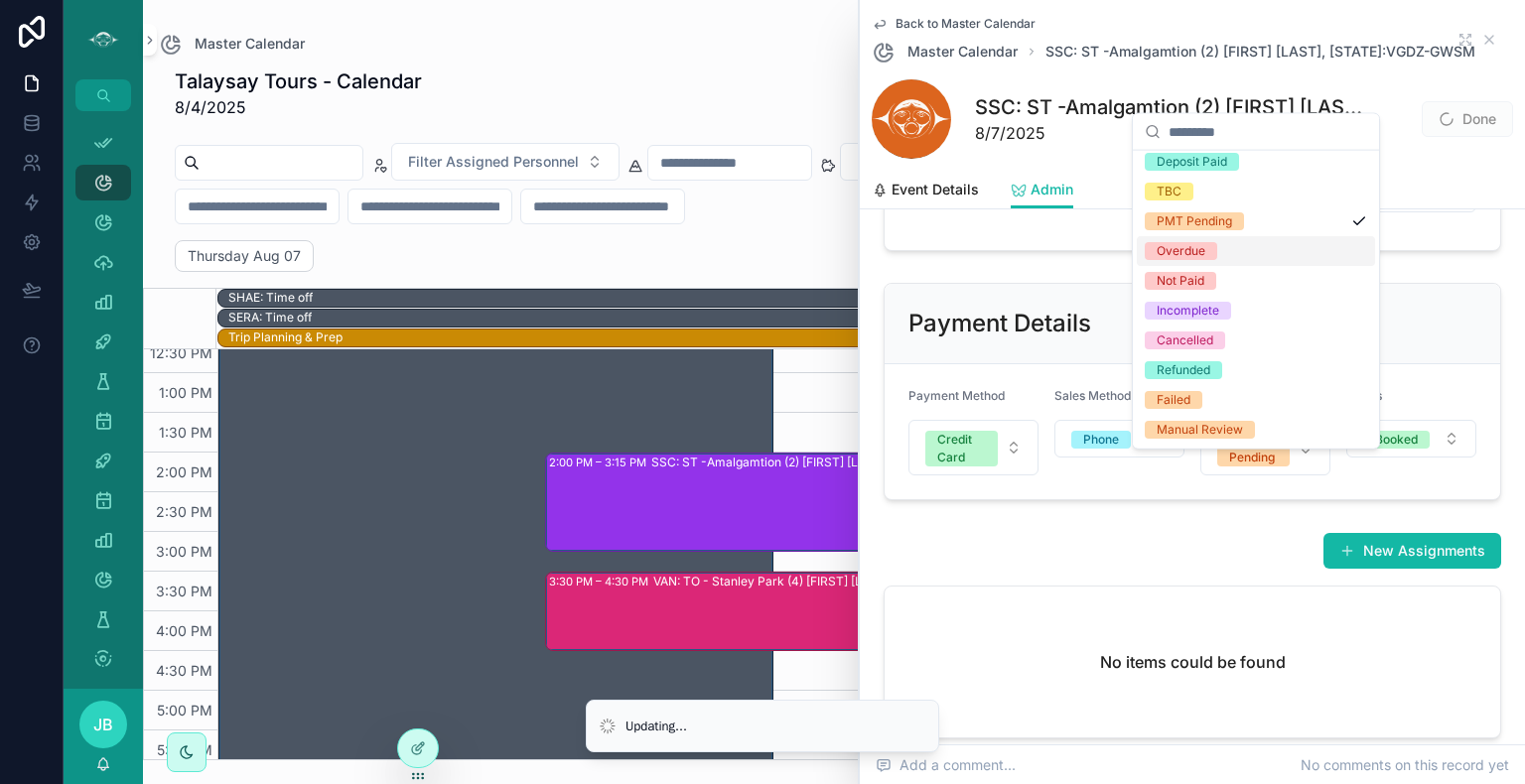 scroll, scrollTop: 96, scrollLeft: 0, axis: vertical 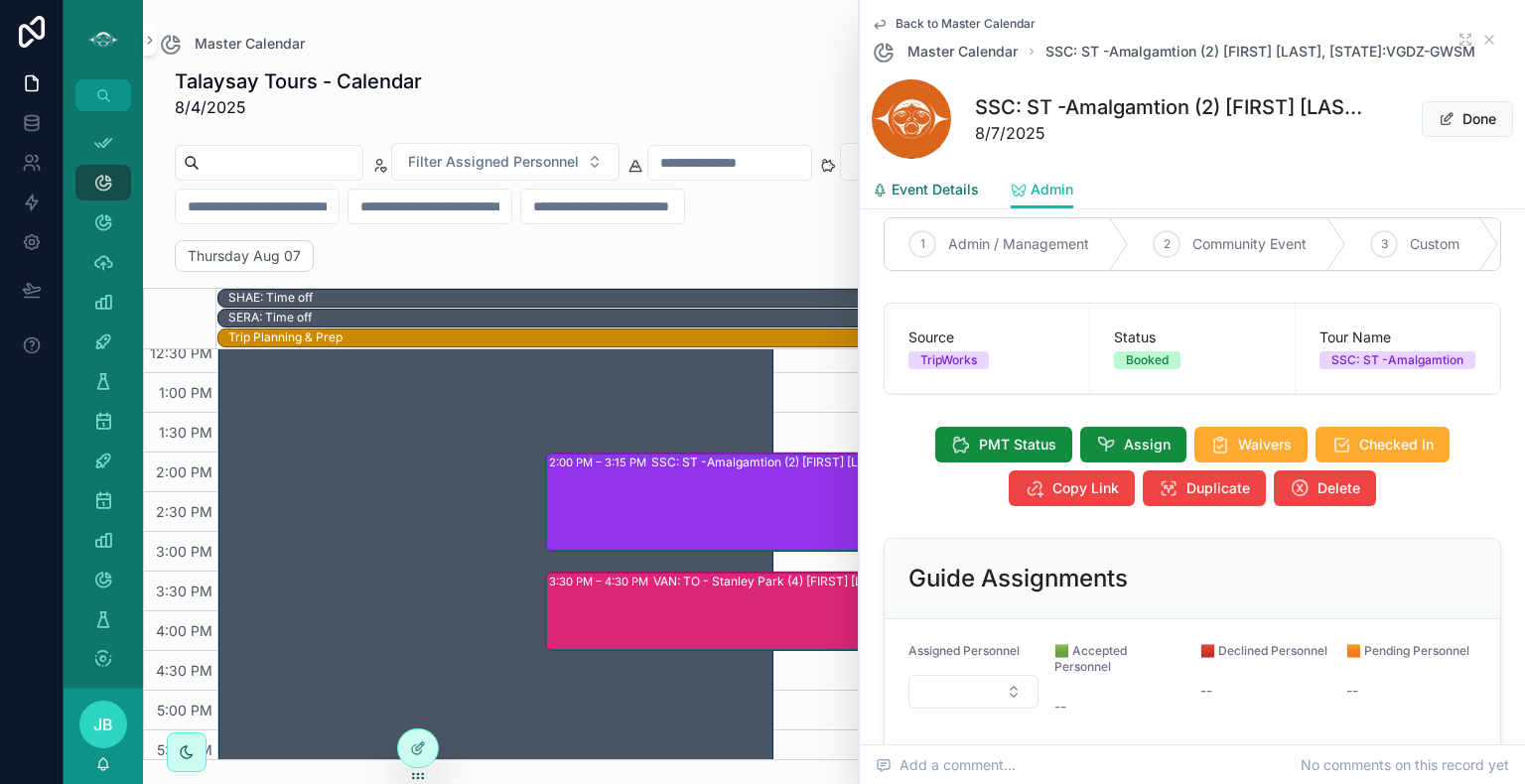 click on "Event Details" at bounding box center [935, 190] 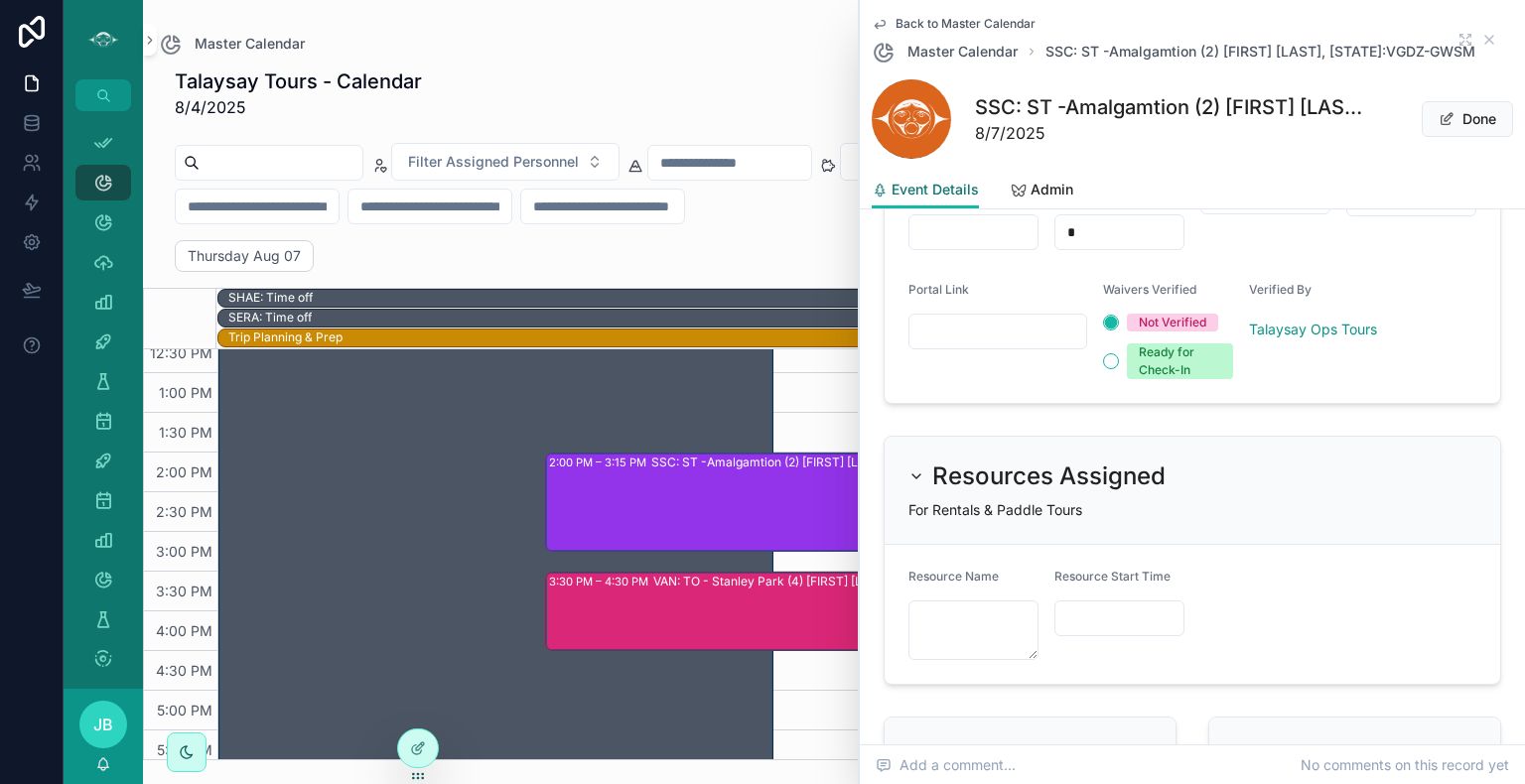 scroll, scrollTop: 1685, scrollLeft: 0, axis: vertical 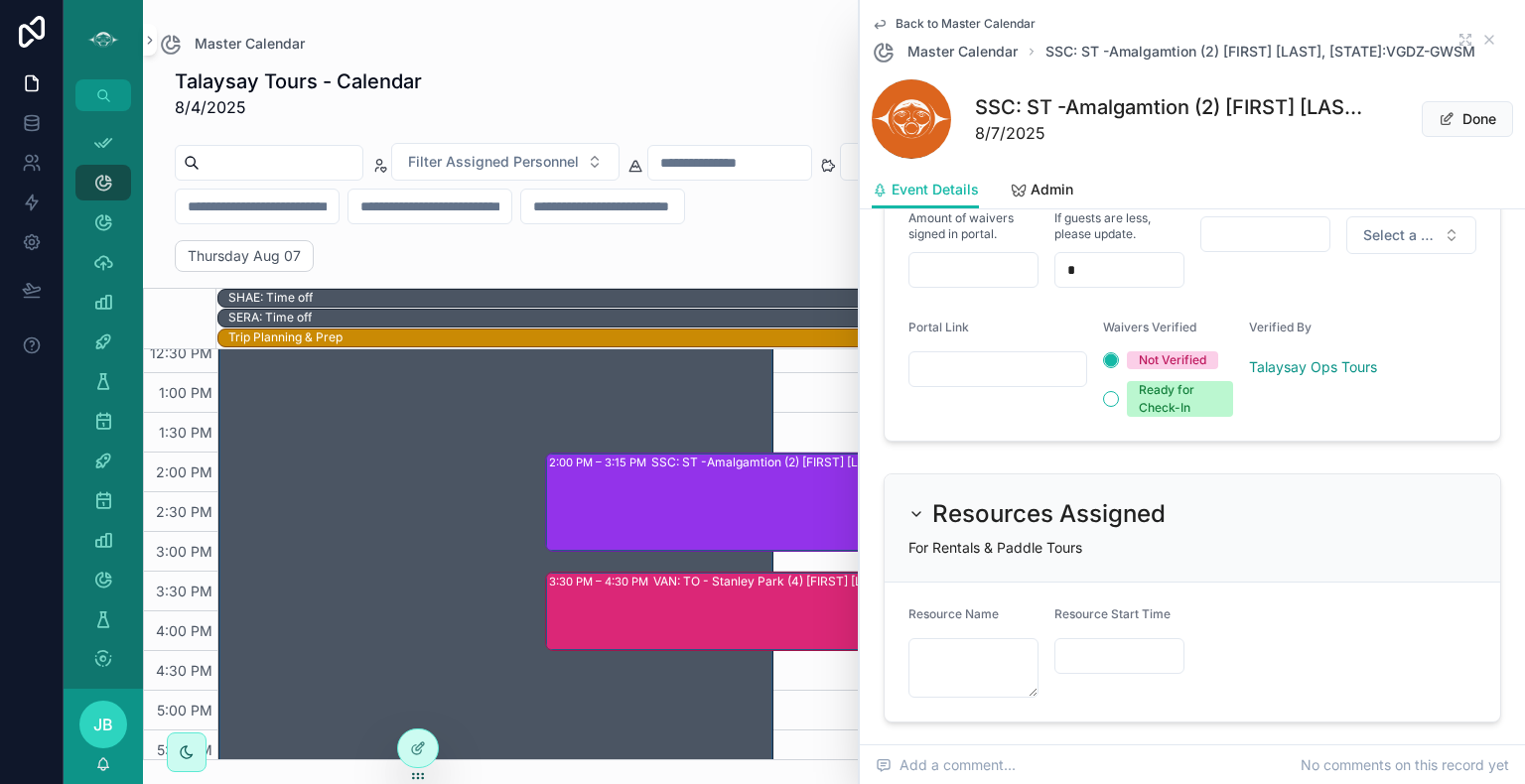 click at bounding box center (998, 369) 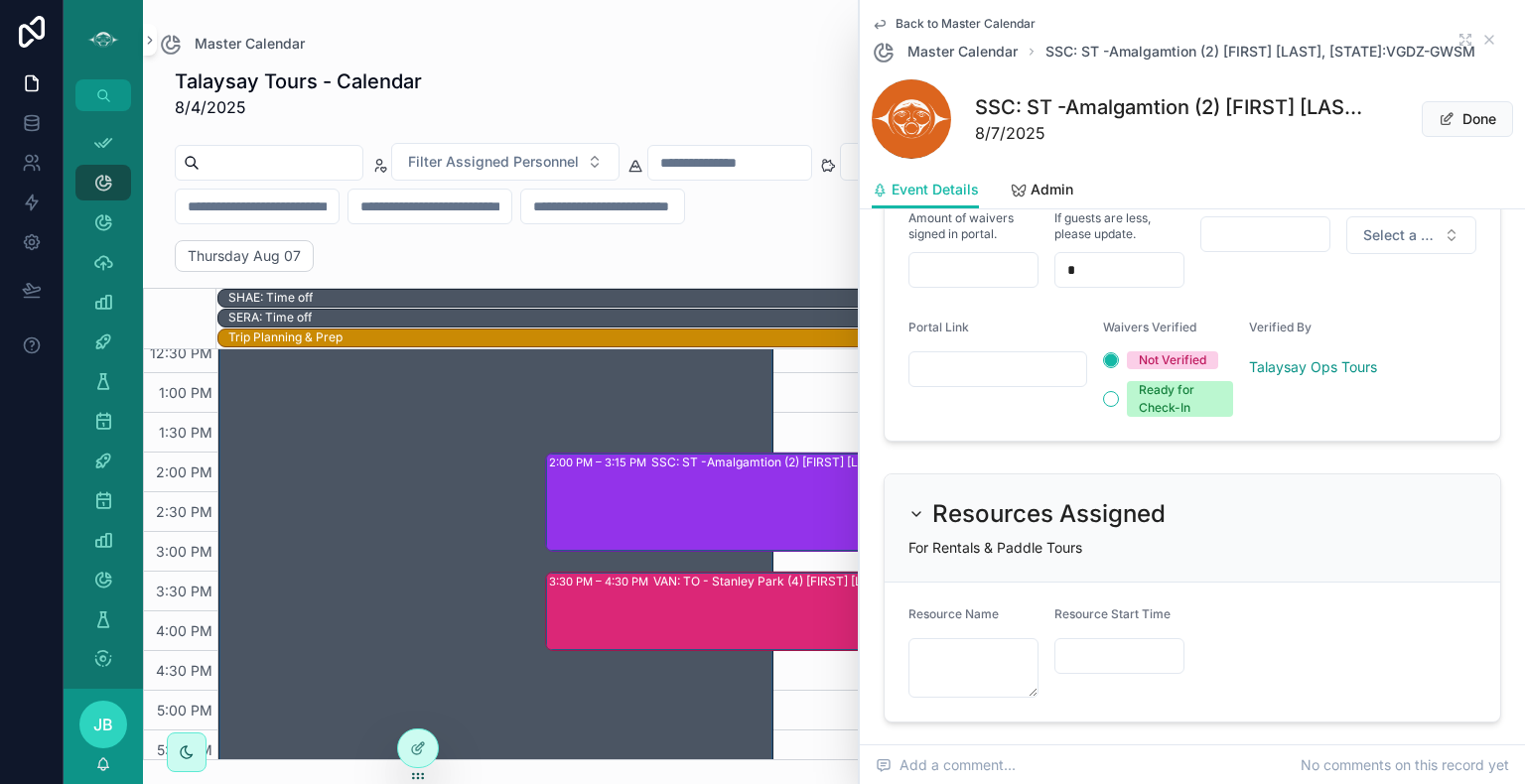 paste on "**********" 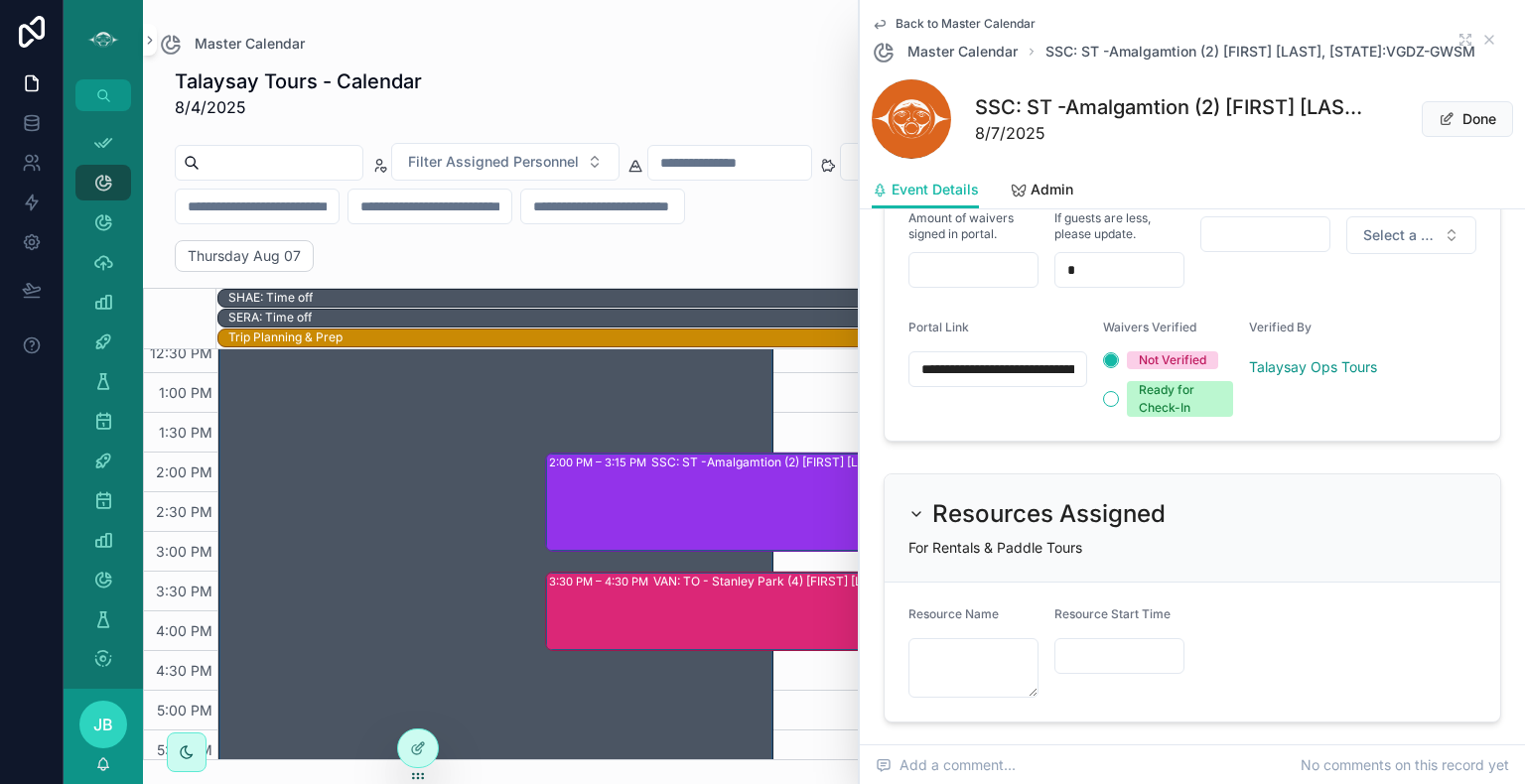 scroll, scrollTop: 0, scrollLeft: 541, axis: horizontal 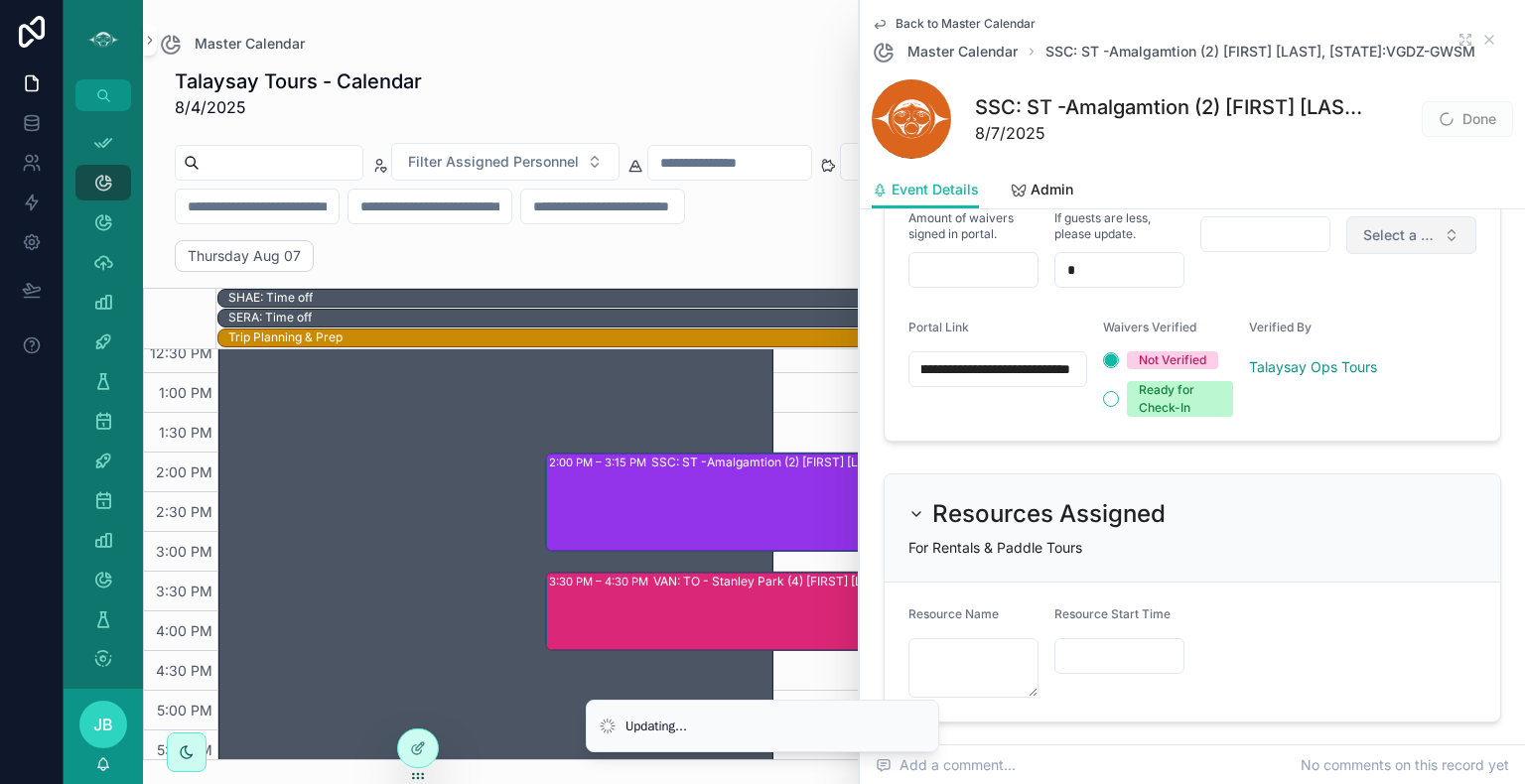 type on "**********" 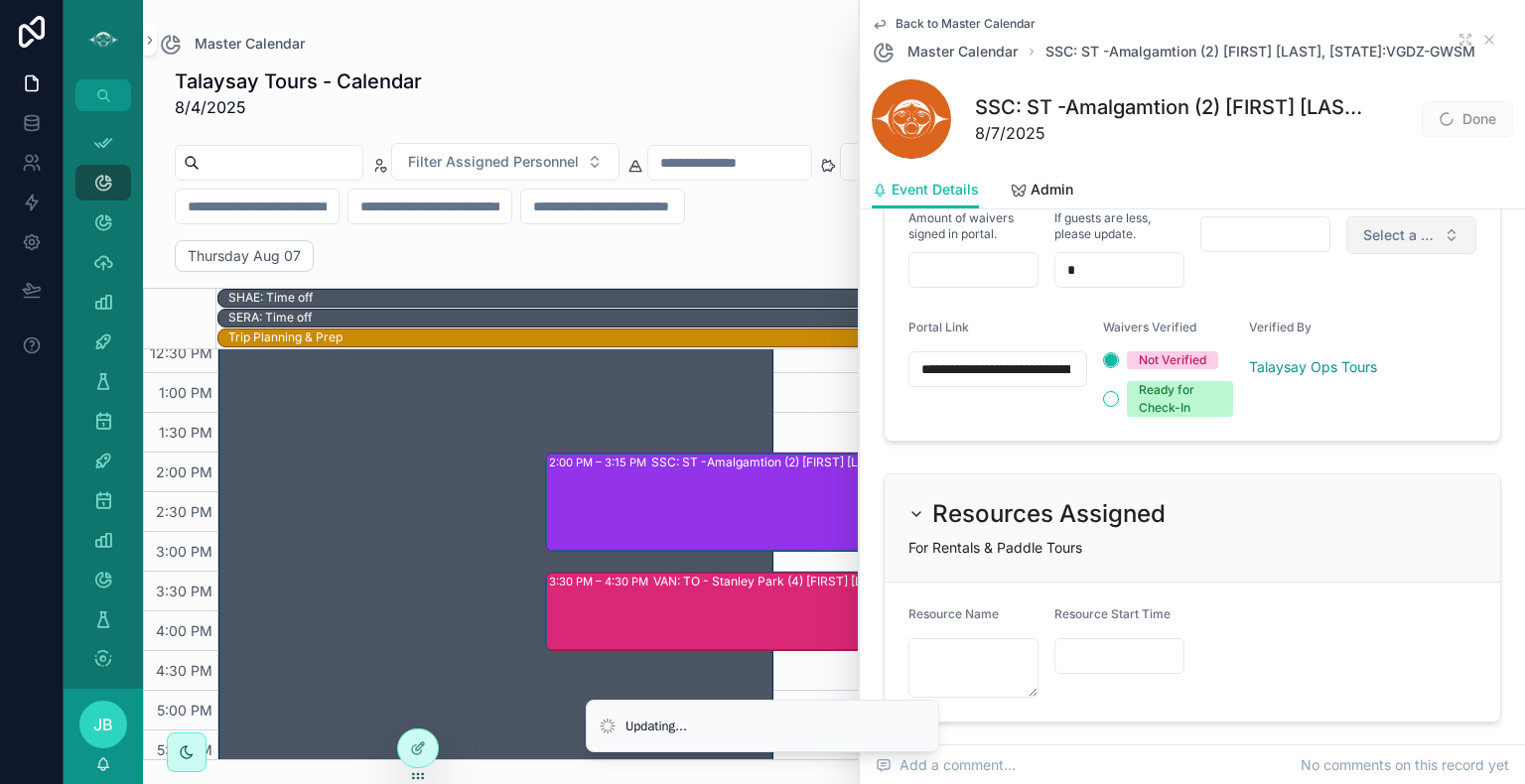 click on "Select a Waiver Status" at bounding box center [1399, 235] 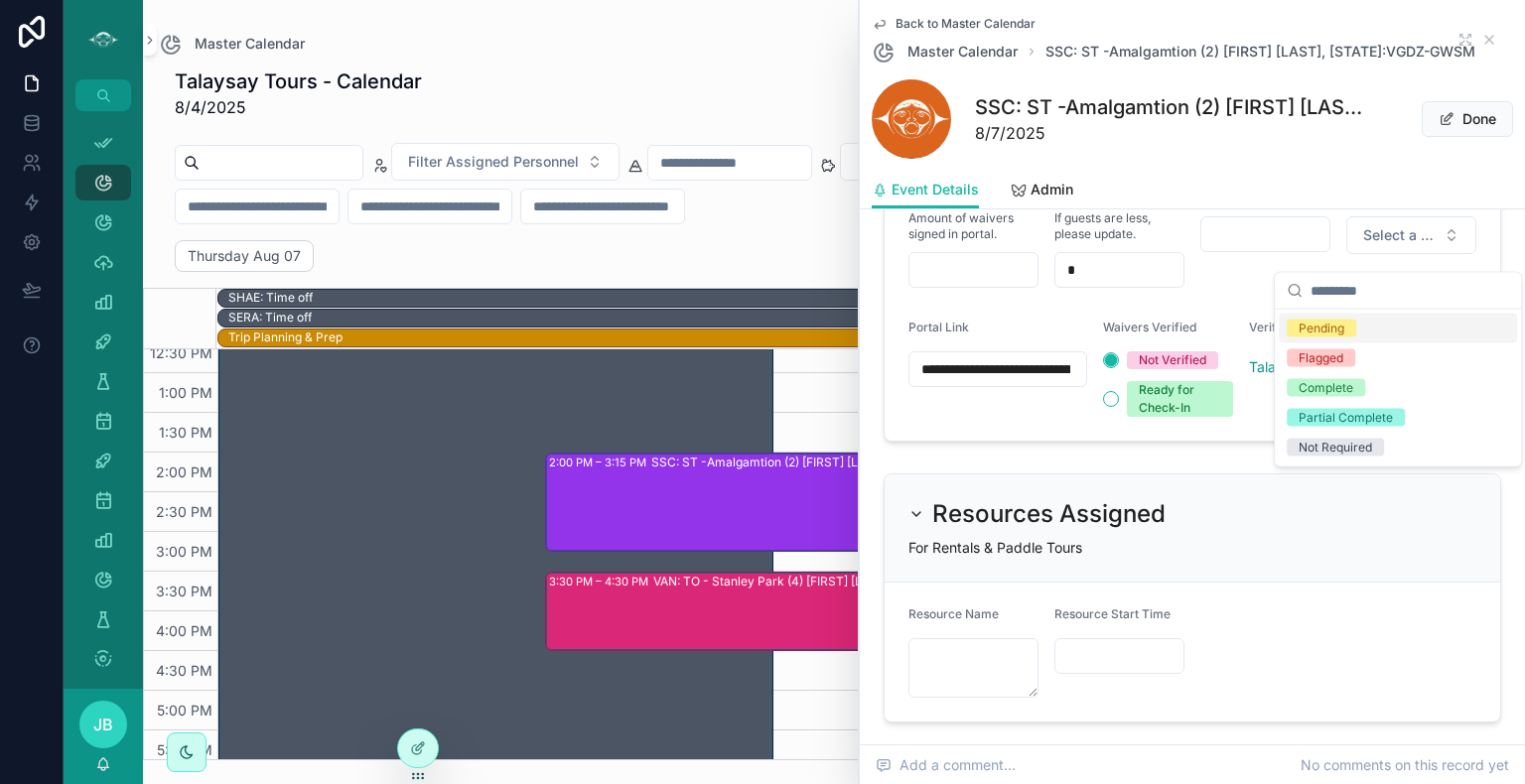 click on "Pending" at bounding box center (1321, 328) 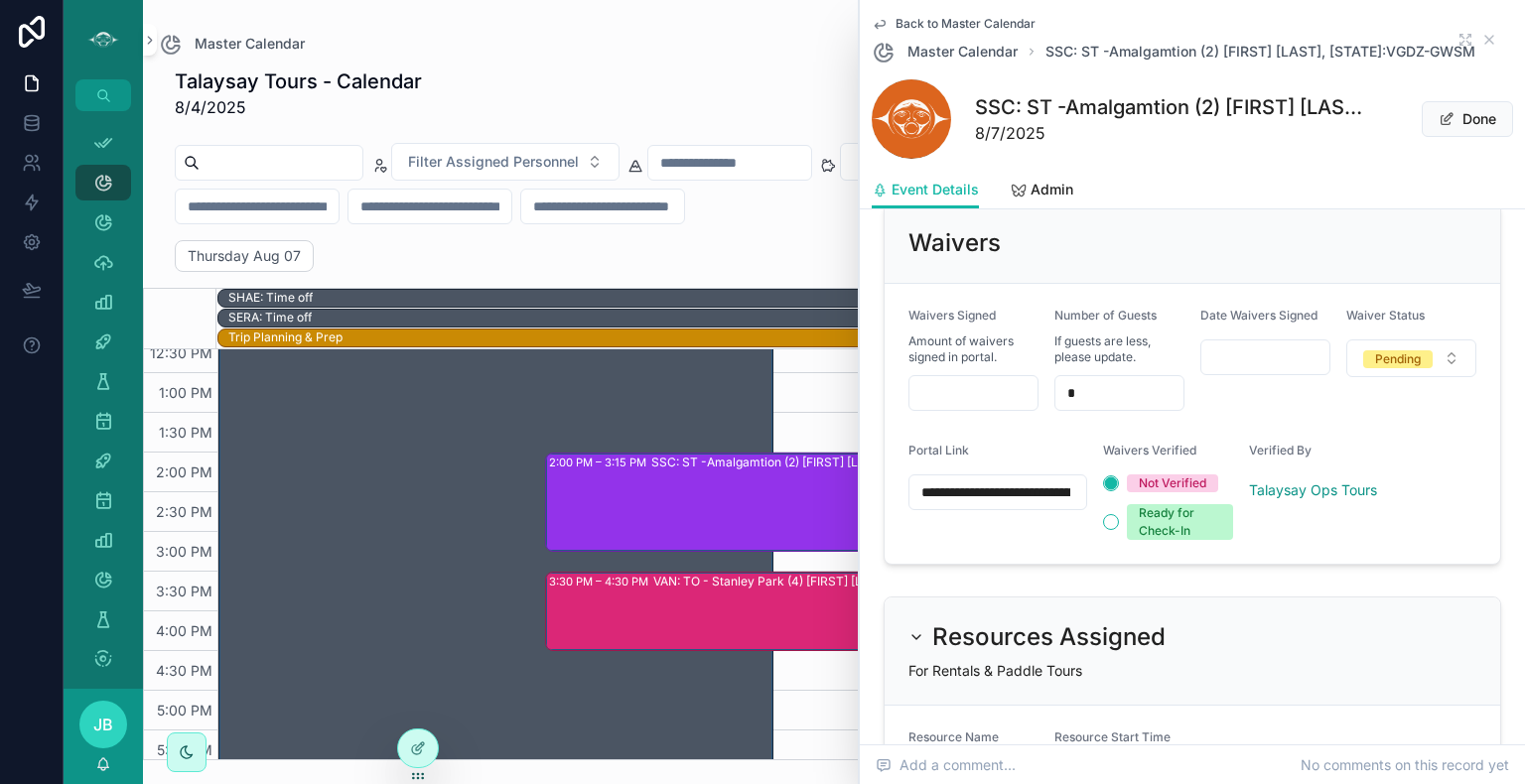 scroll, scrollTop: 1399, scrollLeft: 0, axis: vertical 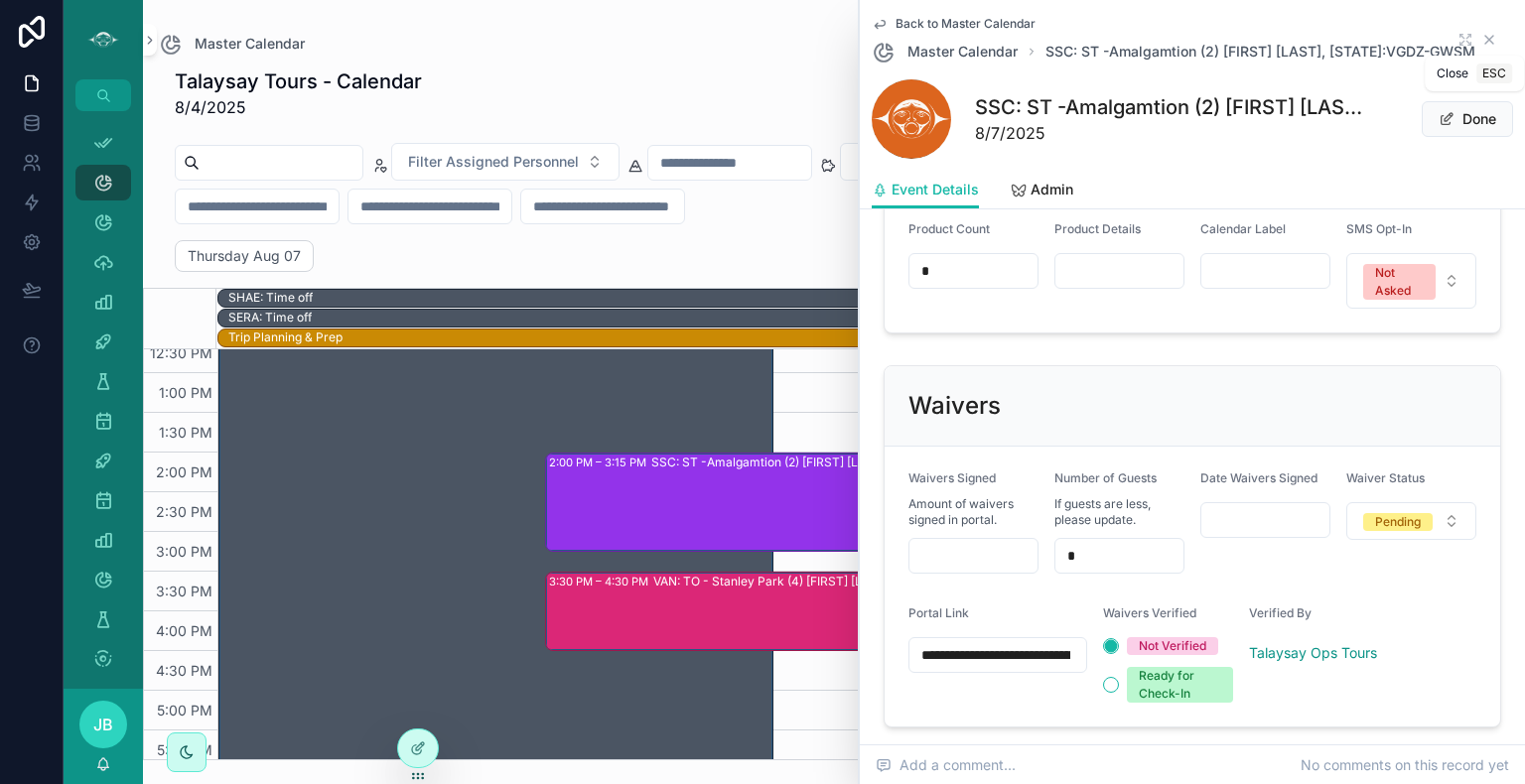 click 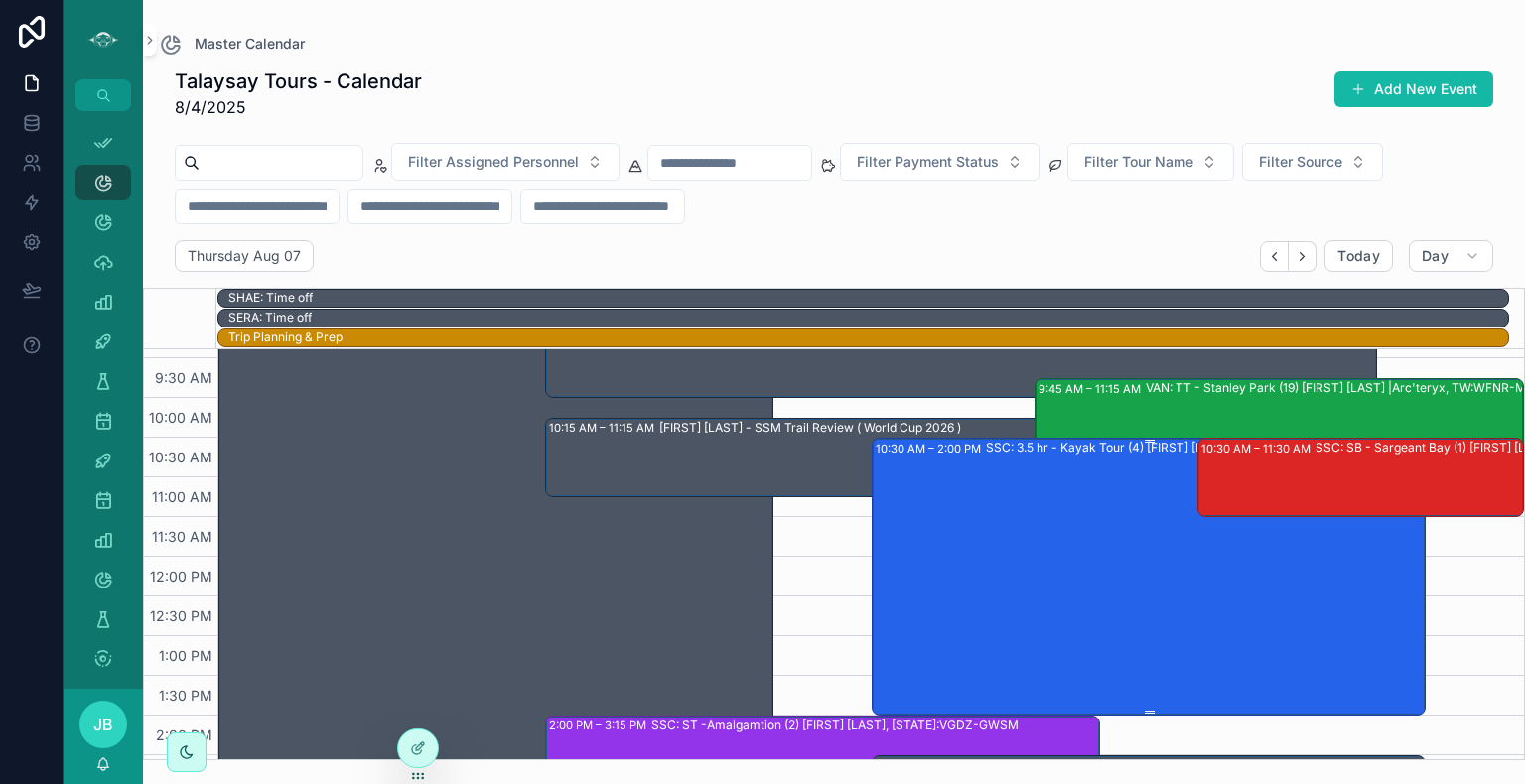 scroll, scrollTop: 267, scrollLeft: 0, axis: vertical 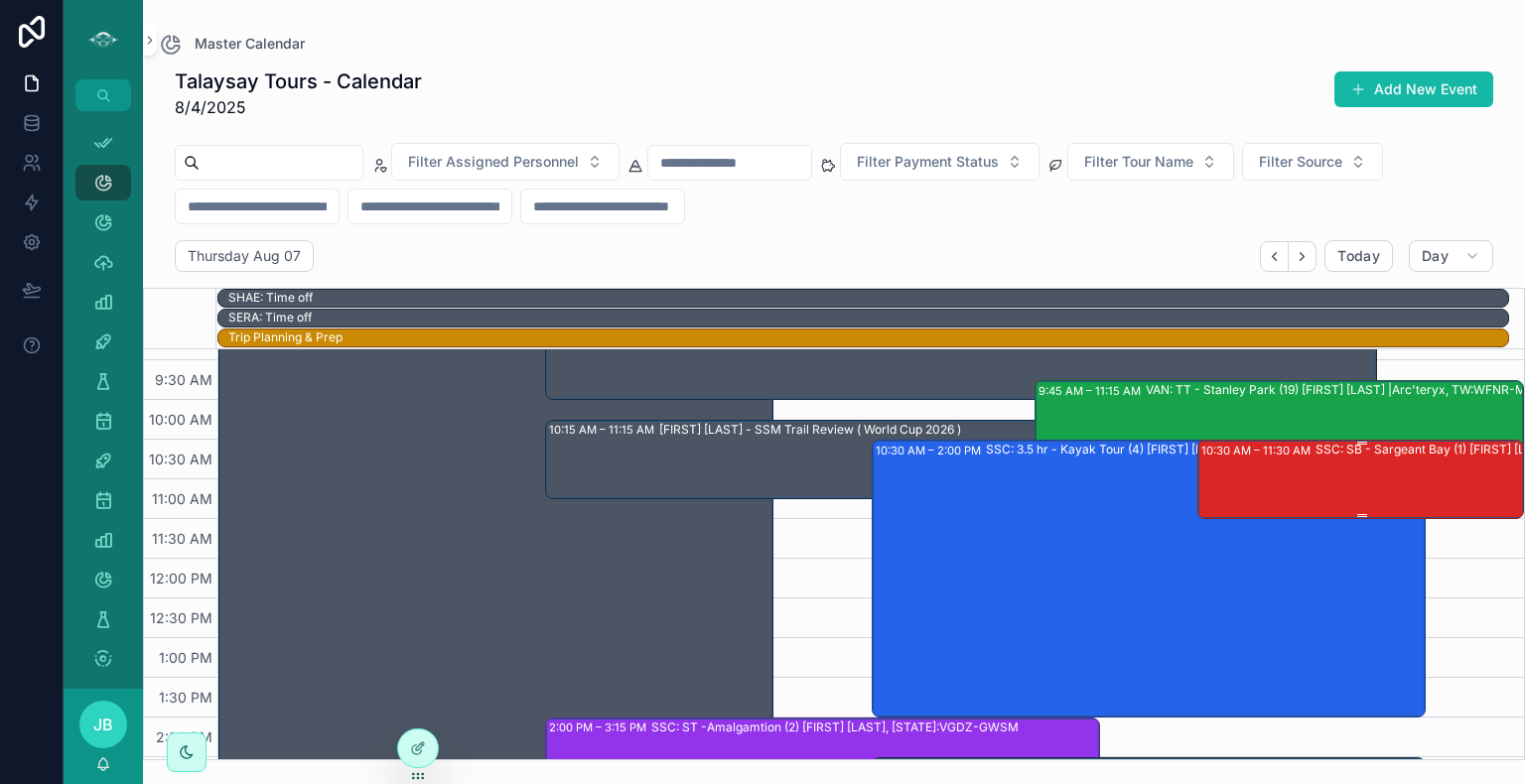 click on "SSC: SB - Sargeant Bay (1) [FIRST] [LAST], [STATE]:UIFQ-DJMU" at bounding box center (1475, 478) 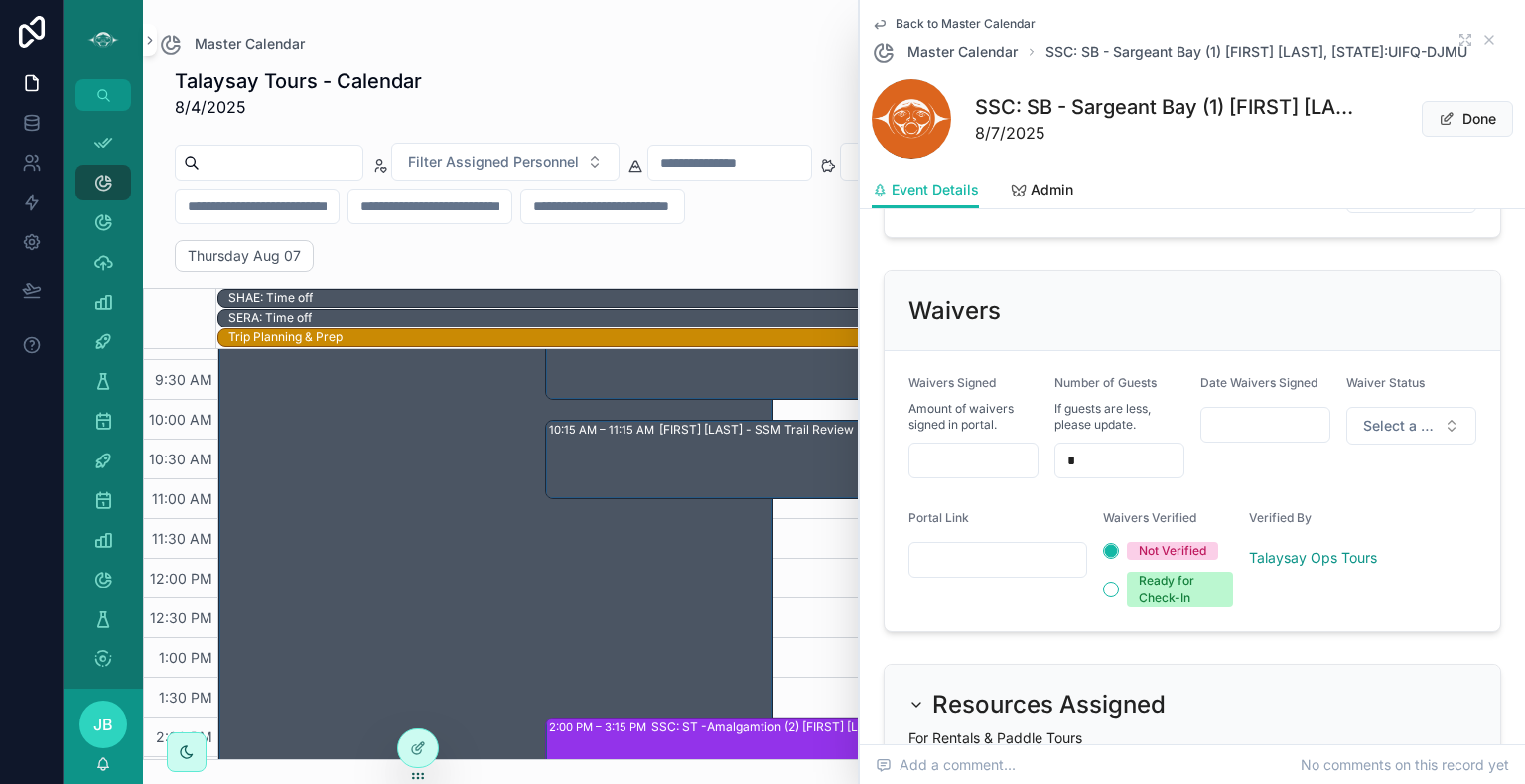 scroll, scrollTop: 1614, scrollLeft: 0, axis: vertical 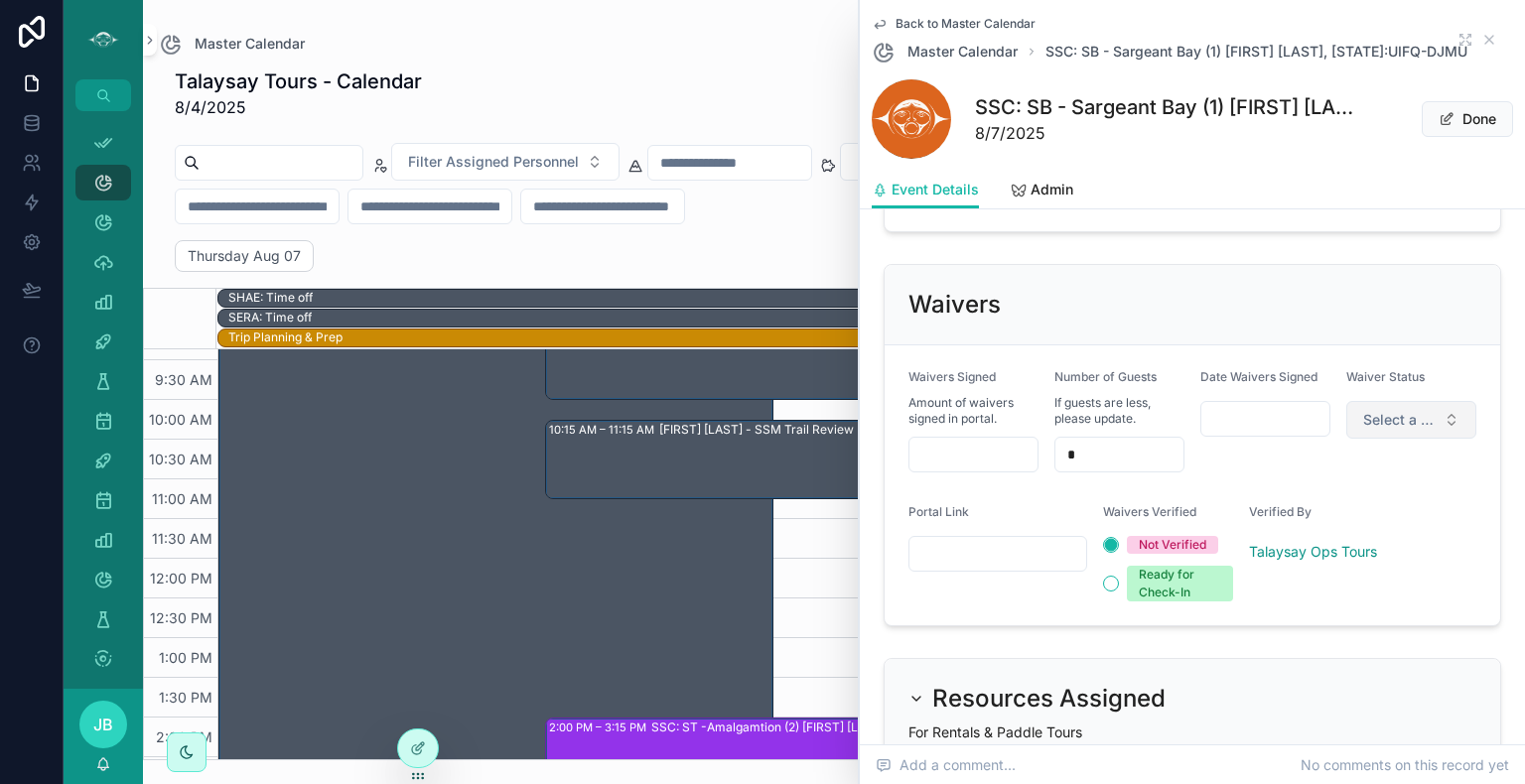 click on "Select a Waiver Status" at bounding box center [1399, 420] 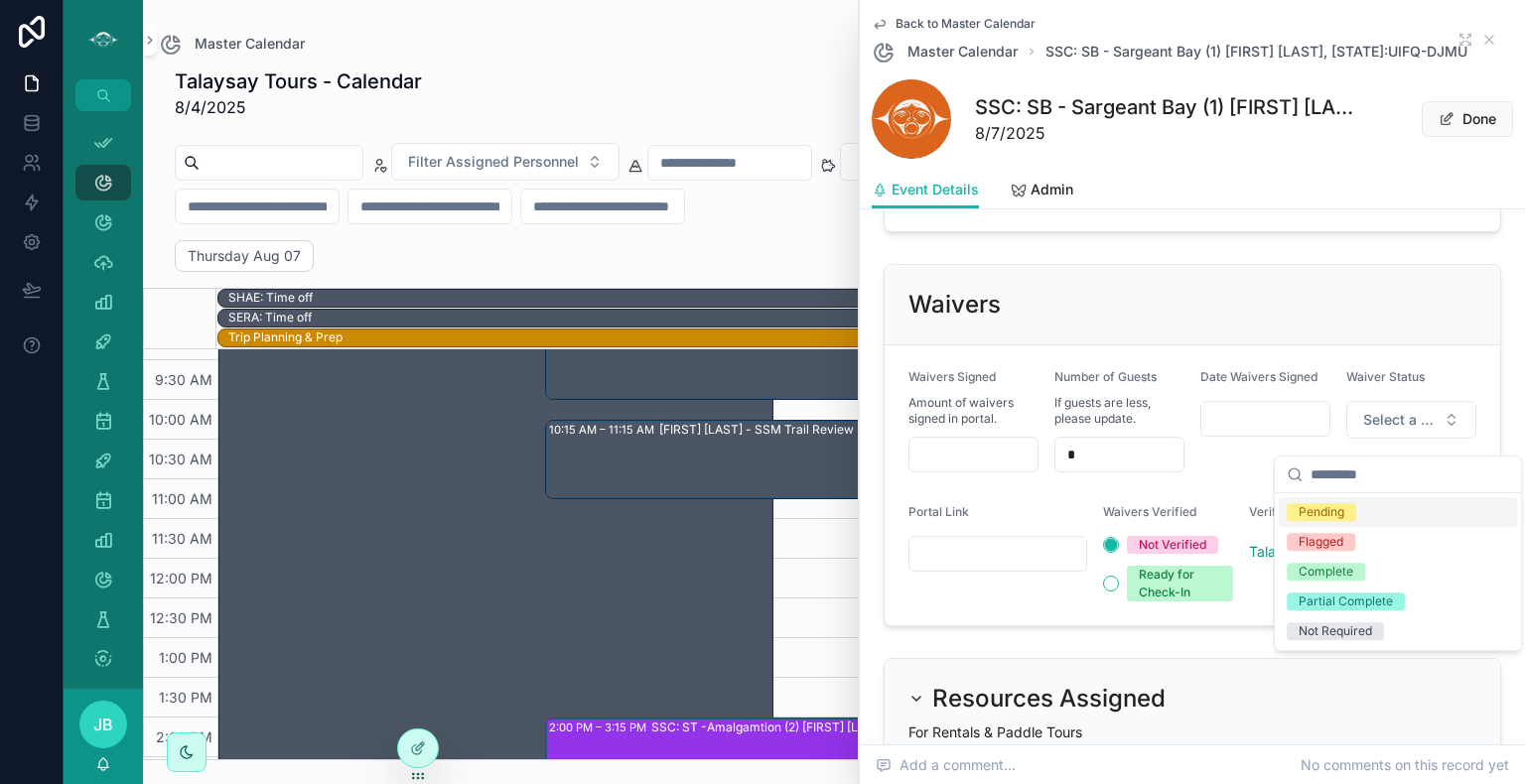 click on "Pending" at bounding box center (1321, 512) 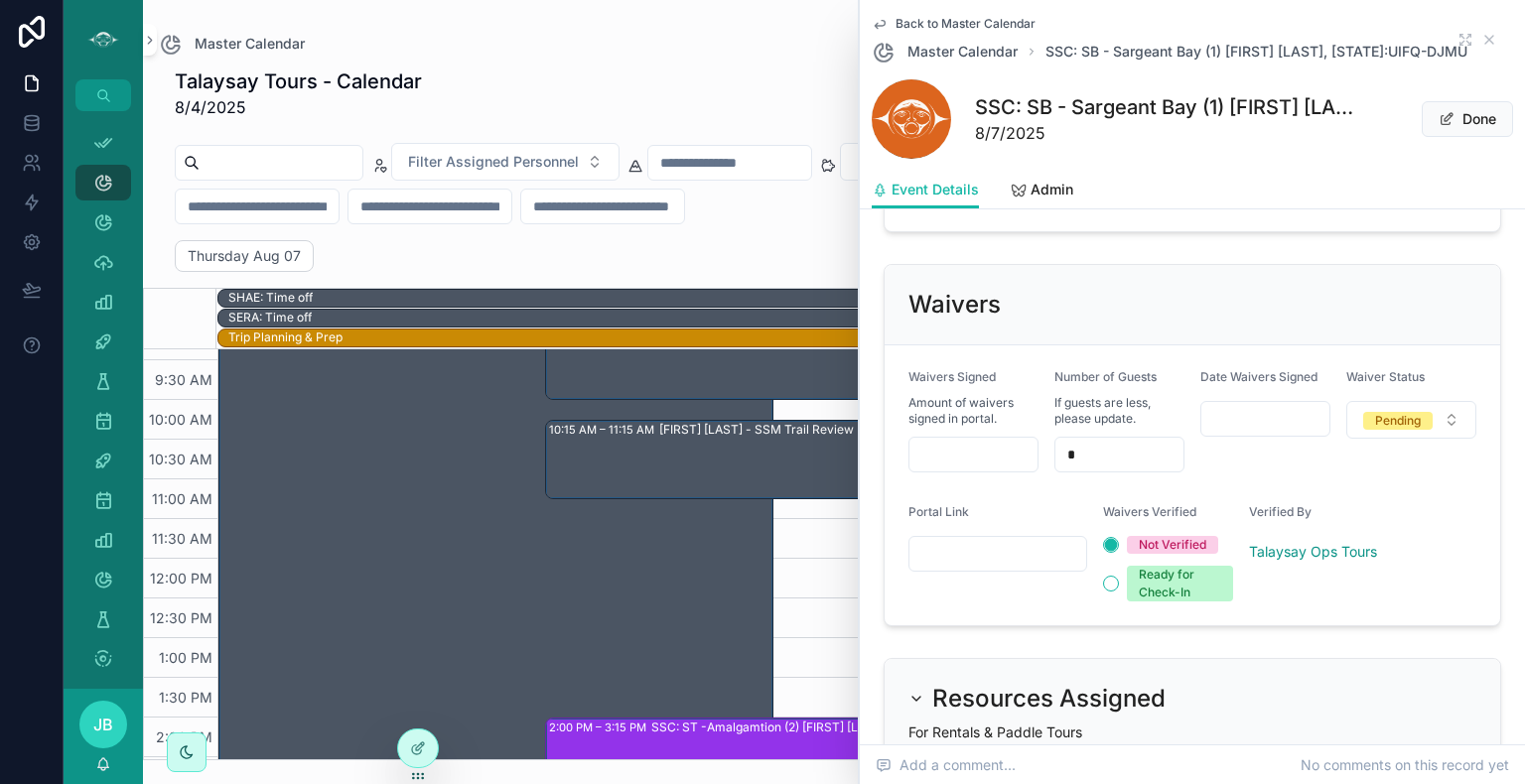 click at bounding box center (998, 554) 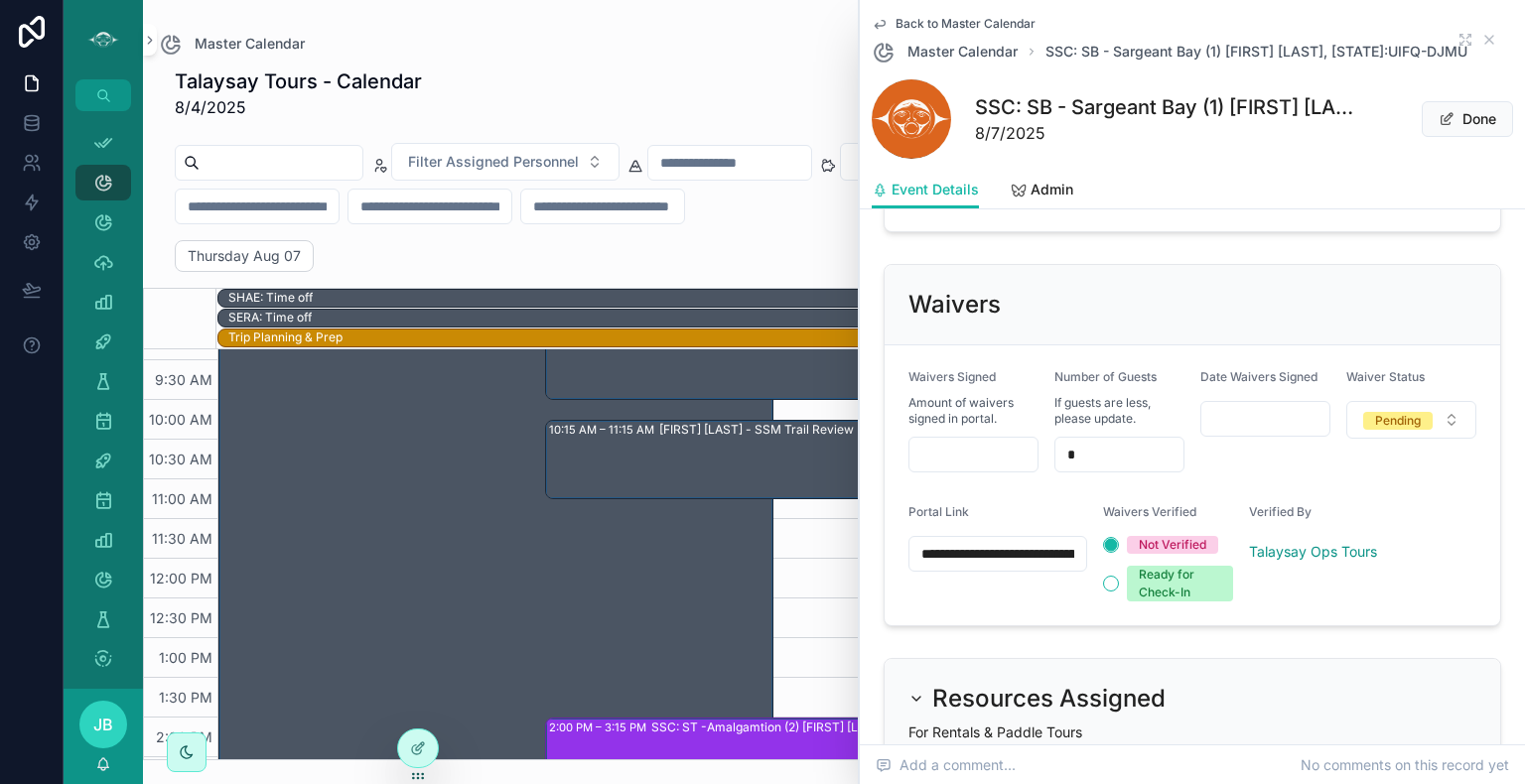 scroll, scrollTop: 0, scrollLeft: 547, axis: horizontal 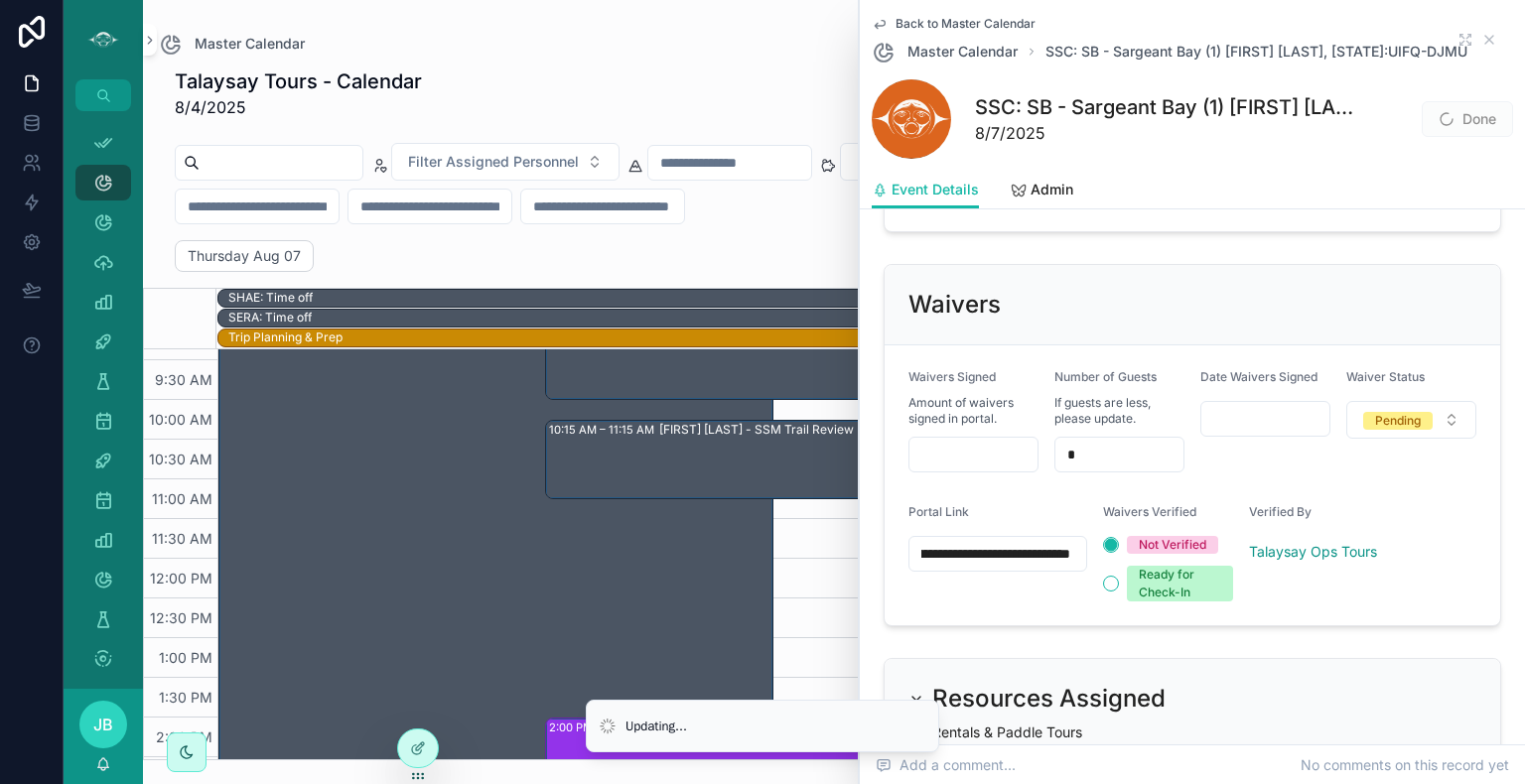 type on "**********" 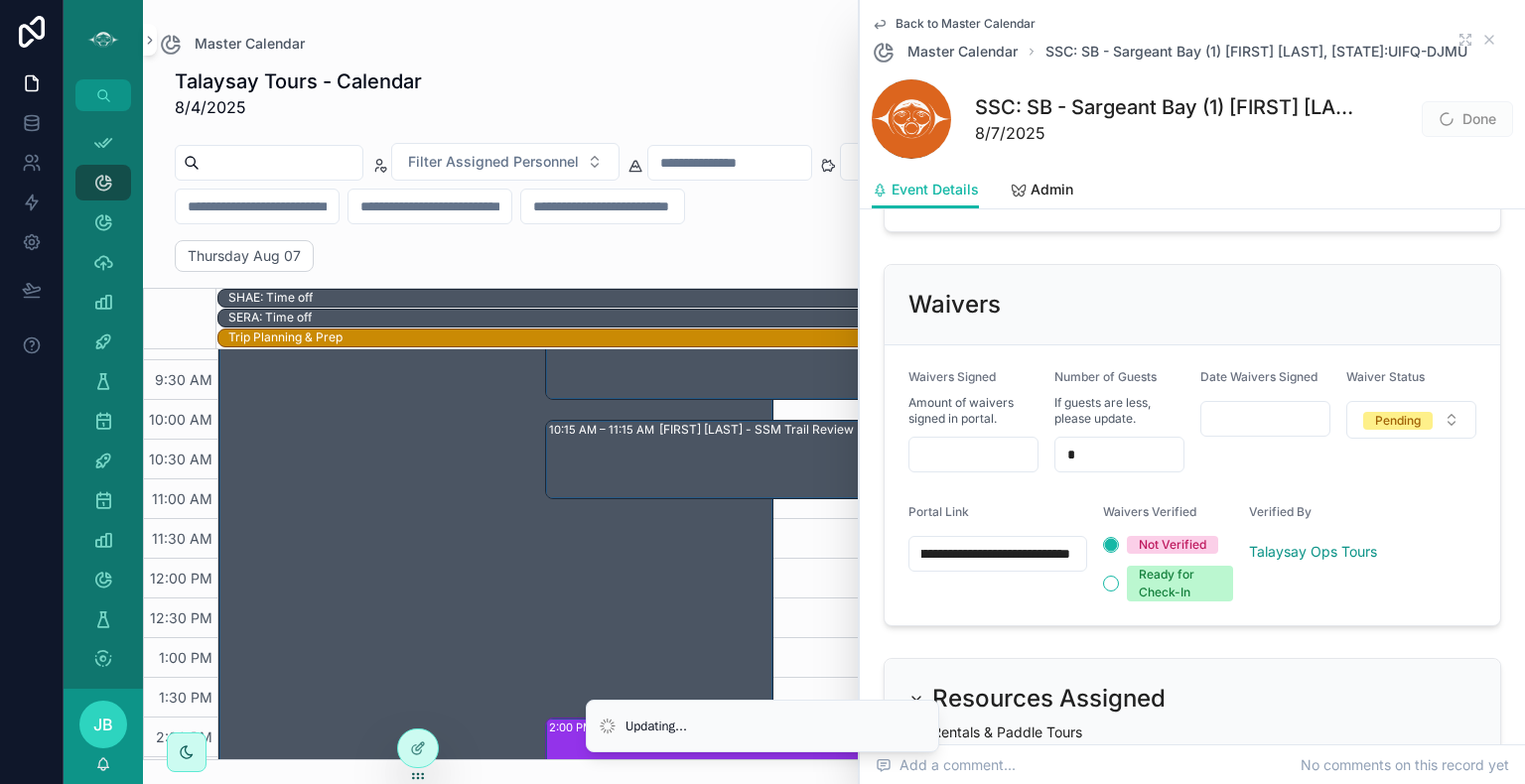scroll, scrollTop: 0, scrollLeft: 0, axis: both 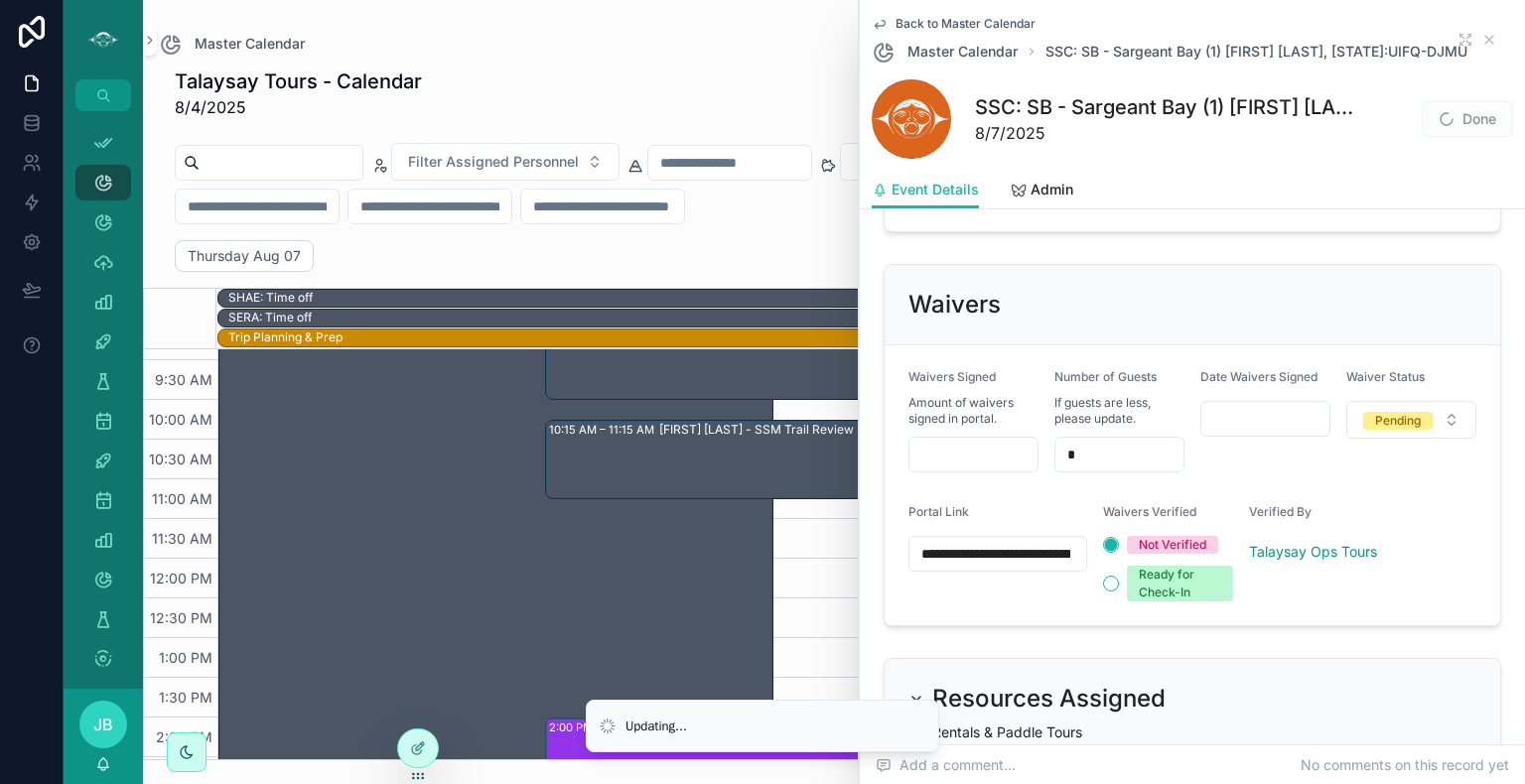 click on "**********" at bounding box center [1192, 485] 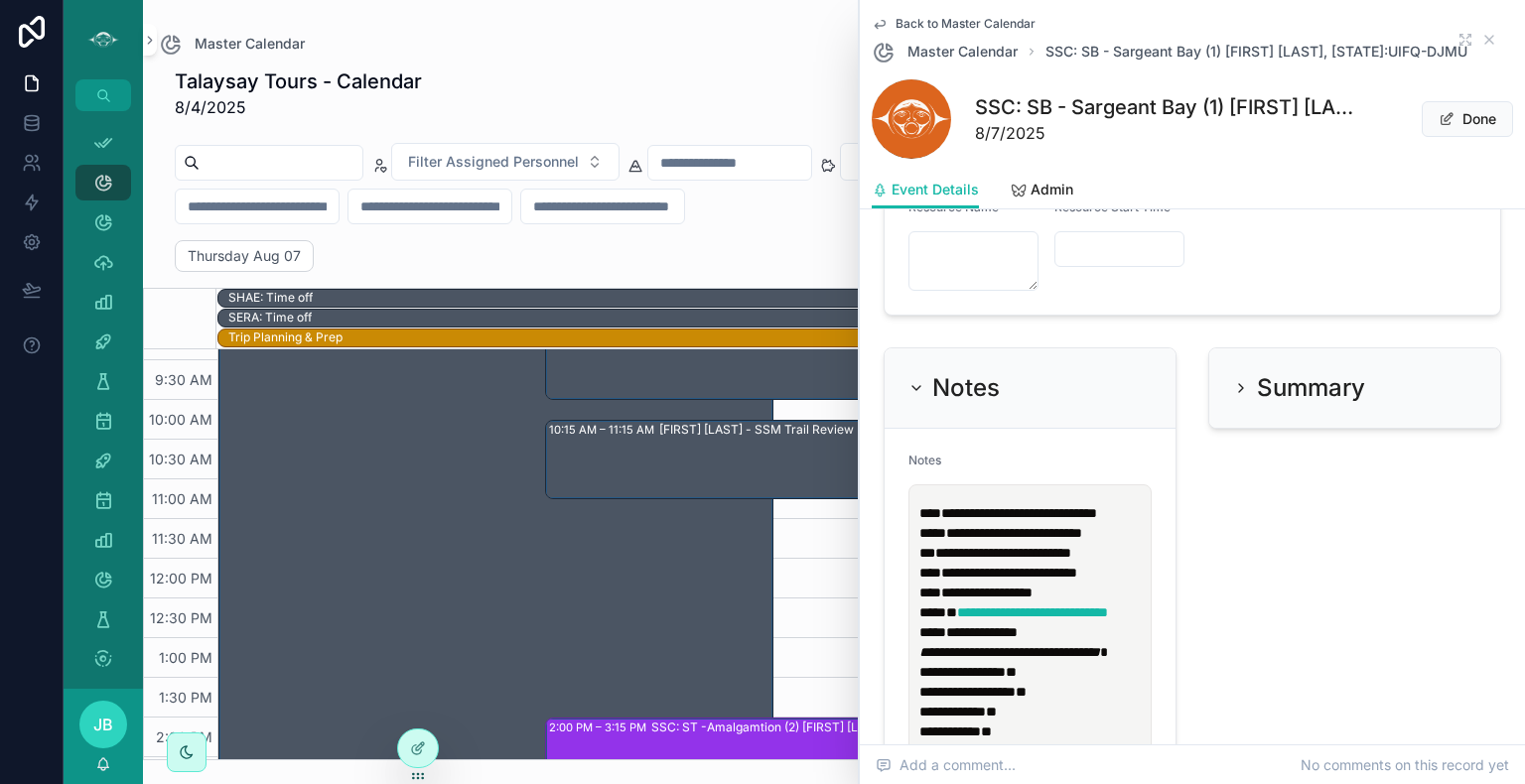 scroll, scrollTop: 2265, scrollLeft: 0, axis: vertical 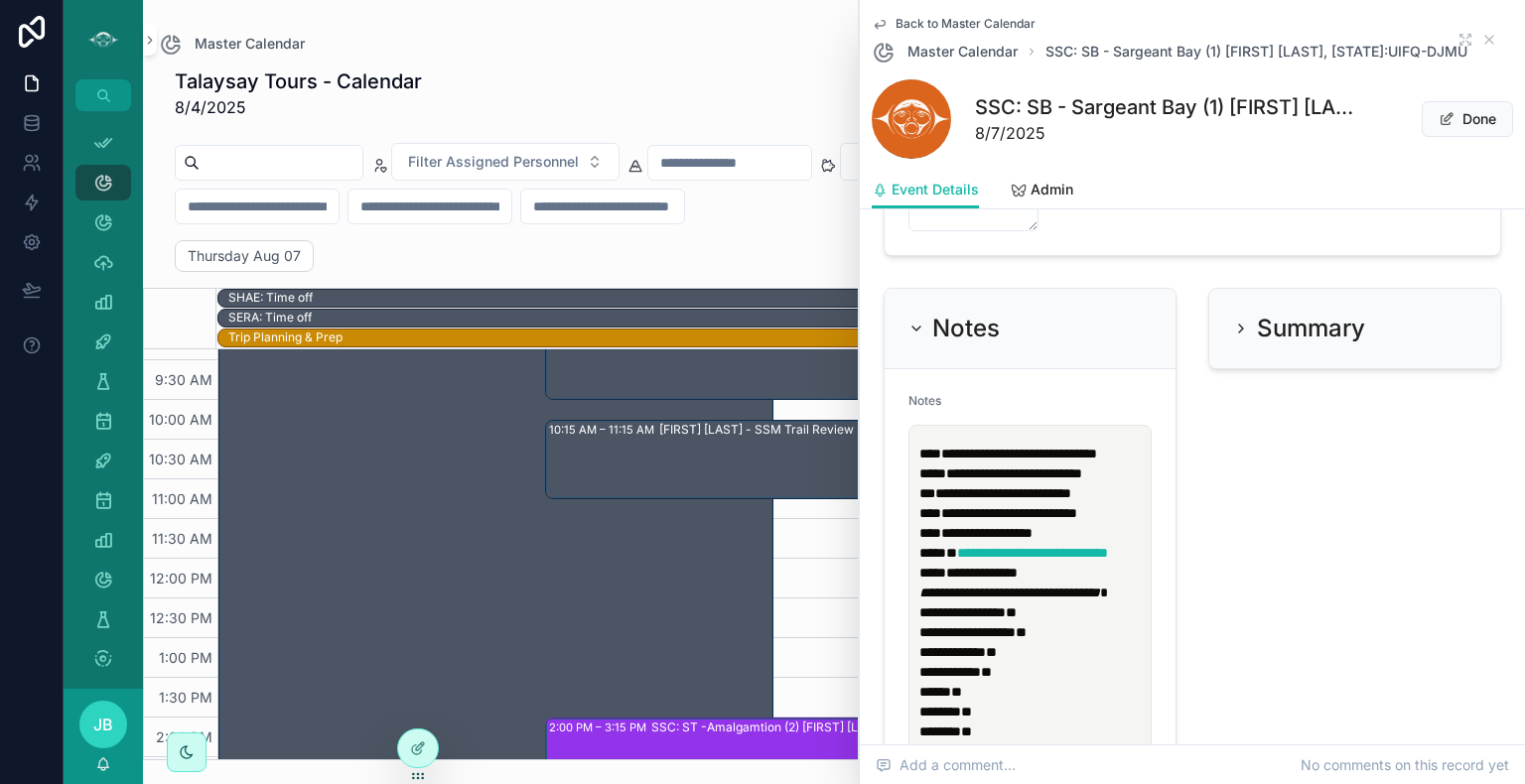 click on "**********" at bounding box center [1034, 513] 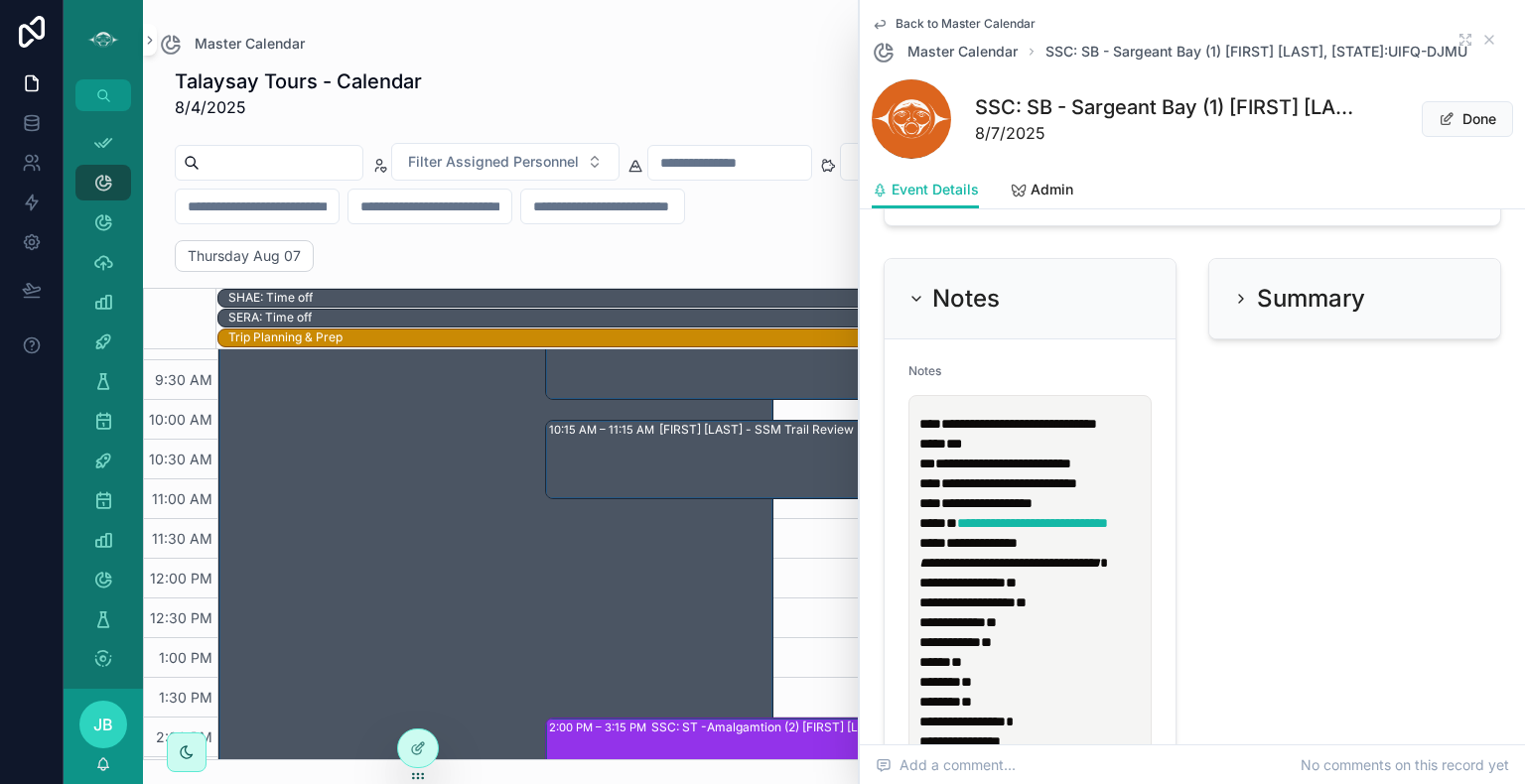 scroll, scrollTop: 2294, scrollLeft: 0, axis: vertical 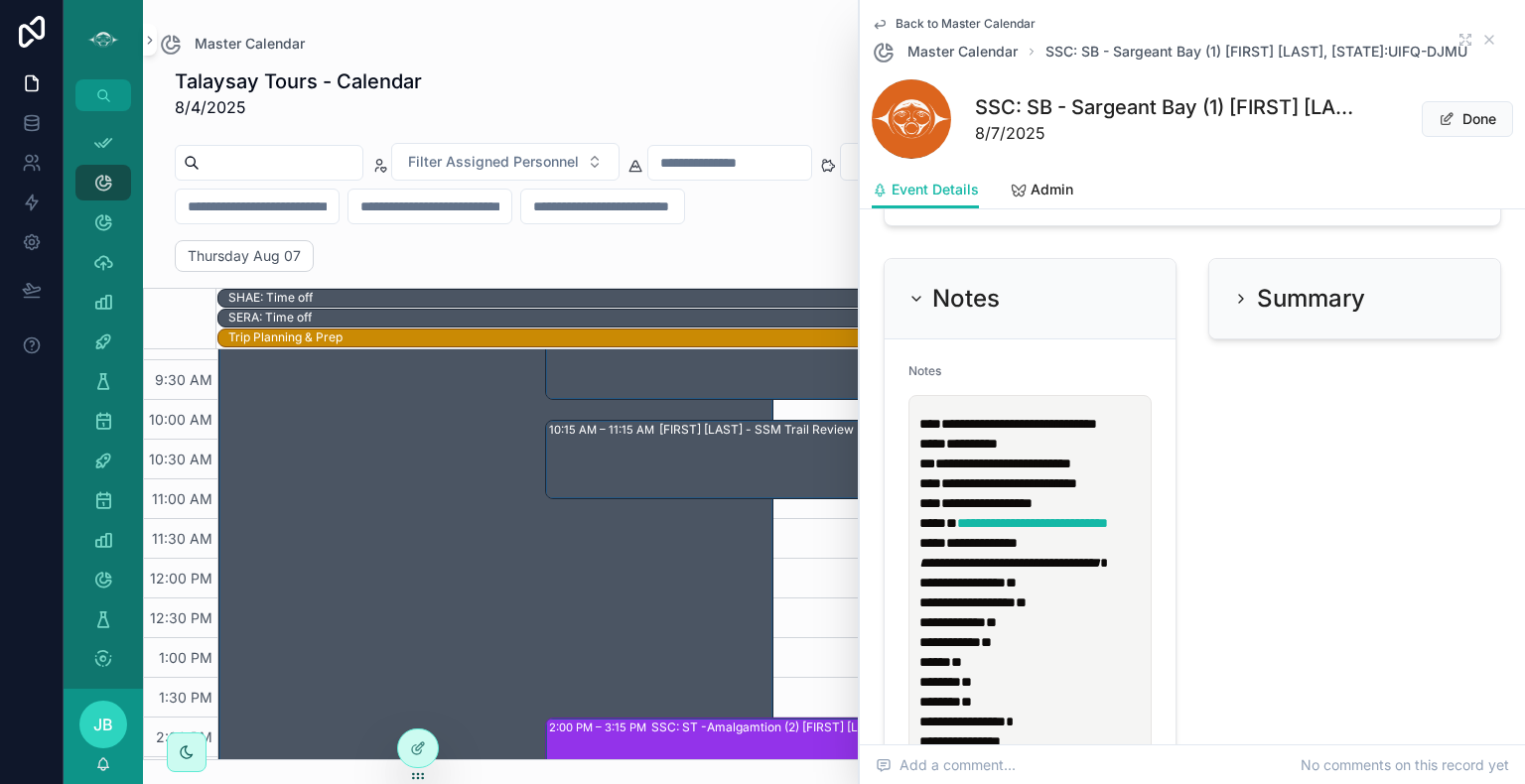 click on "**********" at bounding box center [1003, 463] 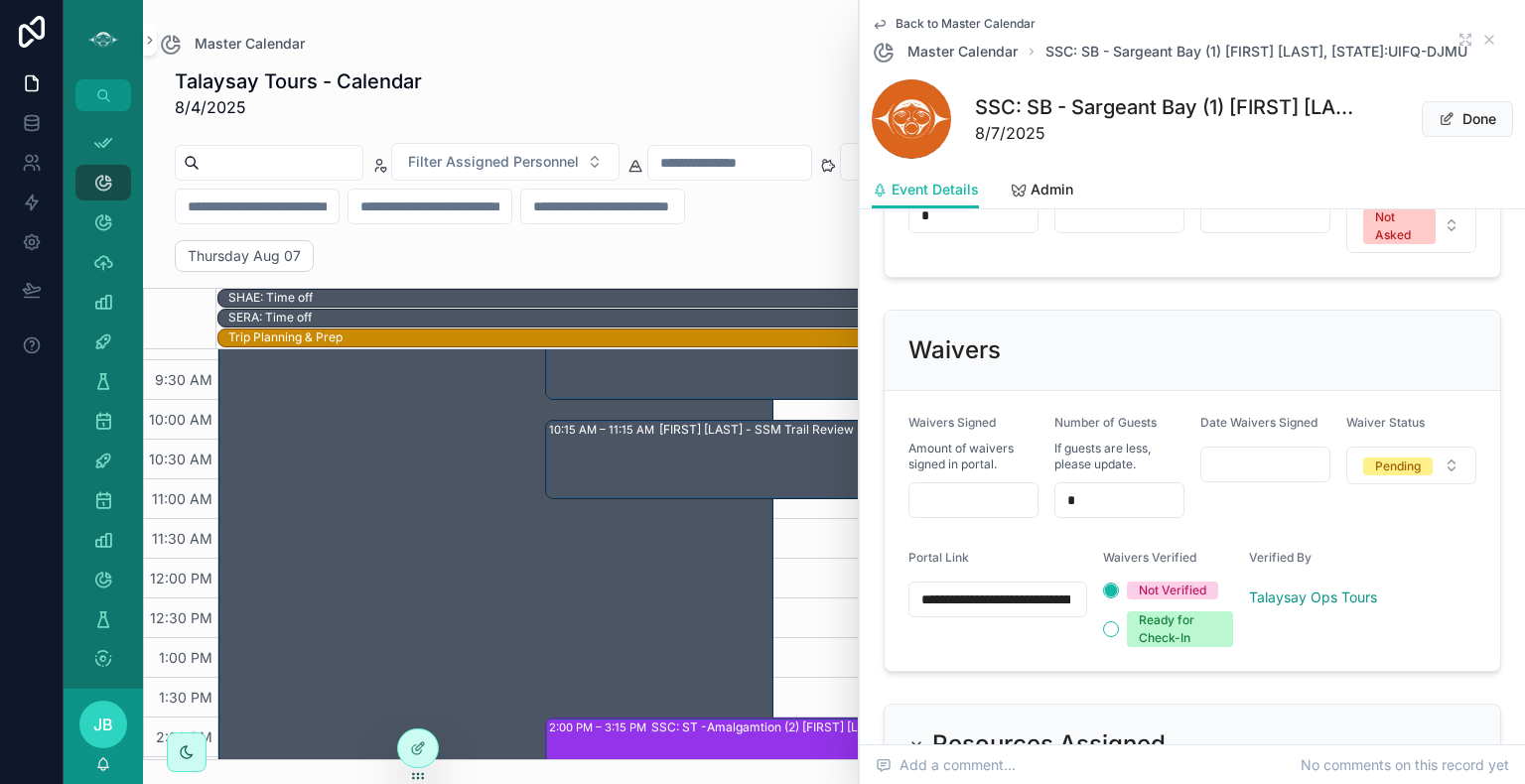 scroll, scrollTop: 1508, scrollLeft: 0, axis: vertical 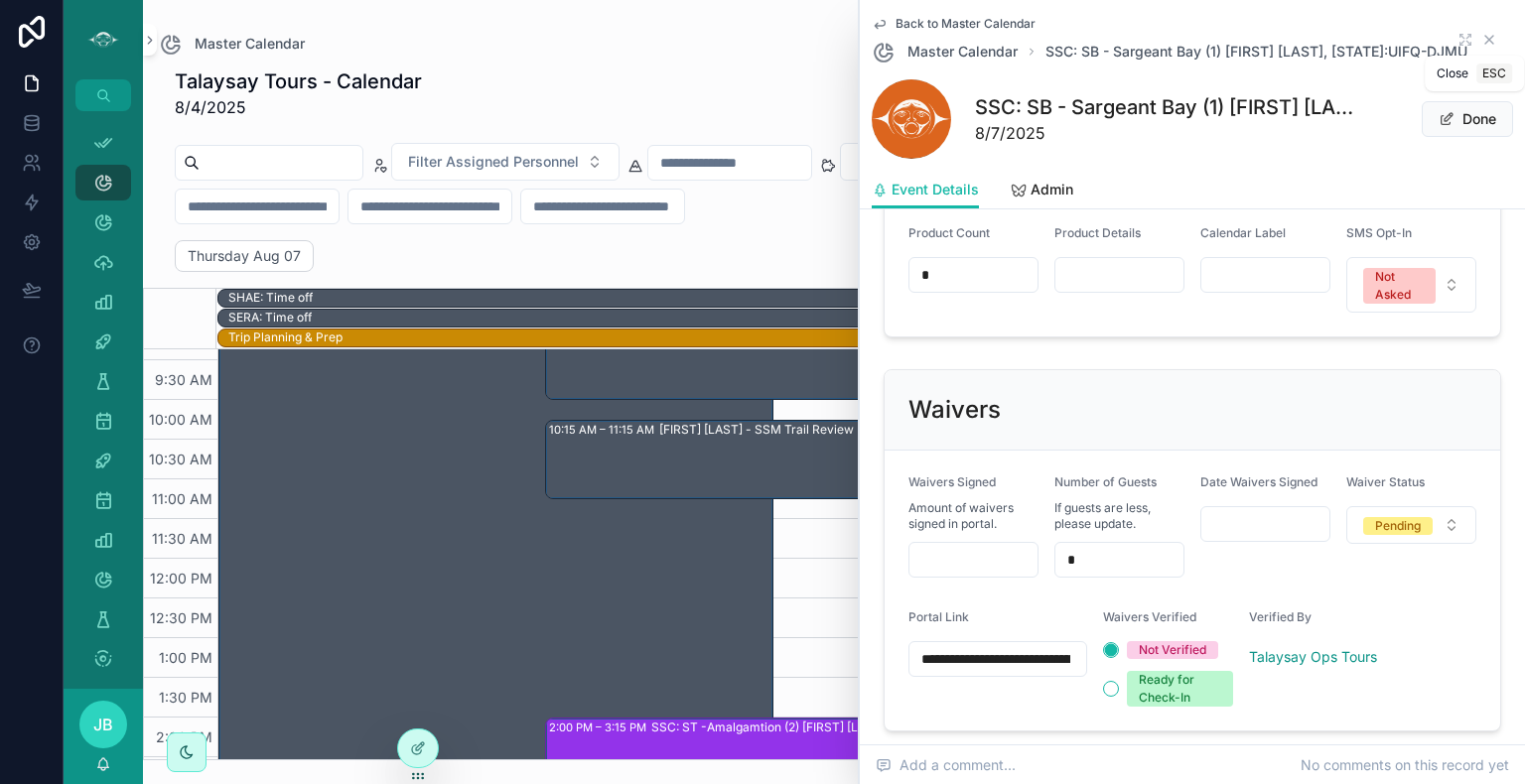 click 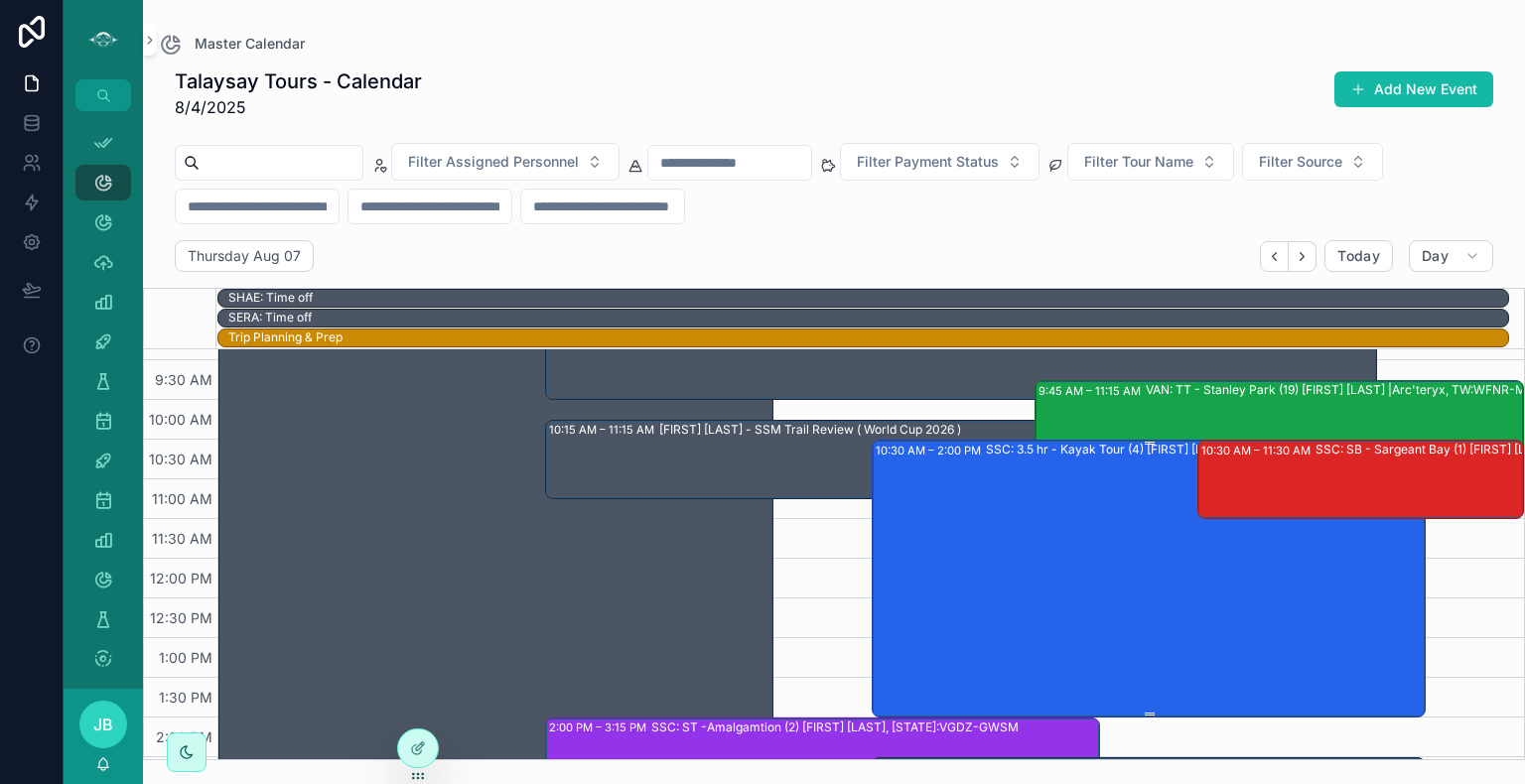 click on "SSC: 3.5 hr - Kayak Tour (4) [FIRST] [LAST], [STATE]:RSUV-EXHQ" at bounding box center (1205, 578) 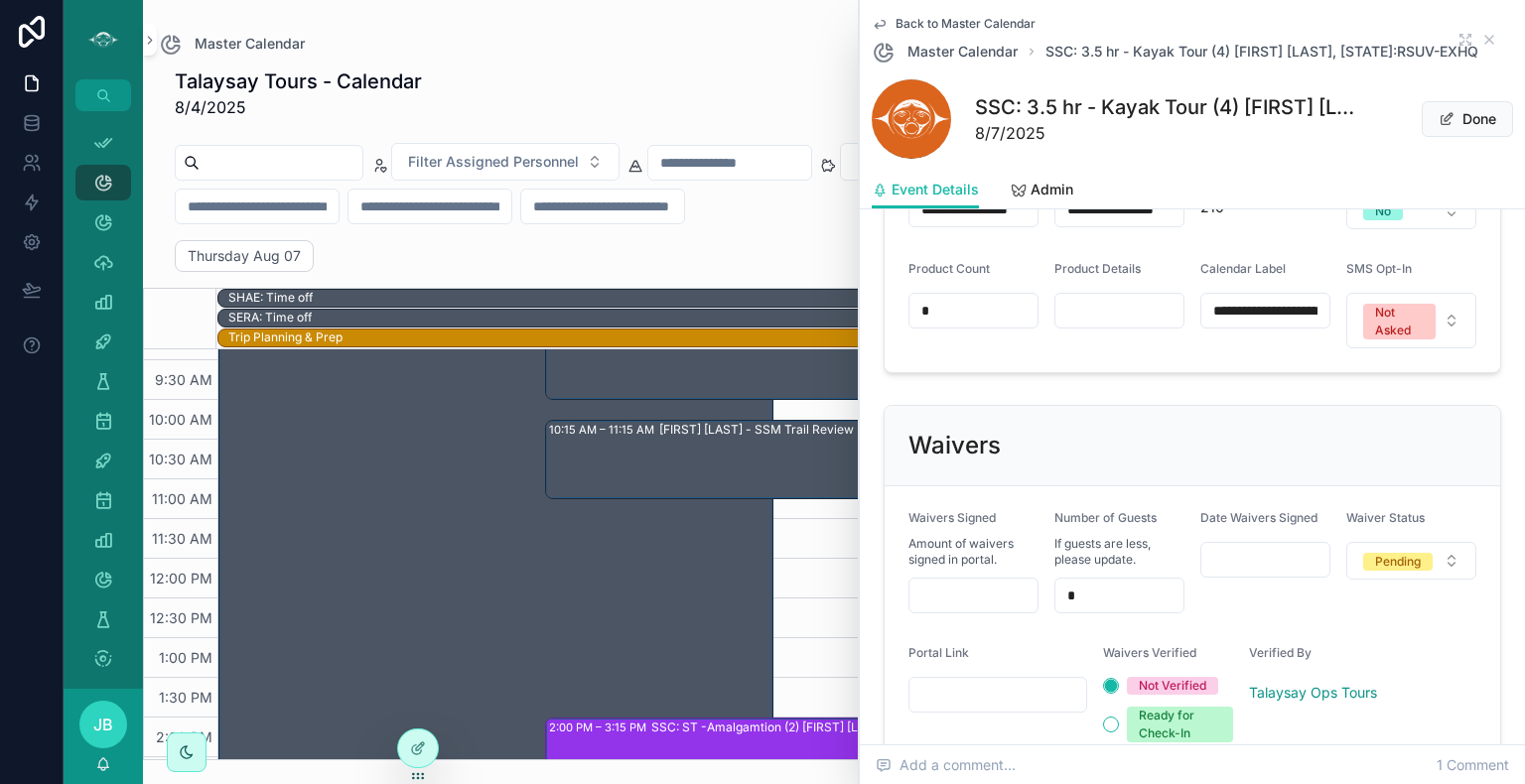 scroll, scrollTop: 1568, scrollLeft: 0, axis: vertical 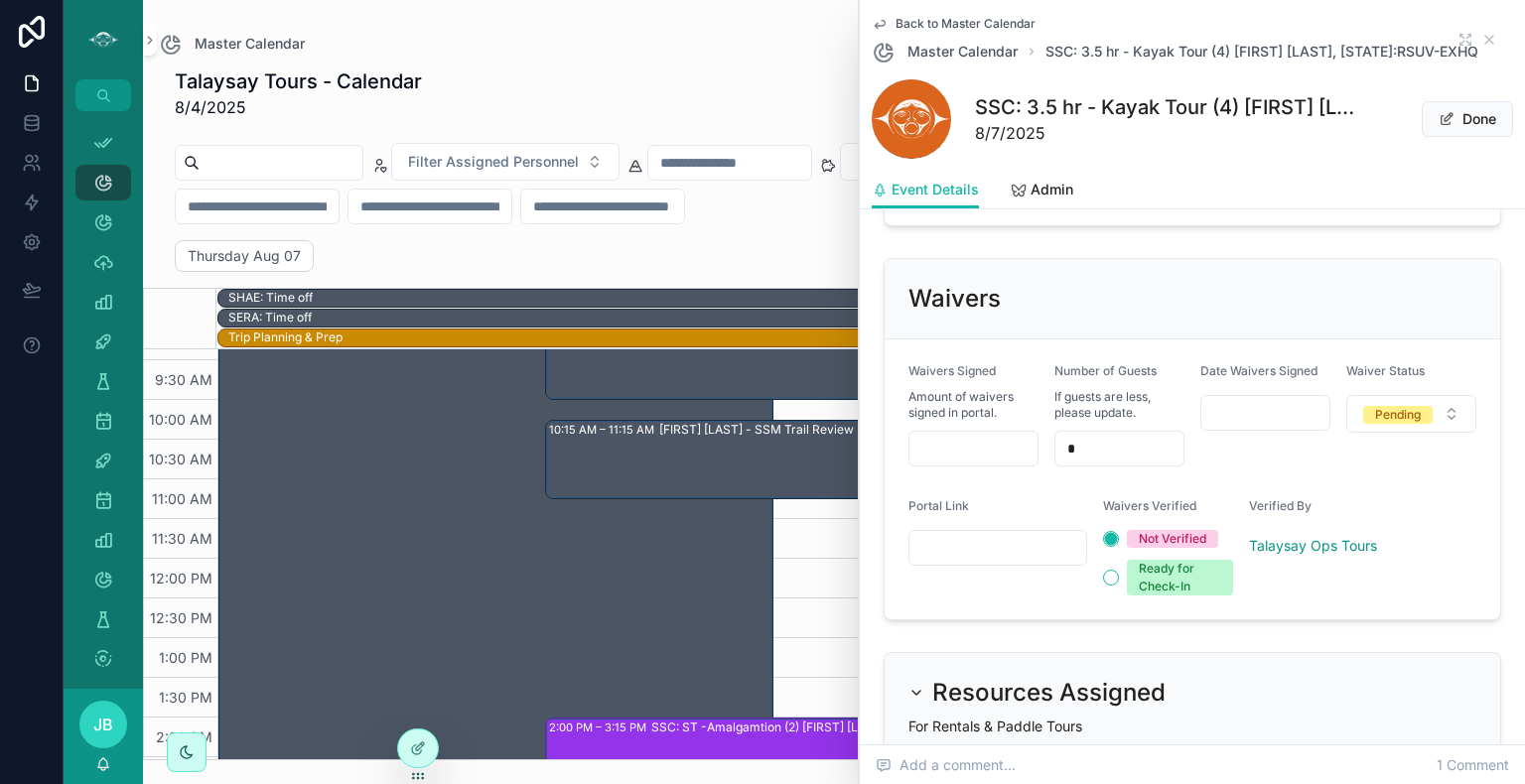 click at bounding box center [998, 548] 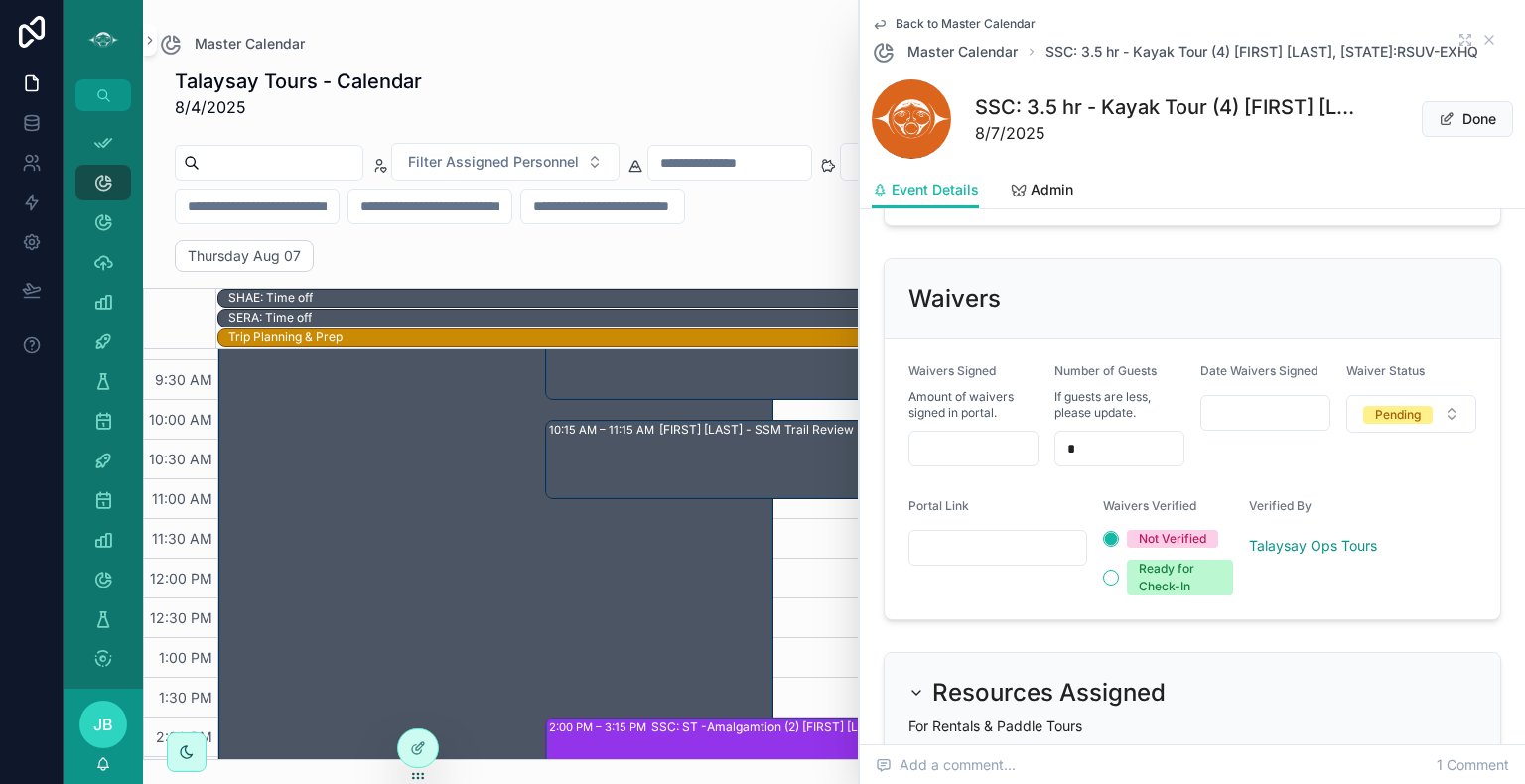 paste on "**********" 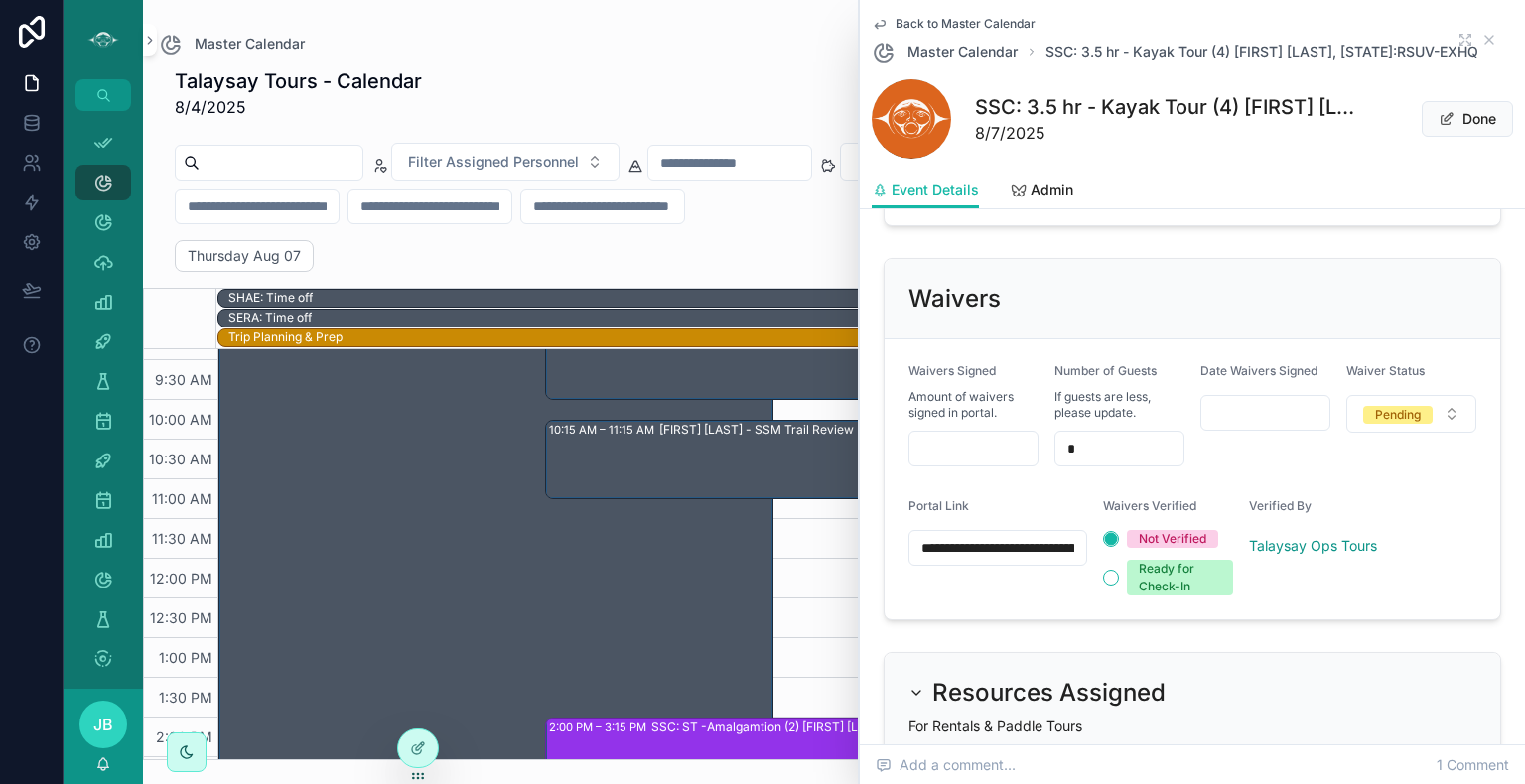 scroll, scrollTop: 0, scrollLeft: 532, axis: horizontal 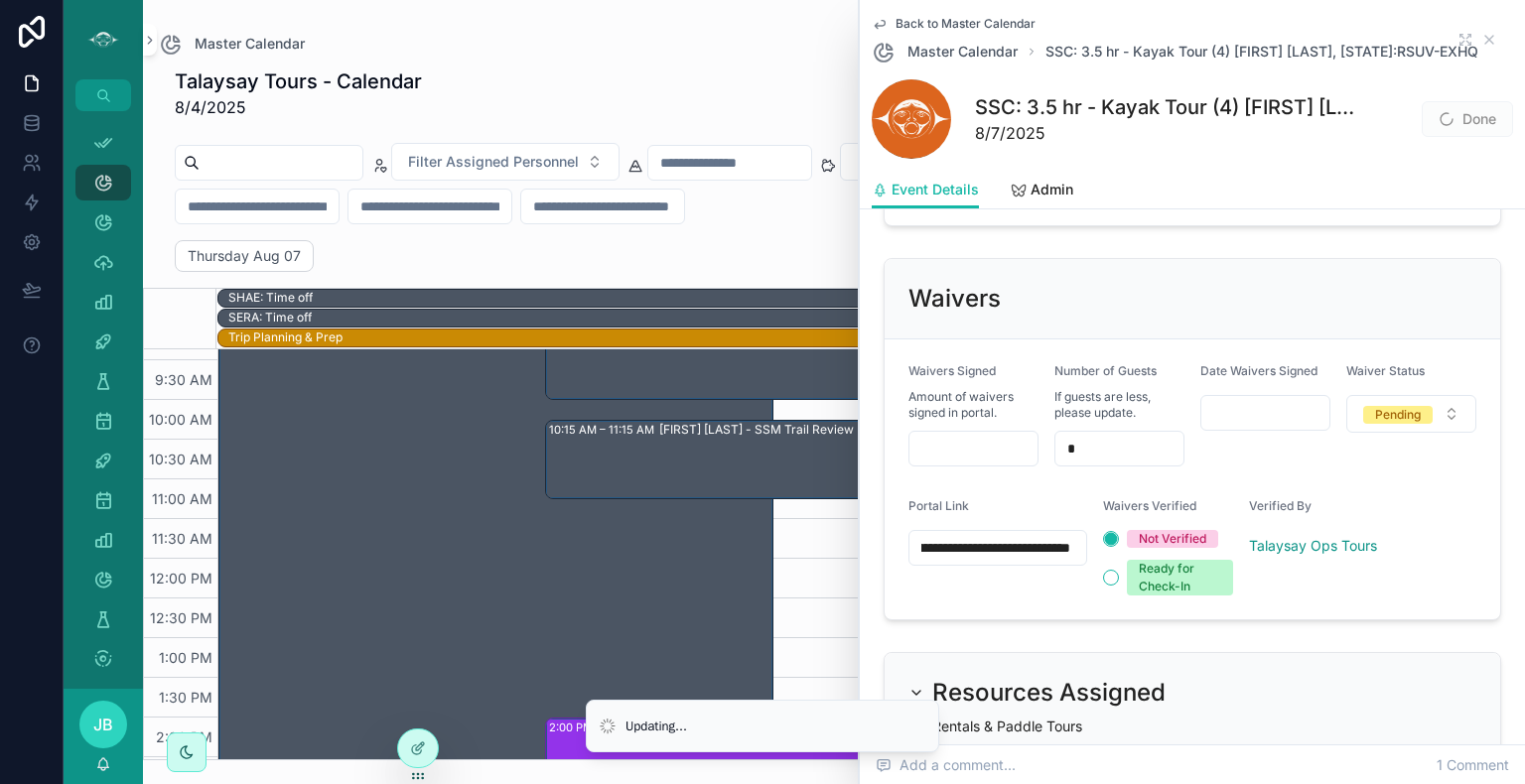 type on "**********" 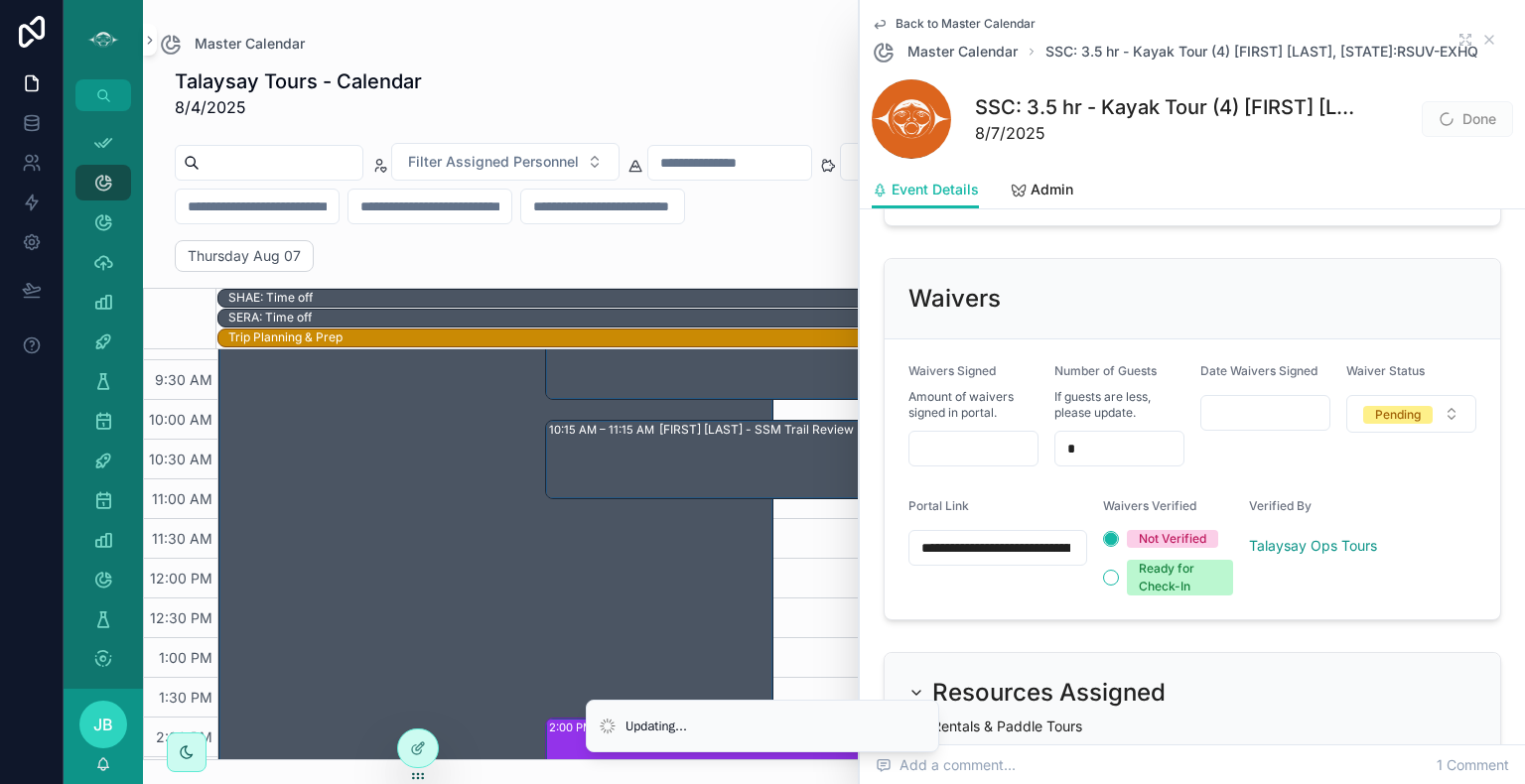 click on "**********" at bounding box center [1192, 479] 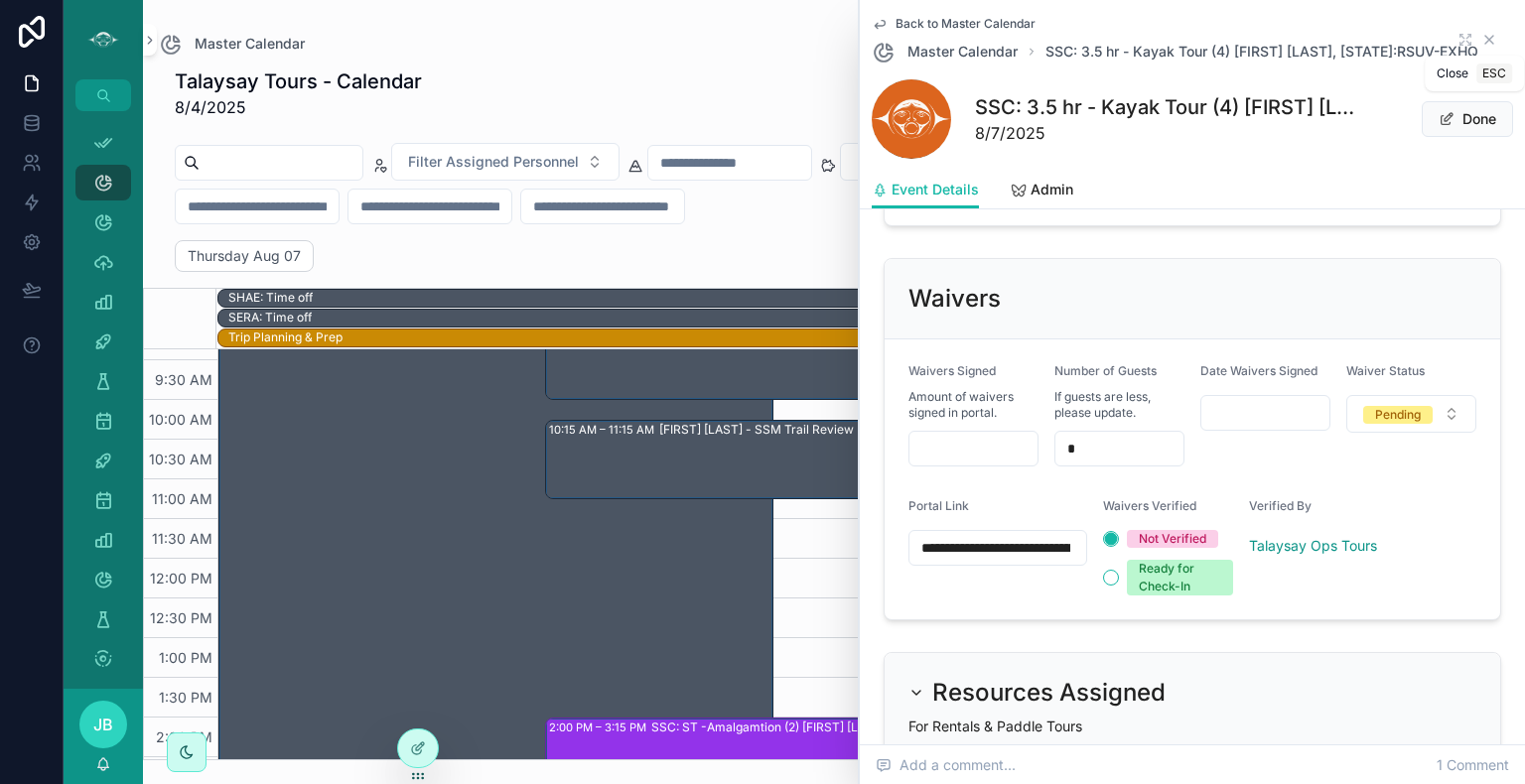 click 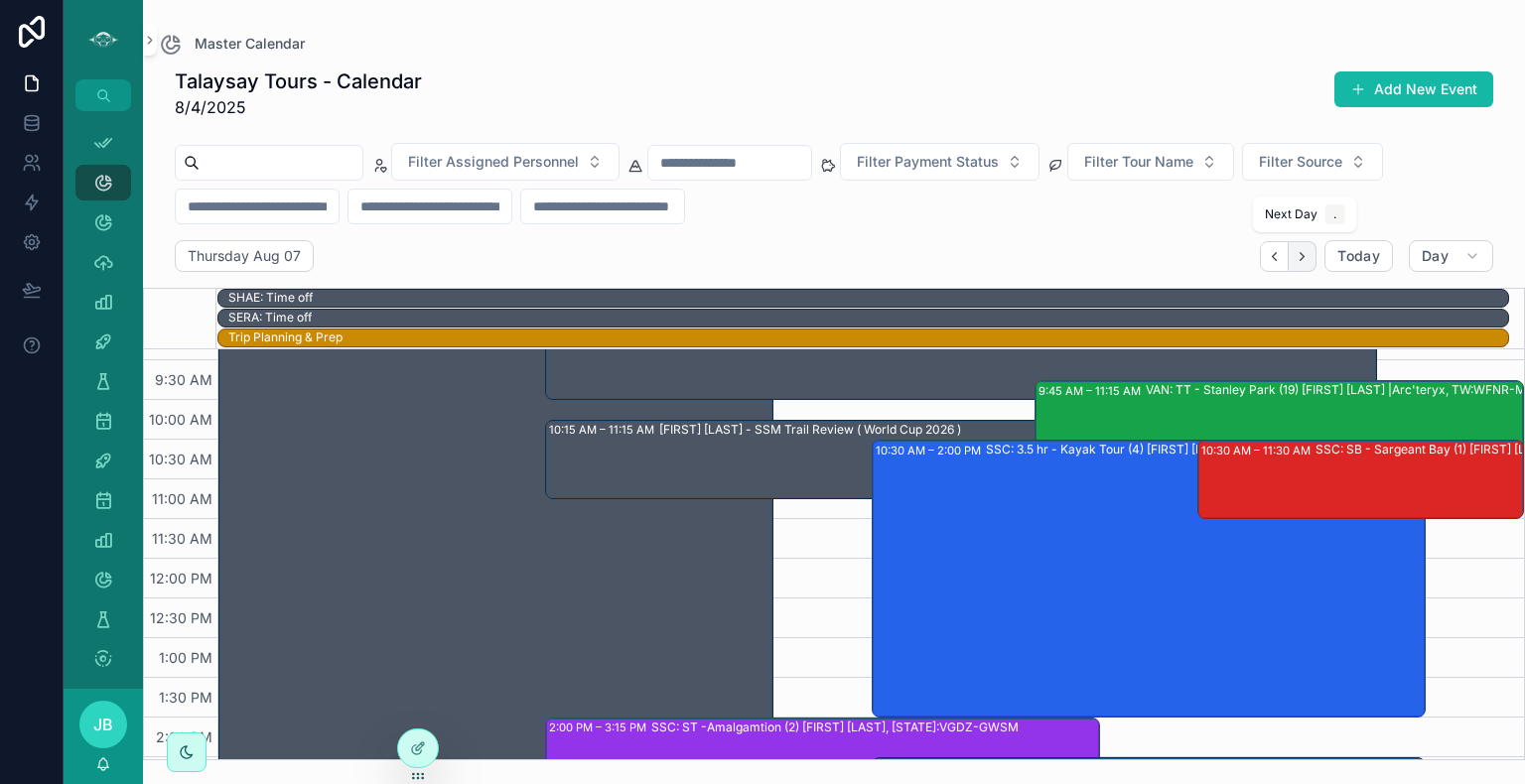 click 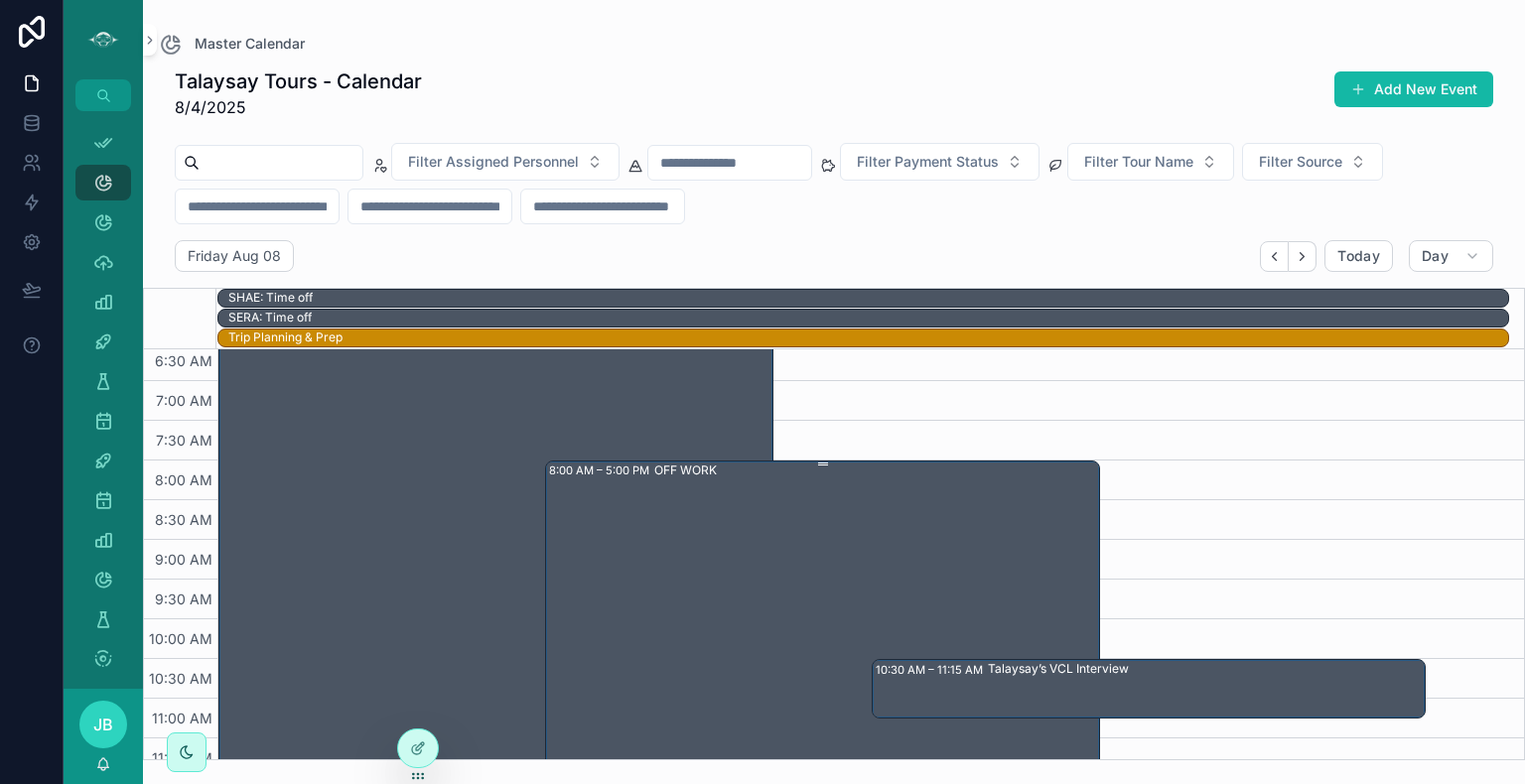scroll, scrollTop: 0, scrollLeft: 0, axis: both 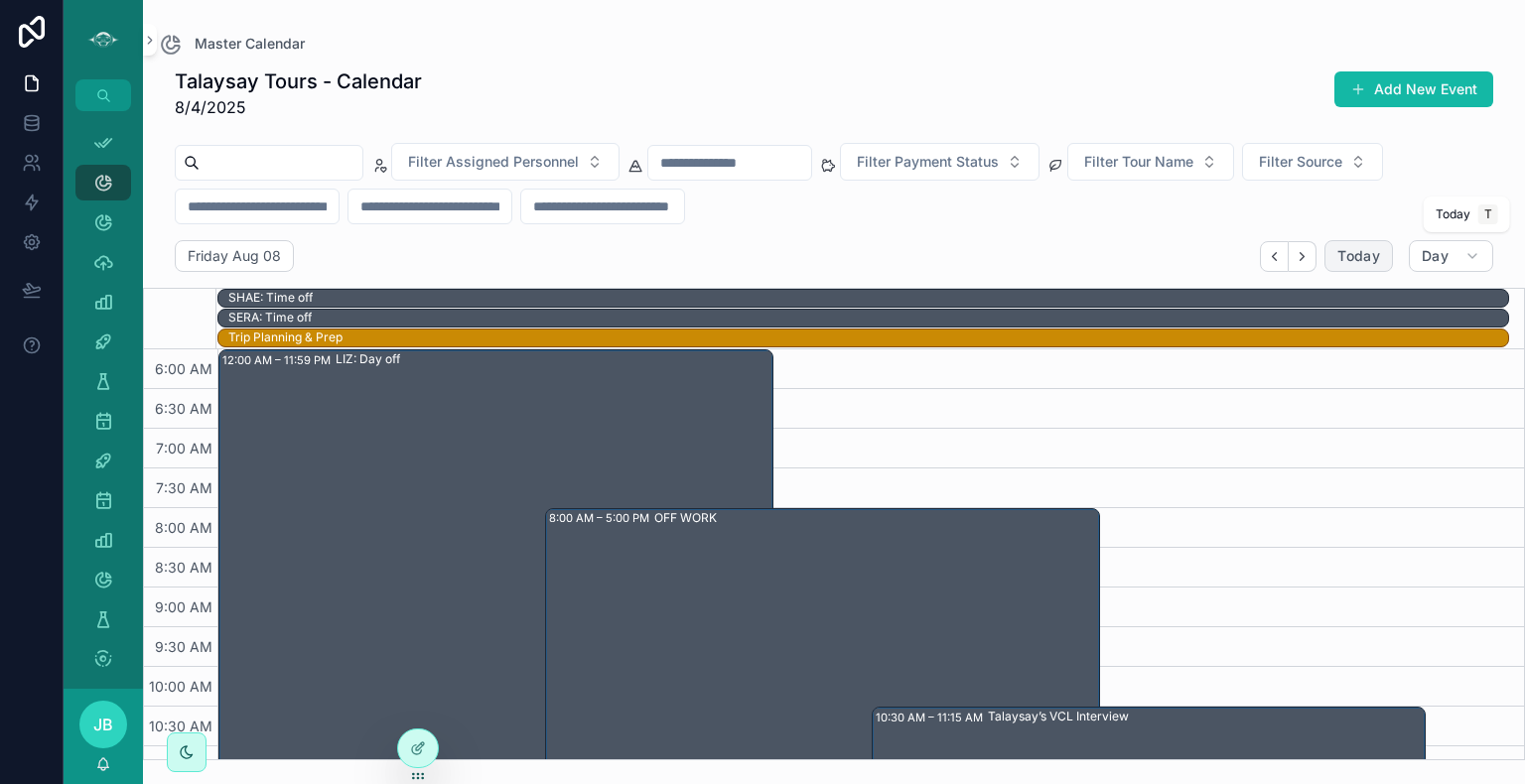 click on "Today" at bounding box center (1358, 256) 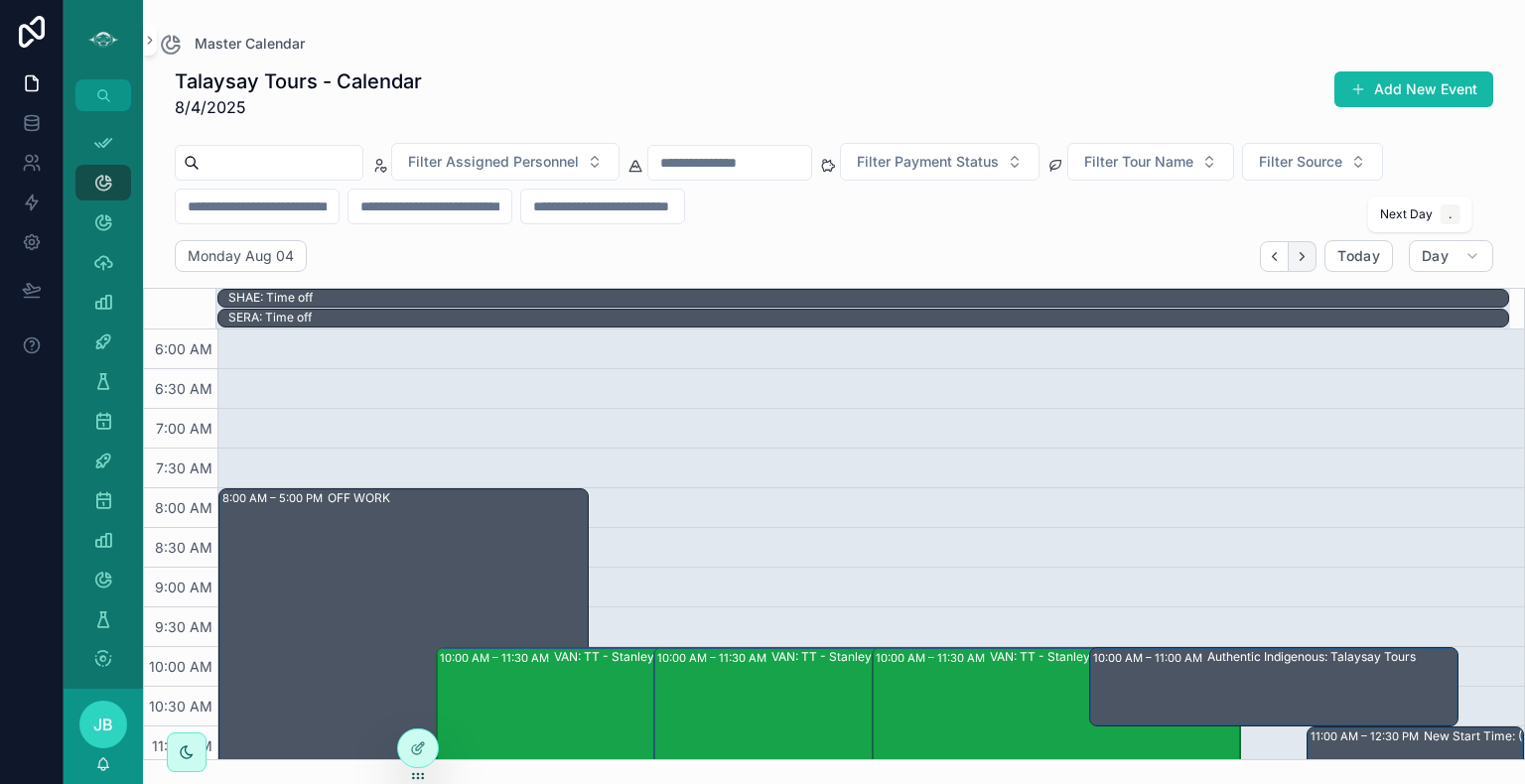 click 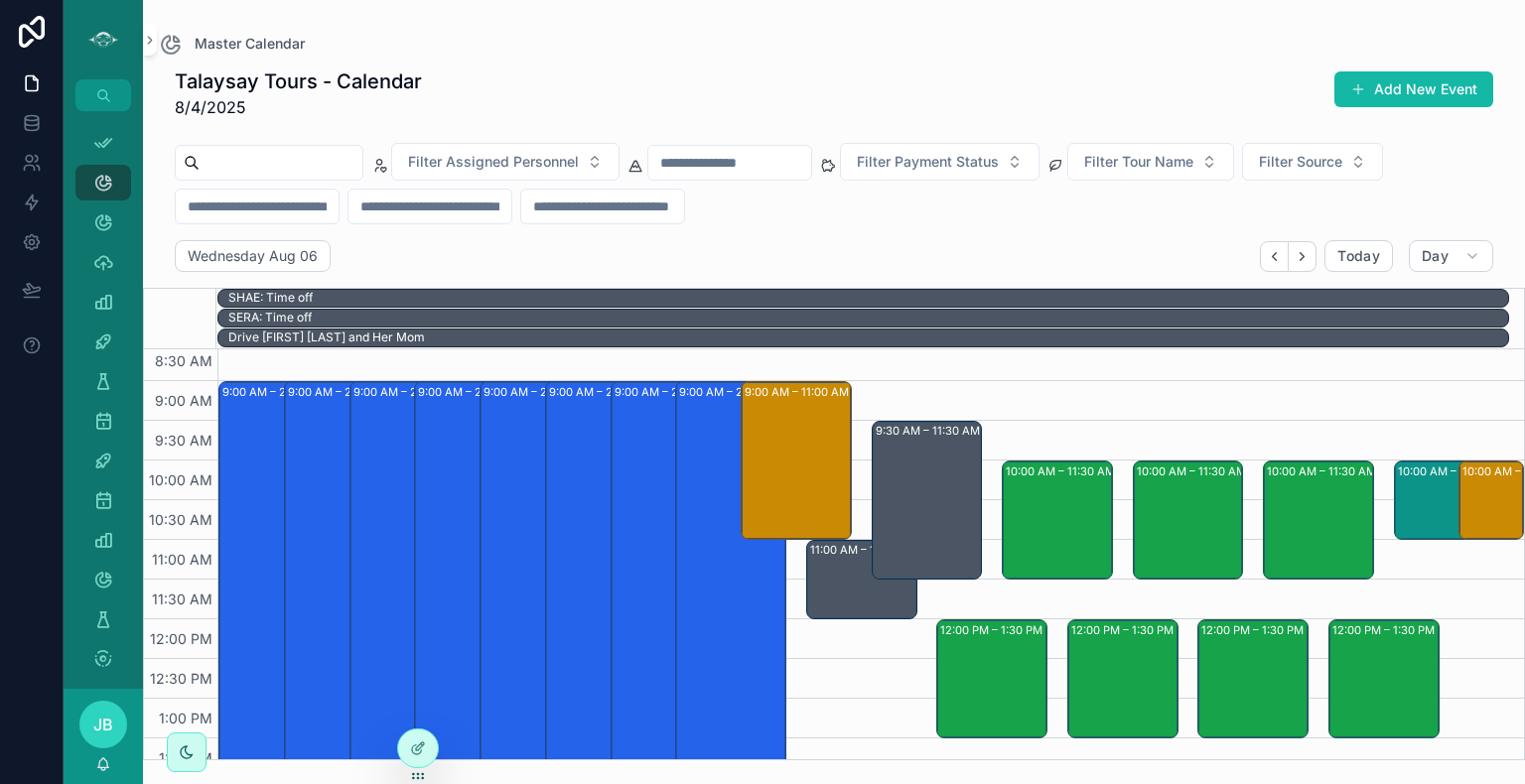 scroll, scrollTop: 208, scrollLeft: 0, axis: vertical 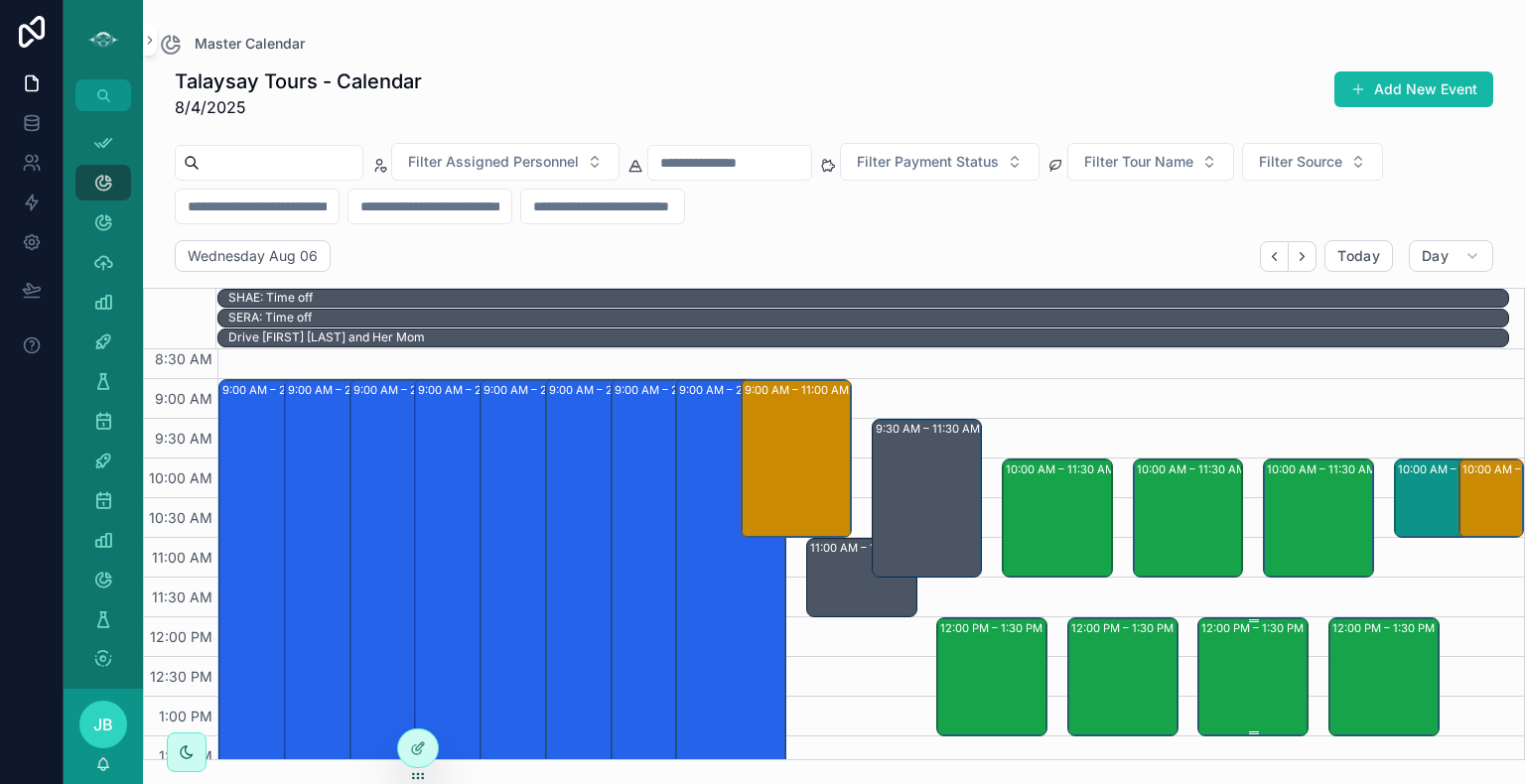 click on "12:00 PM – 1:30 PM VAN: TT- Stanley Park (1) [FIRST] [LAST], TW:AUMC-ZKXI" at bounding box center (1254, 677) 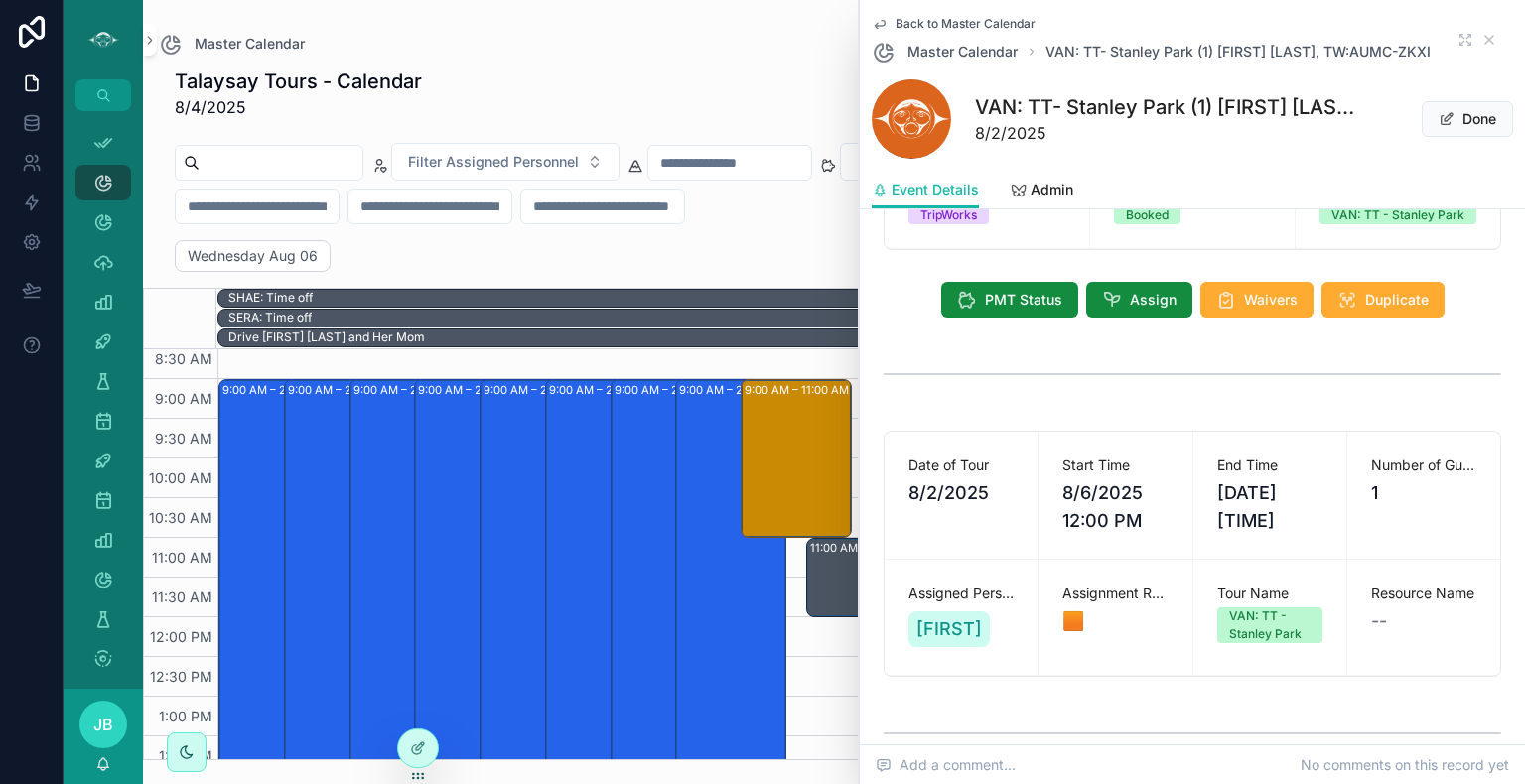 scroll, scrollTop: 87, scrollLeft: 0, axis: vertical 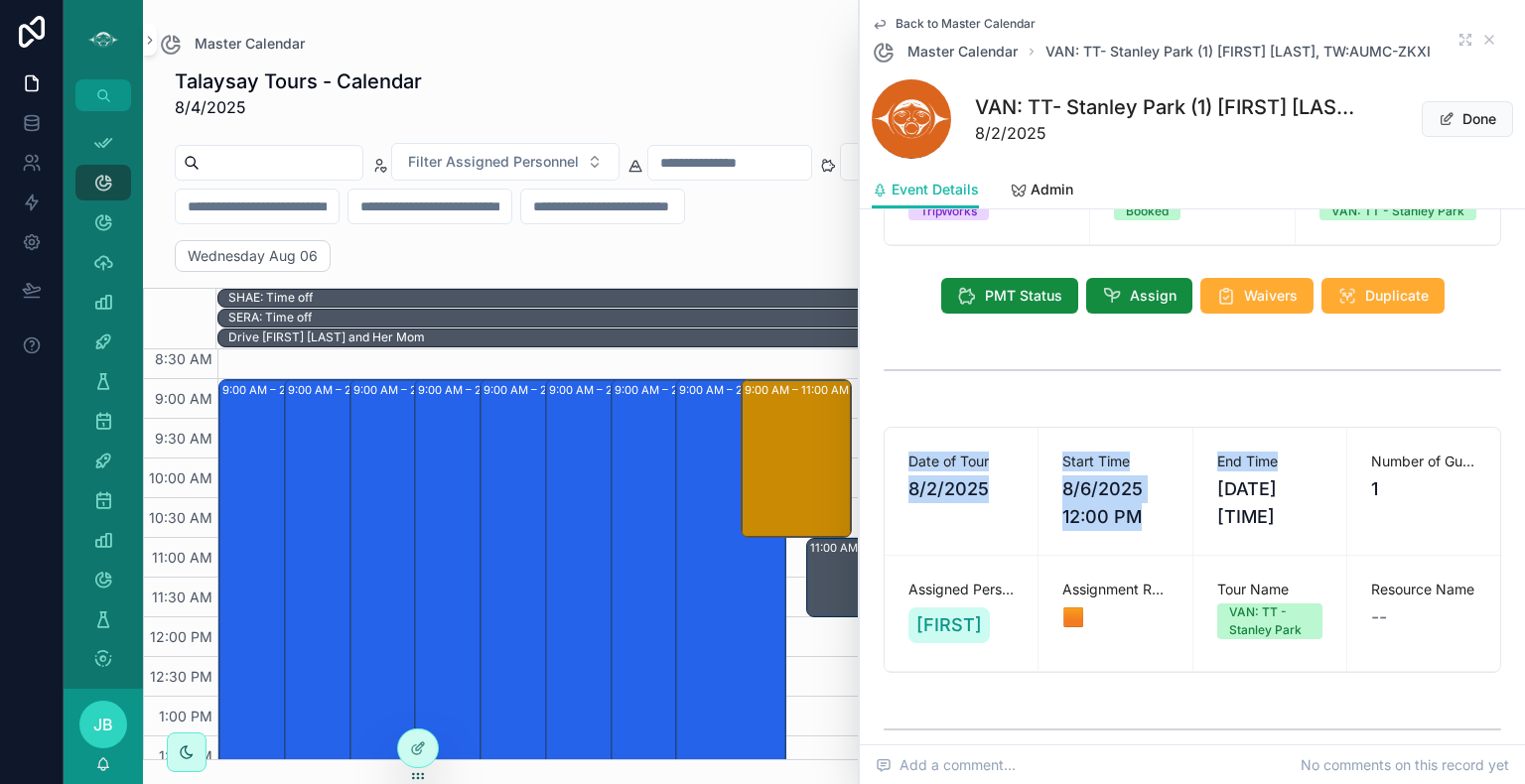 drag, startPoint x: 1373, startPoint y: 424, endPoint x: 1211, endPoint y: 536, distance: 196.94669 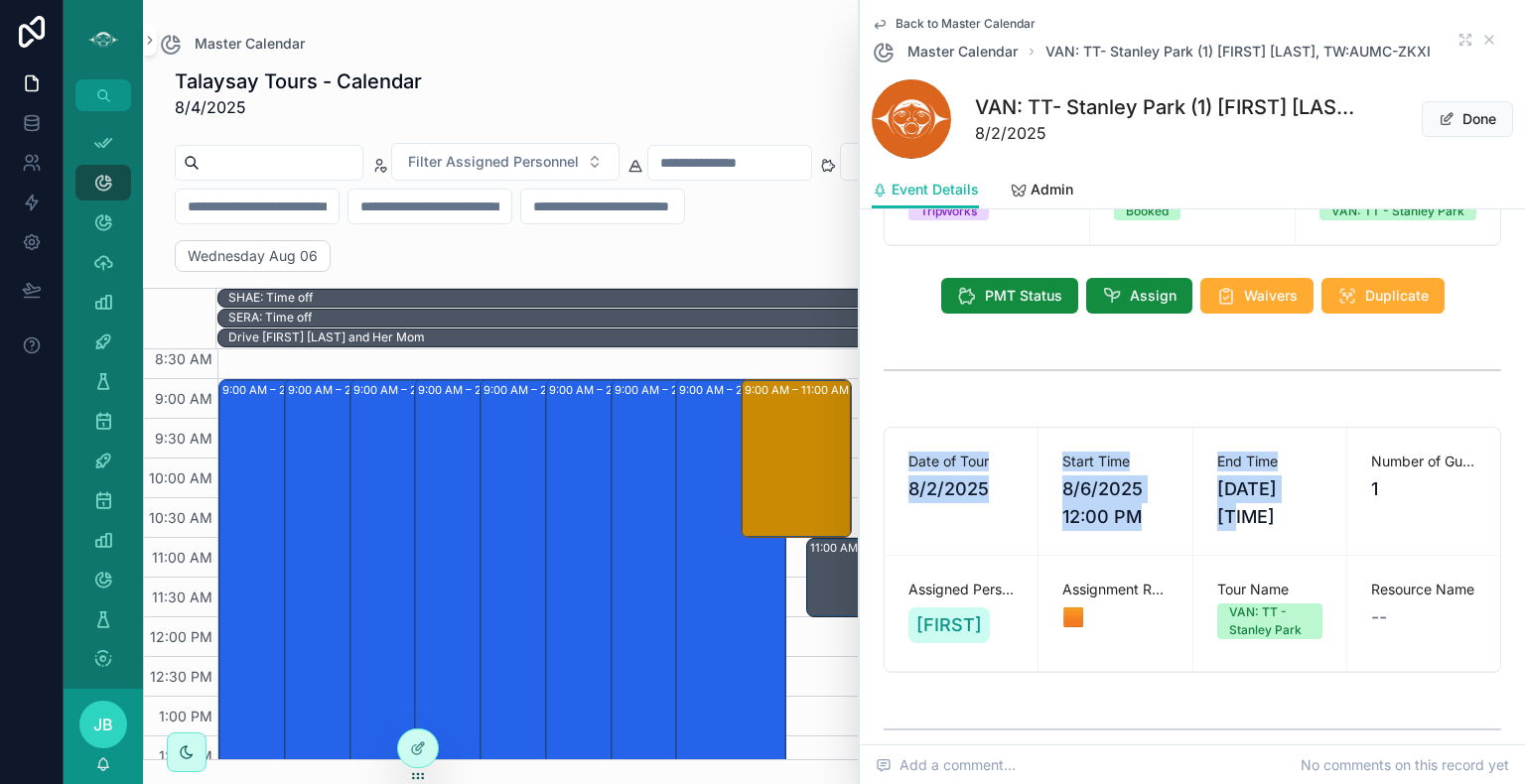 click on "**********" at bounding box center [1192, 2110] 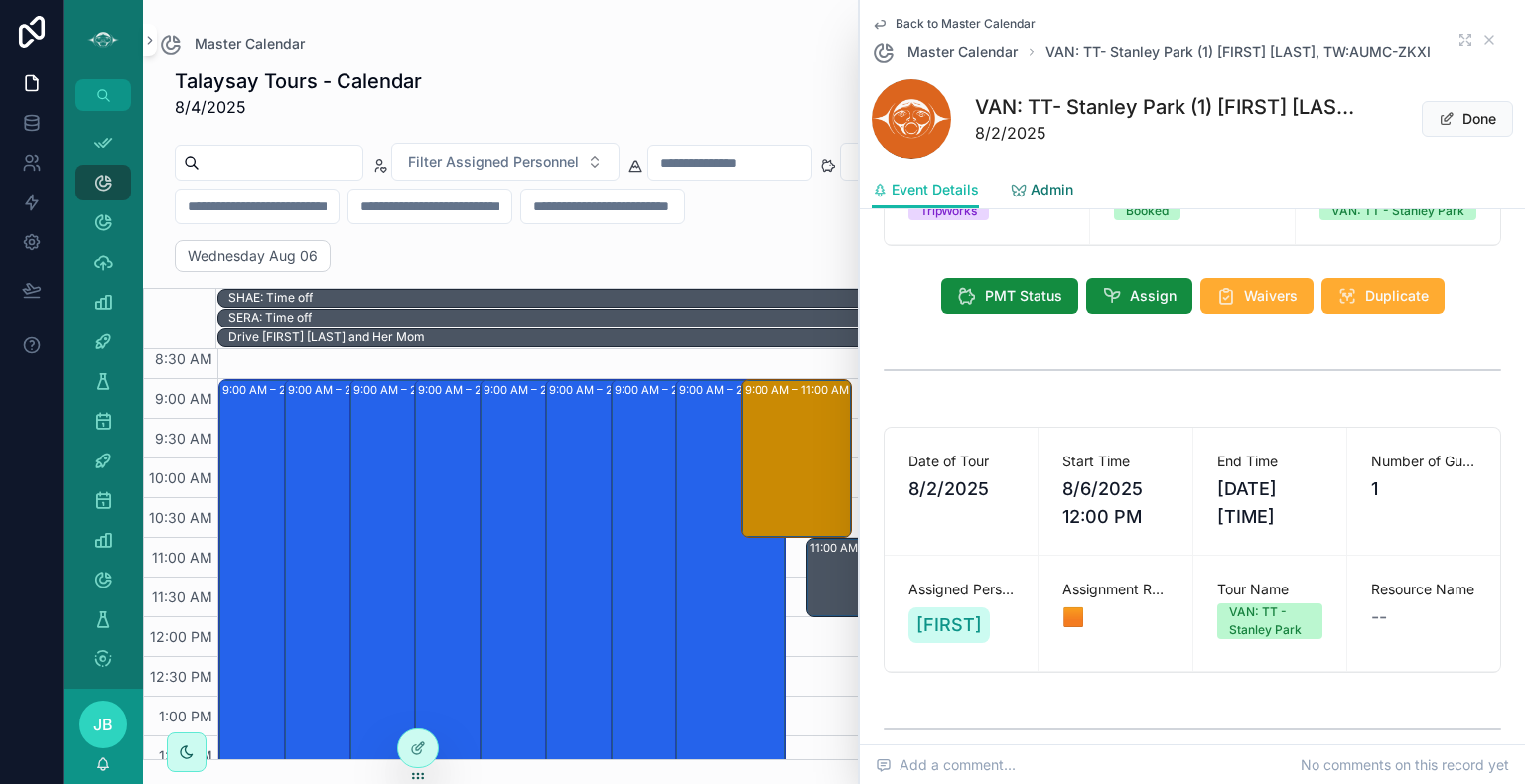 click on "Admin" at bounding box center [1051, 190] 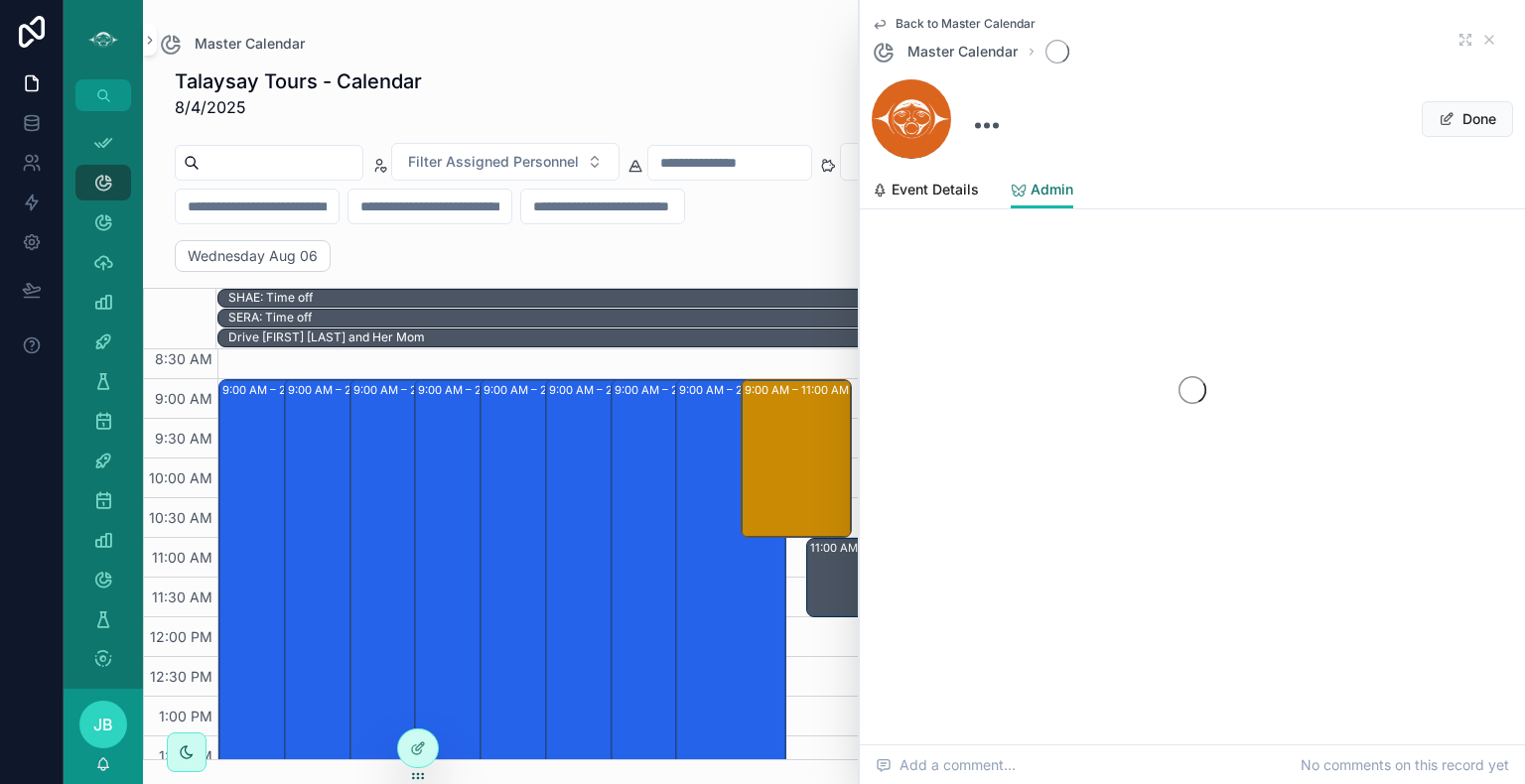 scroll, scrollTop: 0, scrollLeft: 0, axis: both 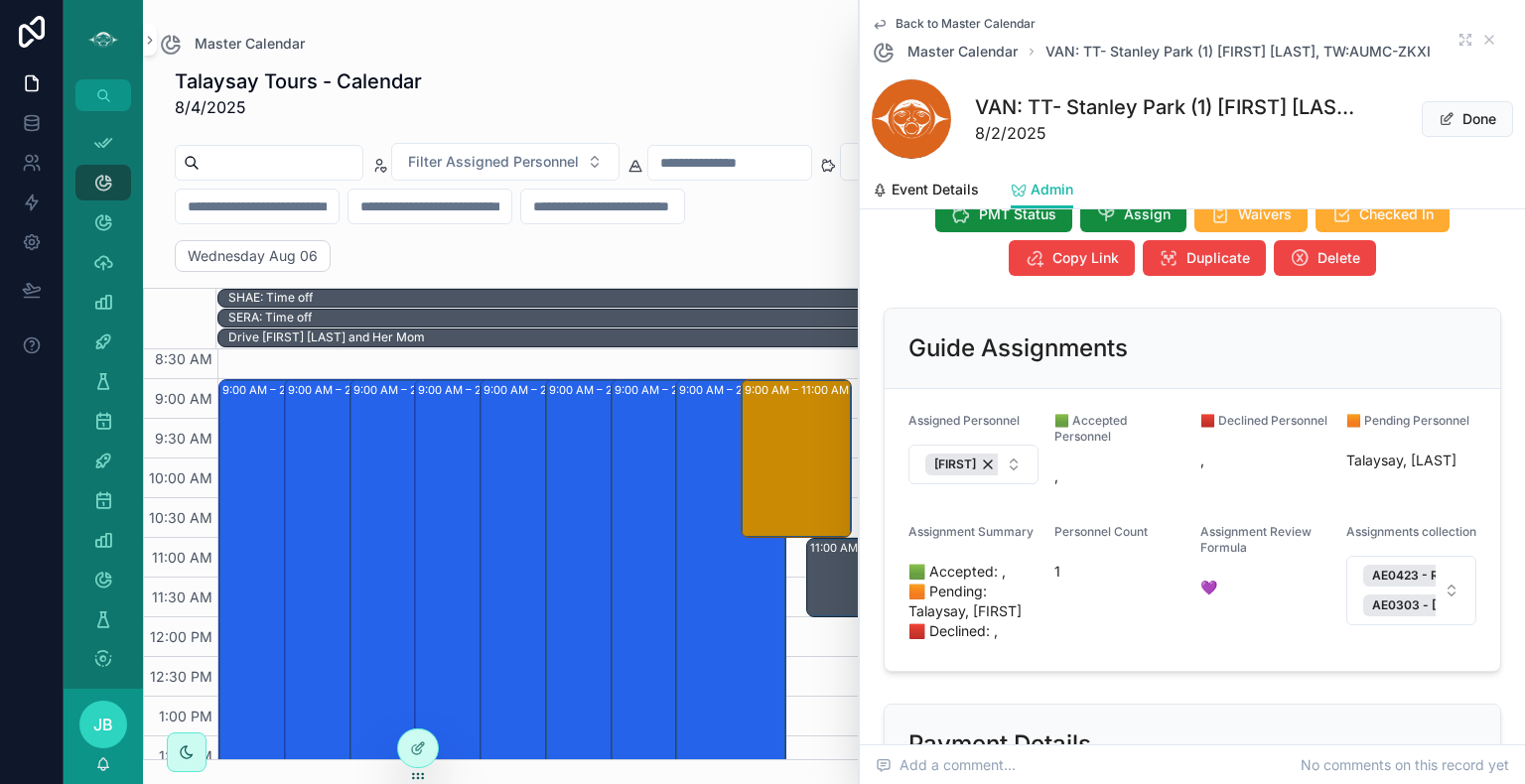 click on "," at bounding box center [1119, 476] 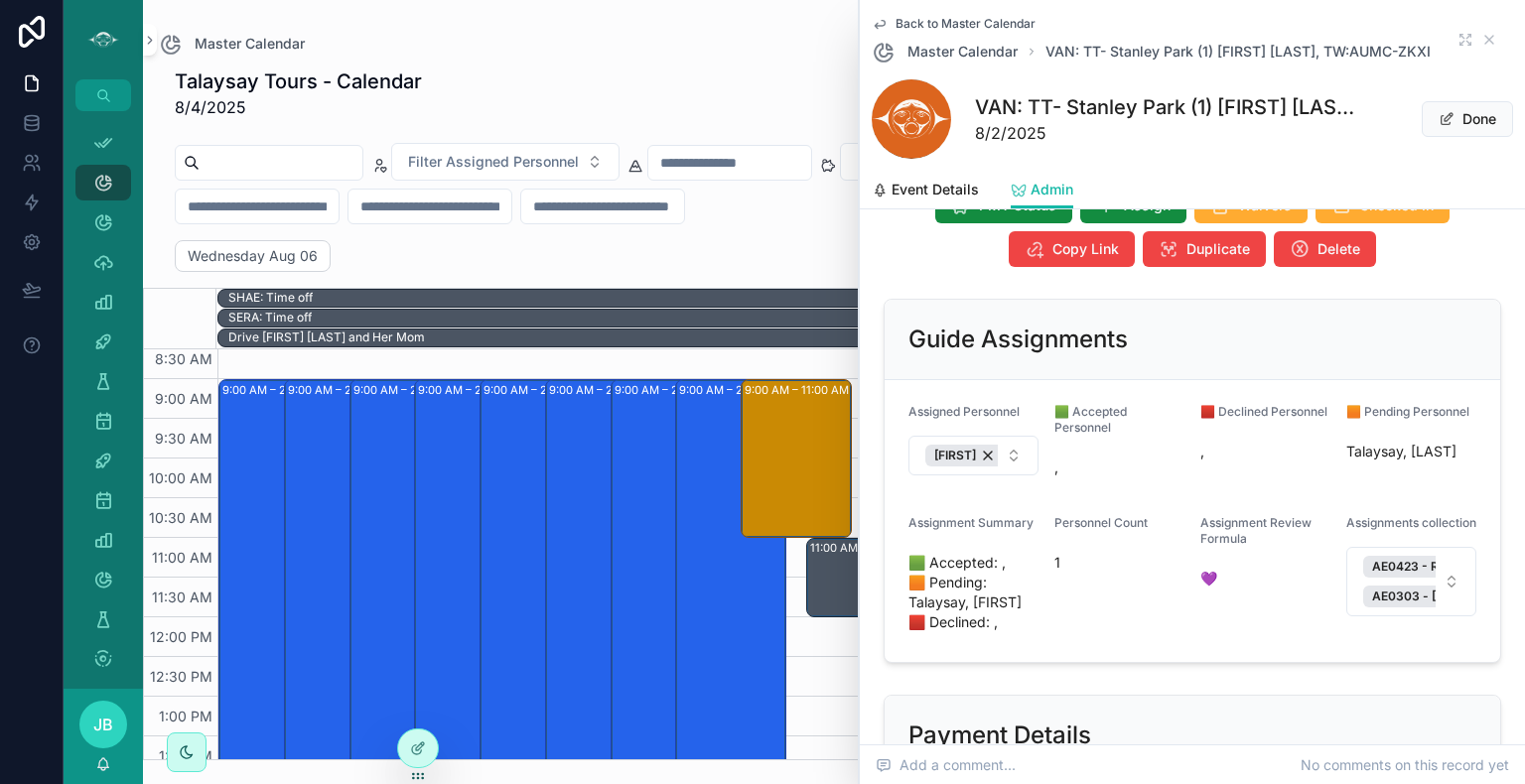 scroll, scrollTop: 265, scrollLeft: 0, axis: vertical 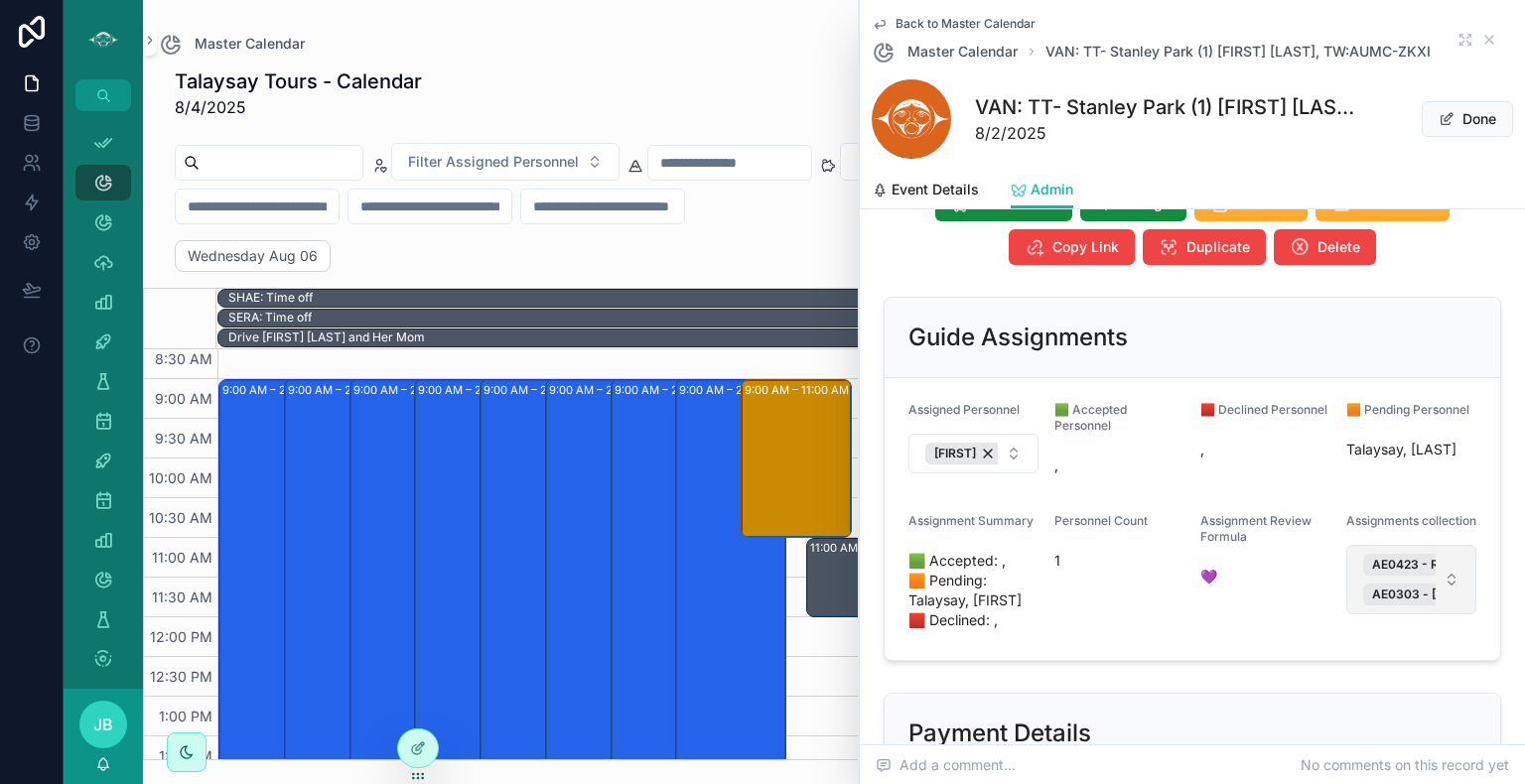 click on "AE0423 - [FIRST] AE0303 - Talaysay" at bounding box center (1411, 580) 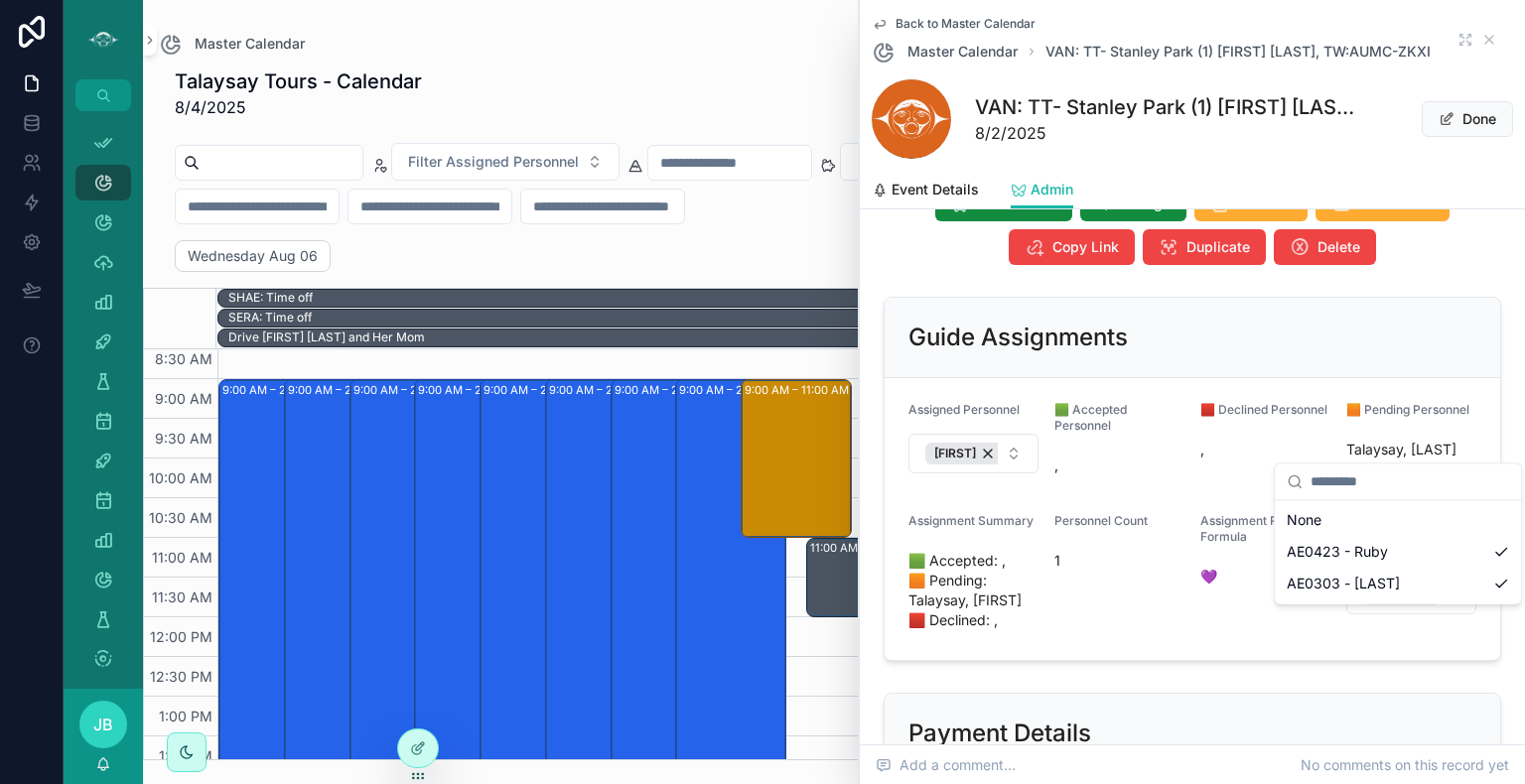 click on "Assignment Review Formula  💜" at bounding box center [1265, 575] 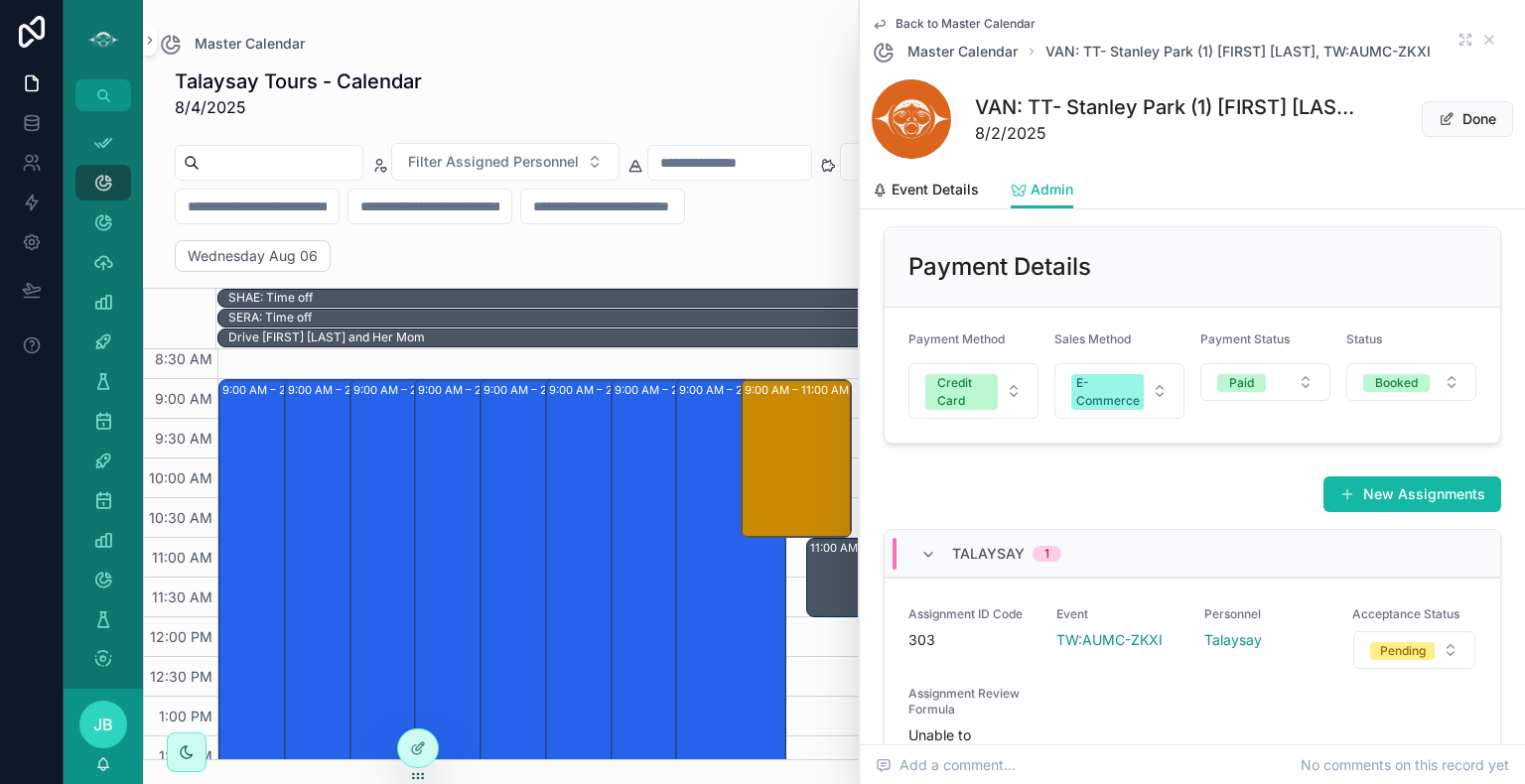 scroll, scrollTop: 385, scrollLeft: 0, axis: vertical 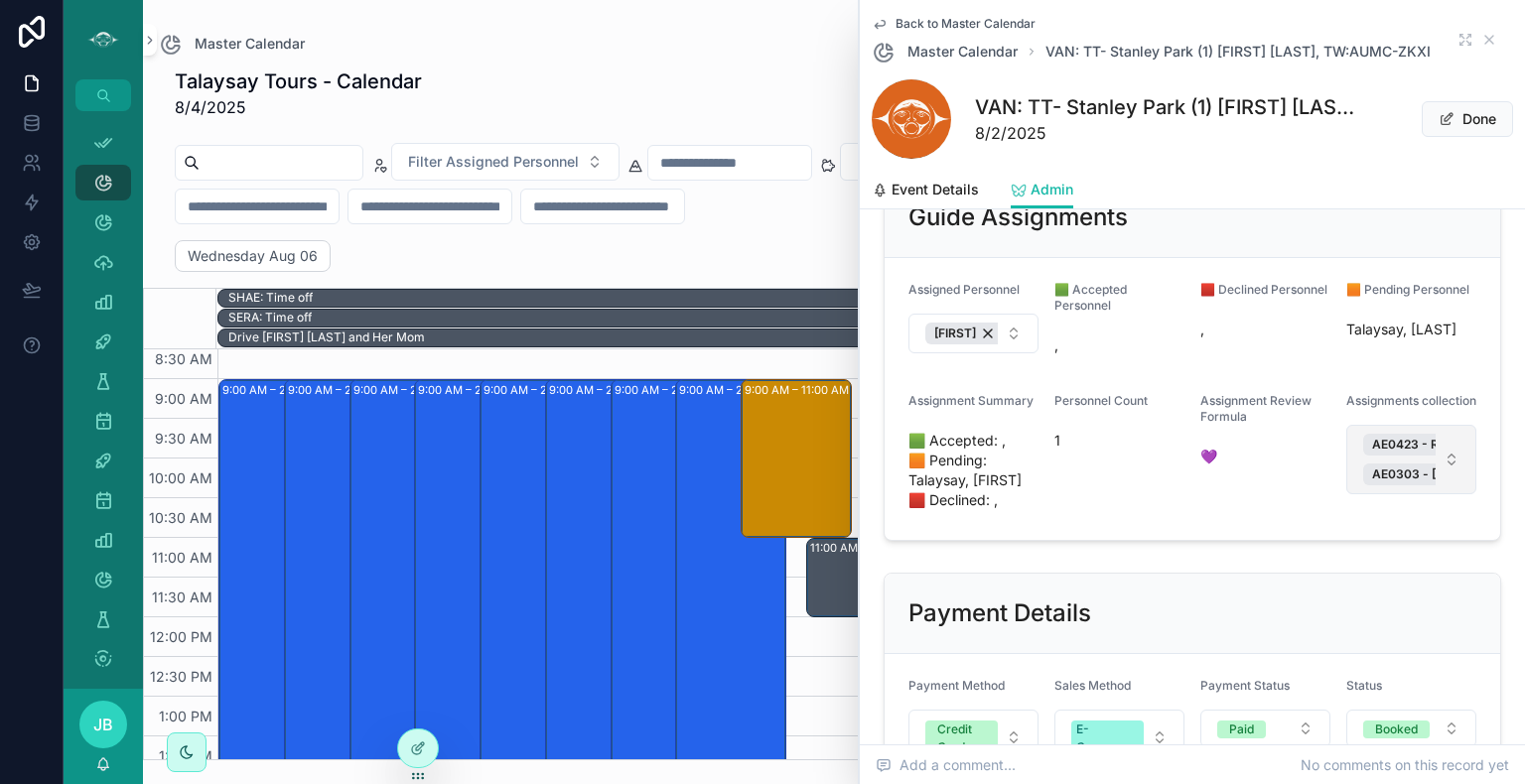 click on "AE0423 - [FIRST] AE0303 - Talaysay" at bounding box center [1411, 459] 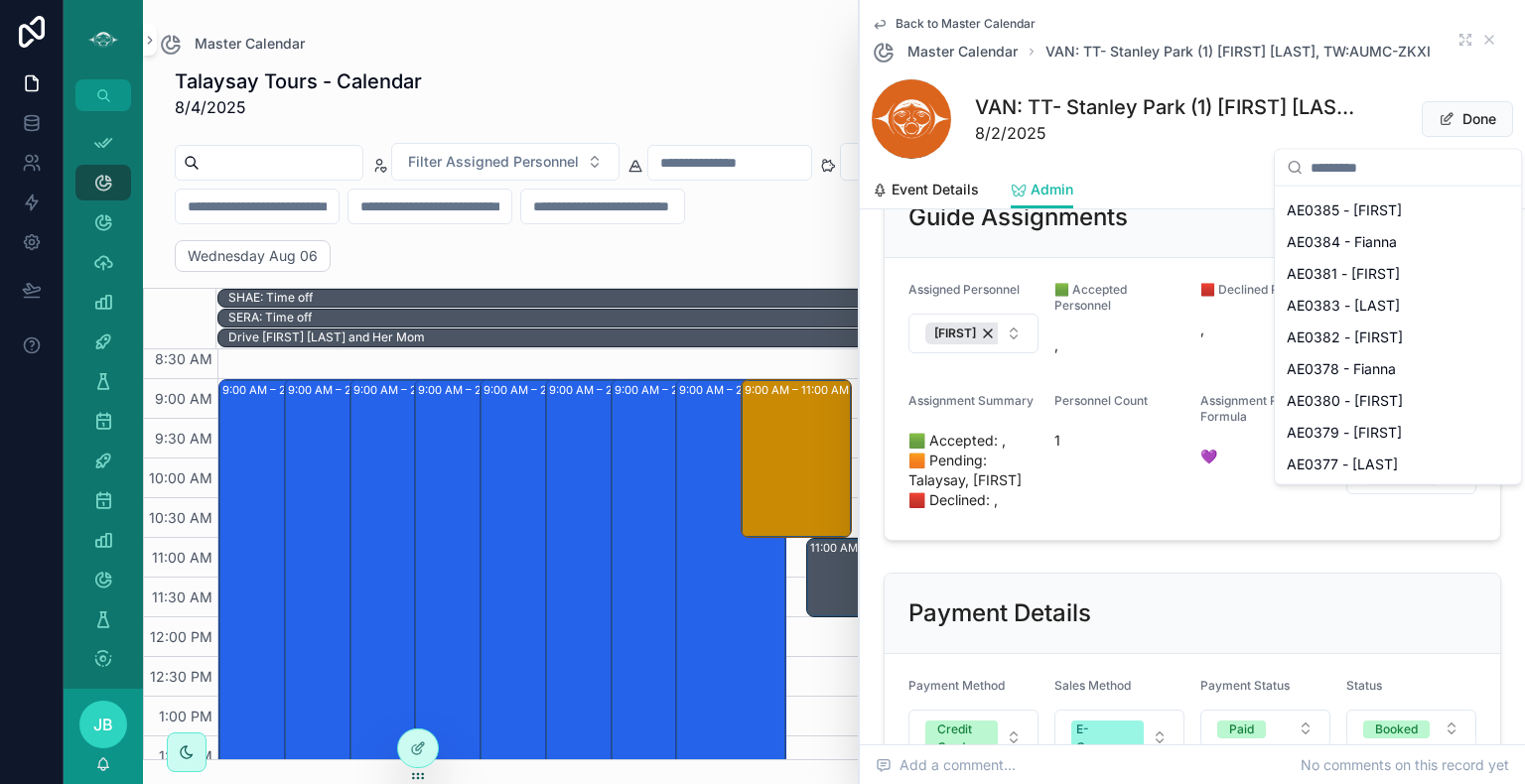 scroll, scrollTop: 1409, scrollLeft: 0, axis: vertical 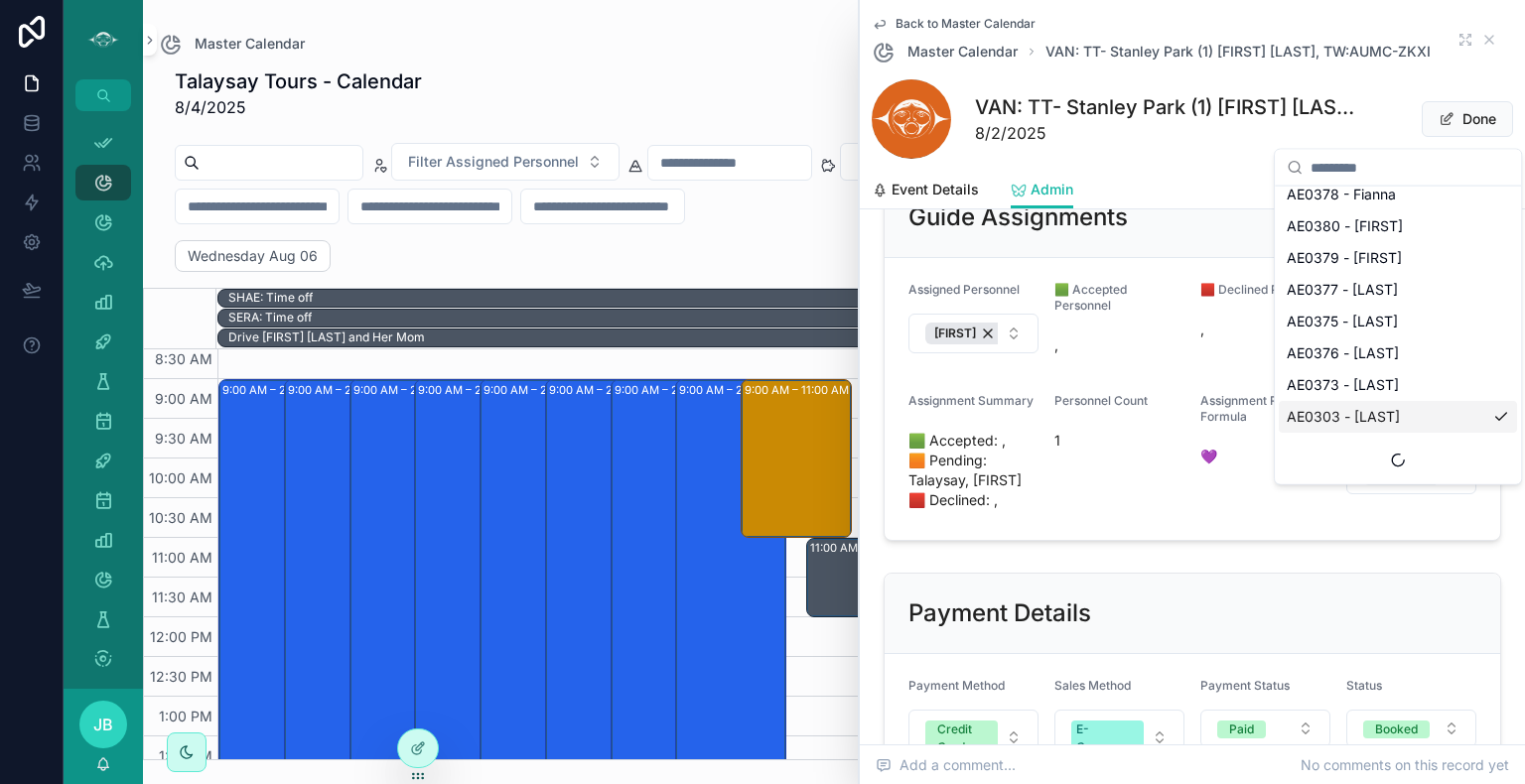 click on "AE0303 - [LAST]" at bounding box center (1398, 417) 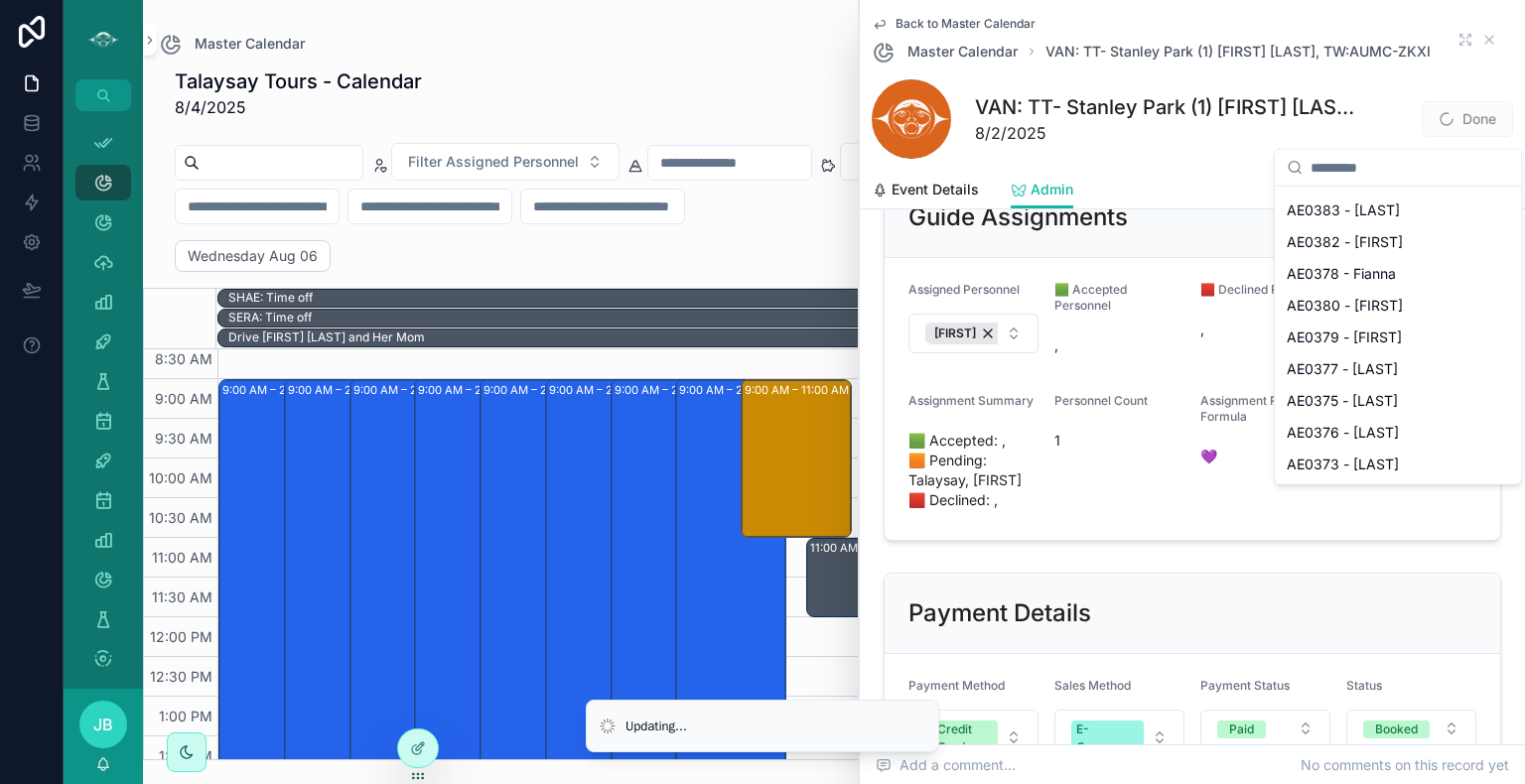 scroll, scrollTop: 1409, scrollLeft: 0, axis: vertical 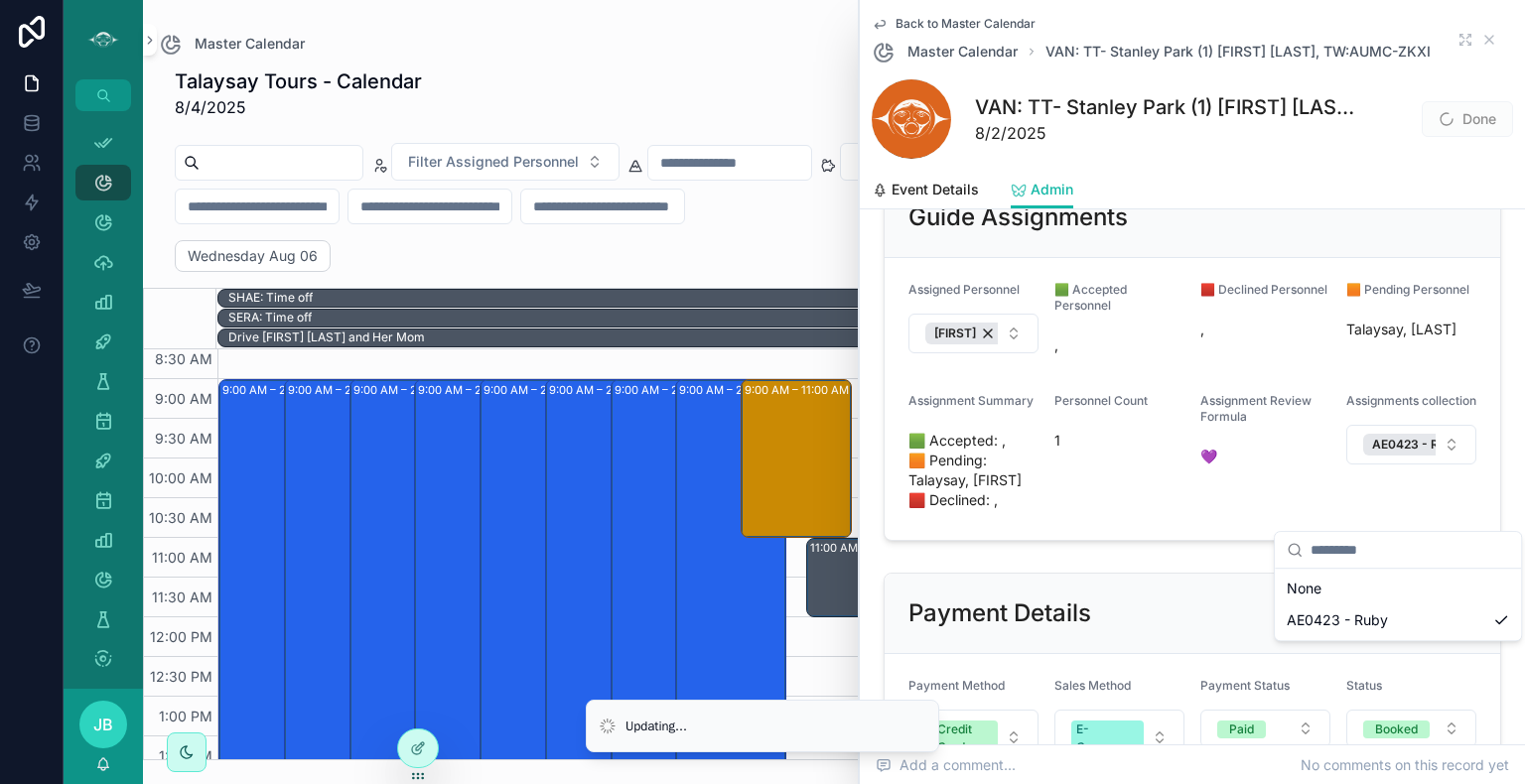 click on "Assigned Personnel [LAST] 🟩 Accepted Personnel , 🟥 Declined Personnel , 🟧 Pending Personnel Talaysay, [LAST]
Assignment Summary 🟩 Accepted: ,
🟧 Pending: Talaysay, [LAST]
🟥 Declined: , Personnel Count 1 Assignment Review Formula 💜 Assignments collection AE0423 - [LAST]" at bounding box center (1192, 399) 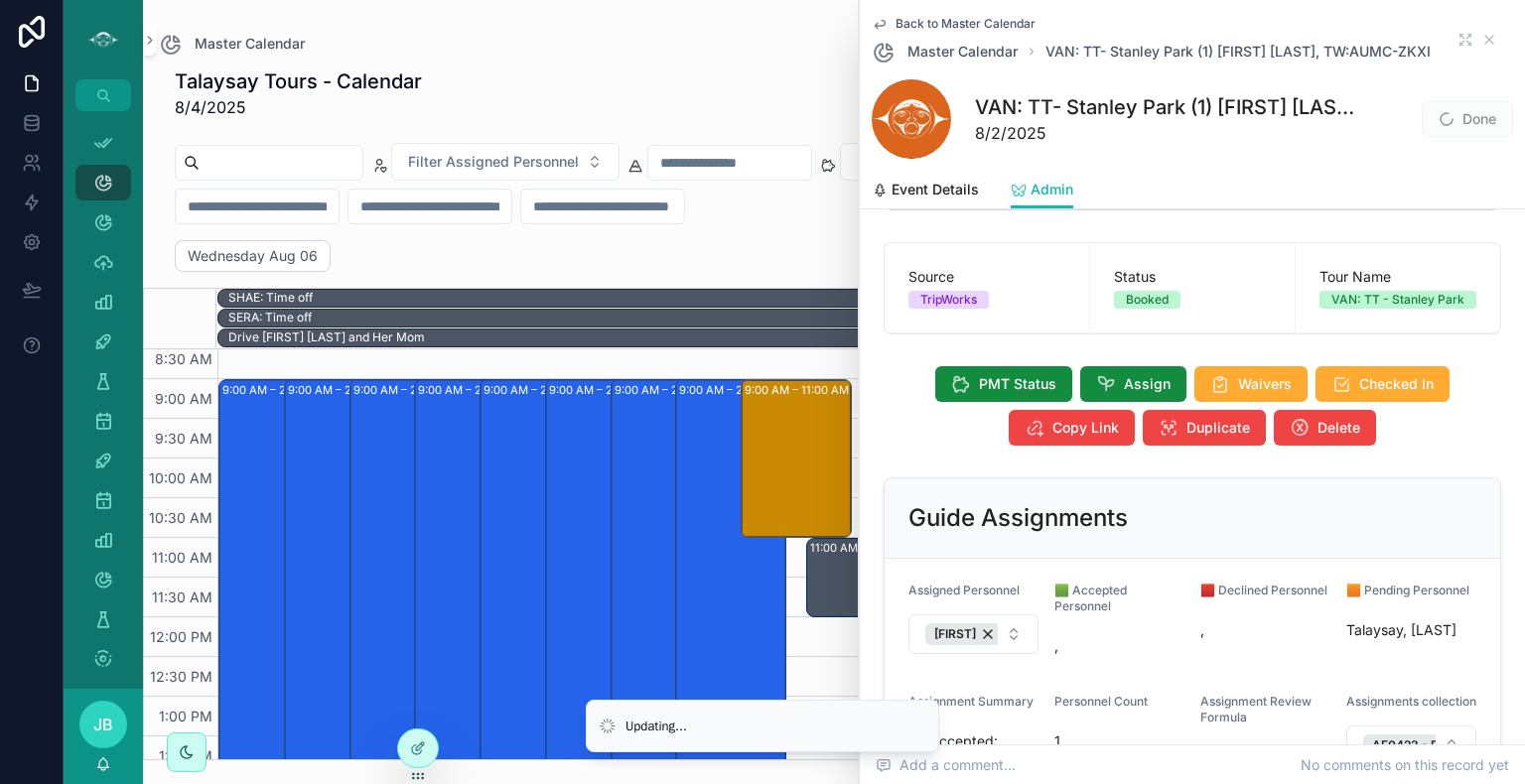scroll, scrollTop: 4, scrollLeft: 0, axis: vertical 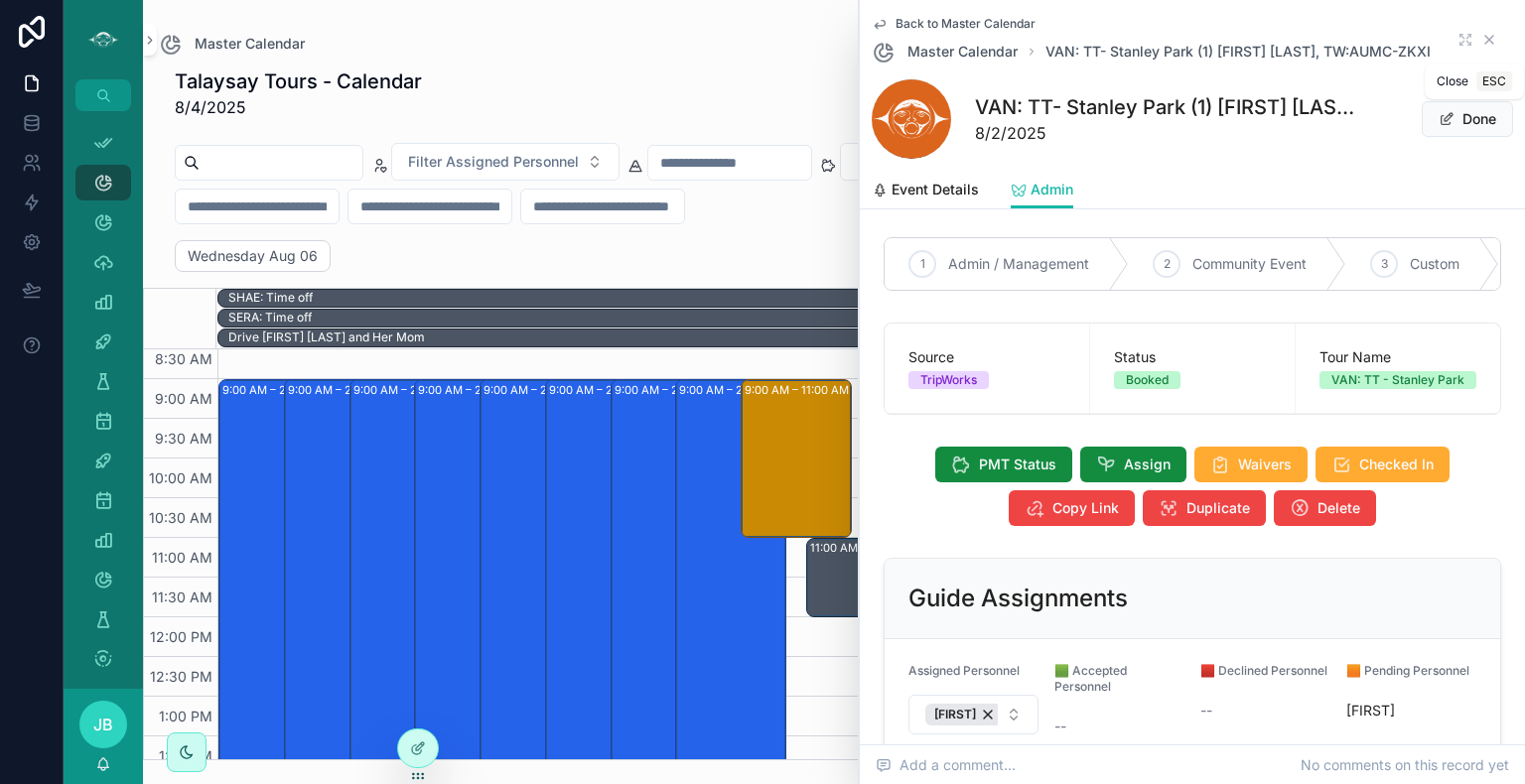 click 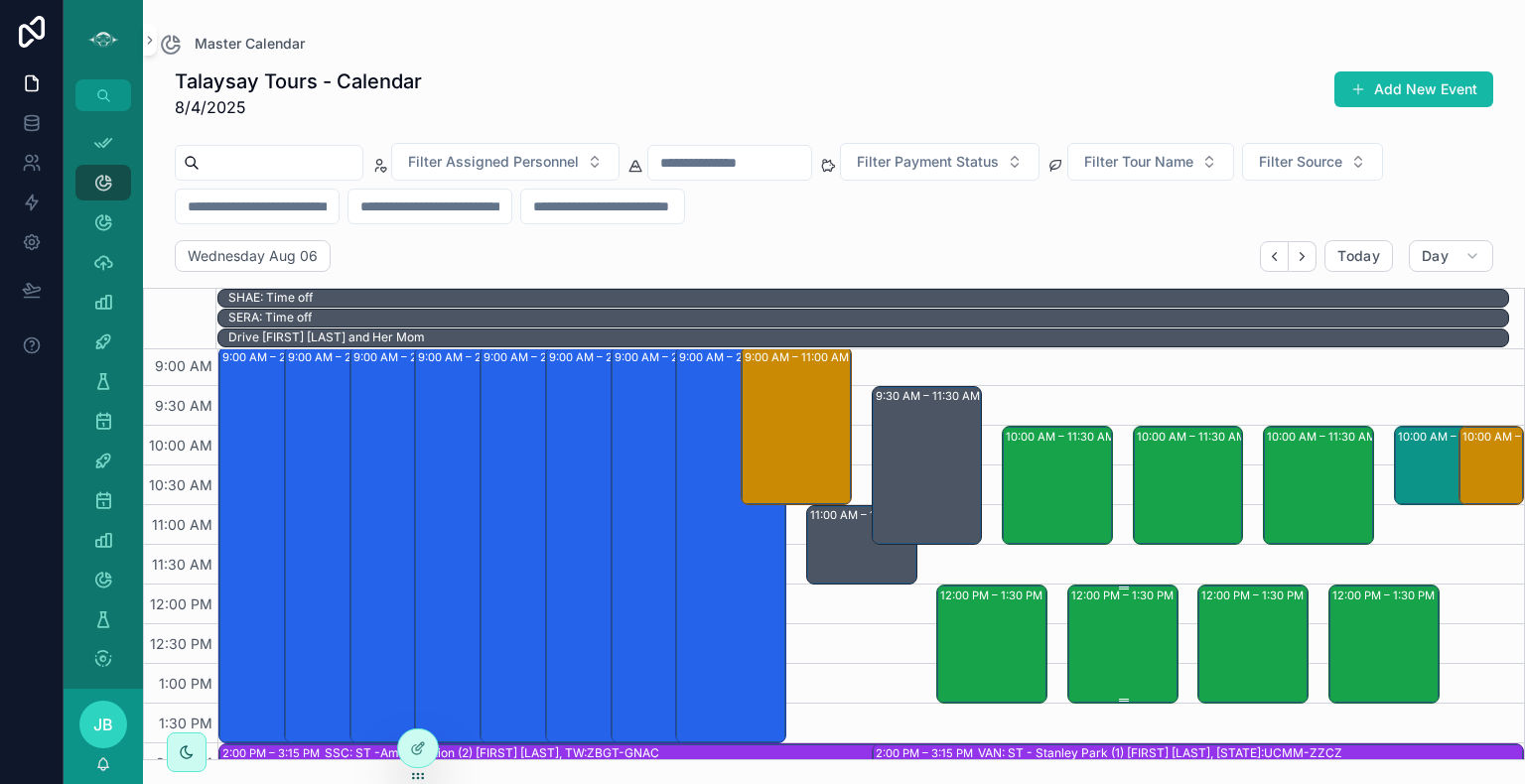 scroll, scrollTop: 240, scrollLeft: 0, axis: vertical 